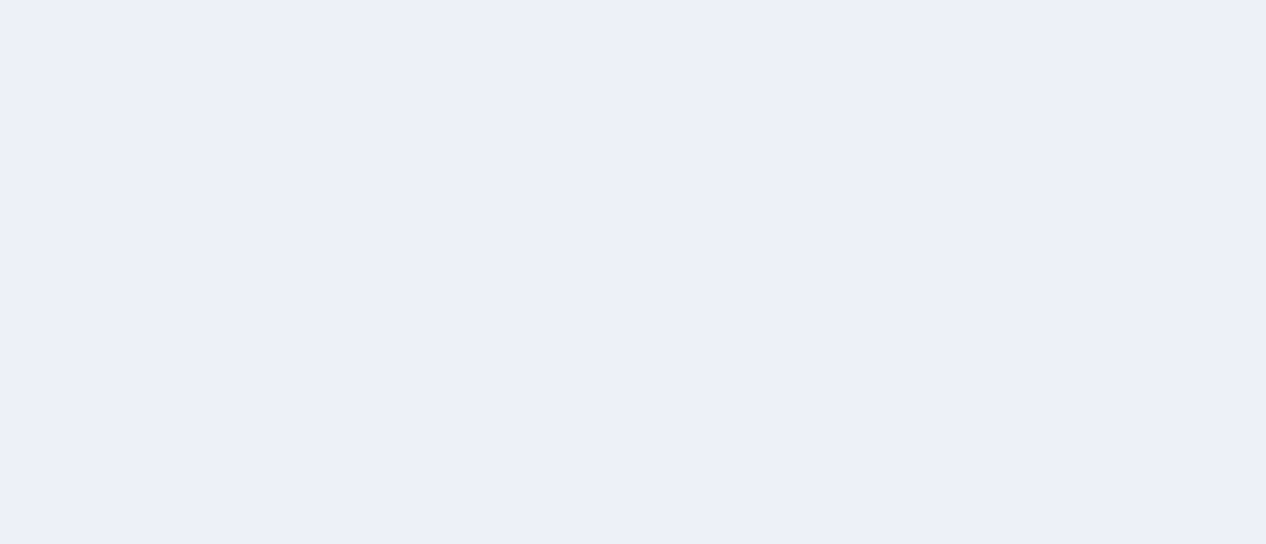 scroll, scrollTop: 0, scrollLeft: 0, axis: both 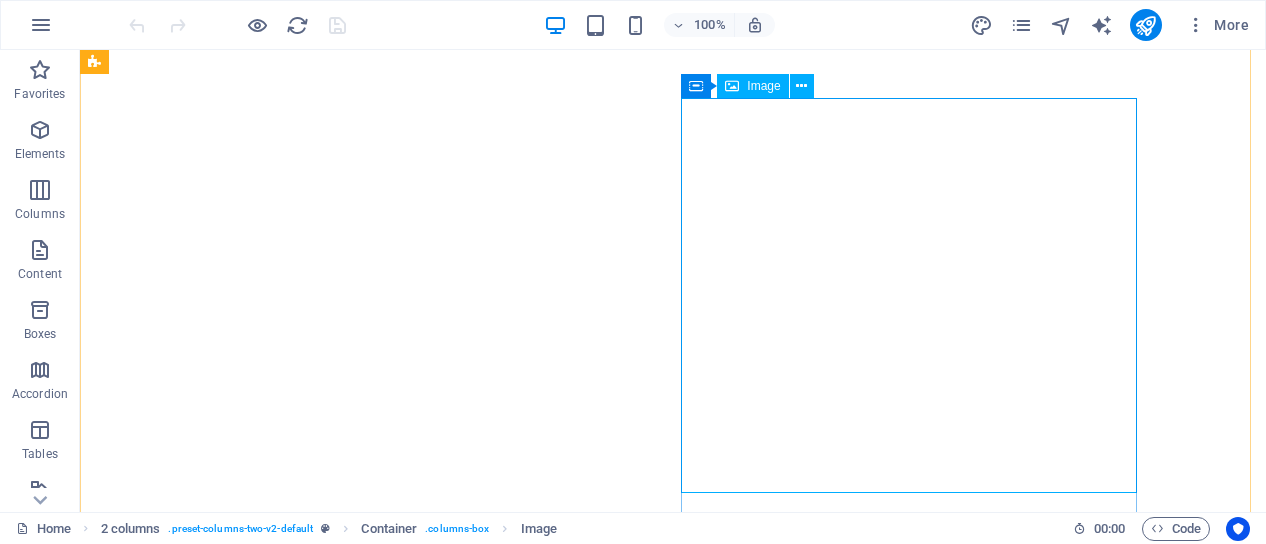 select on "px" 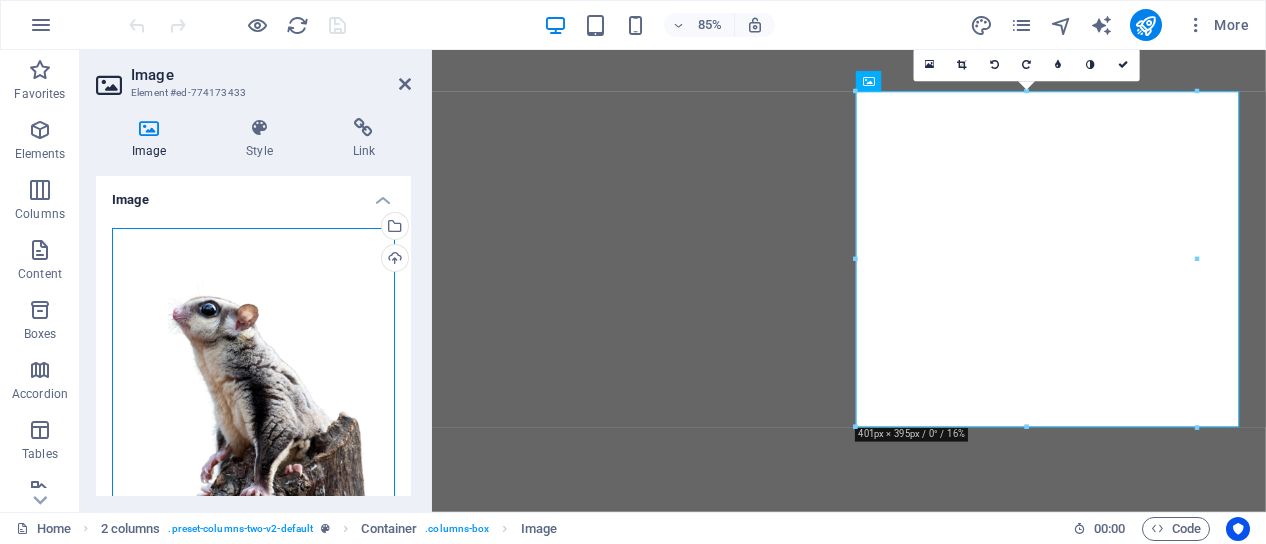 click on "Drag files here, click to choose files or select files from Files or our free stock photos & videos" at bounding box center [253, 390] 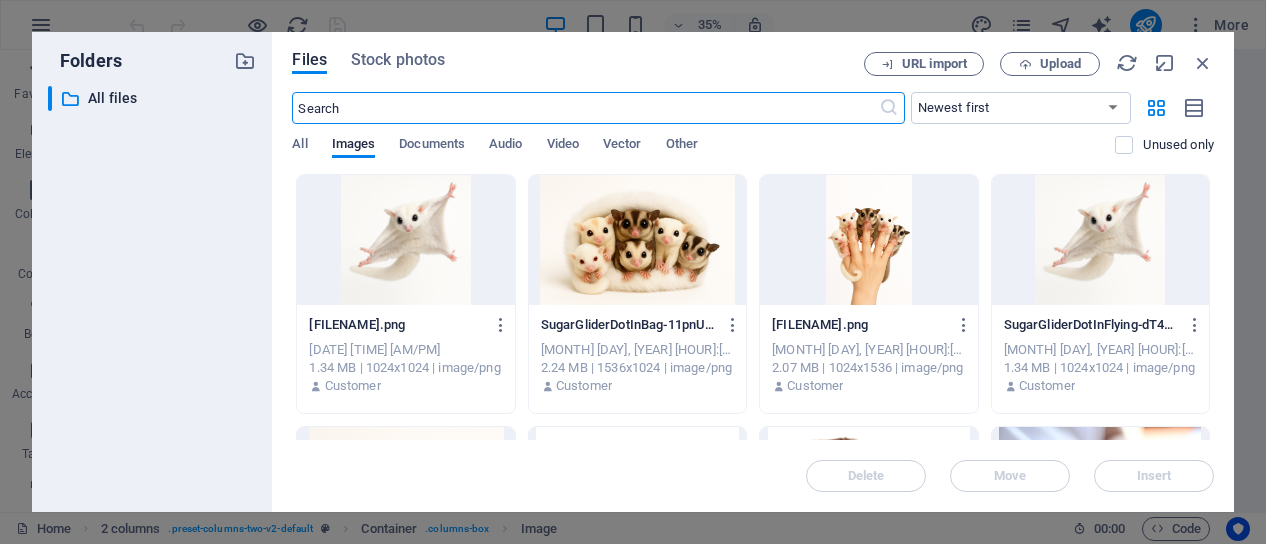 scroll, scrollTop: 2156, scrollLeft: 0, axis: vertical 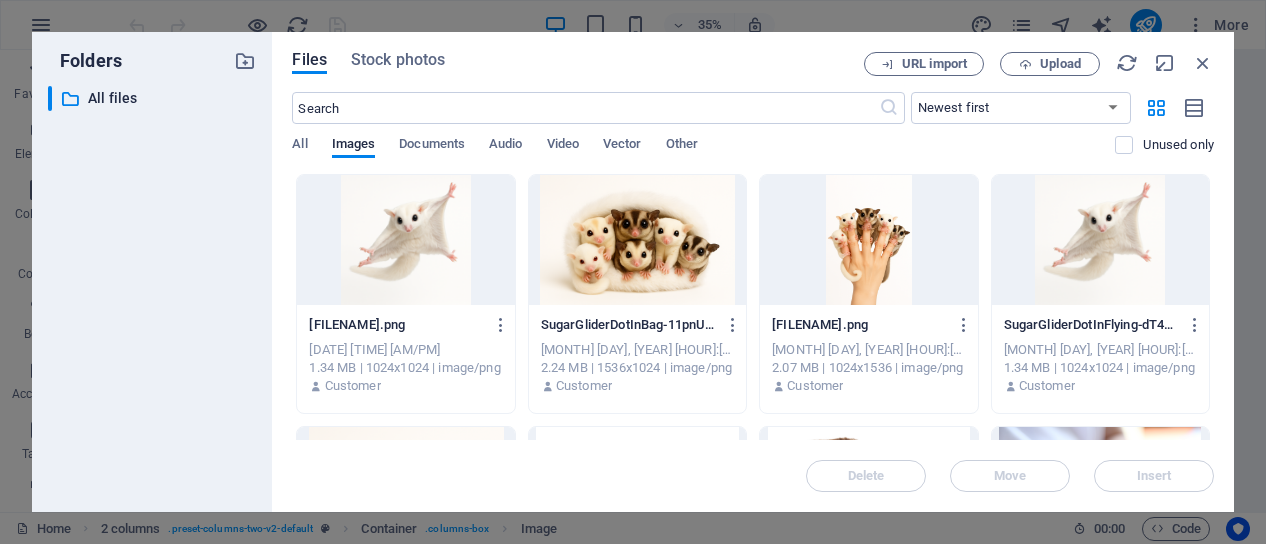 click at bounding box center [1100, 240] 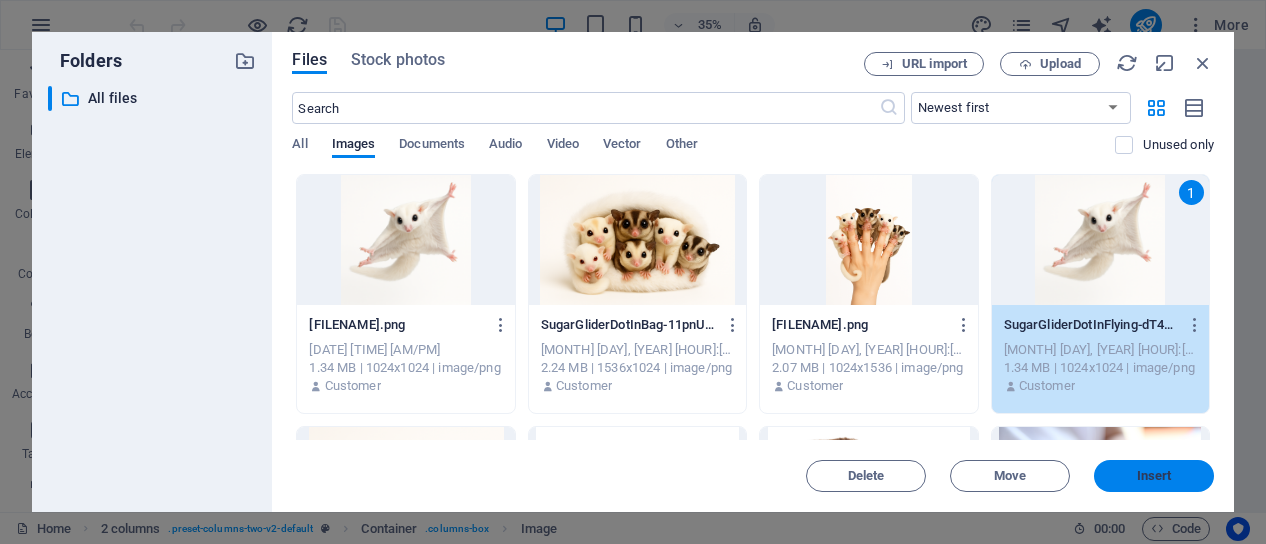 click on "Insert" at bounding box center [1154, 476] 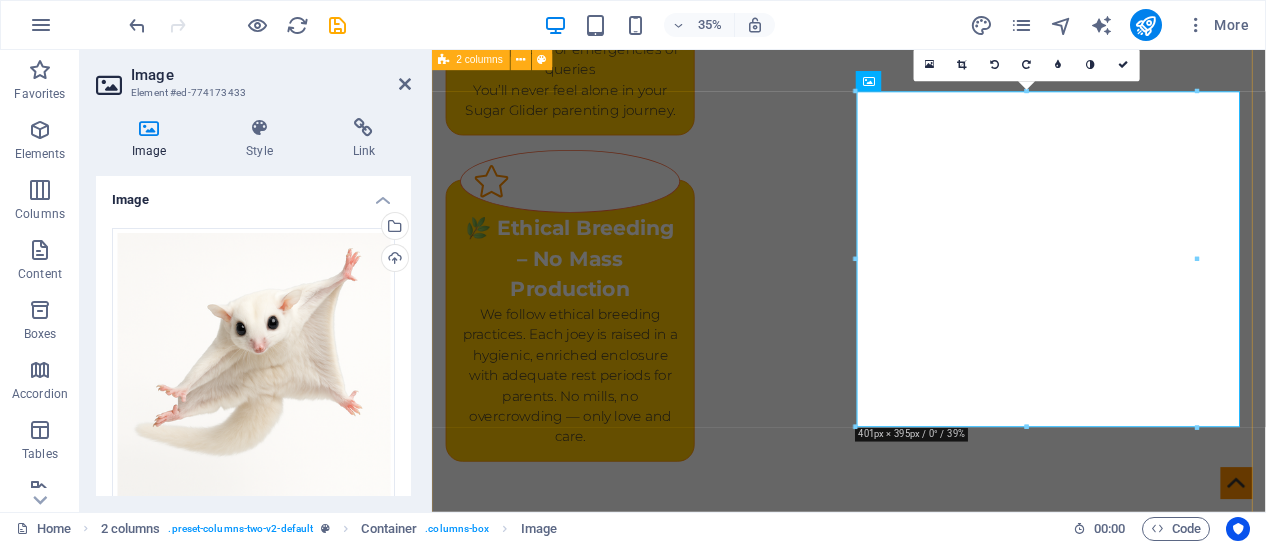 scroll, scrollTop: 2155, scrollLeft: 0, axis: vertical 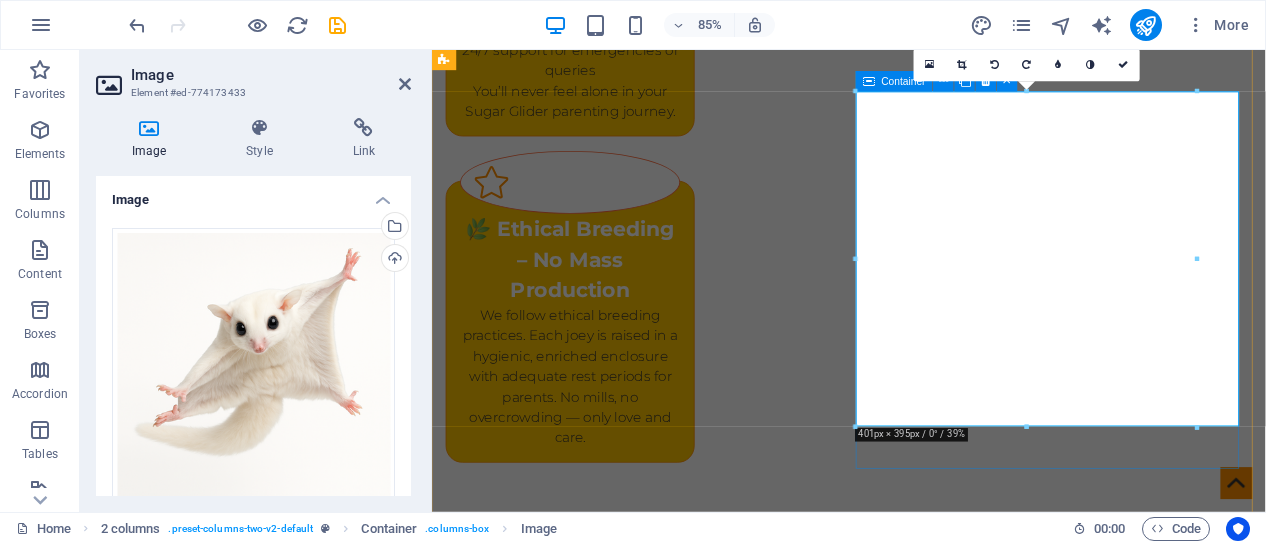 click at bounding box center (676, 2153) 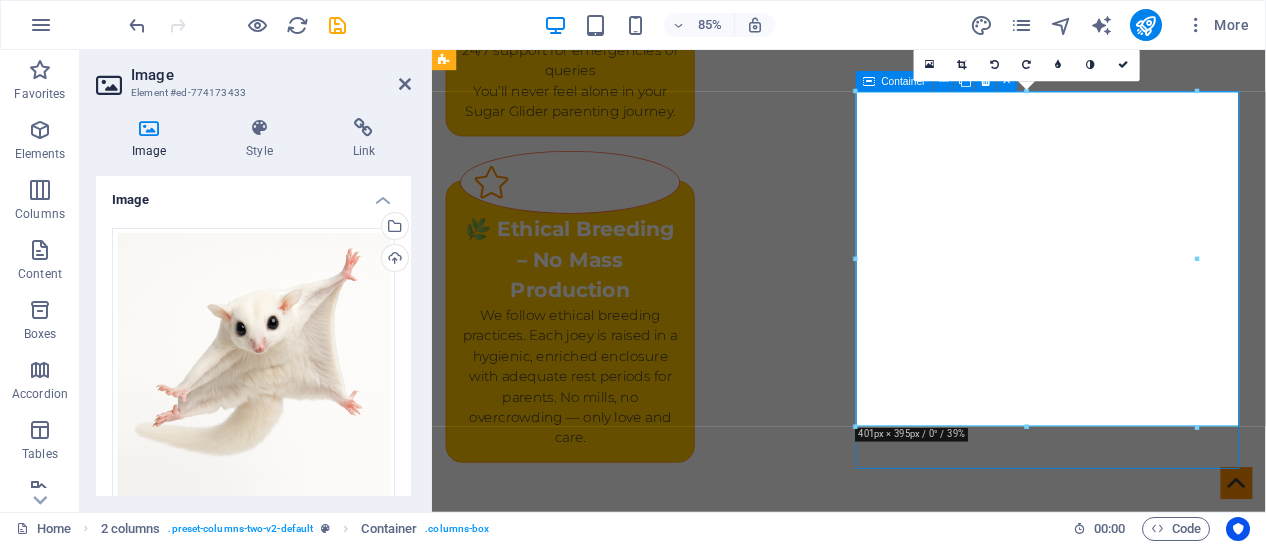 scroll, scrollTop: 2180, scrollLeft: 0, axis: vertical 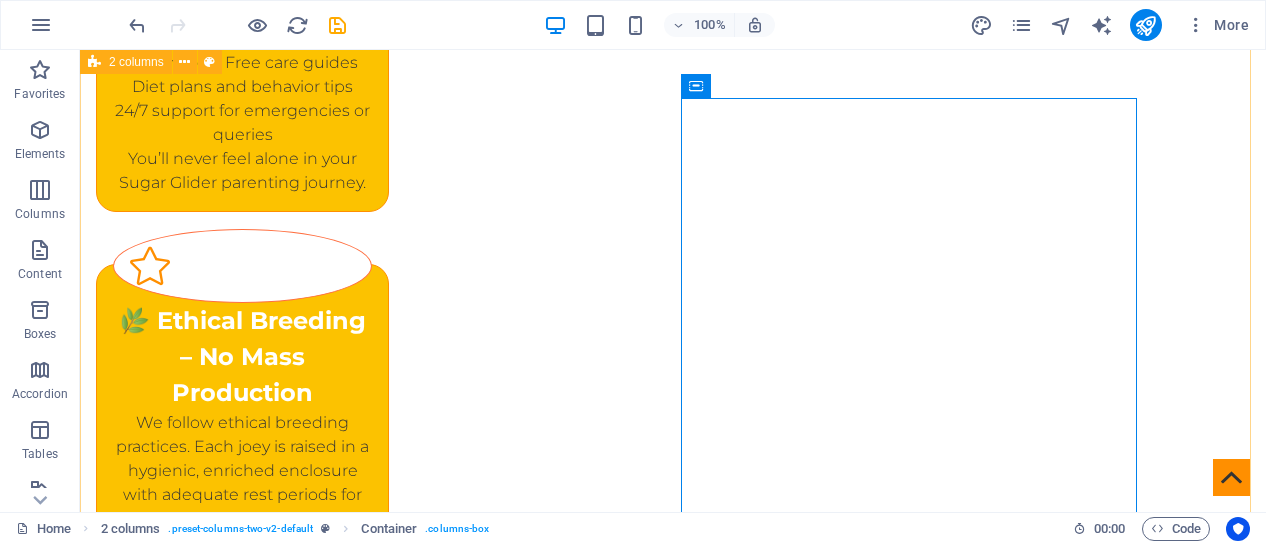 click on "What are Sugar Gliders? New to Sugar Gliders! Start Here. Scientific Name: Petaurus breviceps Native to: Australia, Indonesia, Papua New Guinea Type: Nocturnal, arboreal (tree-dwelling) marsupial Adult Size: 5–7 inches (body) + 6-inch tail Weight: 100–160 grams Lifespan: [AGE] years in captivity (with good care) Minimum Size (for 1–2 gliders): 2.5 ft (W) x 2 ft (D) x 3+ ft (H) Highly social Bond strongly with their owners and other gliders Curious and playful Barking (communication or attention-seeking) Omnivorous Read Full Care Guide" at bounding box center (673, 1987) 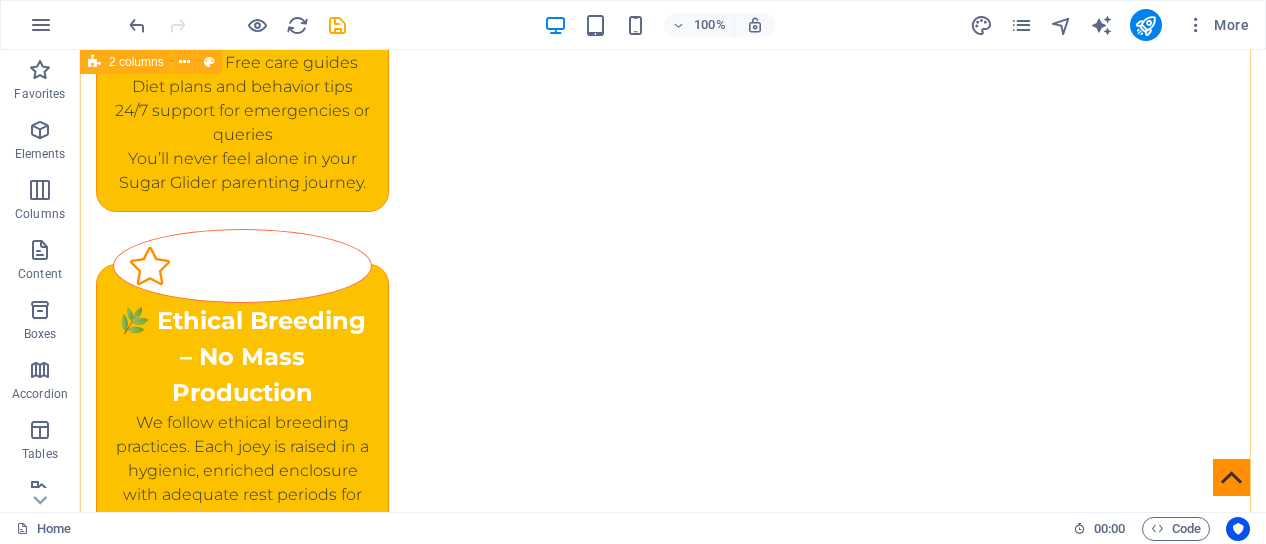 scroll, scrollTop: 1980, scrollLeft: 0, axis: vertical 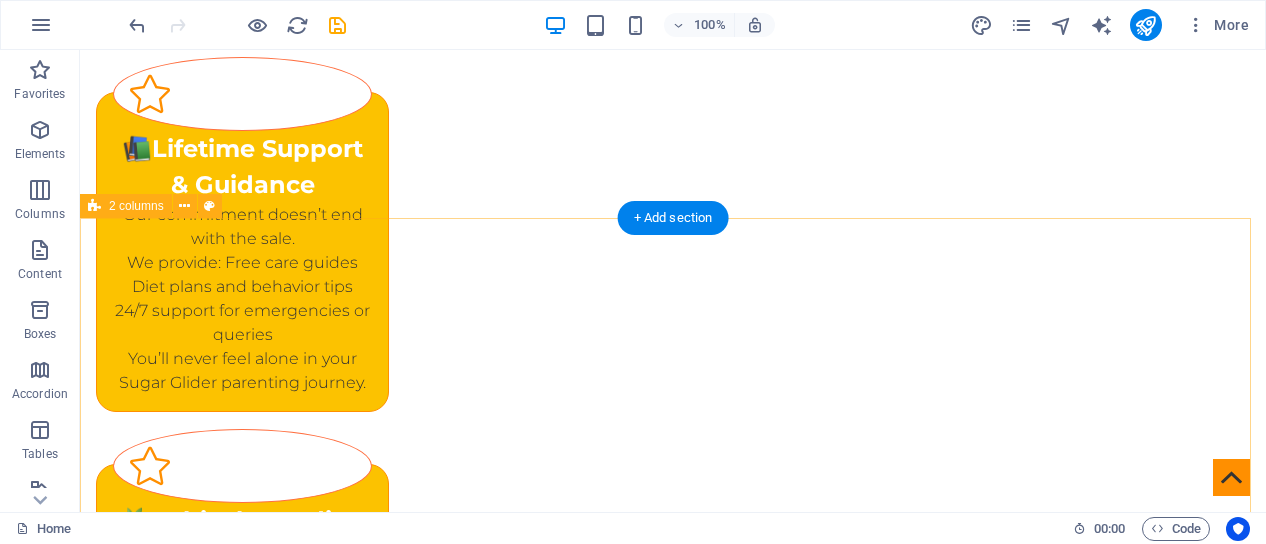 click on "What are Sugar Gliders? New to Sugar Gliders! Start Here. Scientific Name: Petaurus breviceps Native to: Australia, Indonesia, Papua New Guinea Type: Nocturnal, arboreal (tree-dwelling) marsupial Adult Size: 5–7 inches (body) + 6-inch tail Weight: 100–160 grams Lifespan: [AGE] years in captivity (with good care) Minimum Size (for 1–2 gliders): 2.5 ft (W) x 2 ft (D) x 3+ ft (H) Highly social Bond strongly with their owners and other gliders Curious and playful Barking (communication or attention-seeking) Omnivorous Read Full Care Guide" at bounding box center (673, 2187) 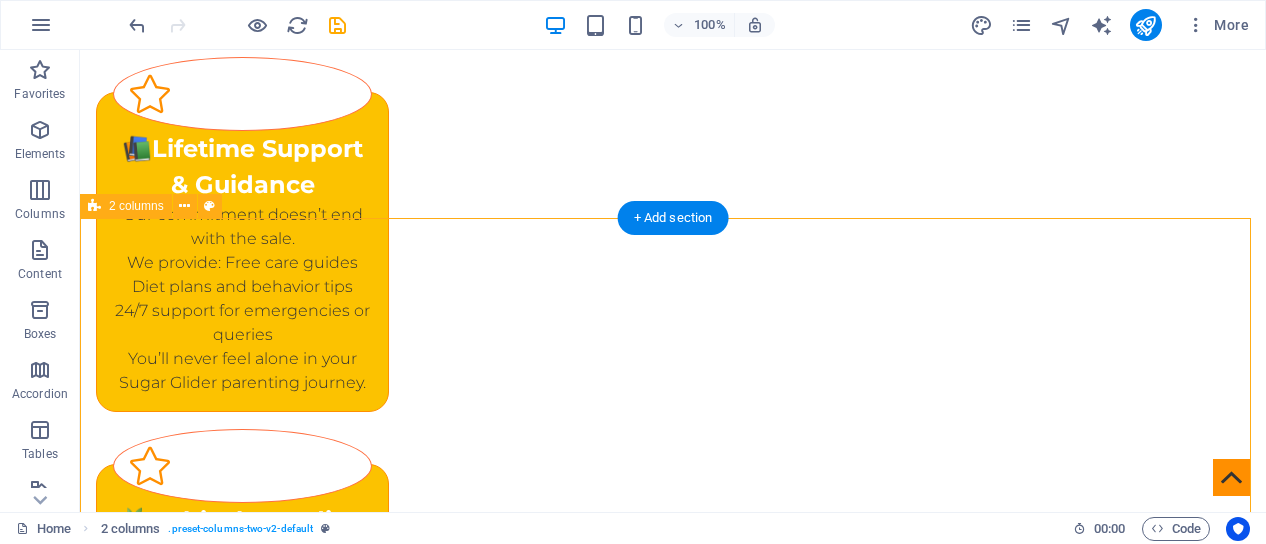 click on "What are Sugar Gliders? New to Sugar Gliders! Start Here. Scientific Name: Petaurus breviceps Native to: Australia, Indonesia, Papua New Guinea Type: Nocturnal, arboreal (tree-dwelling) marsupial Adult Size: 5–7 inches (body) + 6-inch tail Weight: 100–160 grams Lifespan: [AGE] years in captivity (with good care) Minimum Size (for 1–2 gliders): 2.5 ft (W) x 2 ft (D) x 3+ ft (H) Highly social Bond strongly with their owners and other gliders Curious and playful Barking (communication or attention-seeking) Omnivorous Read Full Care Guide" at bounding box center [673, 2187] 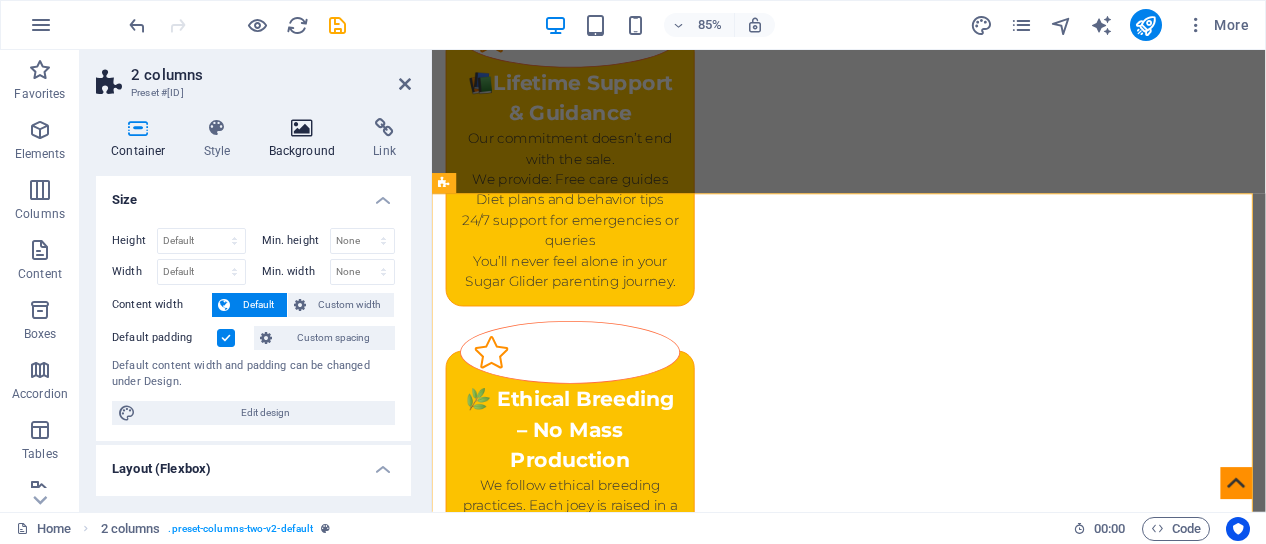 click at bounding box center [302, 128] 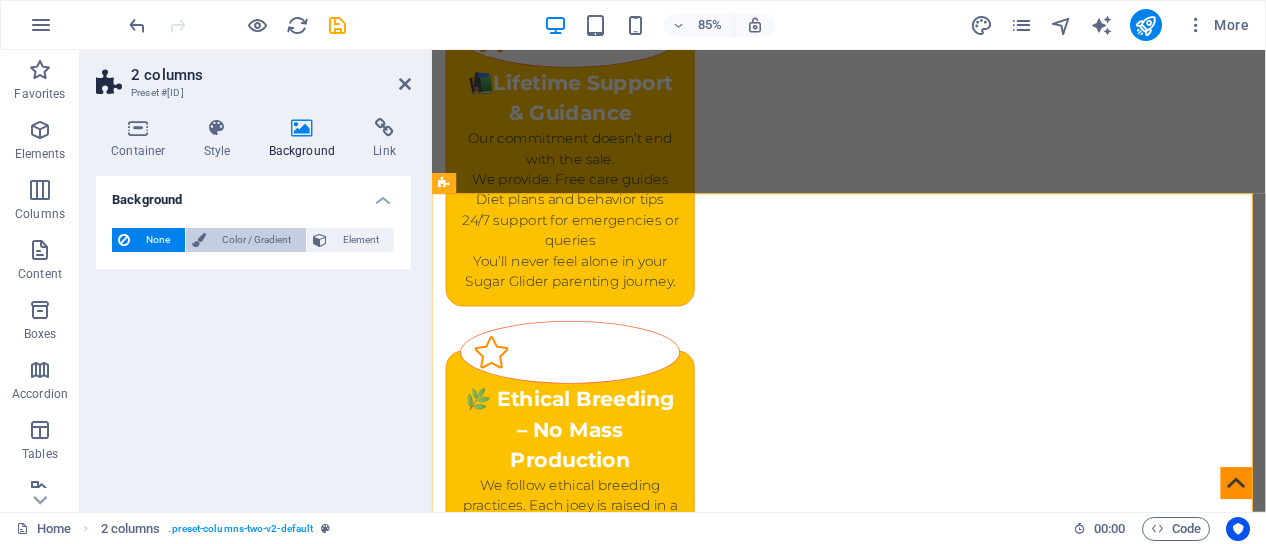 click on "Color / Gradient" at bounding box center [256, 240] 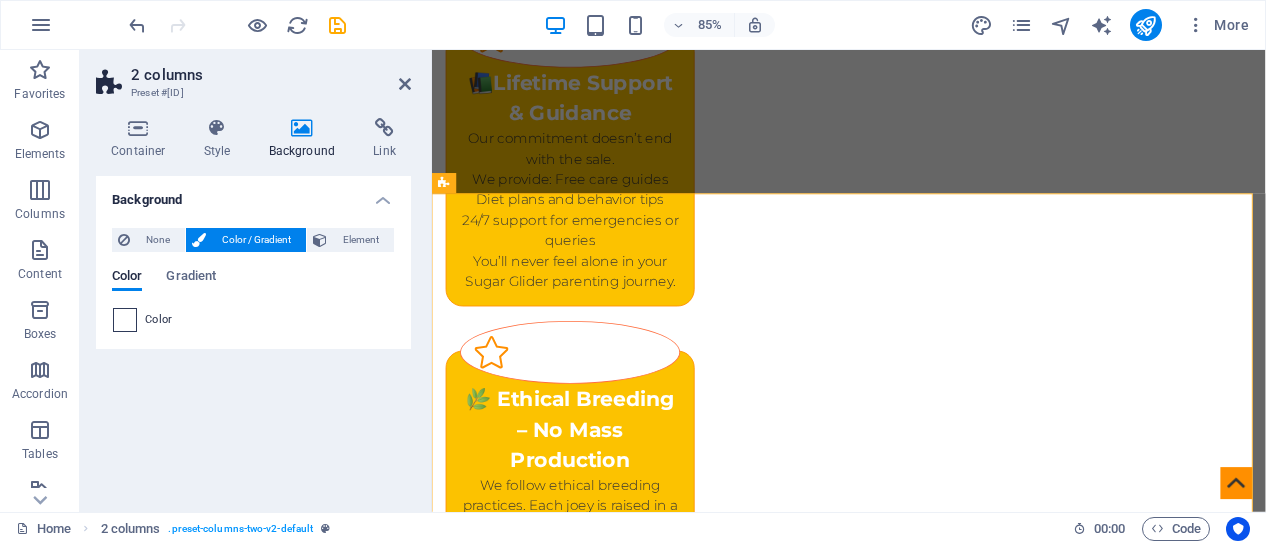 click at bounding box center (125, 320) 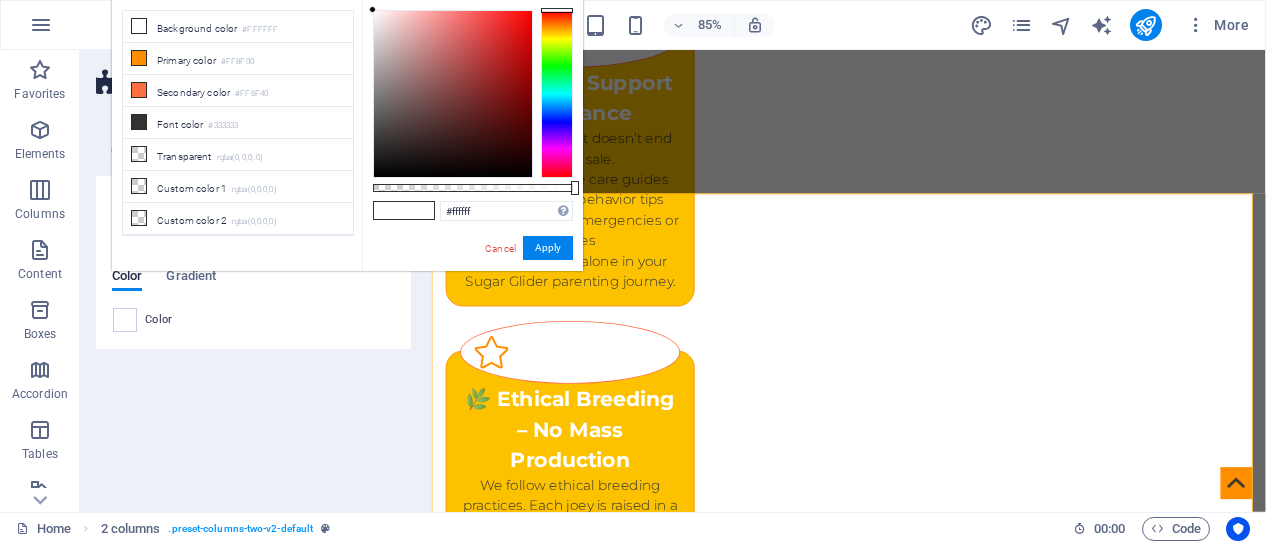 drag, startPoint x: 375, startPoint y: 9, endPoint x: 379, endPoint y: 19, distance: 10.770329 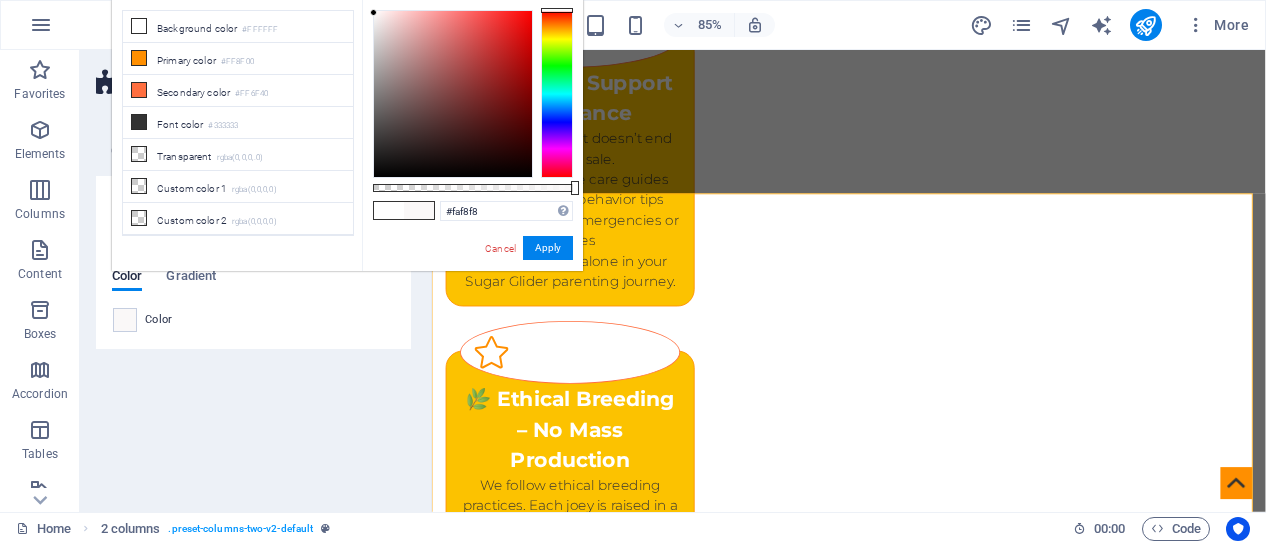 click at bounding box center (373, 12) 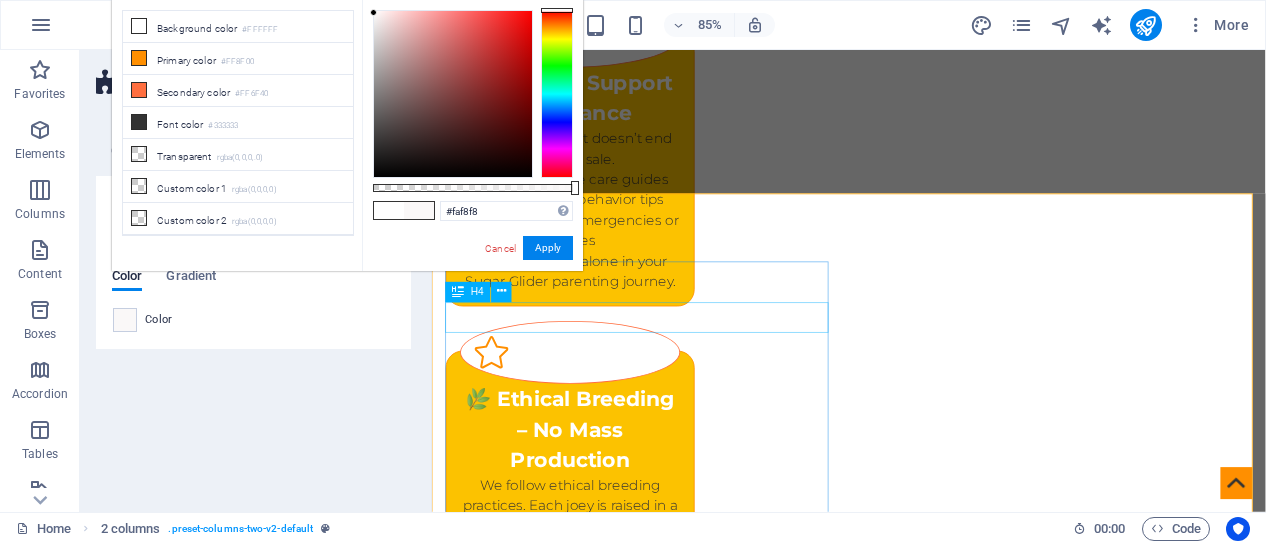 scroll, scrollTop: 2155, scrollLeft: 0, axis: vertical 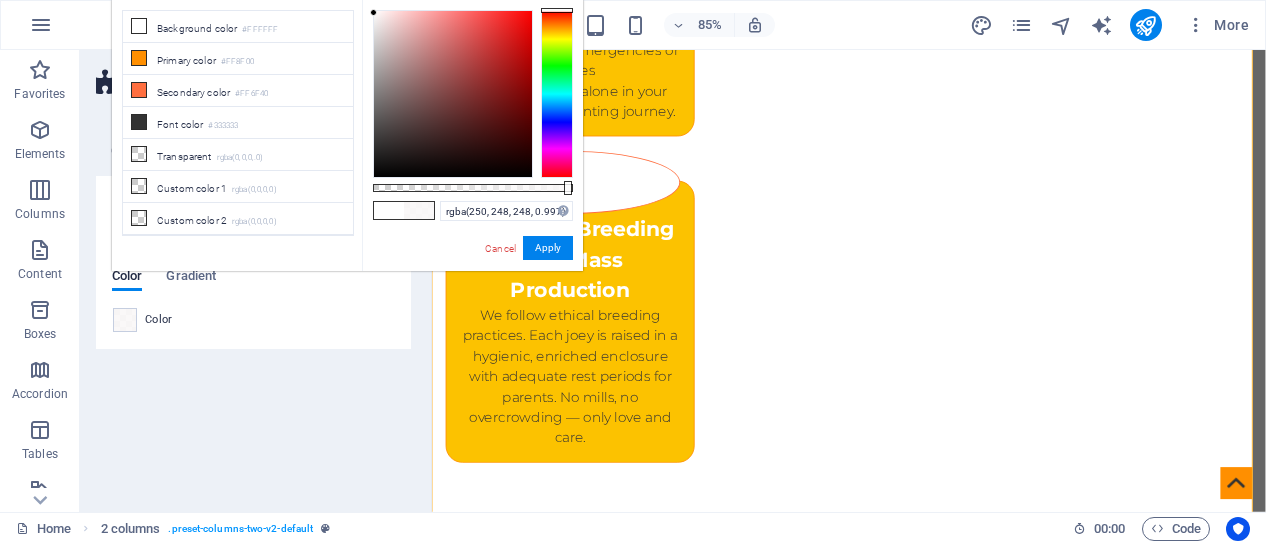 type on "#faf8f8" 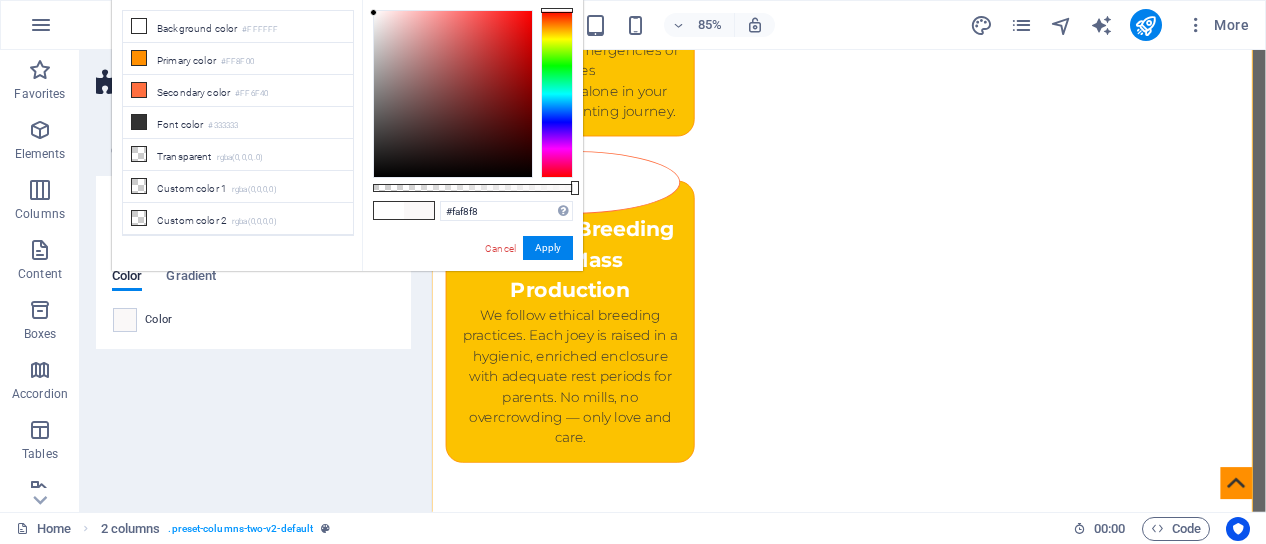 drag, startPoint x: 573, startPoint y: 186, endPoint x: 592, endPoint y: 181, distance: 19.646883 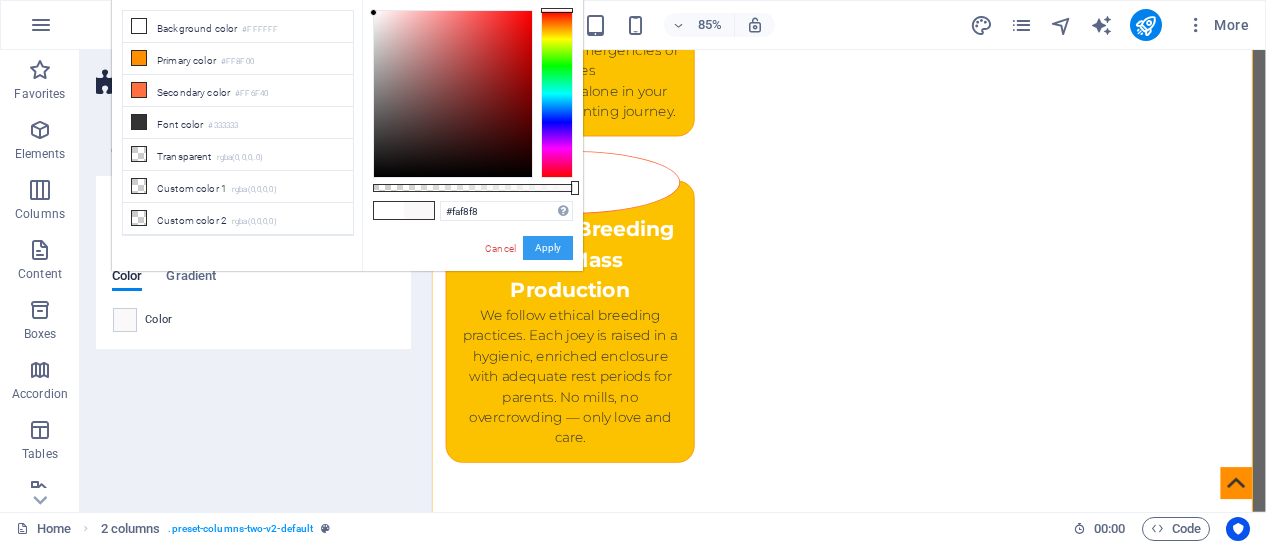 click on "Apply" at bounding box center [548, 248] 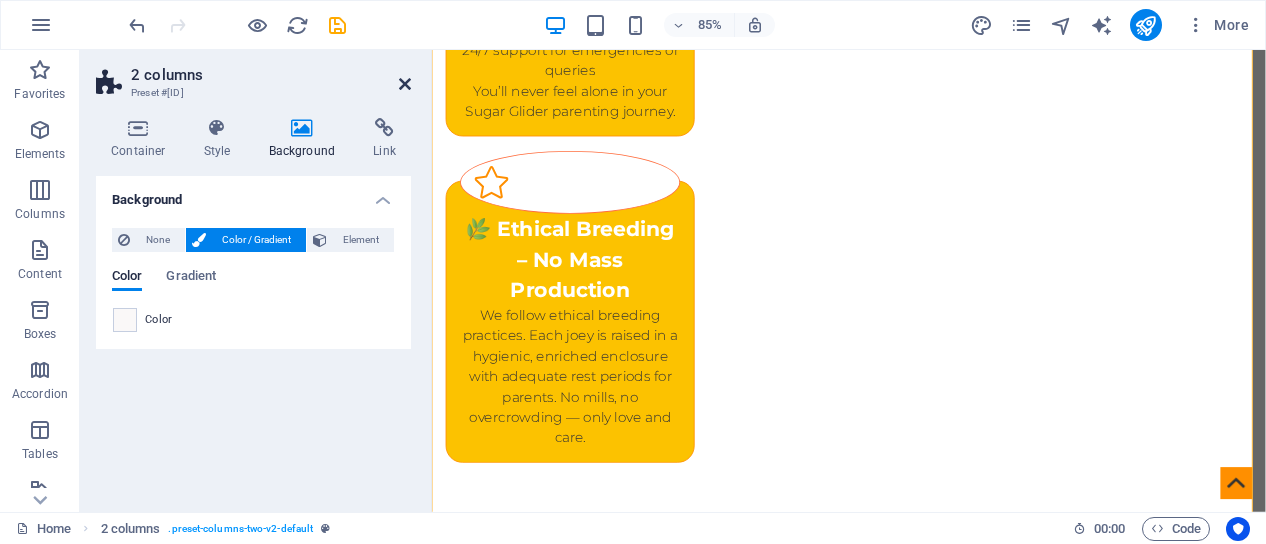 click at bounding box center (405, 84) 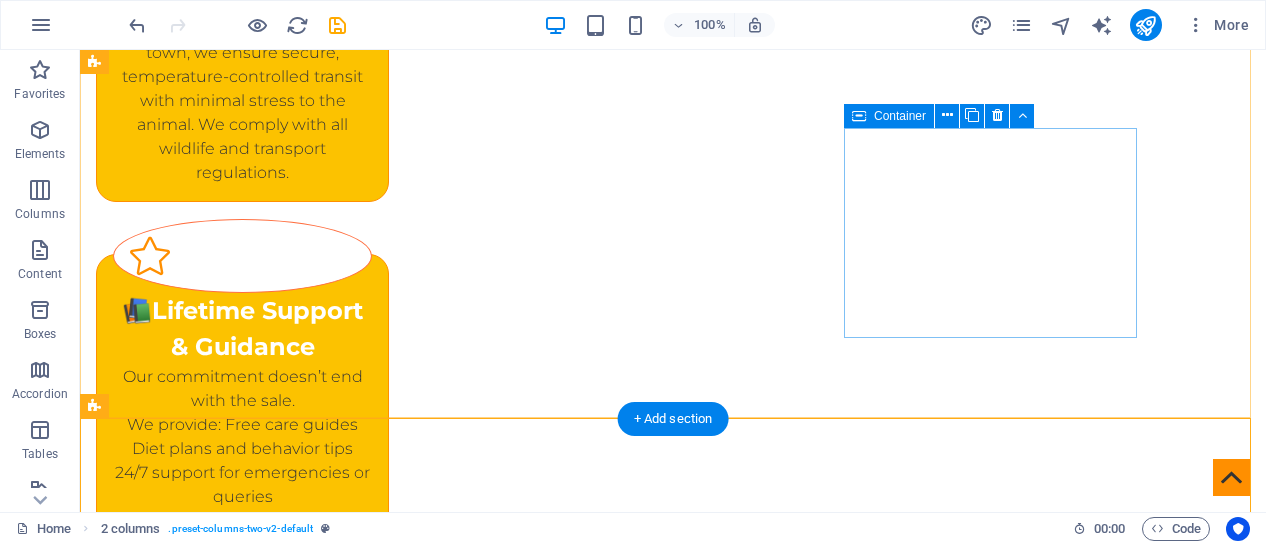 scroll, scrollTop: 1780, scrollLeft: 0, axis: vertical 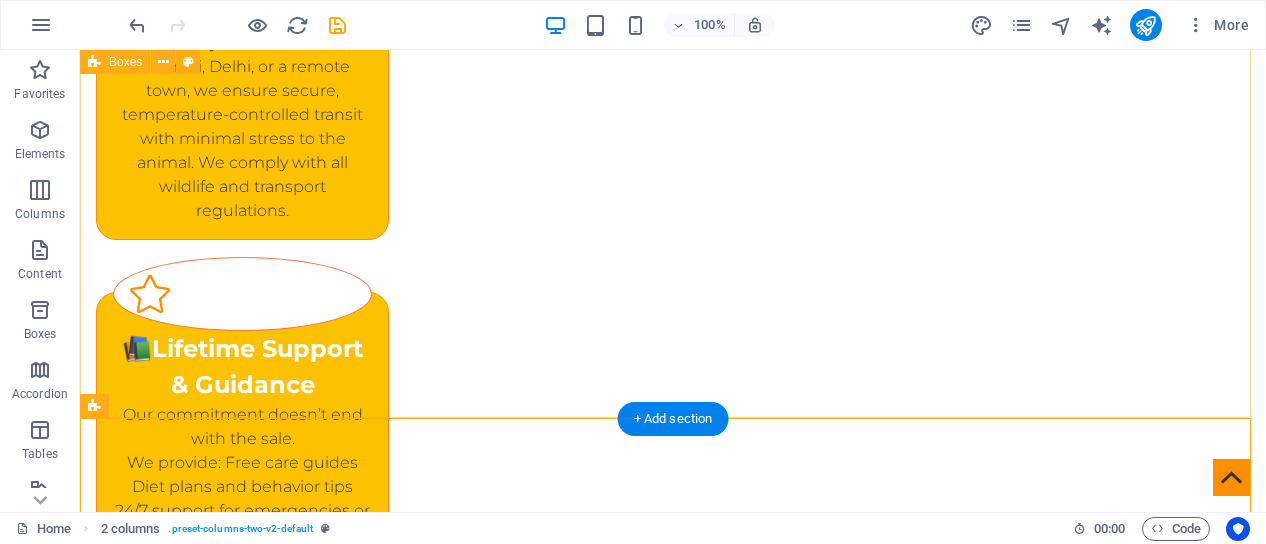 click on "🧬 Healthy Gliders Every Sugar Glider we offer is Free from parasites and genetic disorders Fully Socialised All the Sugar Gliders are socialised for humans and can be handled from small kids to adults and convenient for the elderly. 🛒 One Stop Shop From premium enclosures to healthy food, toys, and bonding pouches – we provide all essentials you’ll need to care for your glider right from day one." at bounding box center [673, 1440] 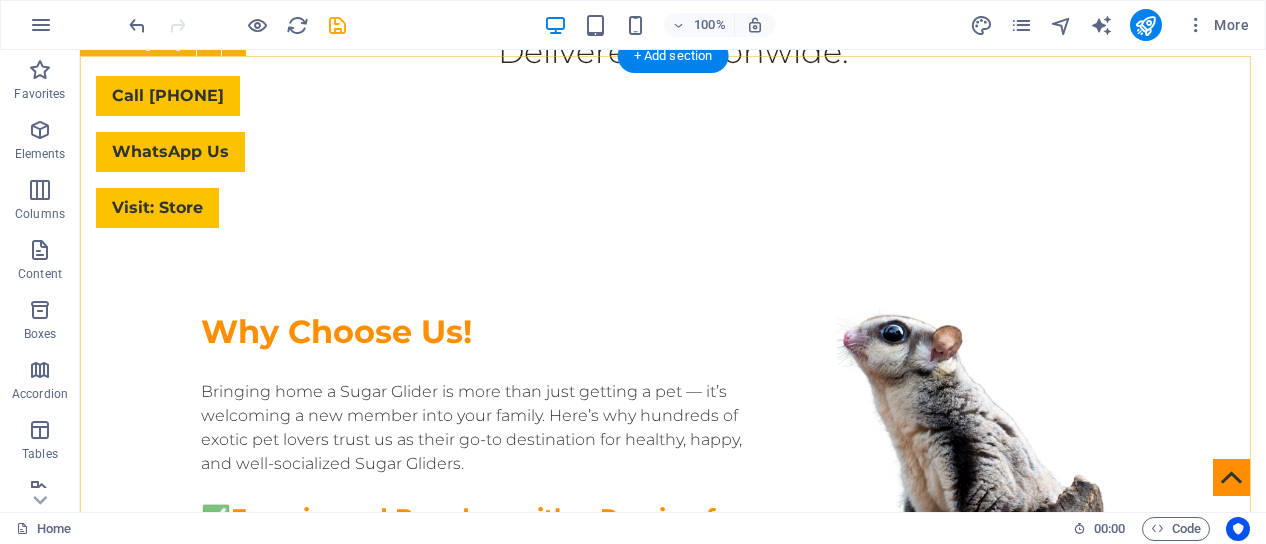 scroll, scrollTop: 780, scrollLeft: 0, axis: vertical 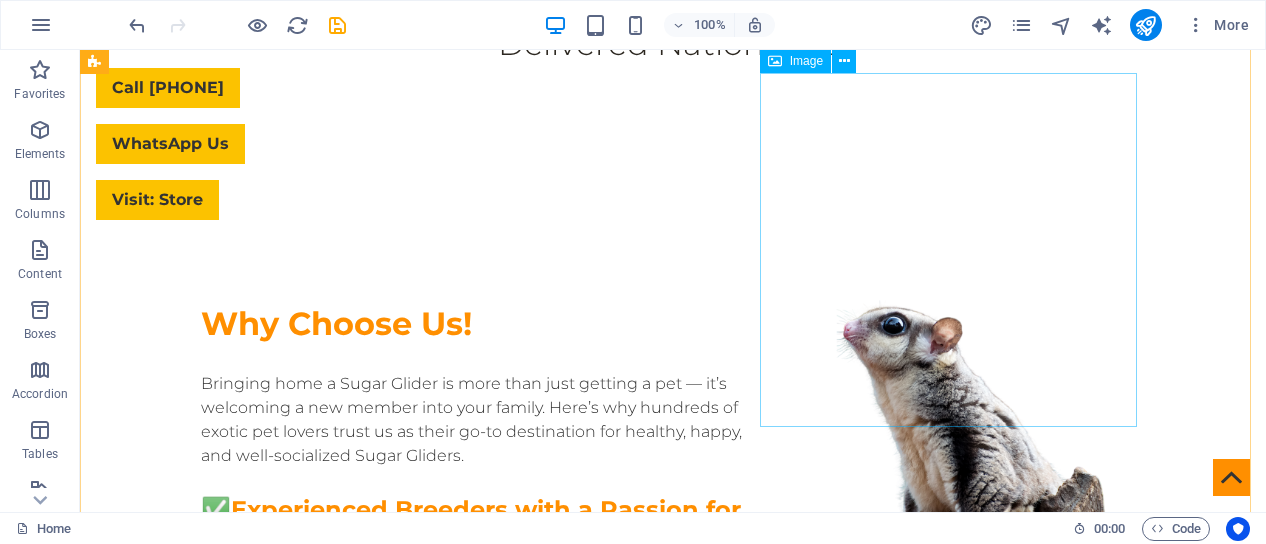 click at bounding box center [956, 477] 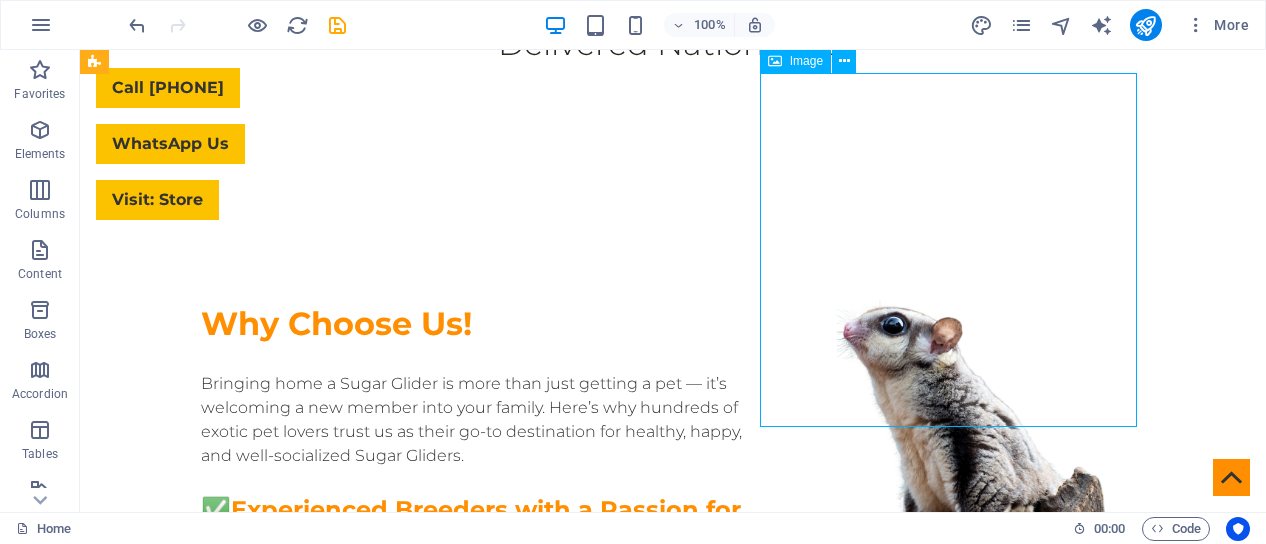 click at bounding box center (956, 477) 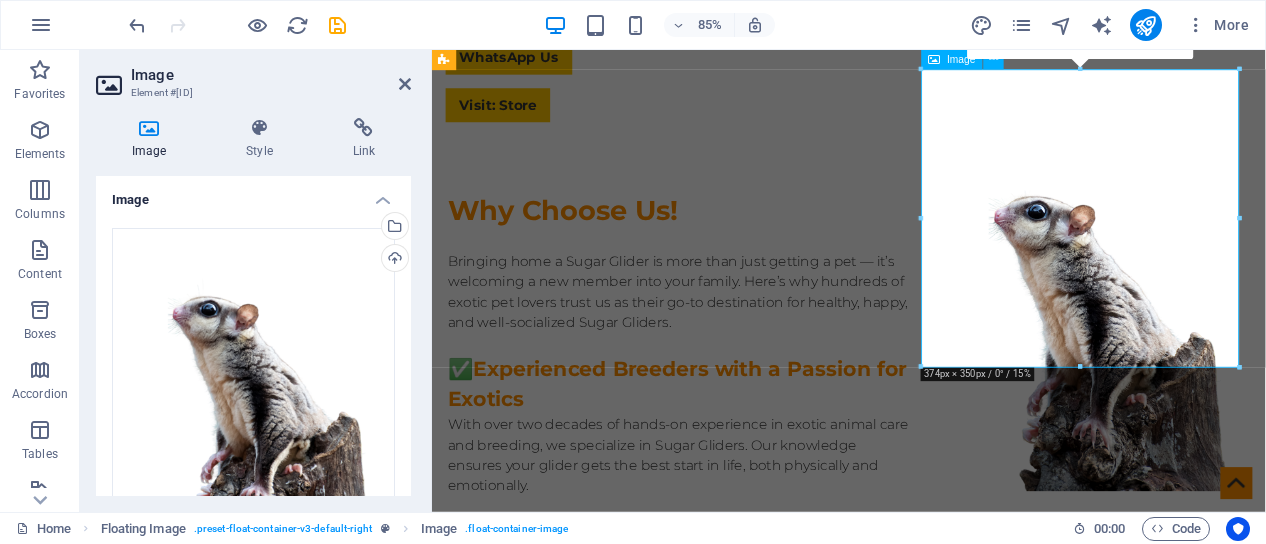scroll, scrollTop: 755, scrollLeft: 0, axis: vertical 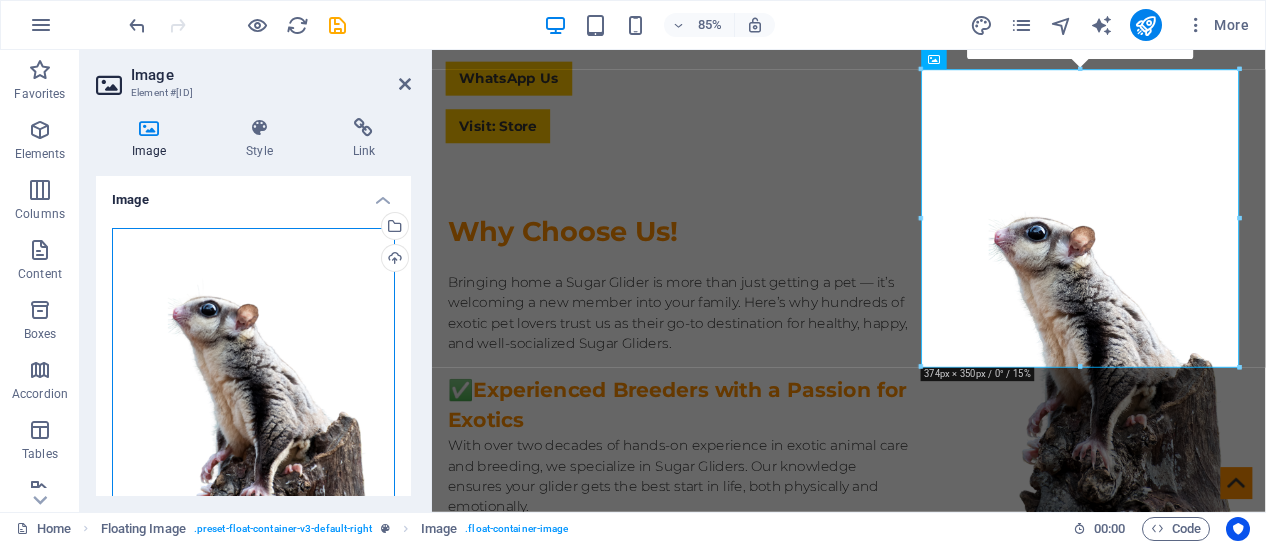 click on "Drag files here, click to choose files or select files from Files or our free stock photos & videos" at bounding box center [253, 390] 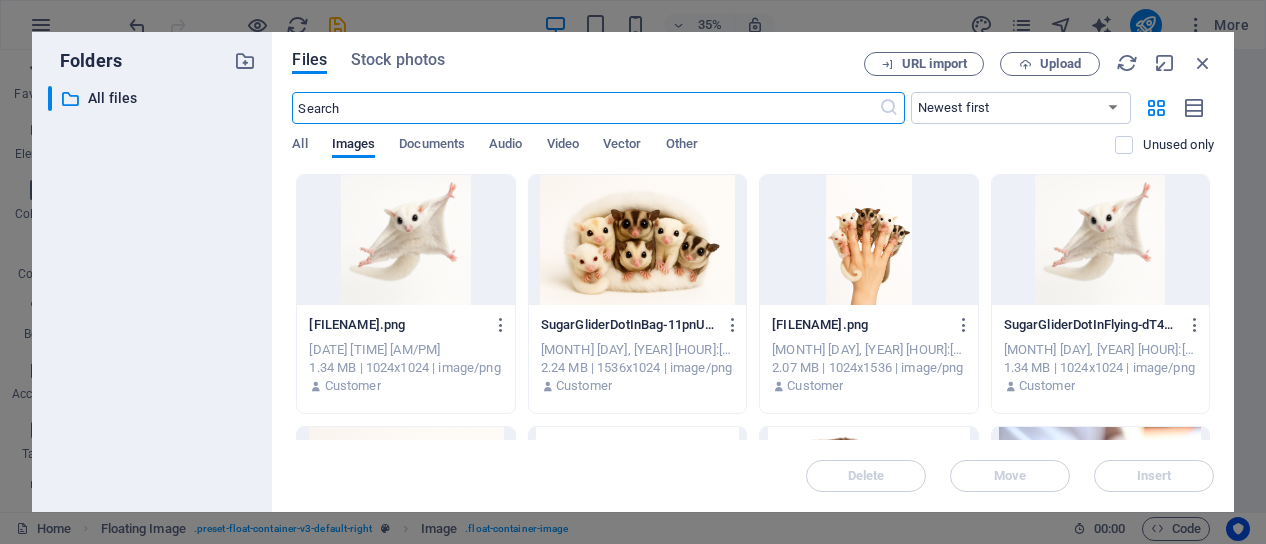scroll, scrollTop: 756, scrollLeft: 0, axis: vertical 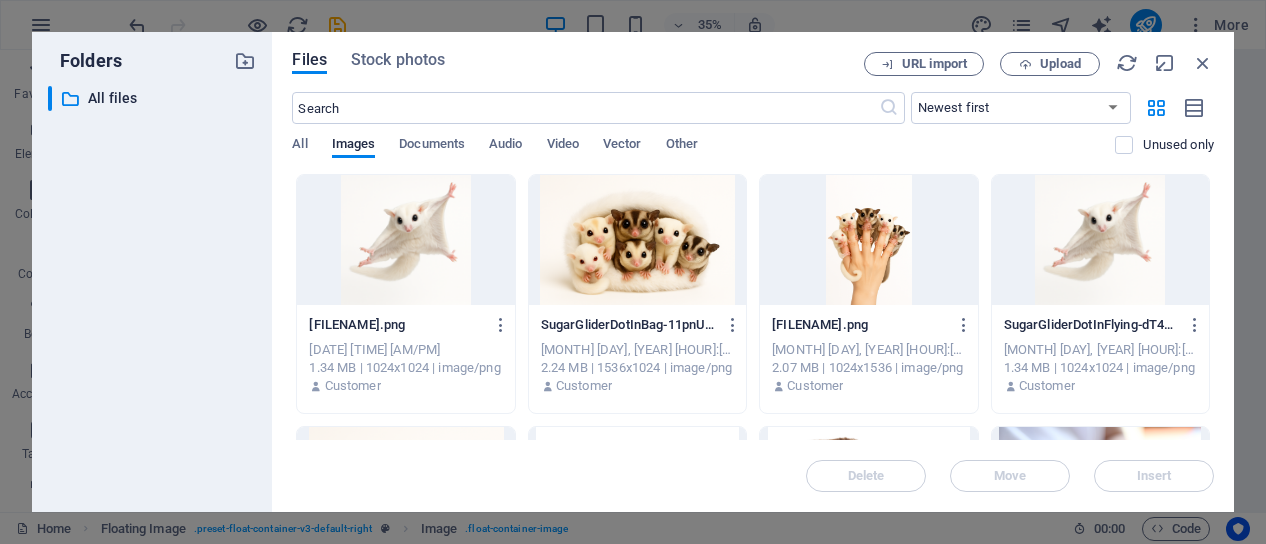 click at bounding box center [868, 240] 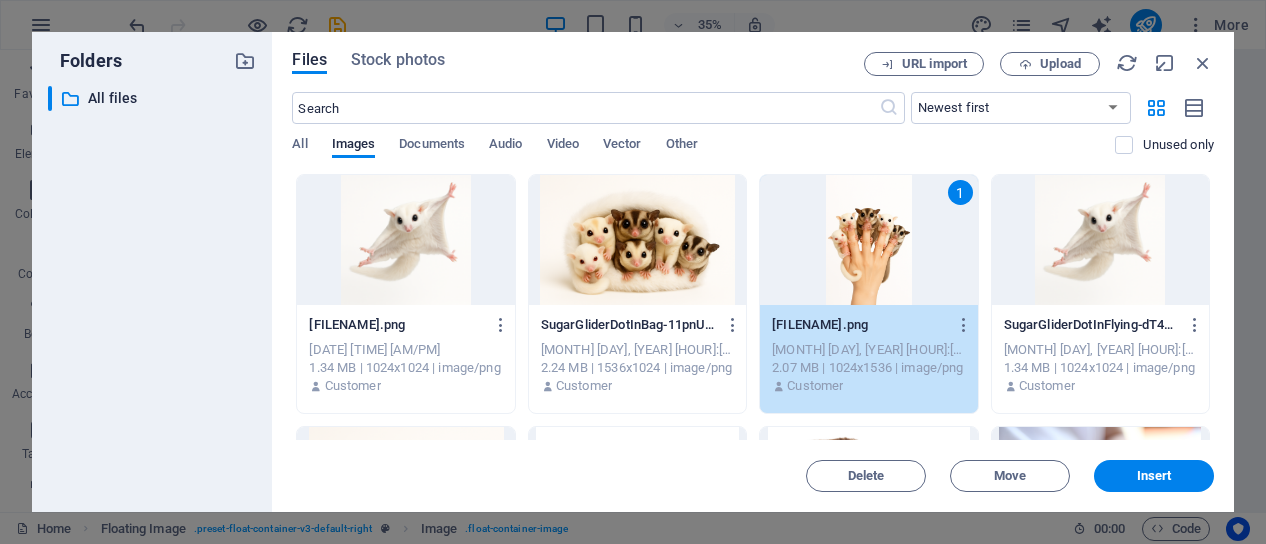 click on "1" at bounding box center [868, 240] 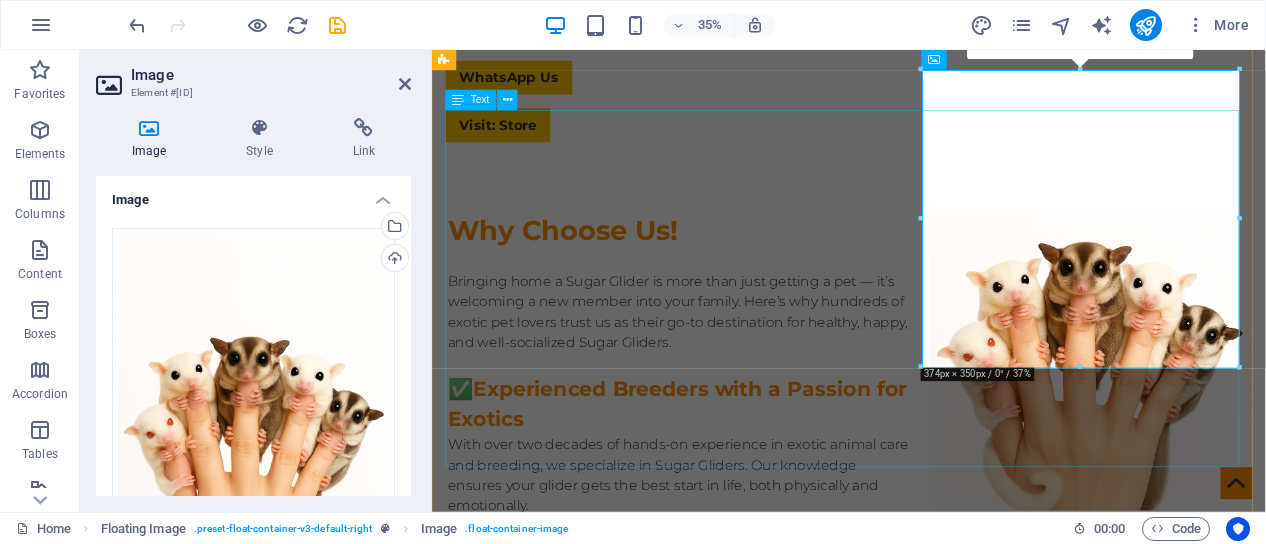 scroll, scrollTop: 755, scrollLeft: 0, axis: vertical 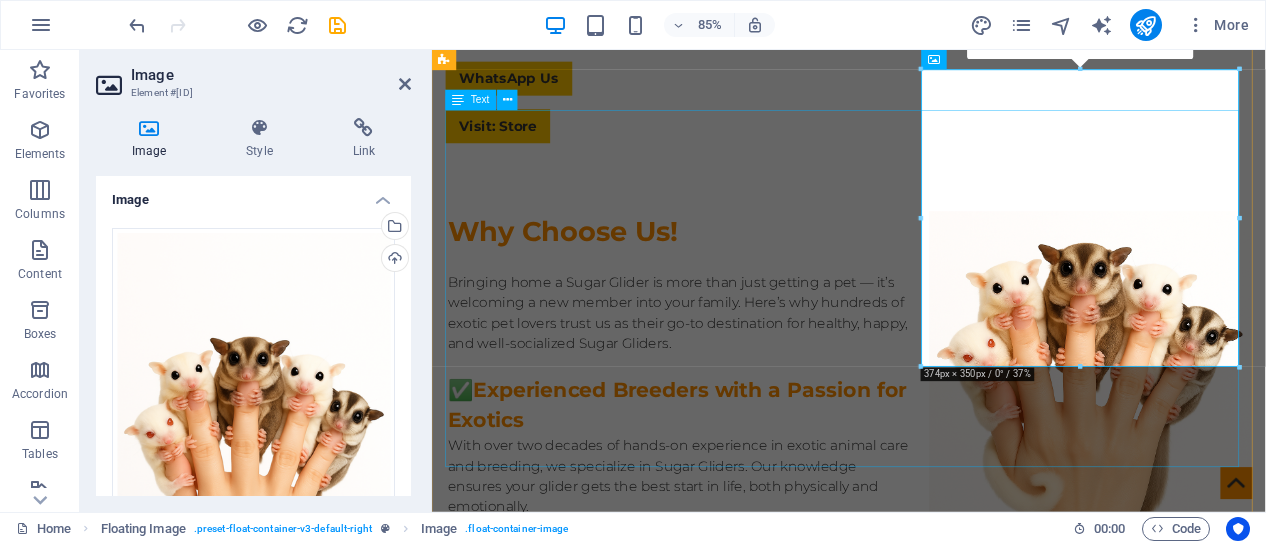 click on "Bringing home a Sugar Glider is more than just getting a pet — it’s welcoming a new member into your family. Here’s why hundreds of exotic pet lovers trust us as their go-to destination for healthy, happy, and well-socialized Sugar Gliders. ✅ Experienced Breeders with a Passion for Exotics With over two decades of hands-on experience in exotic animal care and breeding, we specialize in Sugar Gliders. Our knowledge ensures your glider gets the best start in life, both physically and emotionally. 🍼 Hand-Raised & Socialized Gliders All our joeys (baby gliders) are hand-raised in a loving home environment. They’re accustomed to human interaction, making them tame, friendly, and perfect for first-time owners or families with children." at bounding box center [923, 498] 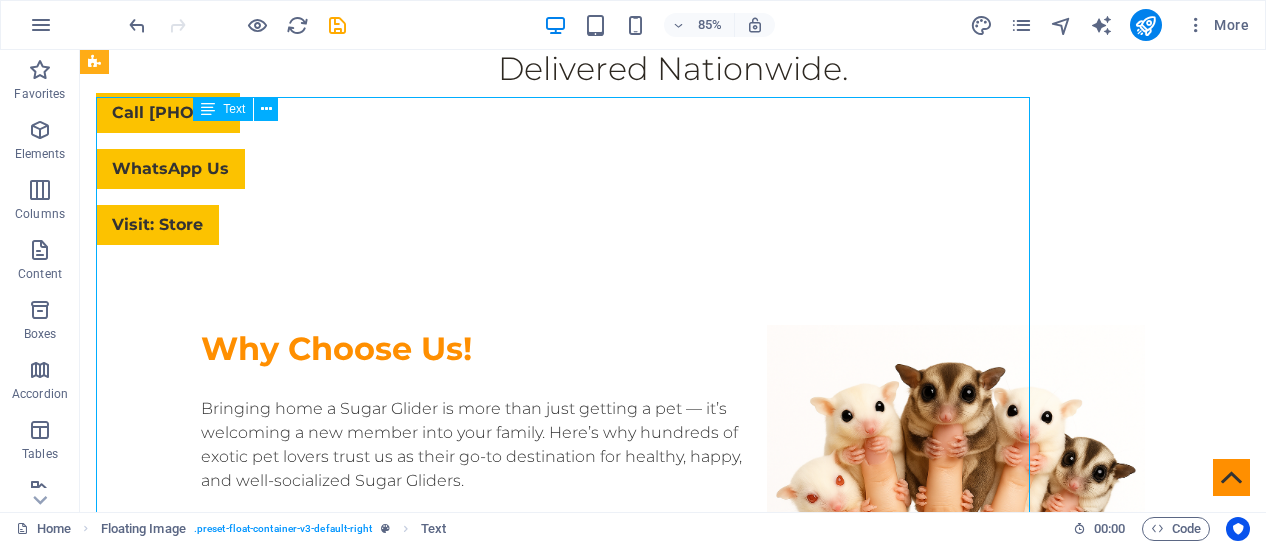 scroll, scrollTop: 780, scrollLeft: 0, axis: vertical 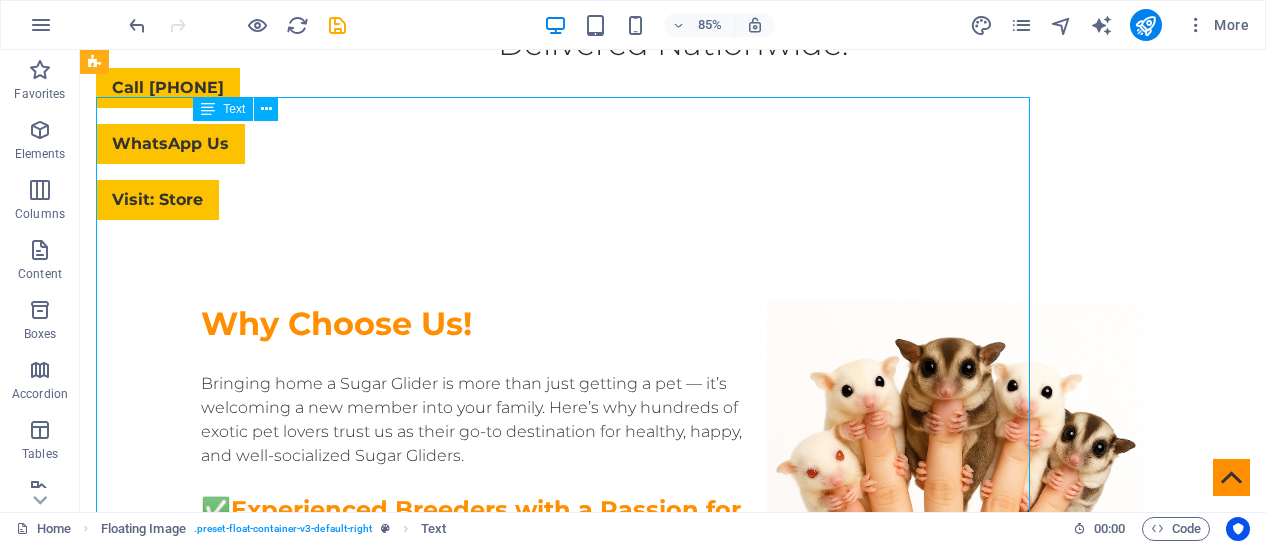 click on "Bringing home a Sugar Glider is more than just getting a pet — it’s welcoming a new member into your family. Here’s why hundreds of exotic pet lovers trust us as their go-to destination for healthy, happy, and well-socialized Sugar Gliders. ✅ Experienced Breeders with a Passion for Exotics With over two decades of hands-on experience in exotic animal care and breeding, we specialize in Sugar Gliders. Our knowledge ensures your glider gets the best start in life, both physically and emotionally. 🍼 Hand-Raised & Socialized Gliders All our joeys (baby gliders) are hand-raised in a loving home environment. They’re accustomed to human interaction, making them tame, friendly, and perfect for first-time owners or families with children." at bounding box center (673, 558) 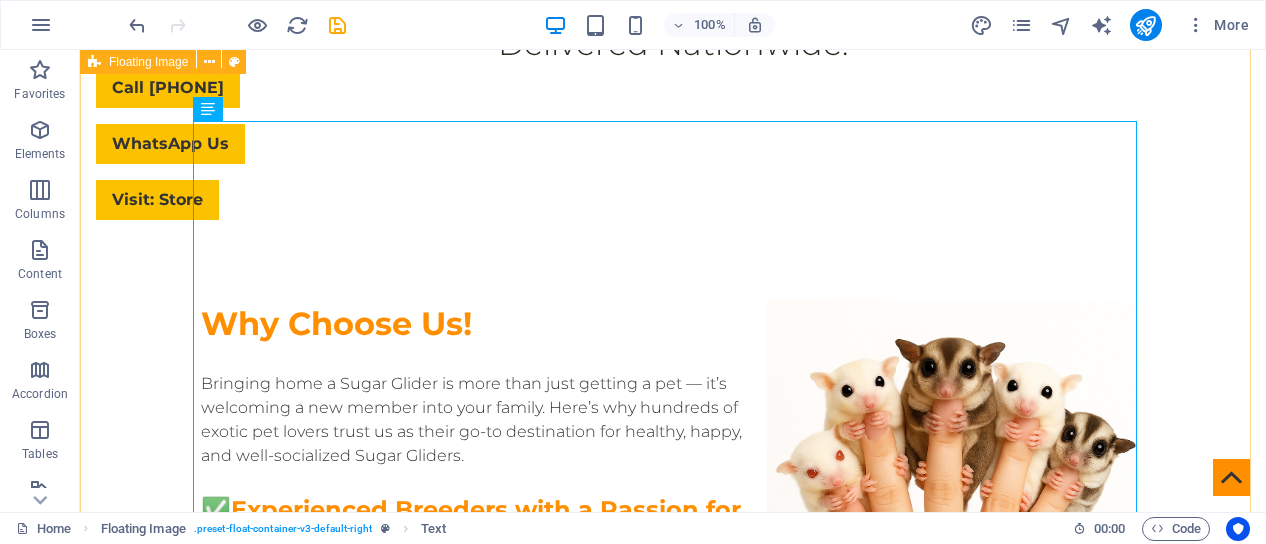 click on "Why Choose Us! Bringing home a Sugar Glider is more than just getting a pet — it’s welcoming a new member into your family. Here’s why hundreds of exotic pet lovers trust us as their go-to destination for healthy, happy, and well-socialized Sugar Gliders. ✅ Experienced Breeders with a Passion for Exotics With over two decades of hands-on experience in exotic animal care and breeding, we specialize in Sugar Gliders. Our knowledge ensures your glider gets the best start in life, both physically and emotionally. 🍼 Hand-Raised & Socialized Gliders All our joeys (baby gliders) are hand-raised in a loving home environment. They’re accustomed to human interaction, making them tame, friendly, and perfect for first-time owners or families with children." at bounding box center [673, 534] 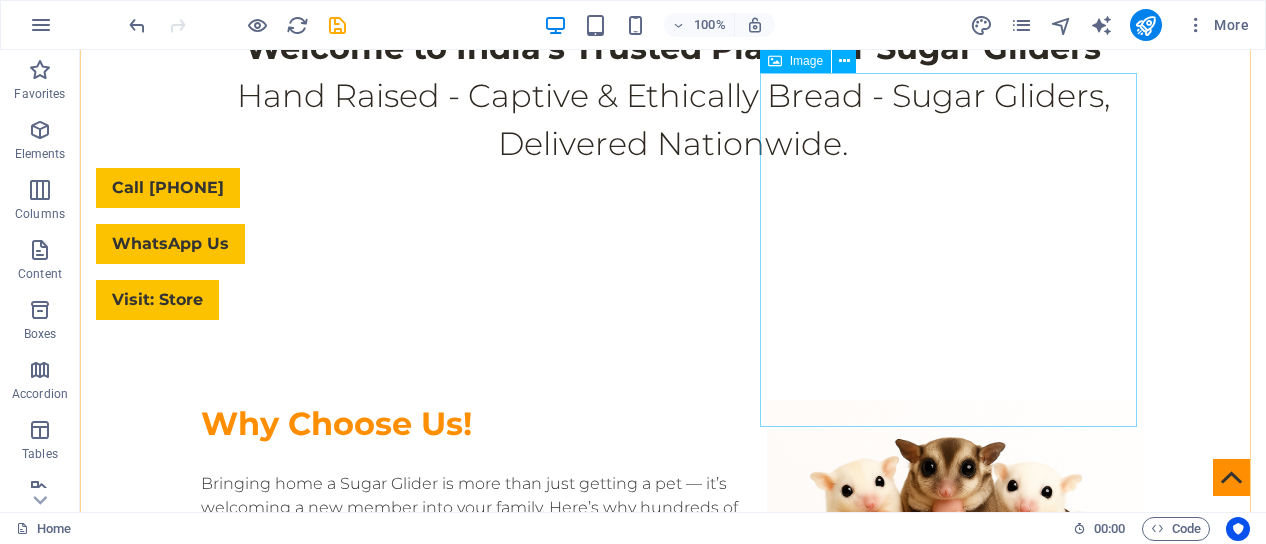scroll, scrollTop: 780, scrollLeft: 0, axis: vertical 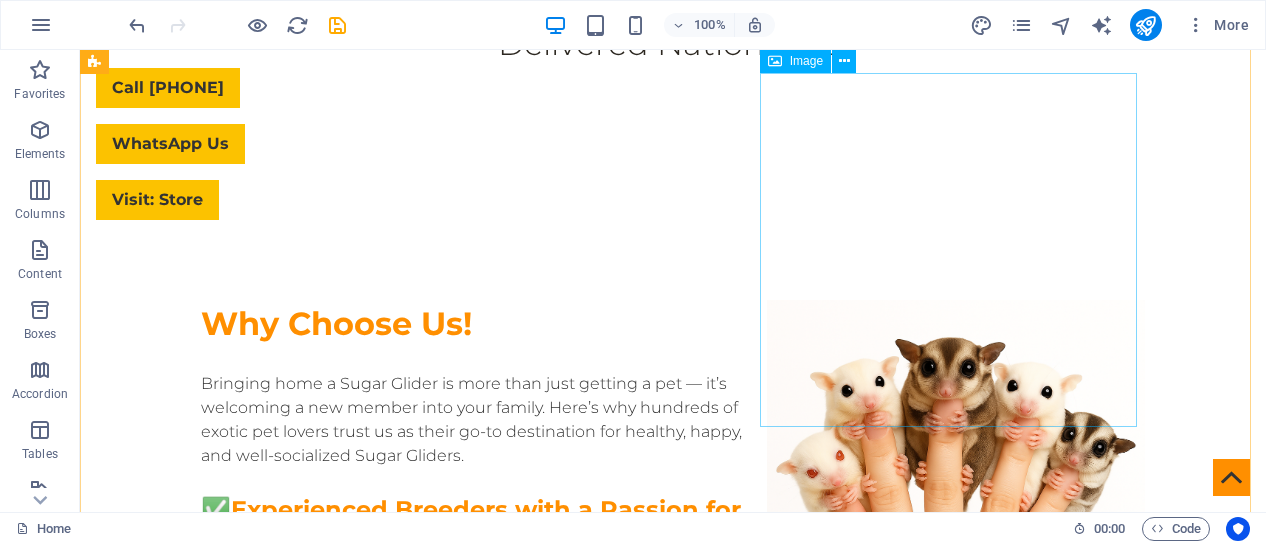 click at bounding box center (956, 477) 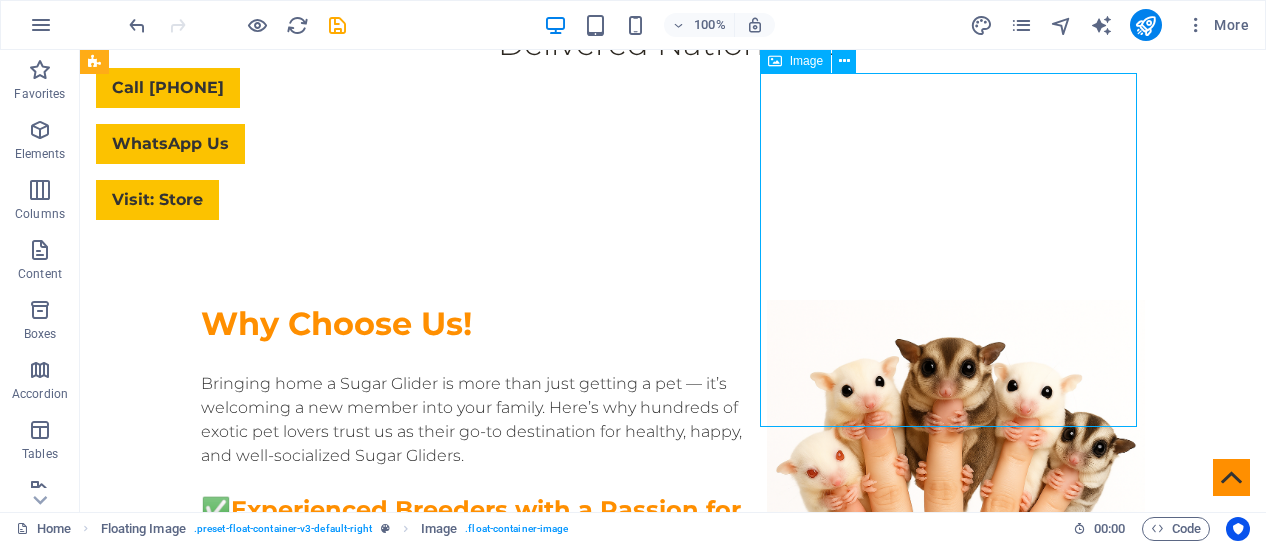 click at bounding box center [956, 477] 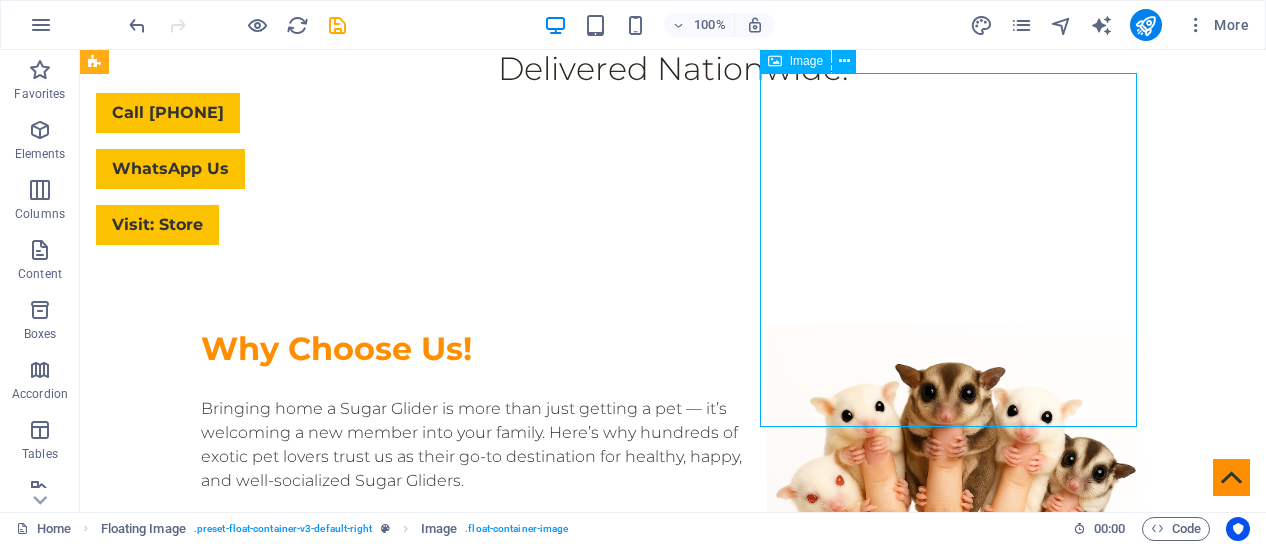 select on "%" 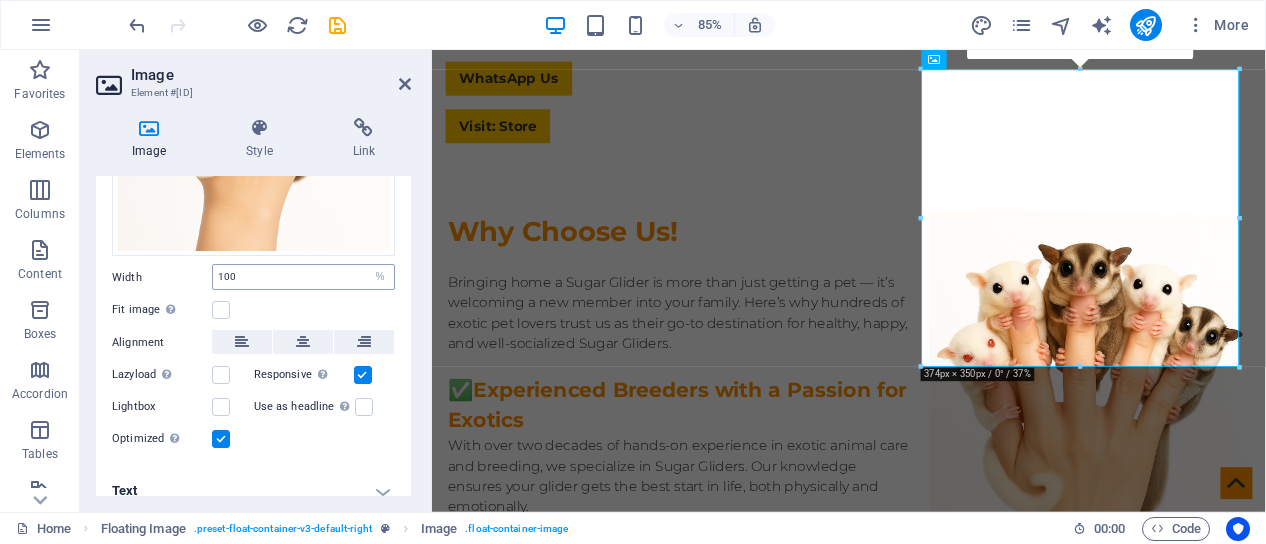scroll, scrollTop: 400, scrollLeft: 0, axis: vertical 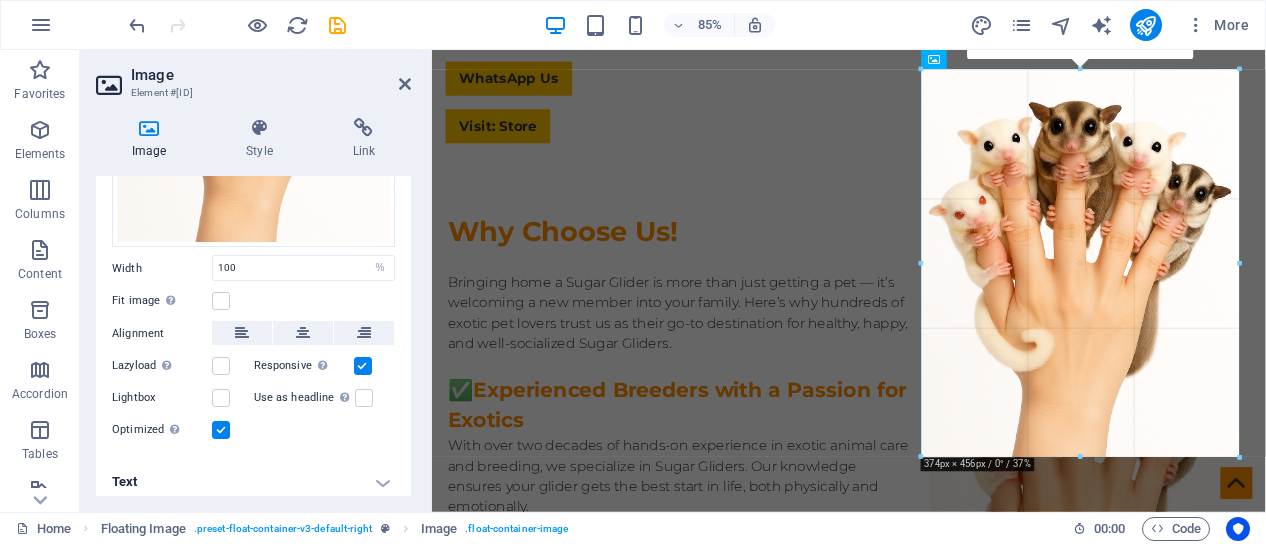 drag, startPoint x: 1080, startPoint y: 369, endPoint x: 760, endPoint y: 507, distance: 348.48816 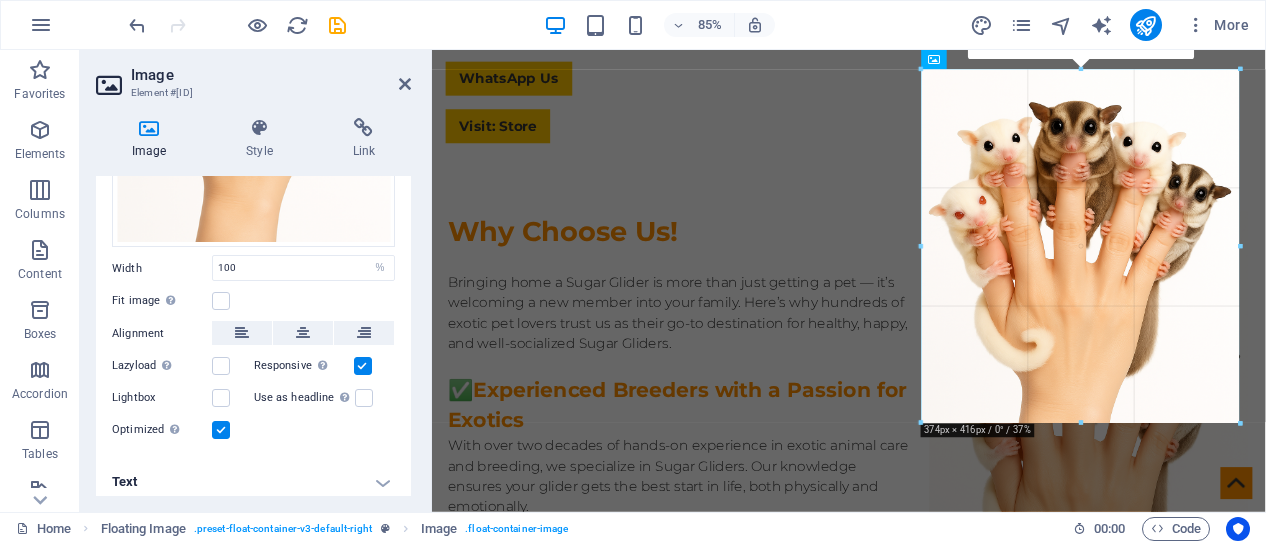 drag, startPoint x: 1080, startPoint y: 367, endPoint x: 1086, endPoint y: 433, distance: 66.27216 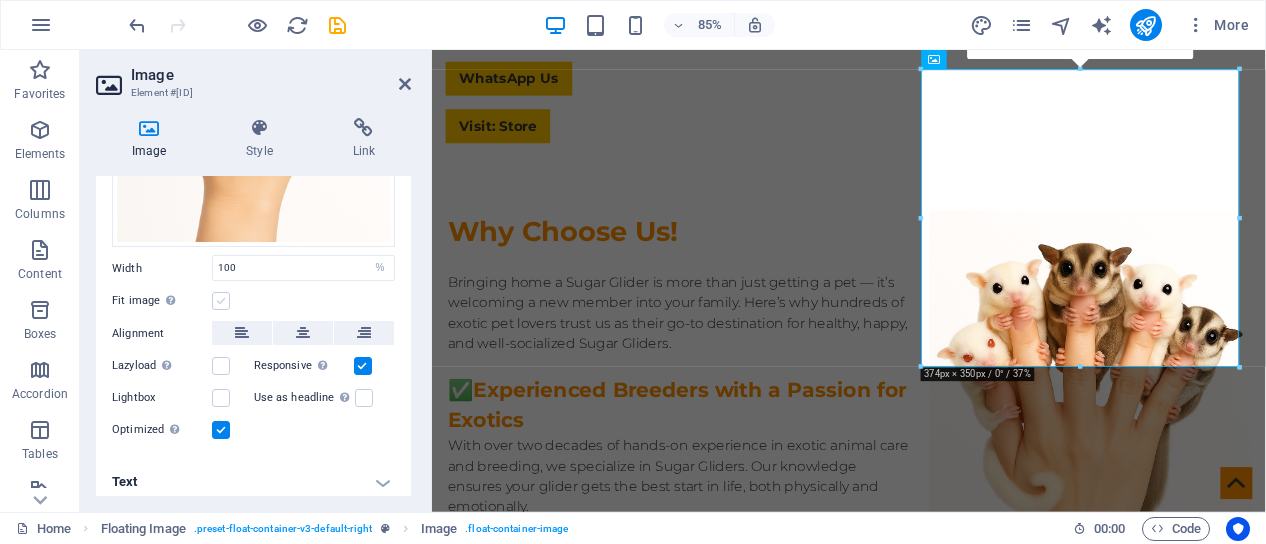 click at bounding box center [221, 301] 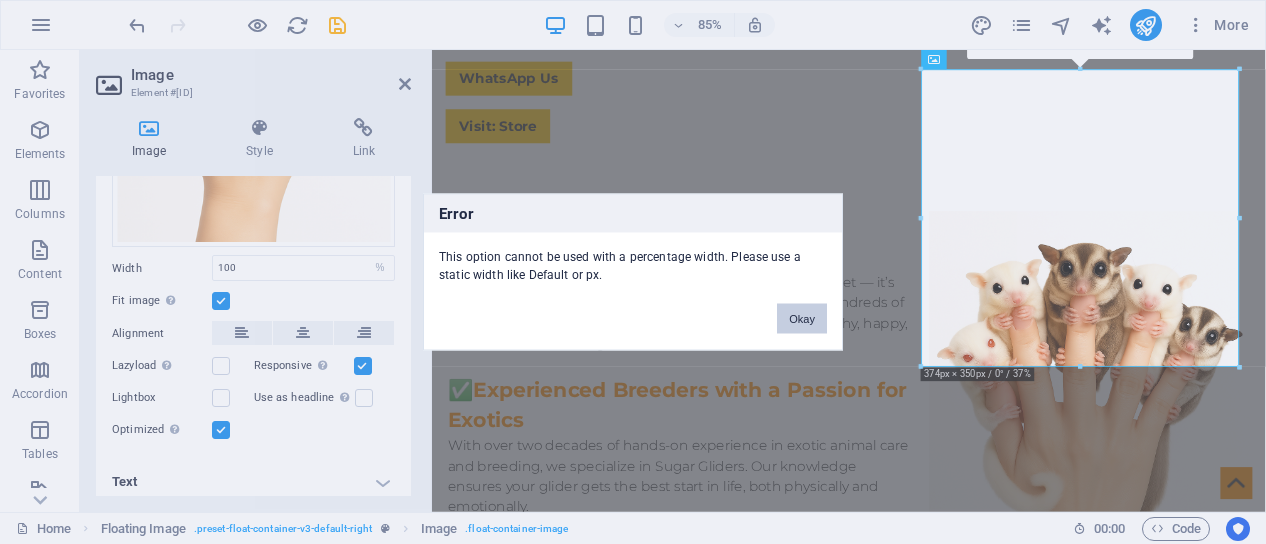 click on "Okay" at bounding box center (802, 319) 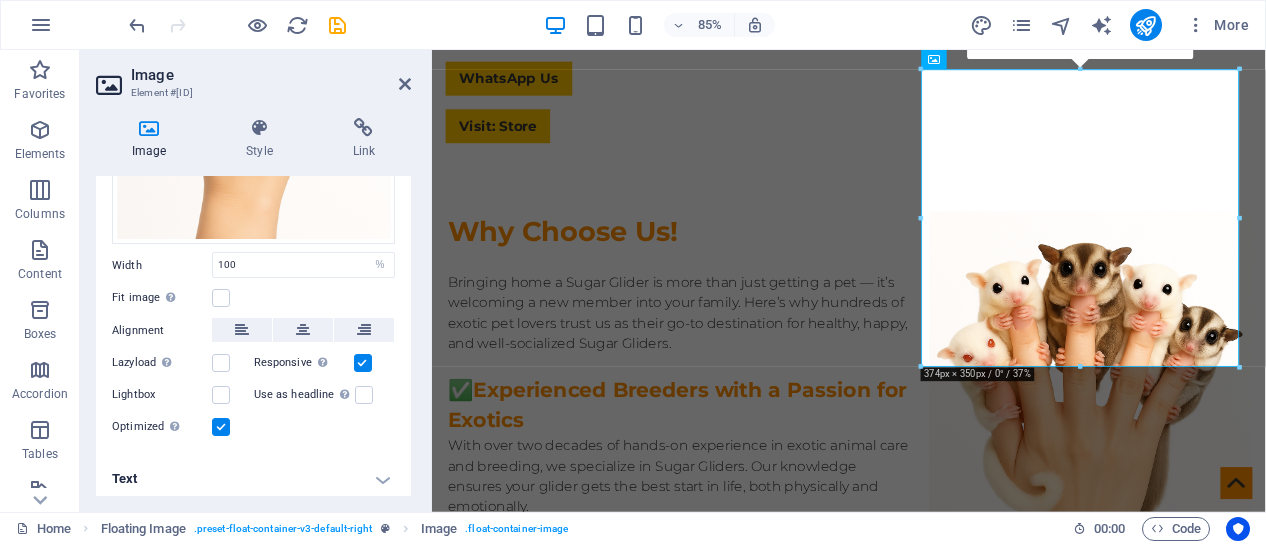 scroll, scrollTop: 404, scrollLeft: 0, axis: vertical 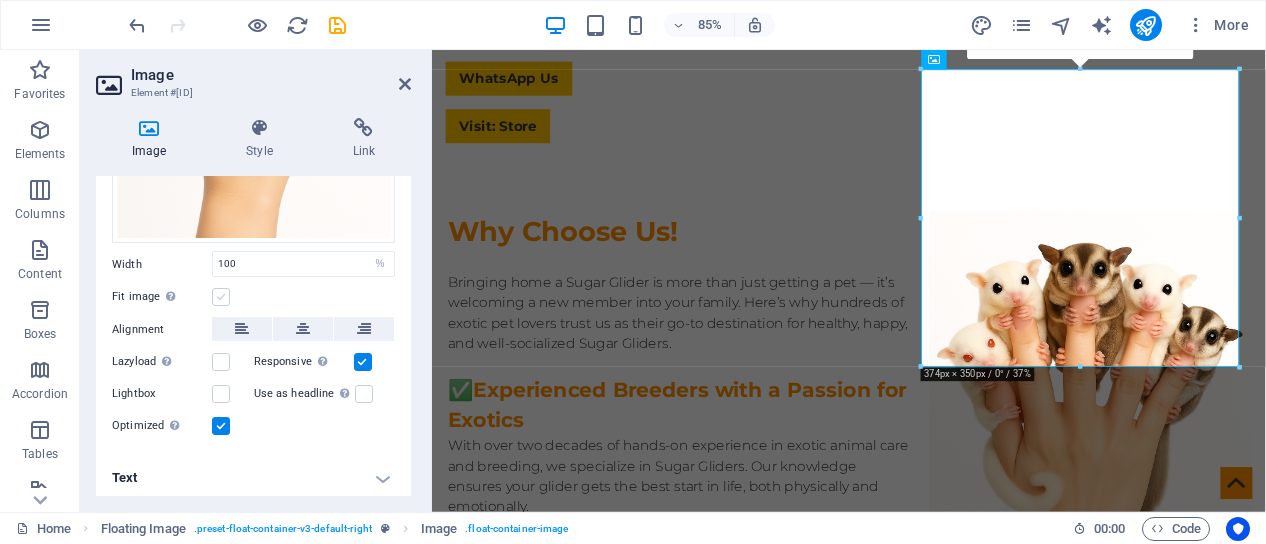 click at bounding box center (221, 297) 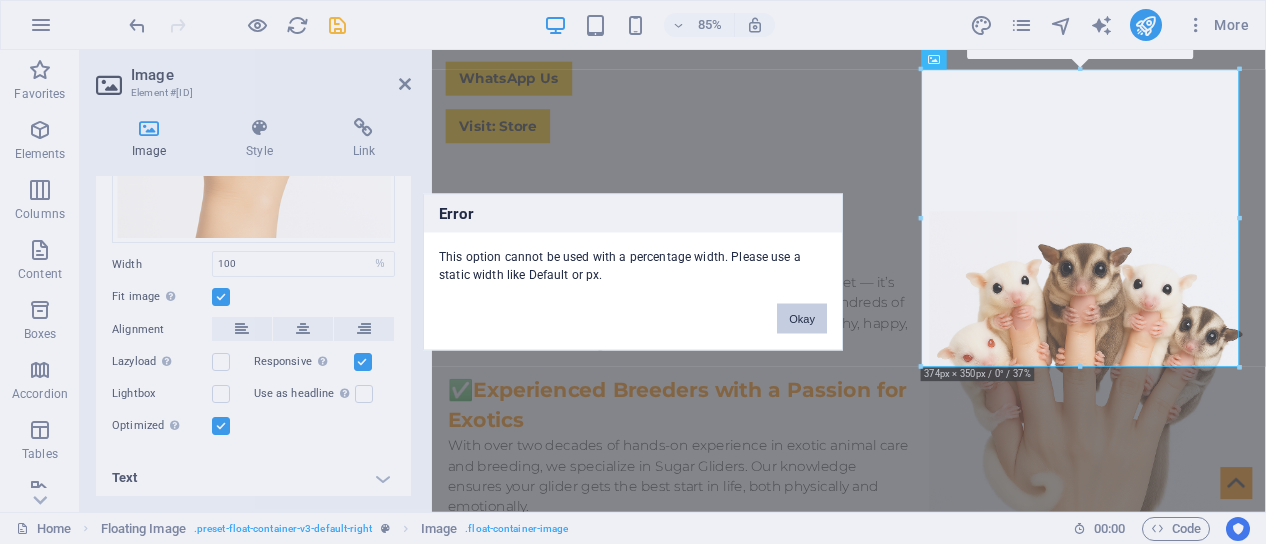 click on "Okay" at bounding box center (802, 319) 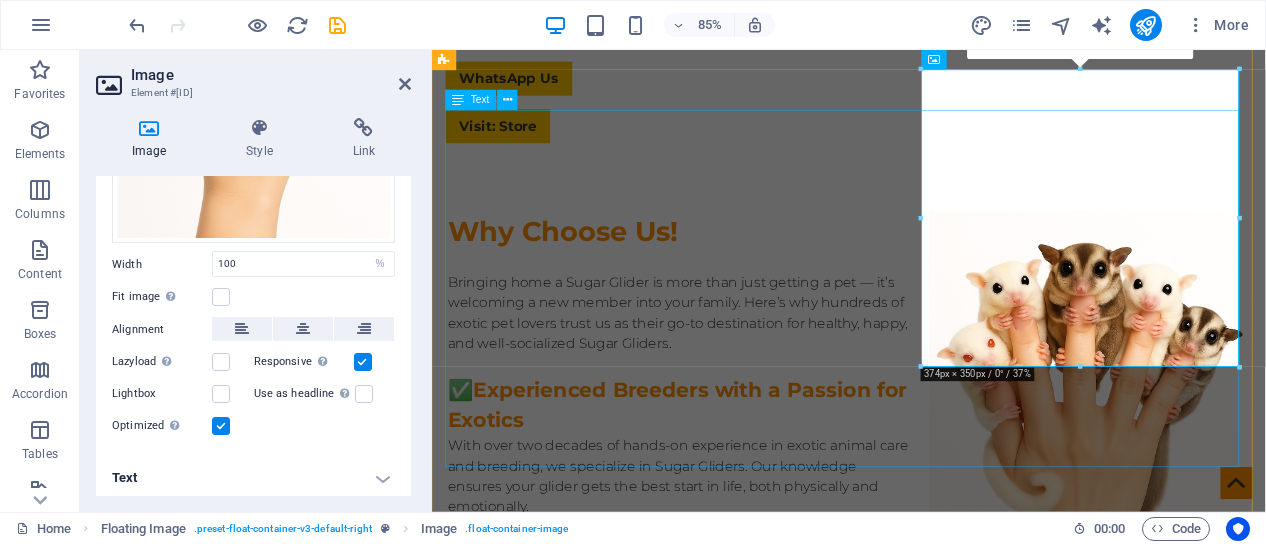 click on "Bringing home a Sugar Glider is more than just getting a pet — it’s welcoming a new member into your family. Here’s why hundreds of exotic pet lovers trust us as their go-to destination for healthy, happy, and well-socialized Sugar Gliders. ✅ Experienced Breeders with a Passion for Exotics With over two decades of hands-on experience in exotic animal care and breeding, we specialize in Sugar Gliders. Our knowledge ensures your glider gets the best start in life, both physically and emotionally. 🍼 Hand-Raised & Socialized Gliders All our joeys (baby gliders) are hand-raised in a loving home environment. They’re accustomed to human interaction, making them tame, friendly, and perfect for first-time owners or families with children." at bounding box center [923, 498] 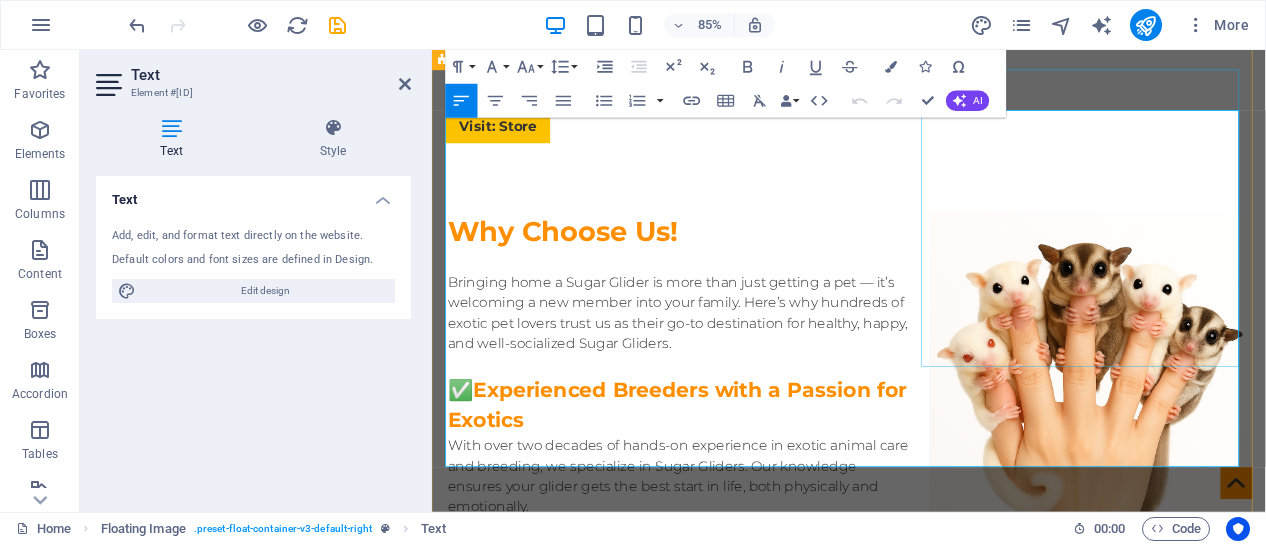 click at bounding box center [1206, 417] 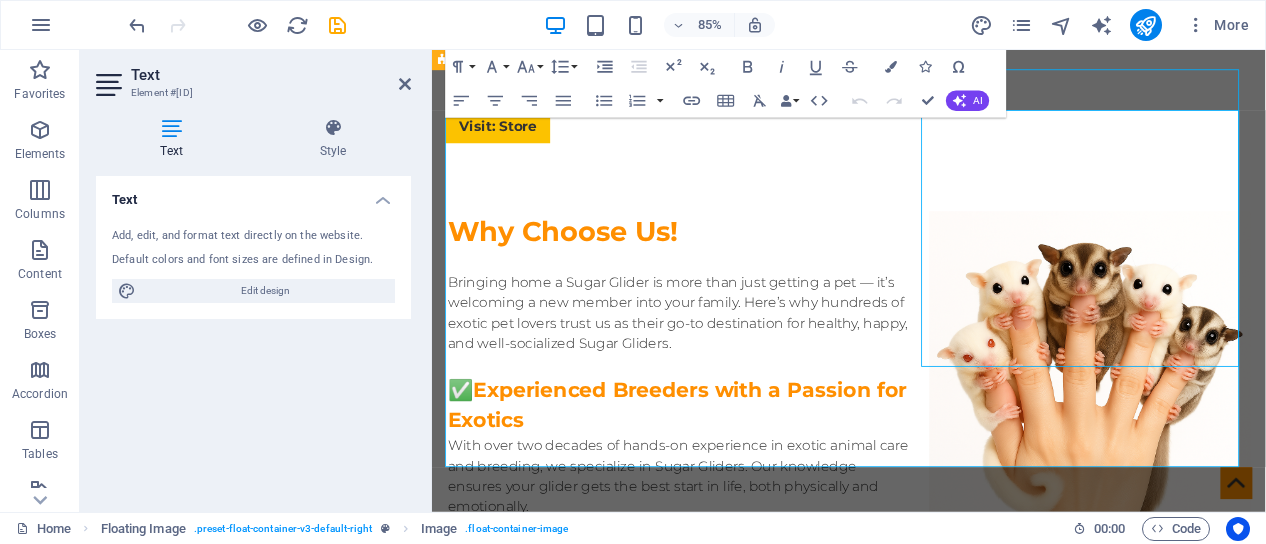 scroll, scrollTop: 780, scrollLeft: 0, axis: vertical 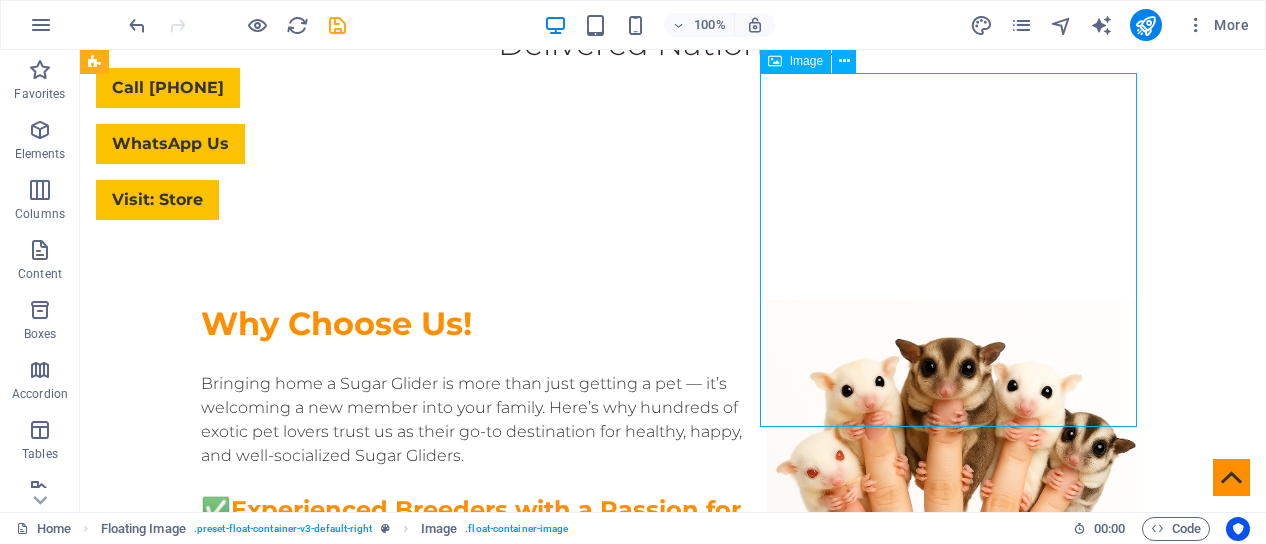 click at bounding box center (956, 477) 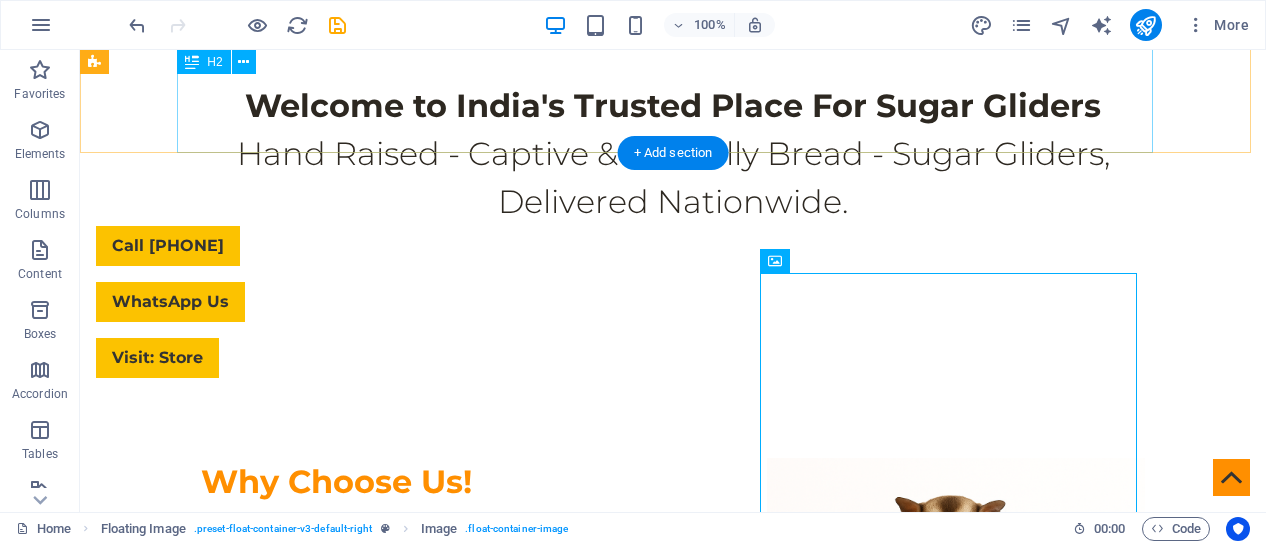scroll, scrollTop: 580, scrollLeft: 0, axis: vertical 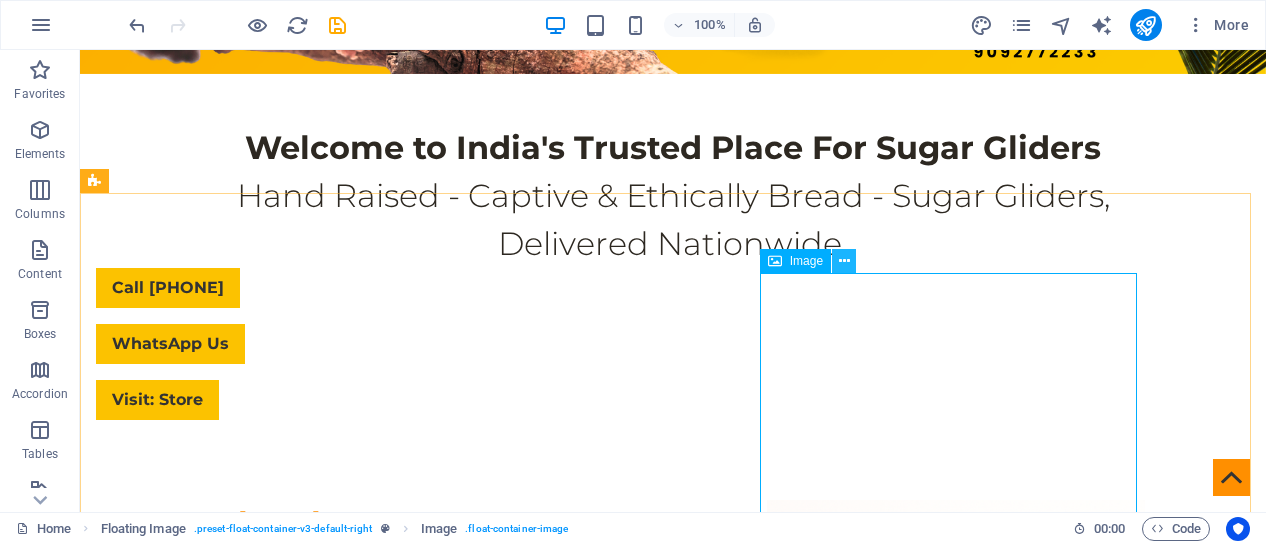 click at bounding box center [844, 261] 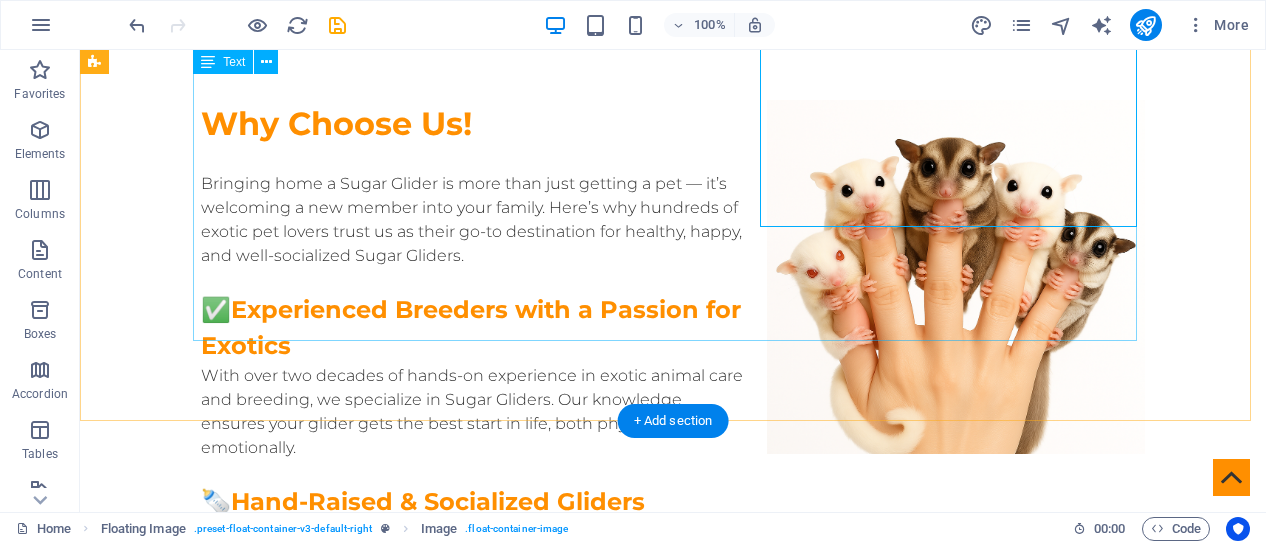 scroll, scrollTop: 780, scrollLeft: 0, axis: vertical 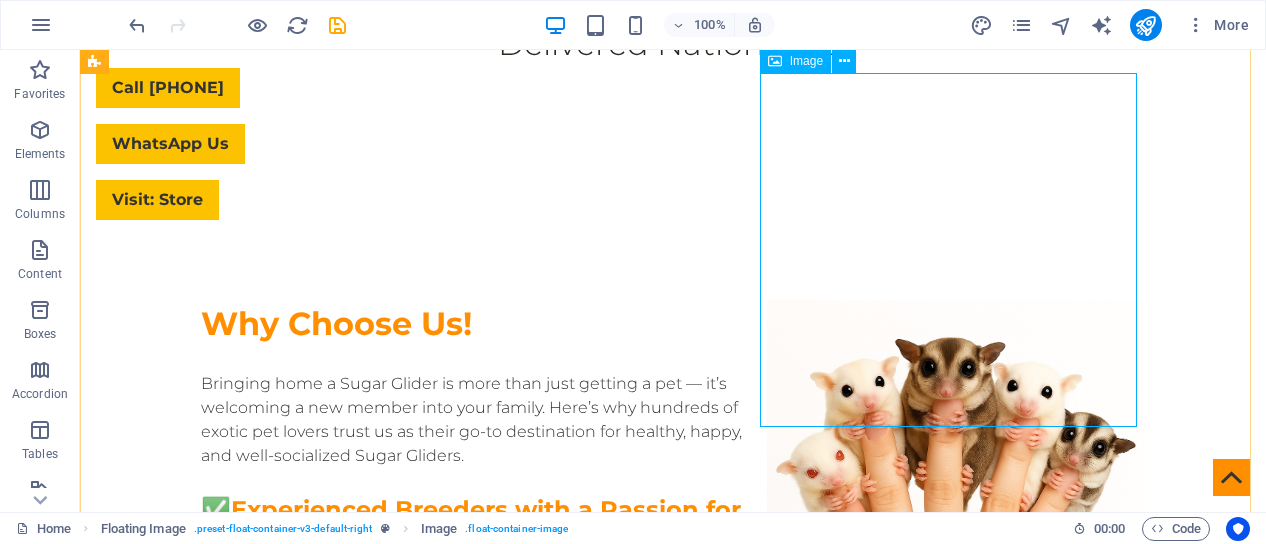 click at bounding box center (956, 477) 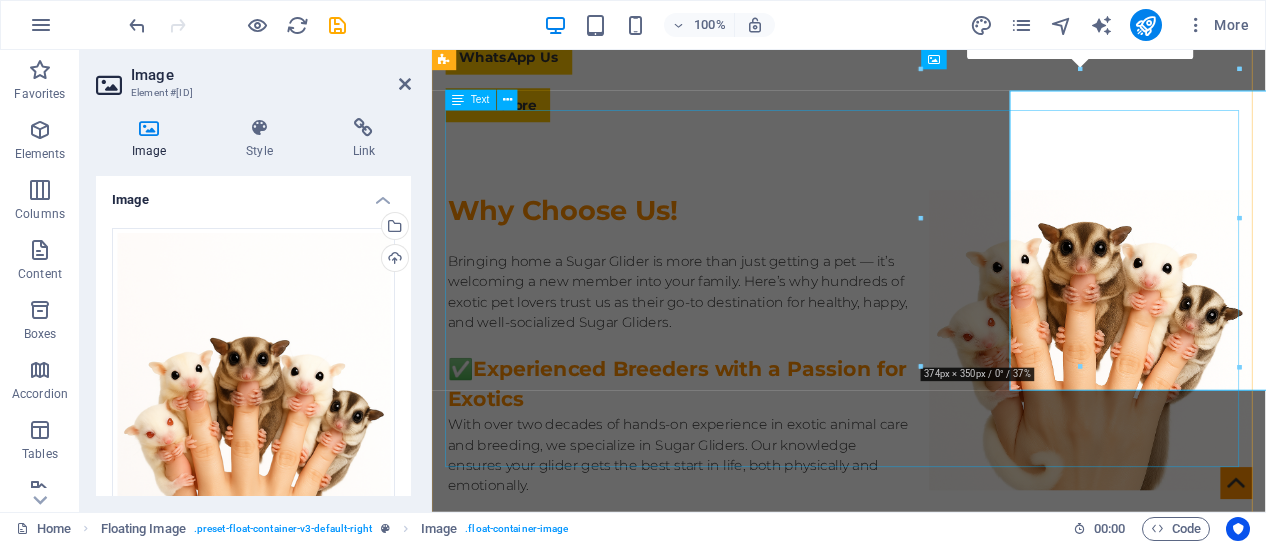 scroll, scrollTop: 755, scrollLeft: 0, axis: vertical 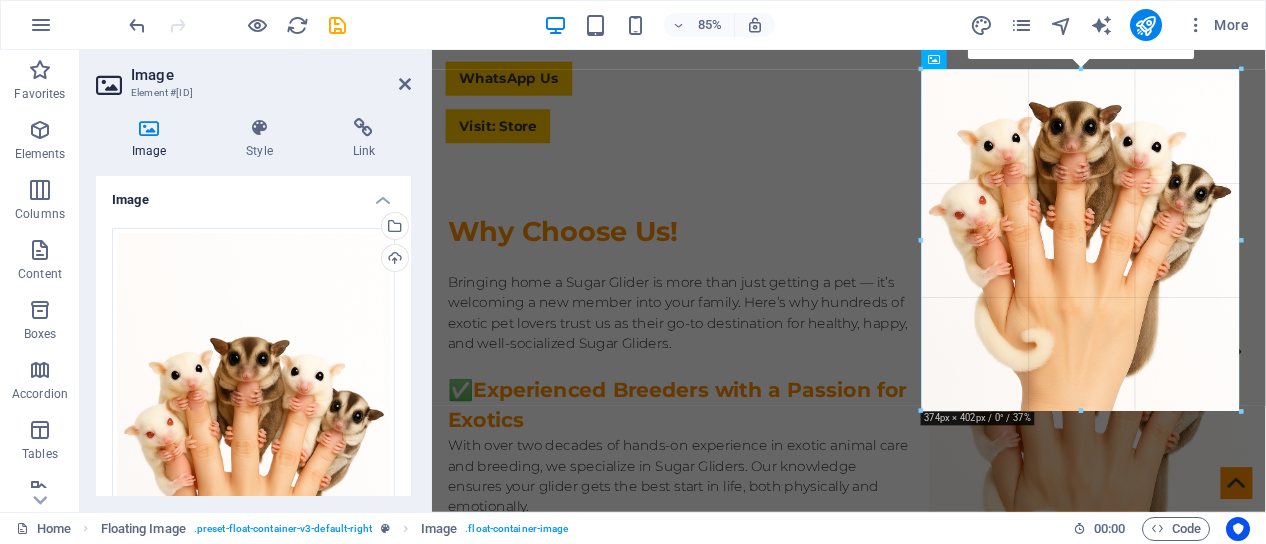 drag, startPoint x: 1080, startPoint y: 369, endPoint x: 1076, endPoint y: 421, distance: 52.153618 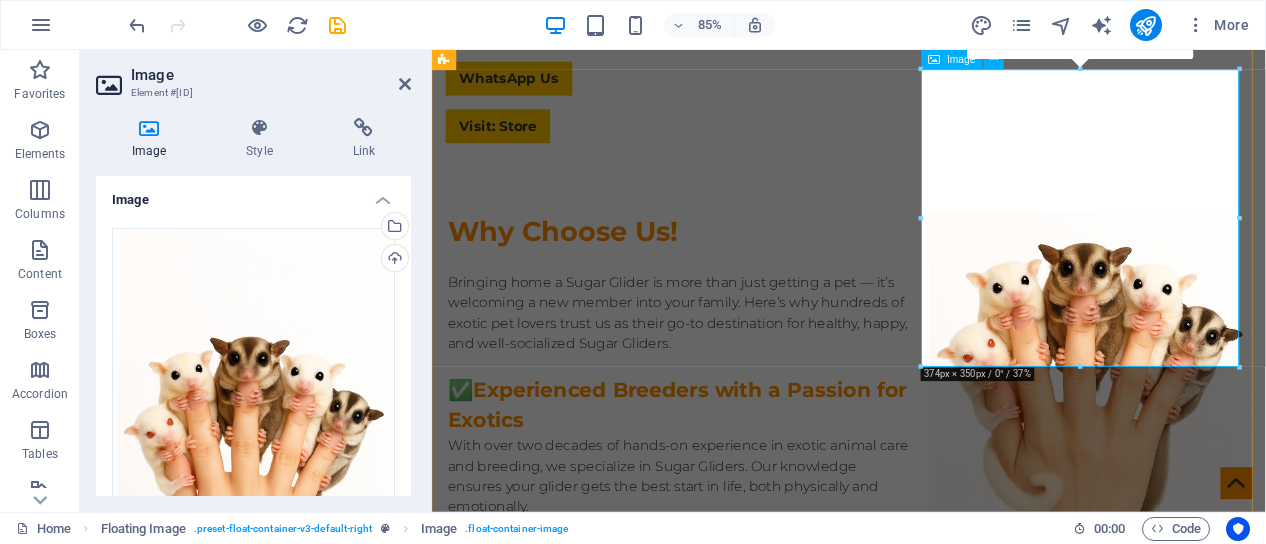 scroll, scrollTop: 555, scrollLeft: 0, axis: vertical 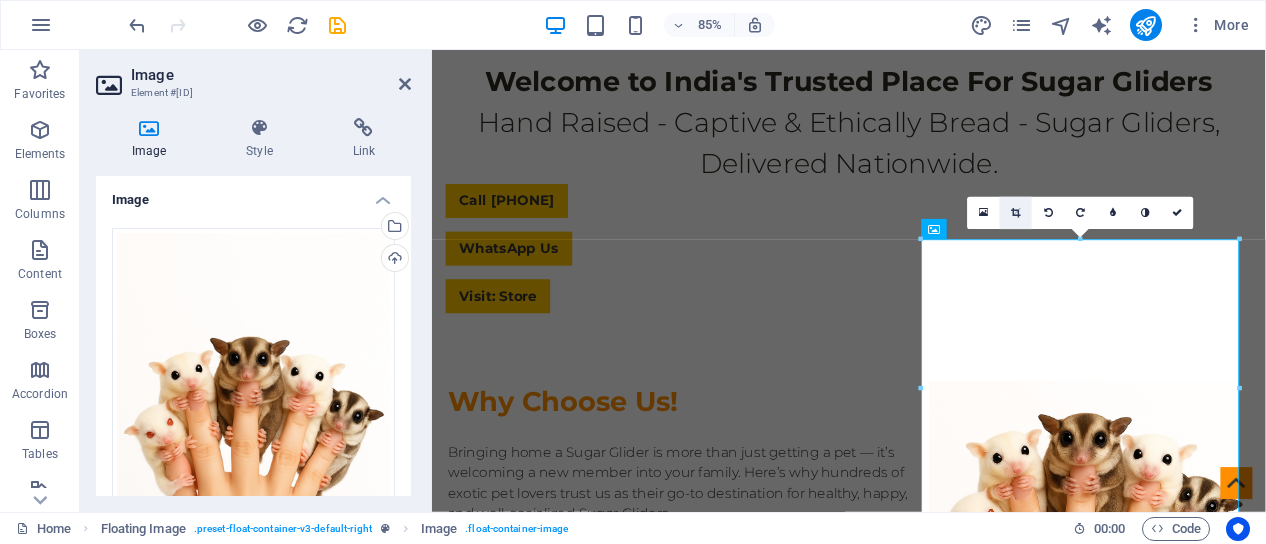 click at bounding box center (1016, 214) 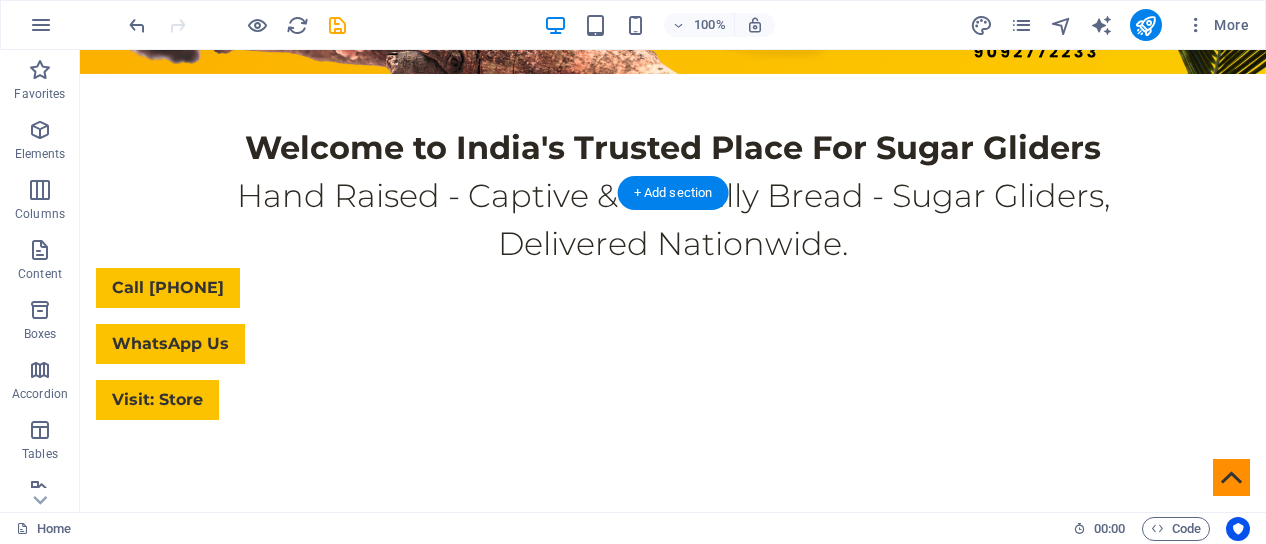 drag, startPoint x: 592, startPoint y: 540, endPoint x: 862, endPoint y: 371, distance: 318.52942 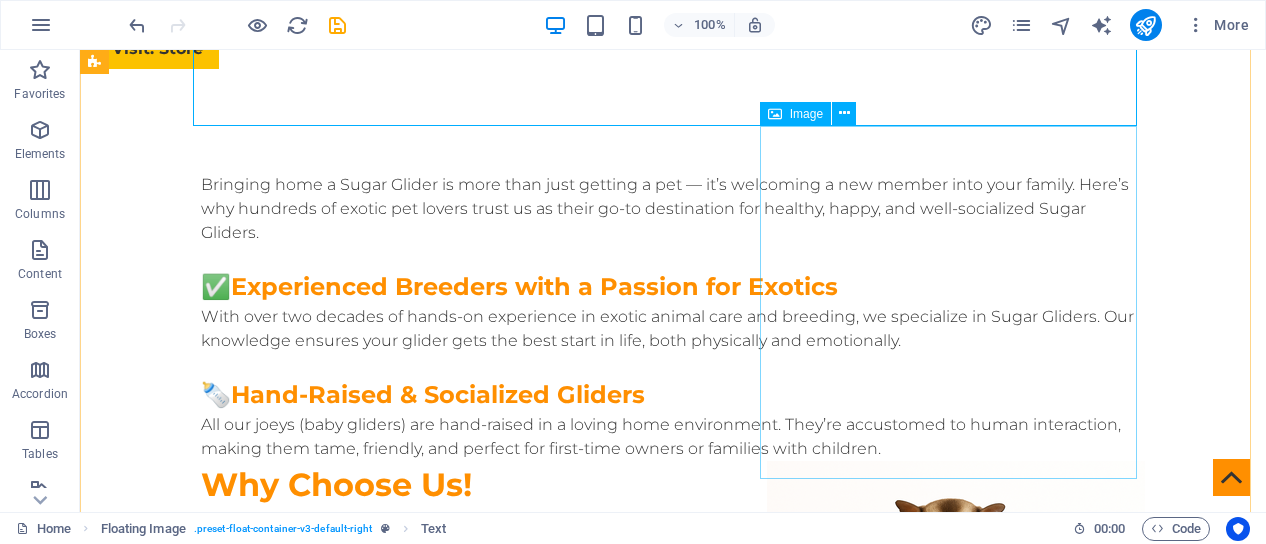 scroll, scrollTop: 728, scrollLeft: 0, axis: vertical 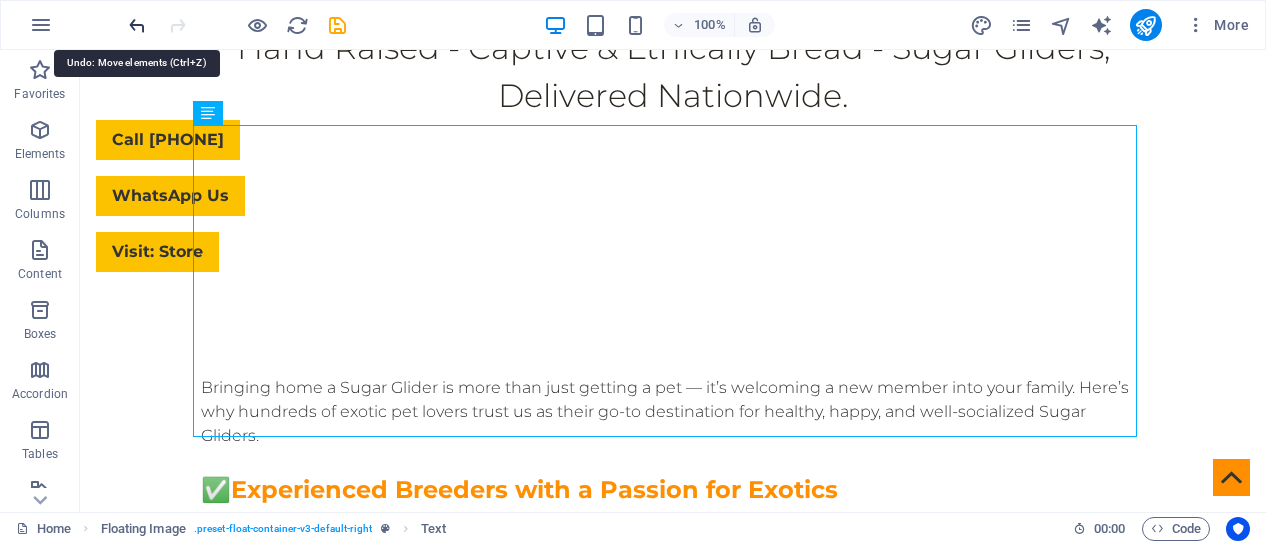 click at bounding box center [137, 25] 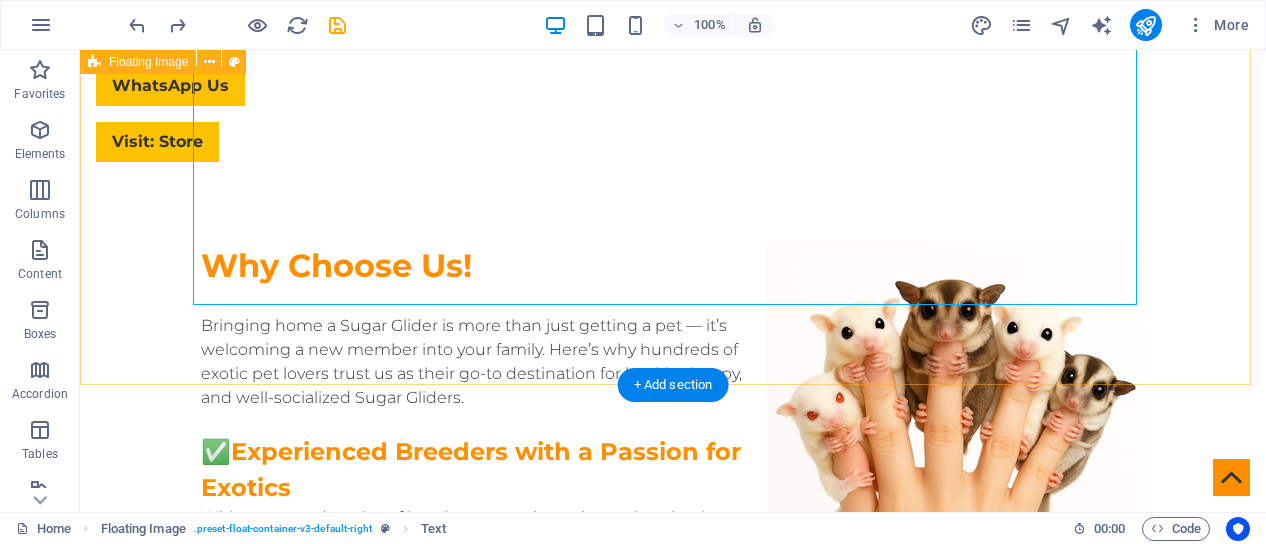 scroll, scrollTop: 1016, scrollLeft: 0, axis: vertical 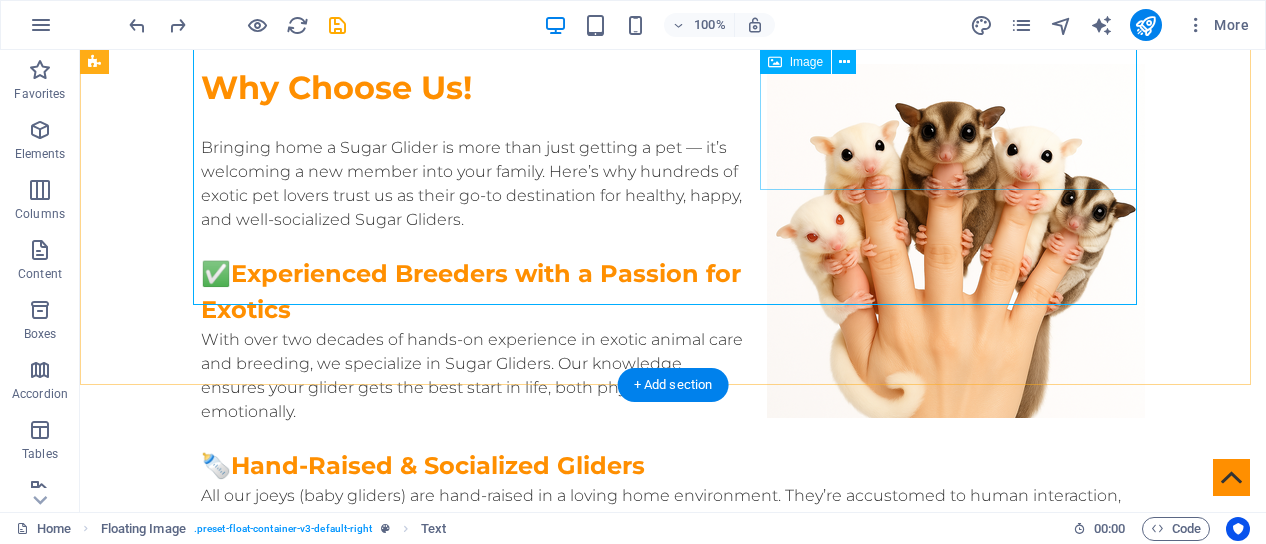 click at bounding box center [956, 241] 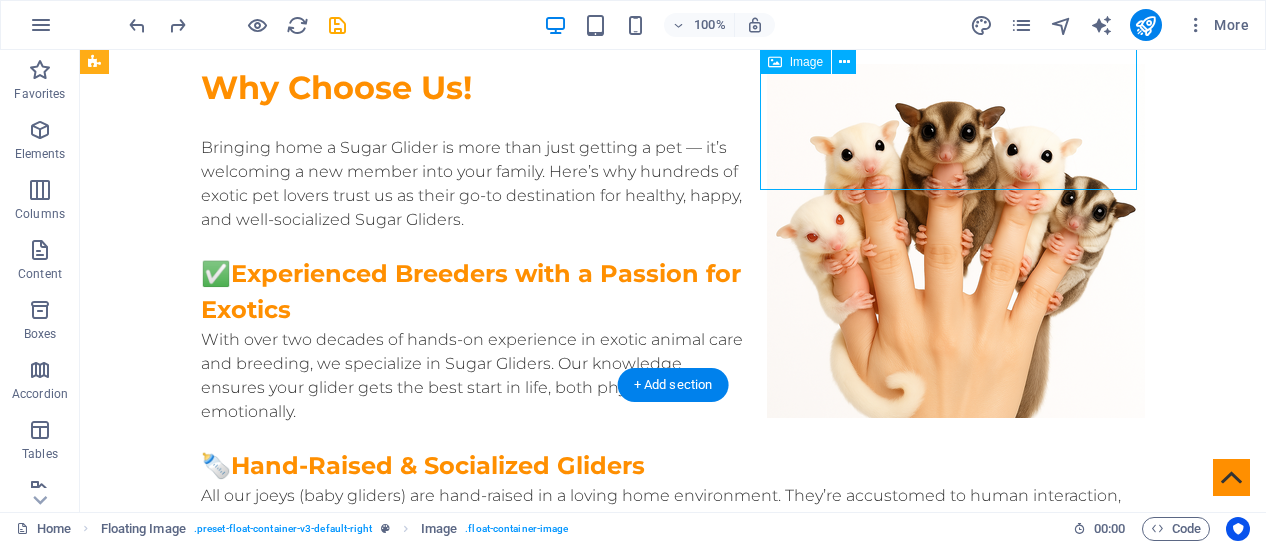 click at bounding box center [956, 241] 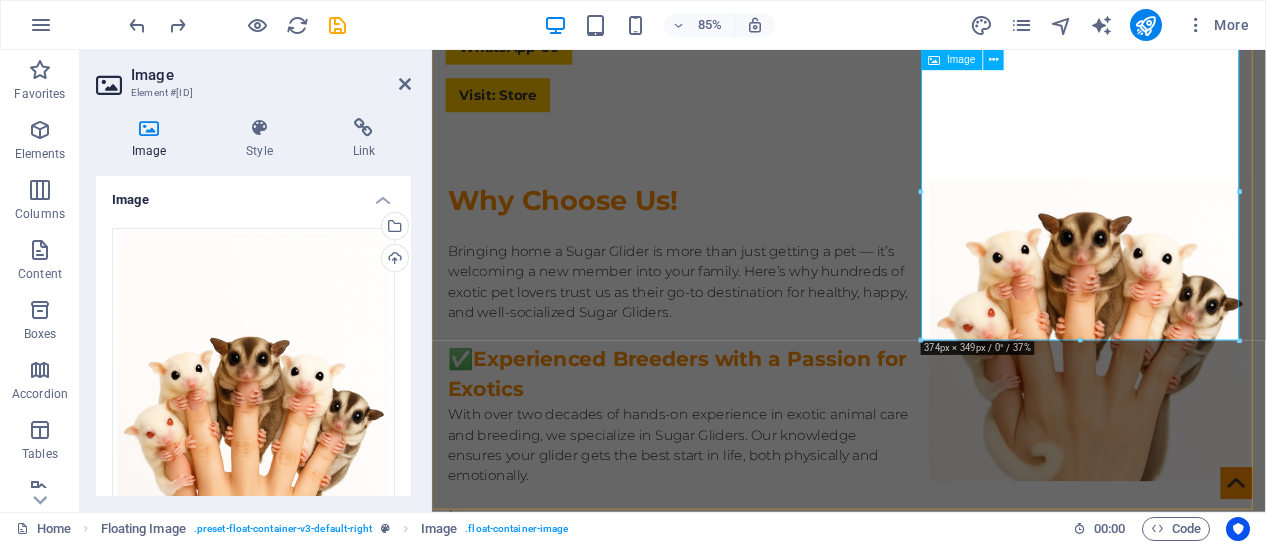 scroll, scrollTop: 591, scrollLeft: 0, axis: vertical 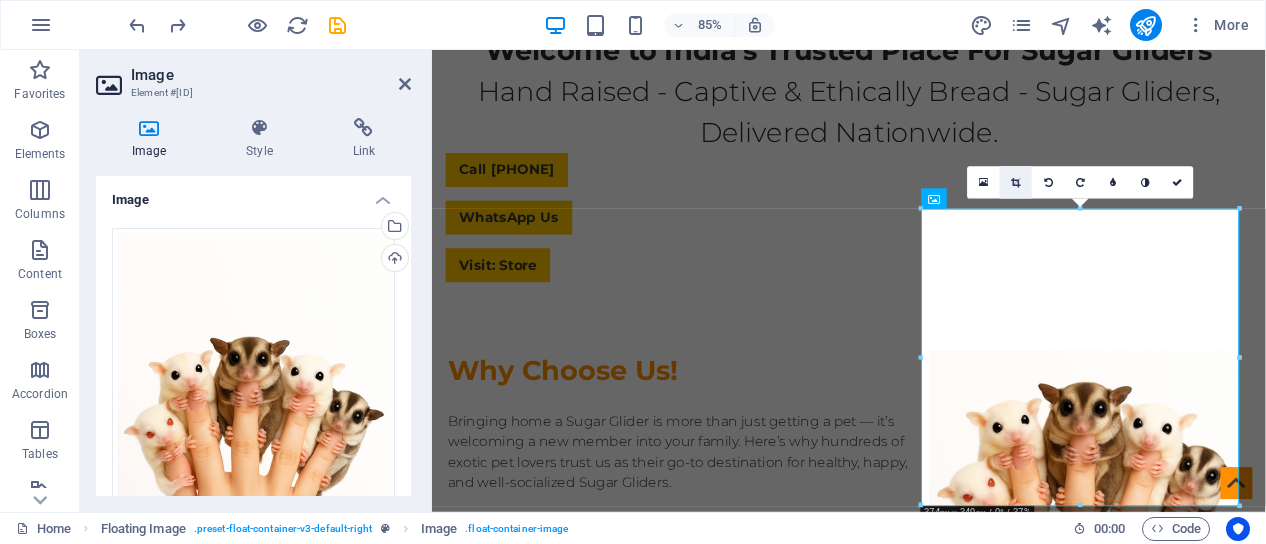 click at bounding box center (1016, 183) 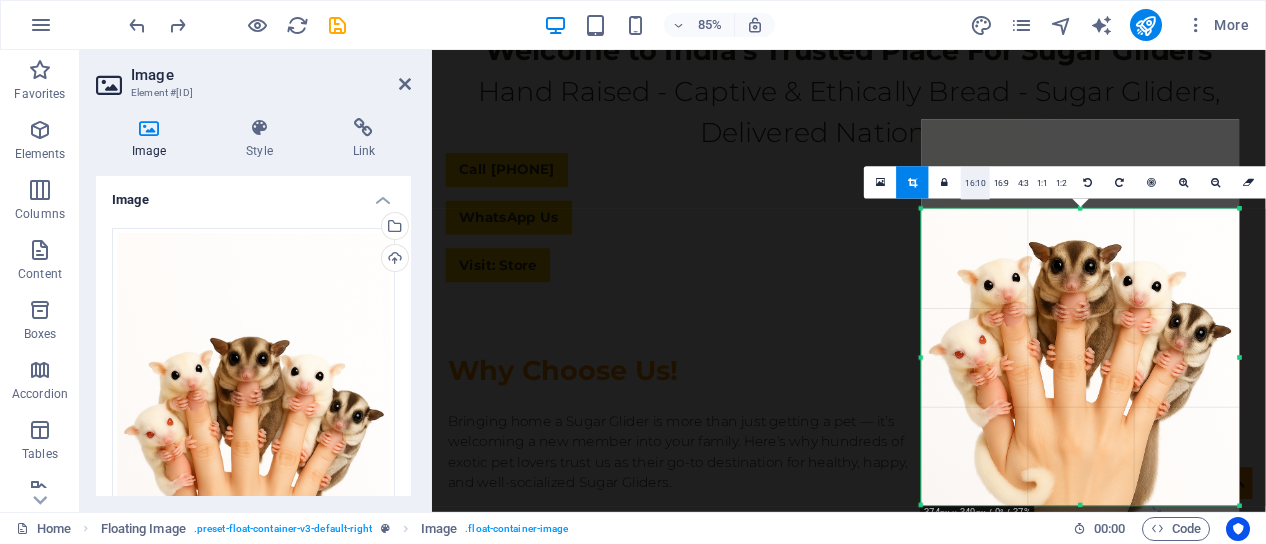 click on "16:10" at bounding box center [975, 184] 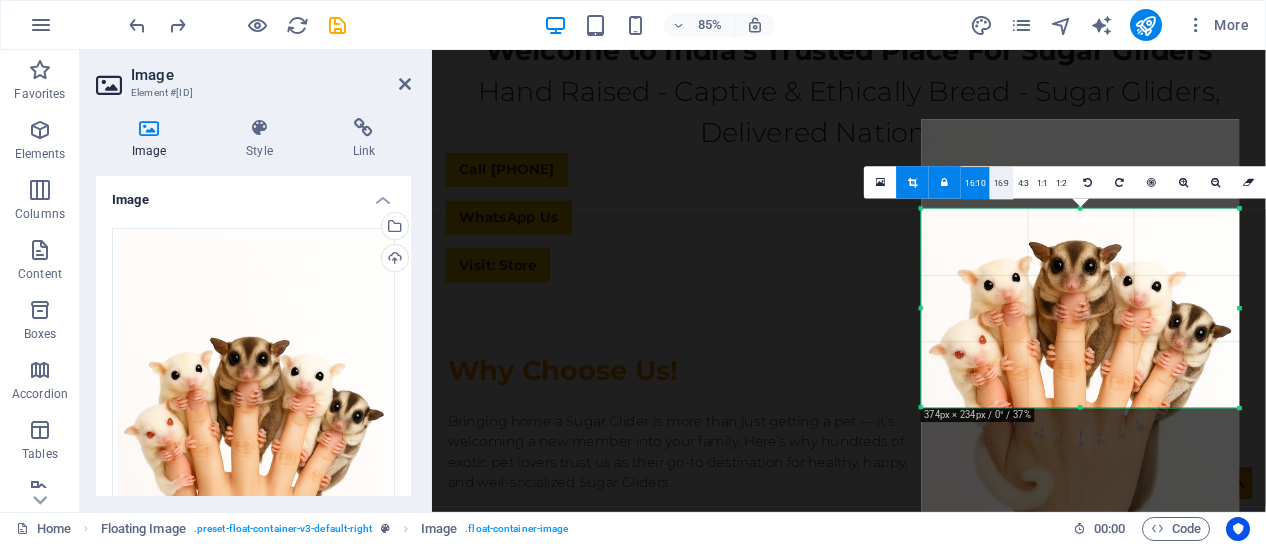 click on "16:9" at bounding box center [1002, 184] 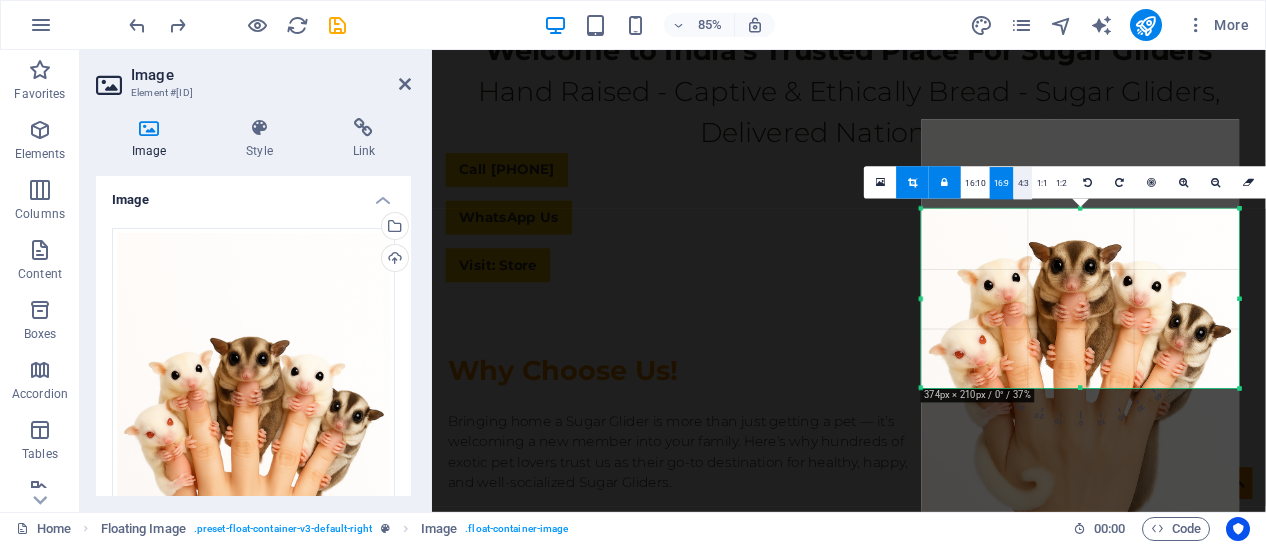 click on "4:3" at bounding box center (1023, 184) 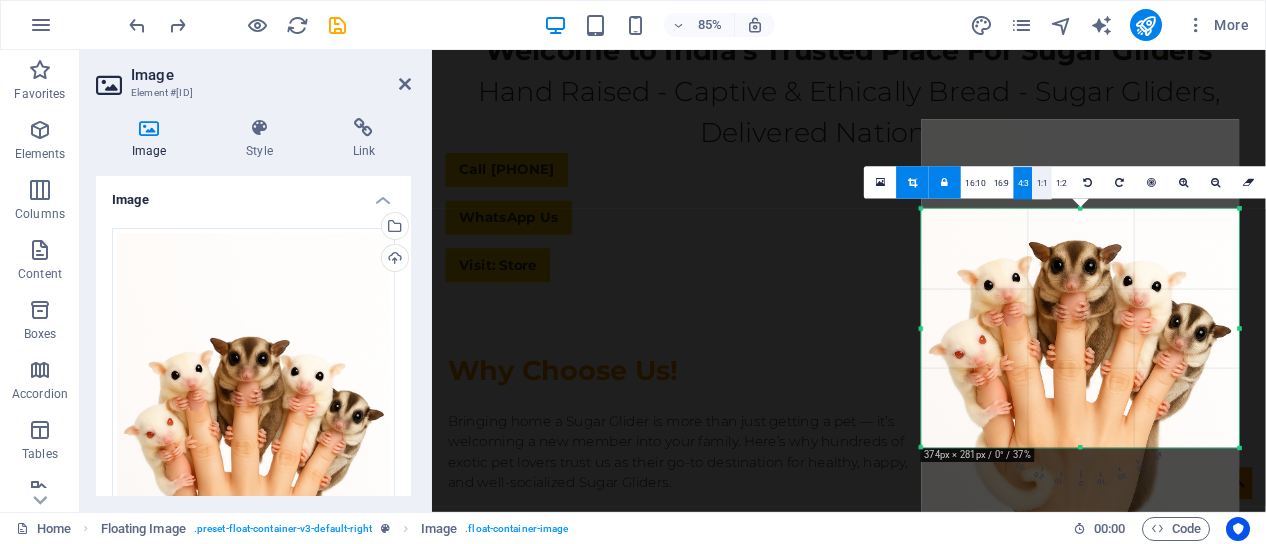 click on "1:1" at bounding box center [1042, 184] 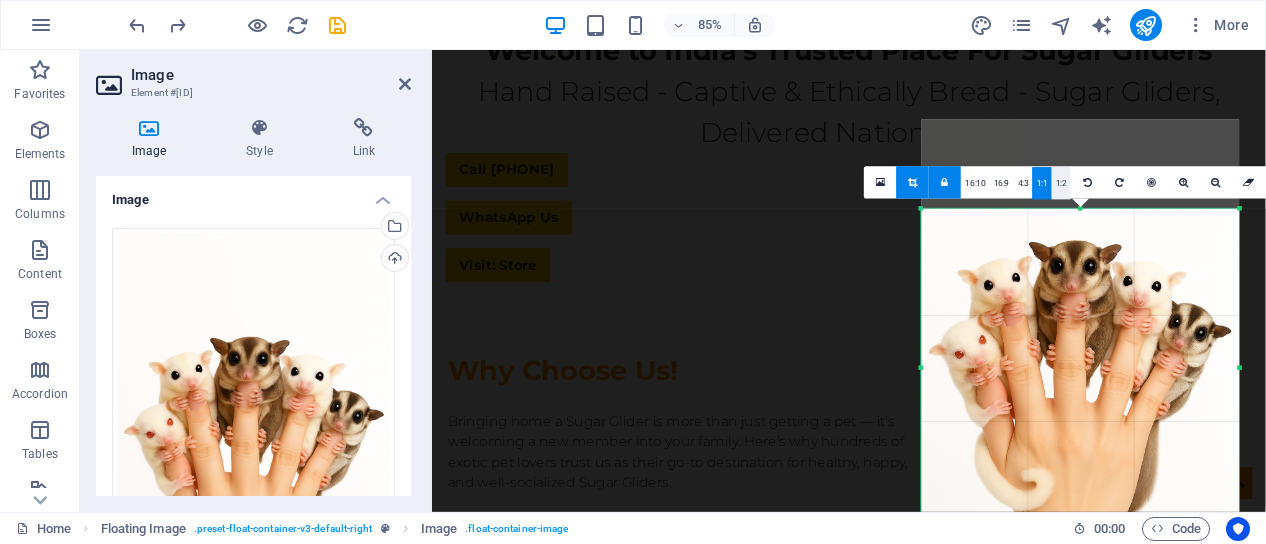click on "1:2" at bounding box center (1061, 184) 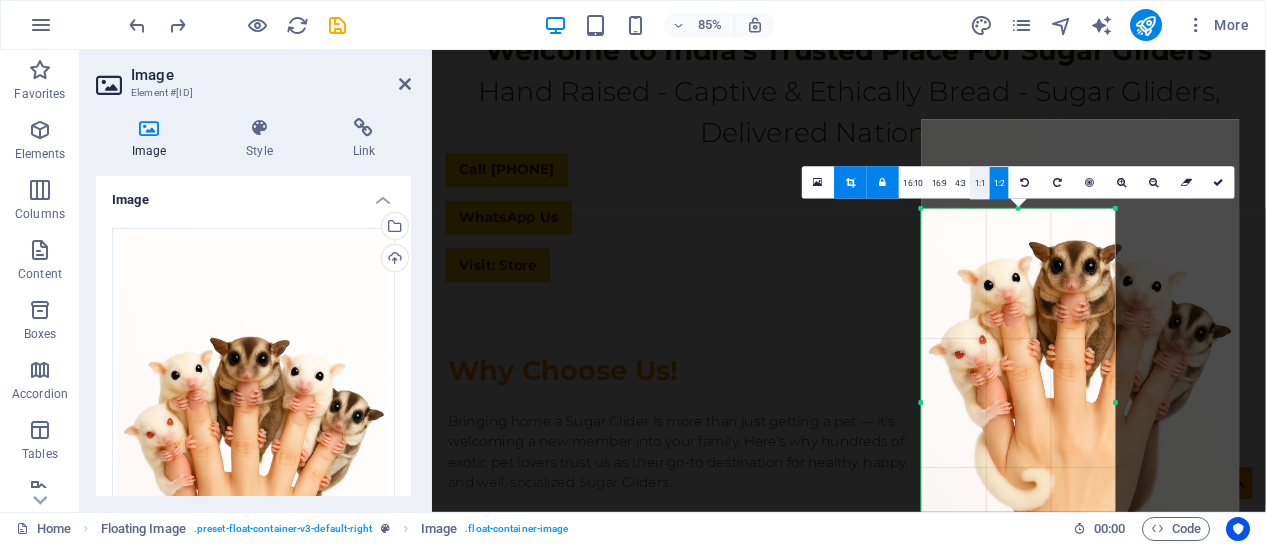 click on "1:1" at bounding box center [980, 184] 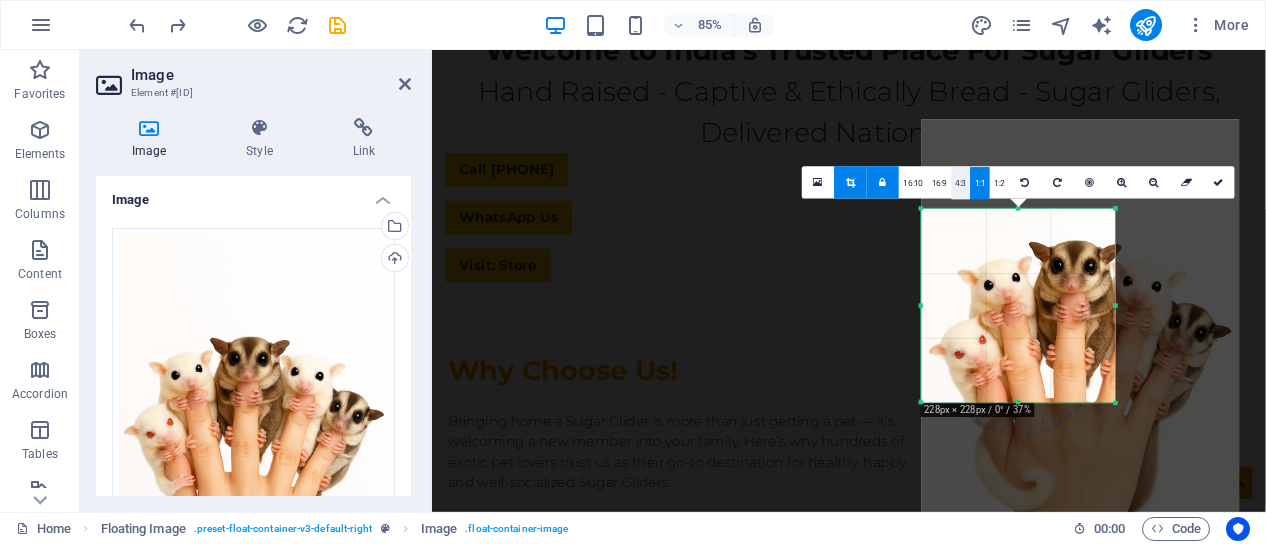 click on "4:3" at bounding box center (961, 184) 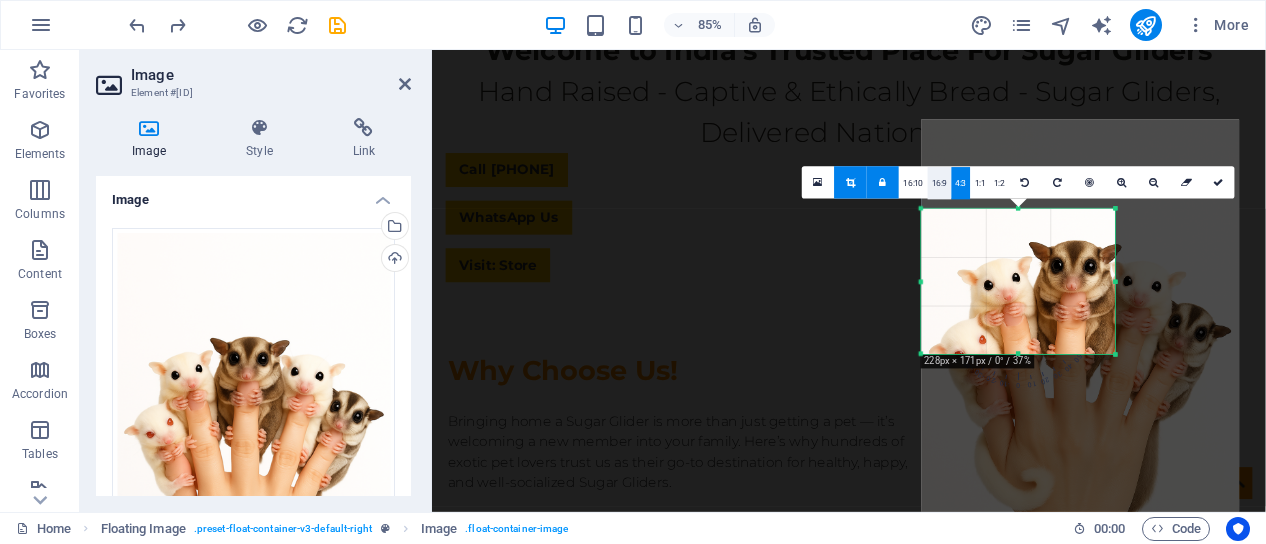 click on "16:9" at bounding box center [940, 184] 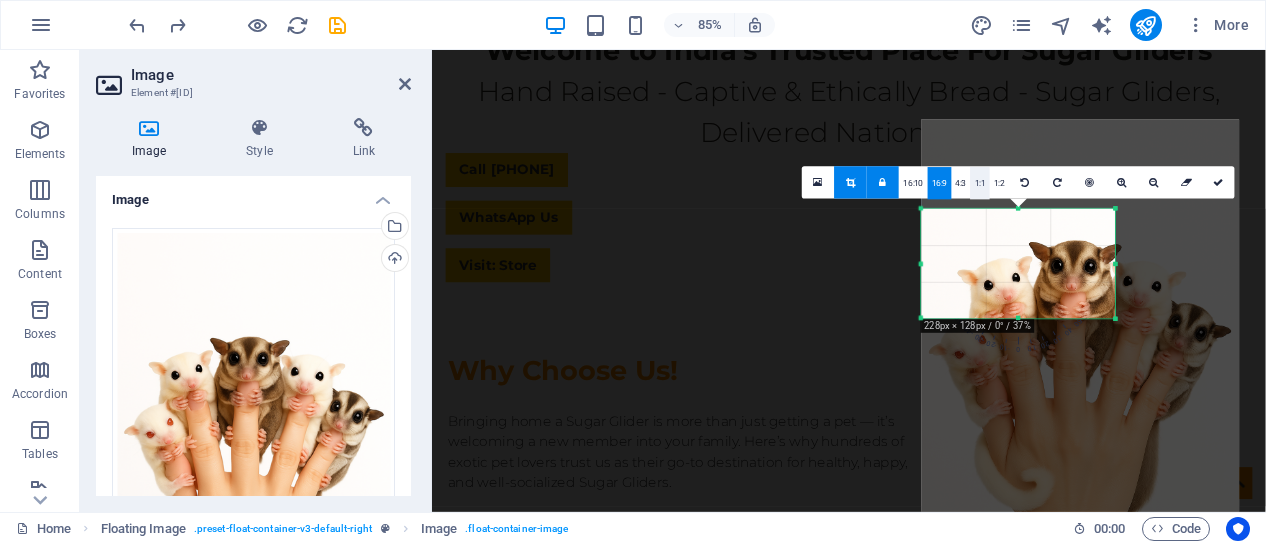 click on "1:1" at bounding box center (980, 184) 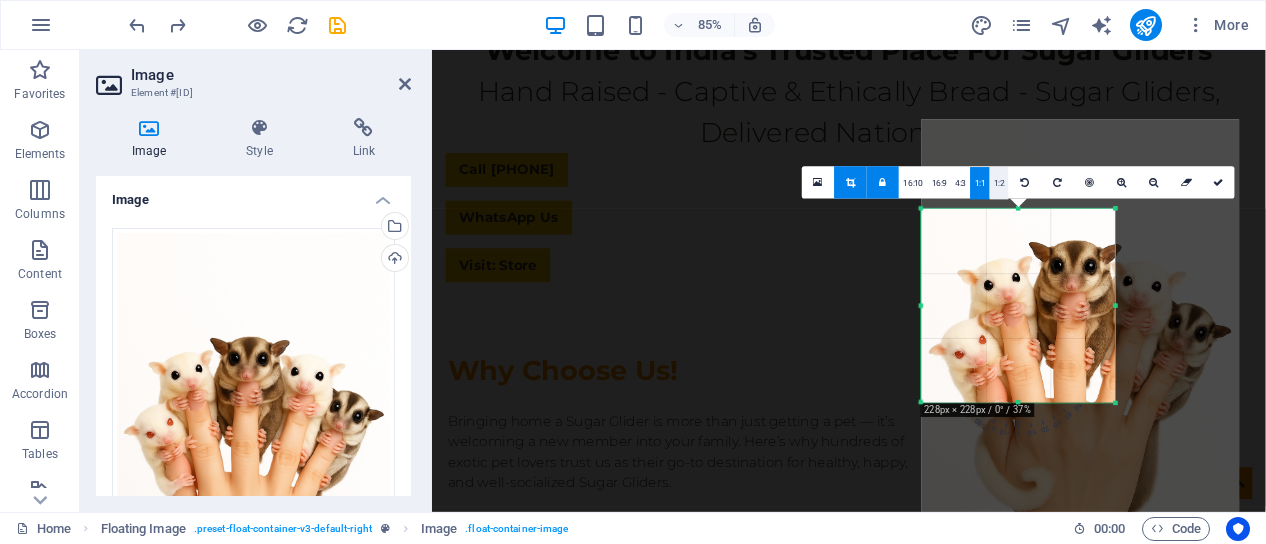 click on "1:2" at bounding box center (999, 184) 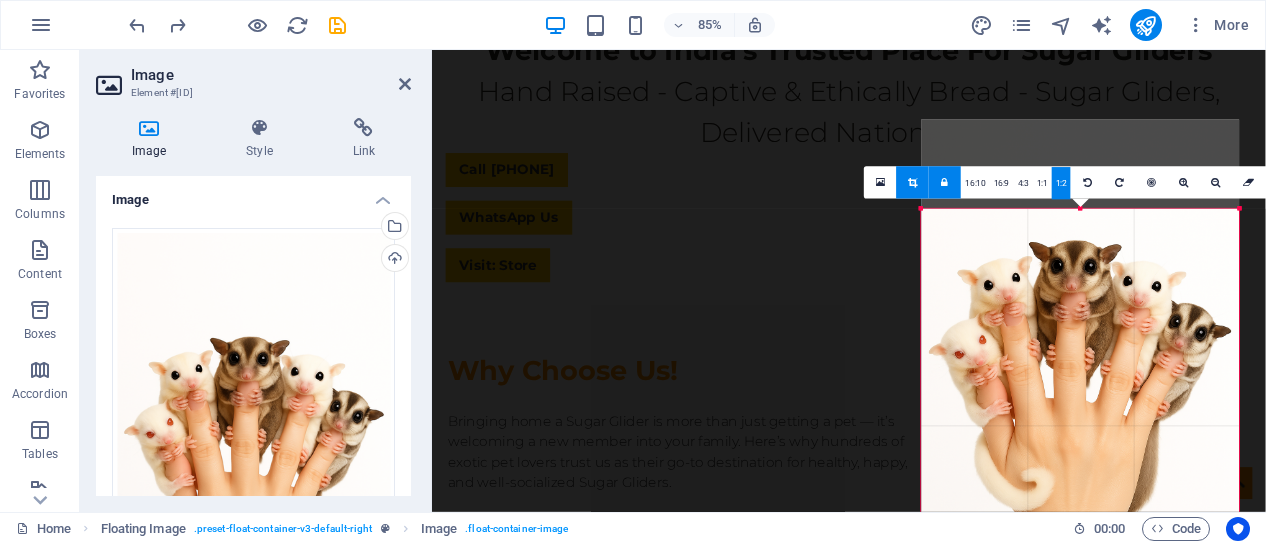 drag, startPoint x: 1117, startPoint y: 401, endPoint x: 1265, endPoint y: 411, distance: 148.33745 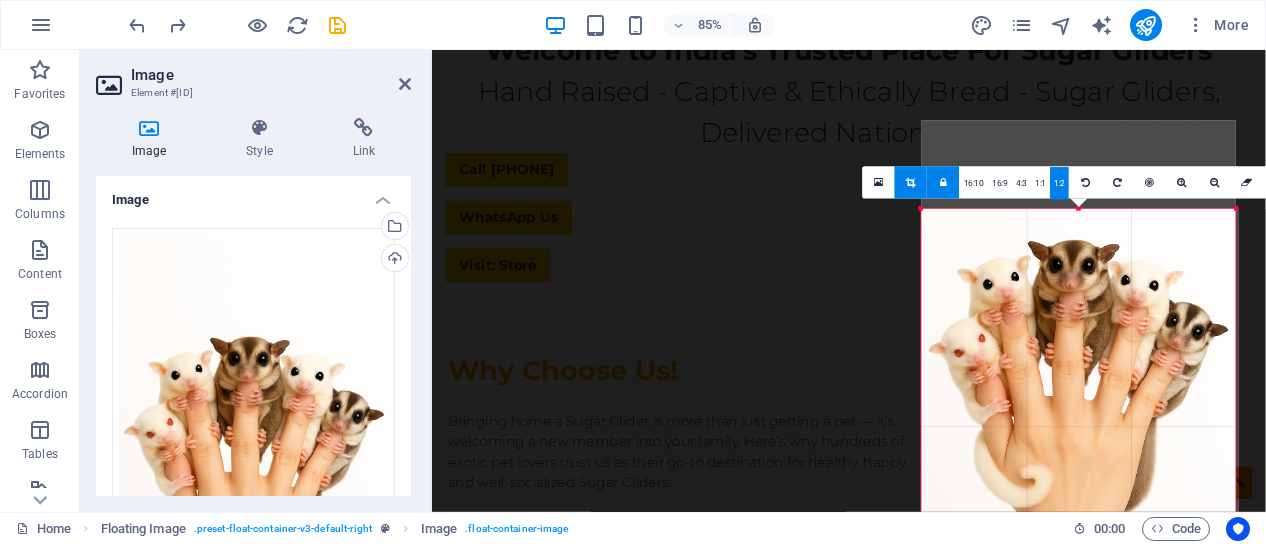 drag, startPoint x: 1112, startPoint y: 403, endPoint x: 1254, endPoint y: 405, distance: 142.01408 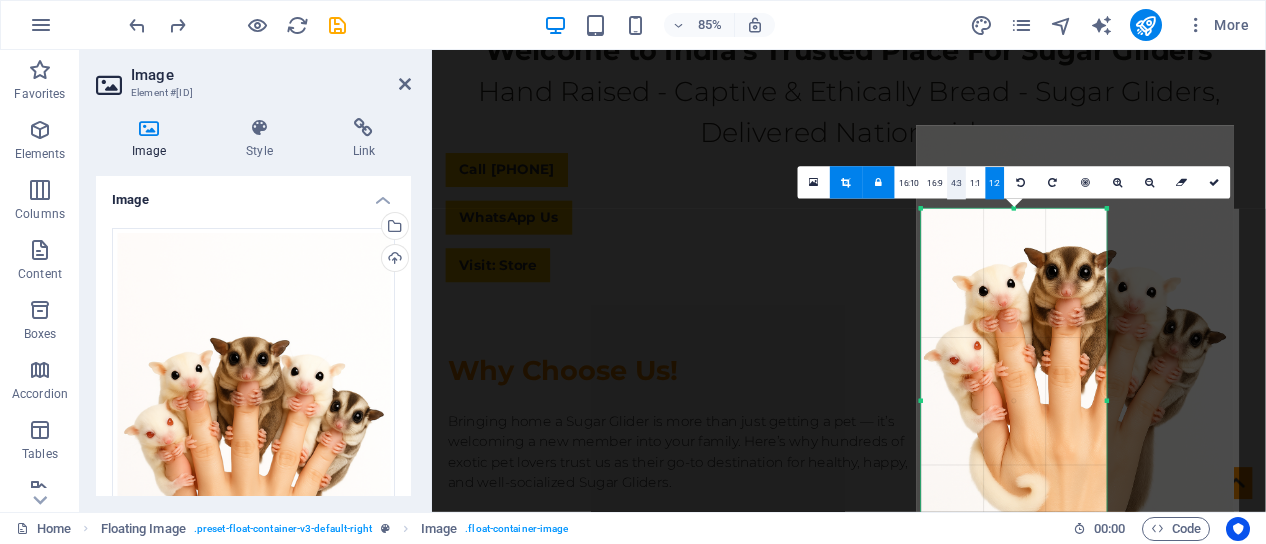 click on "4:3" at bounding box center [956, 184] 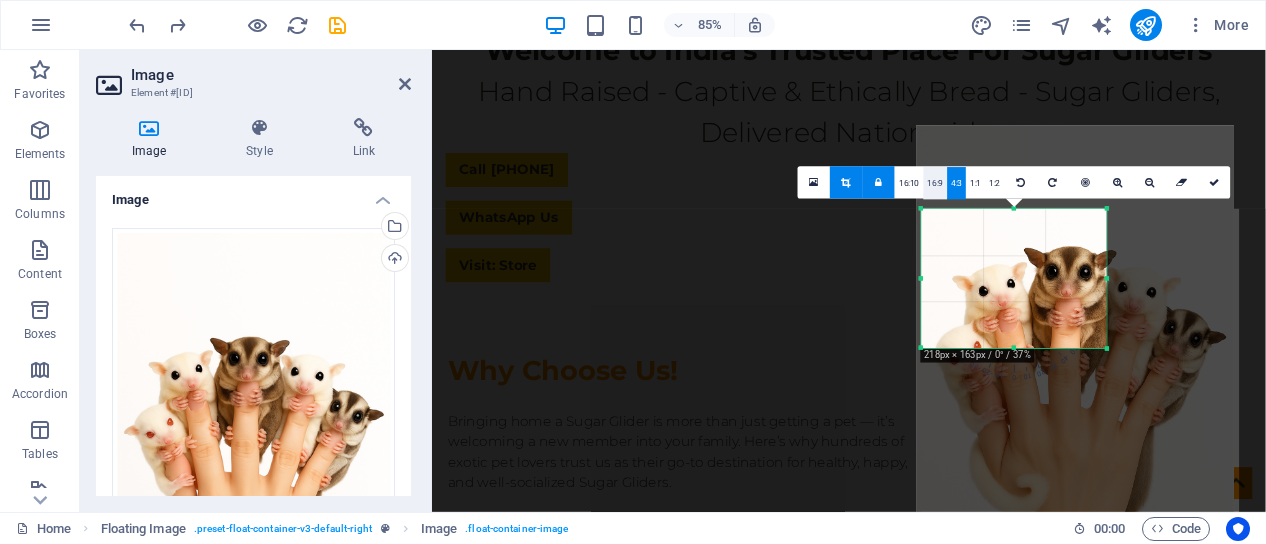 click on "16:9" at bounding box center (936, 184) 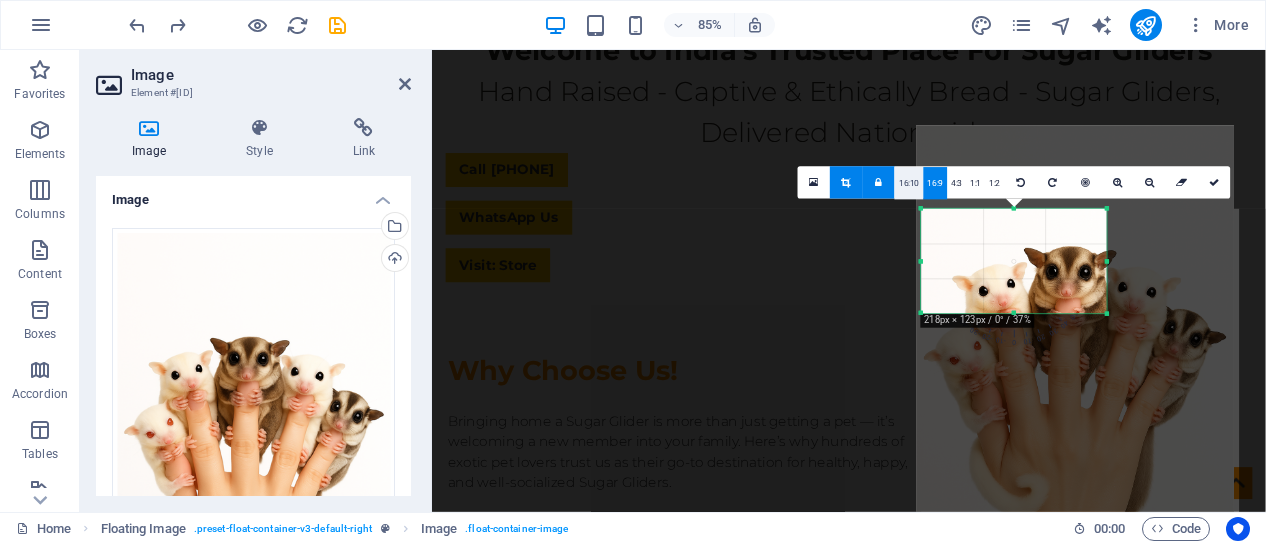 click on "16:10" at bounding box center [909, 184] 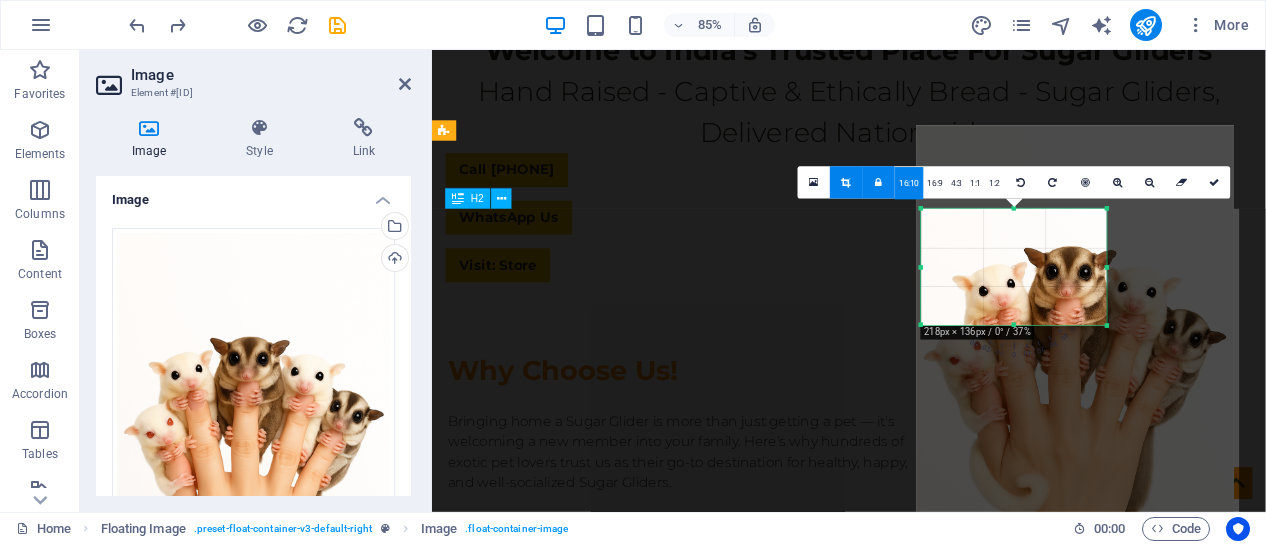 click on "Why Choose Us!" at bounding box center [923, 428] 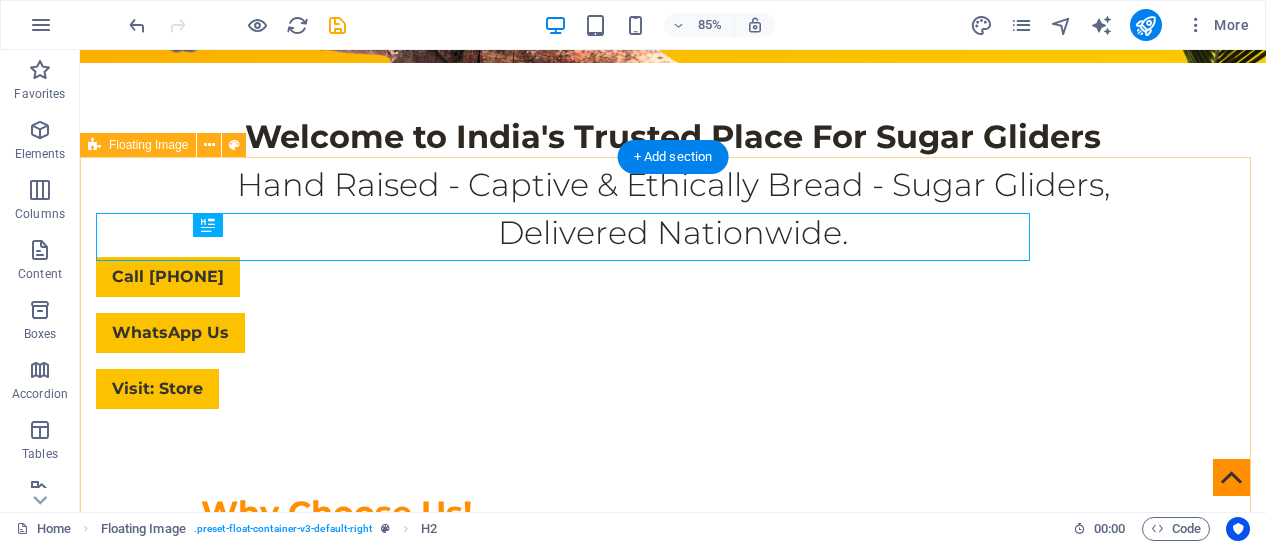 scroll, scrollTop: 616, scrollLeft: 0, axis: vertical 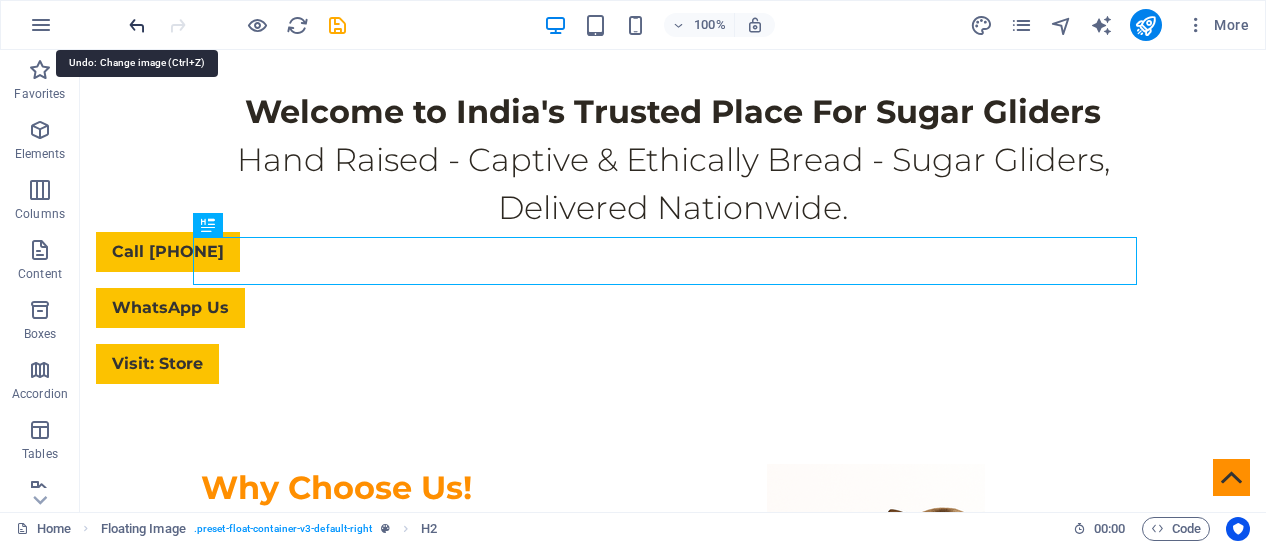 click at bounding box center [137, 25] 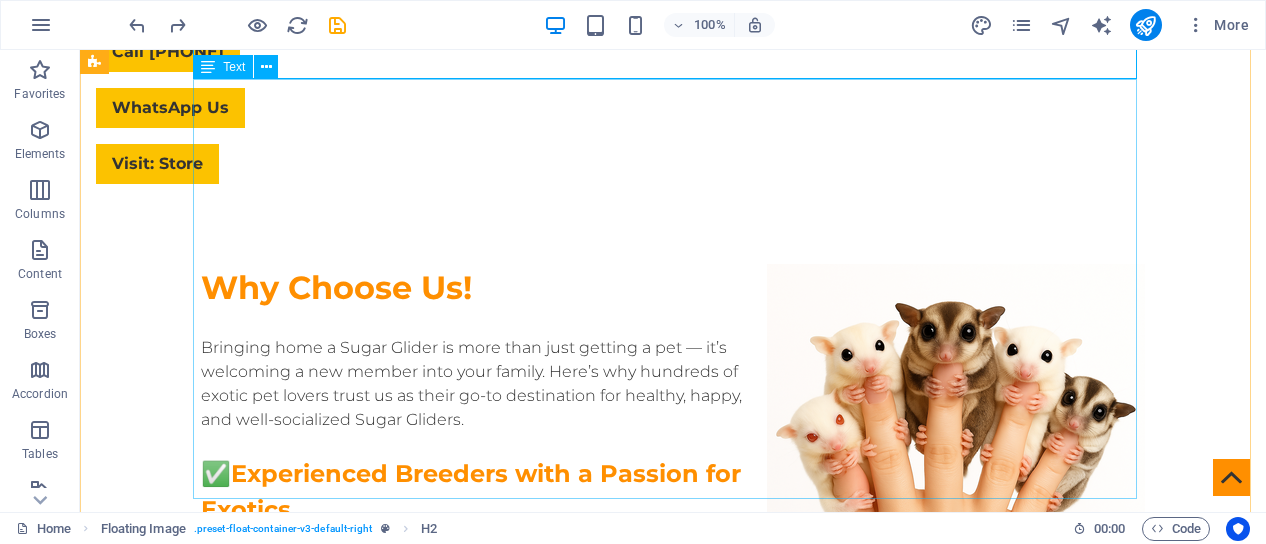 scroll, scrollTop: 1016, scrollLeft: 0, axis: vertical 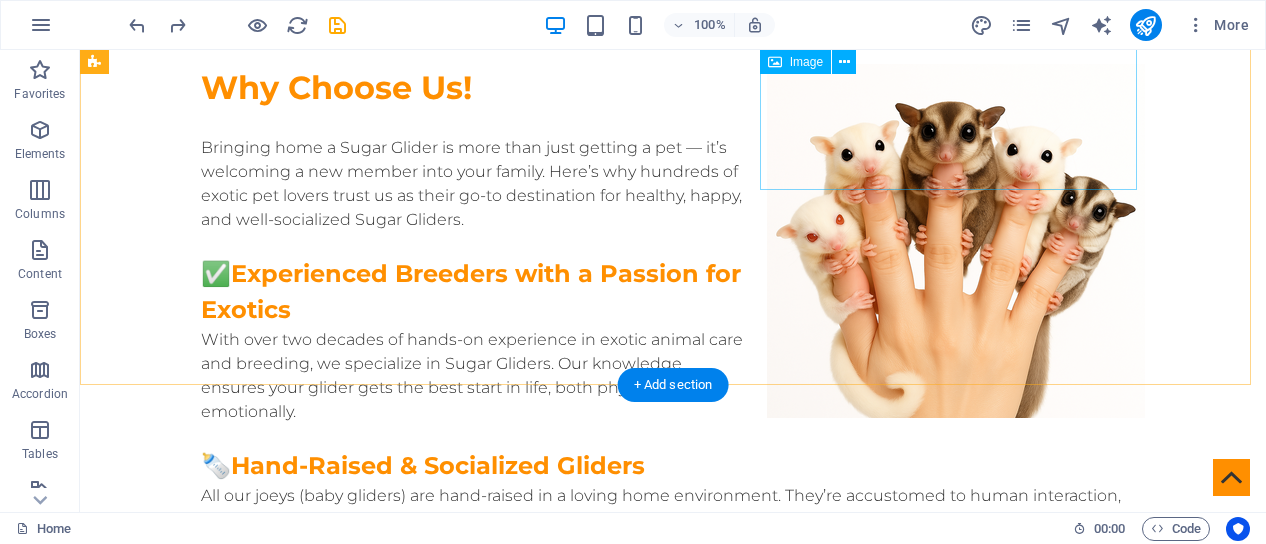 click at bounding box center [956, 241] 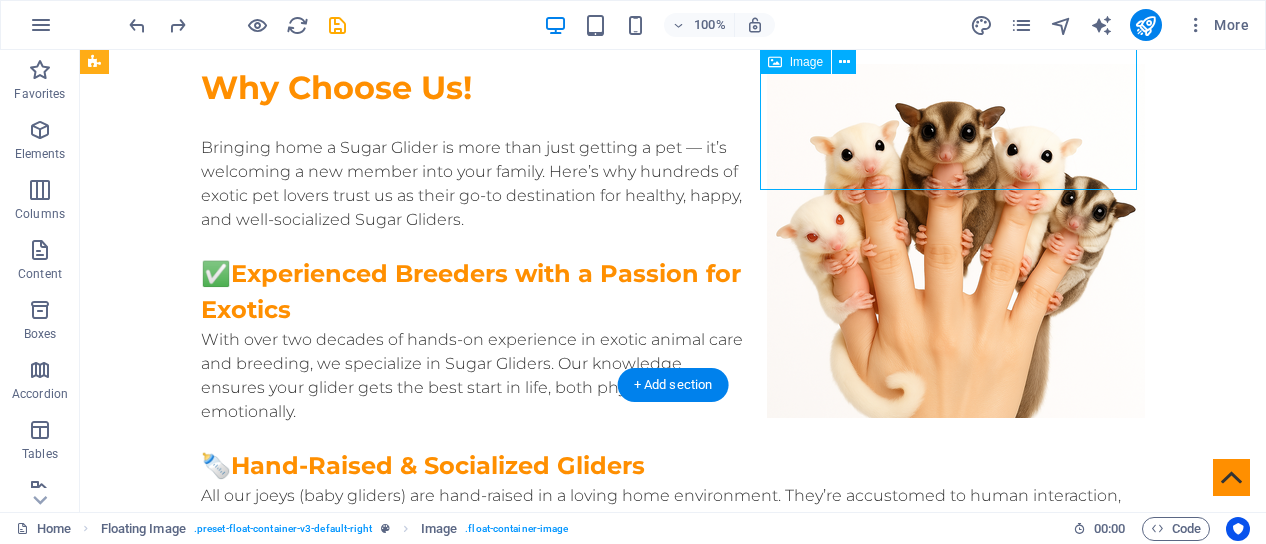 click at bounding box center [956, 241] 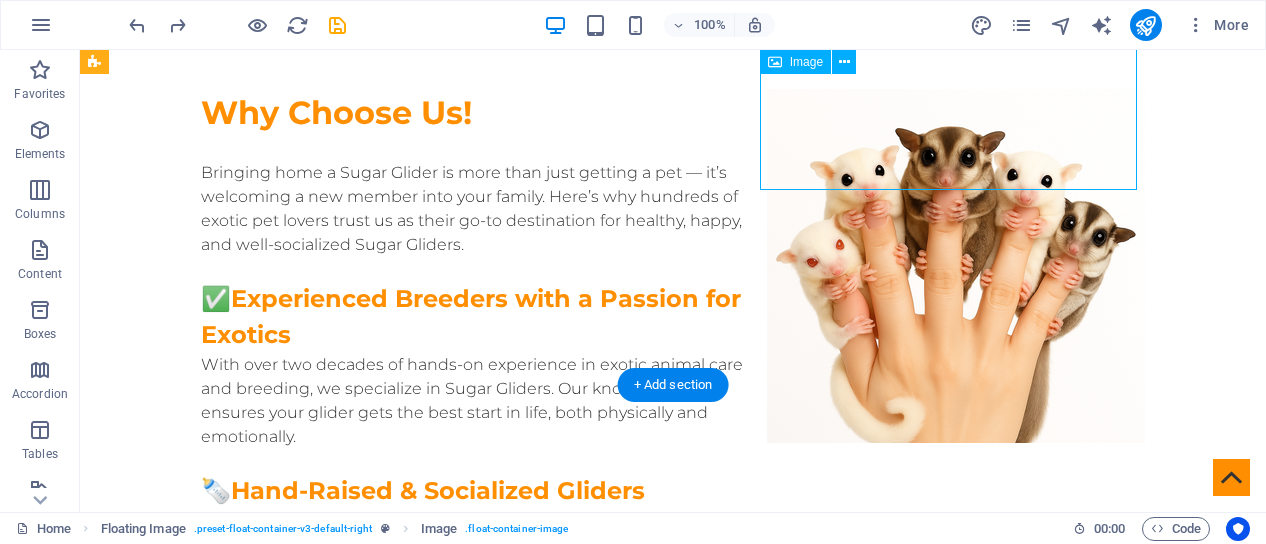 select on "px" 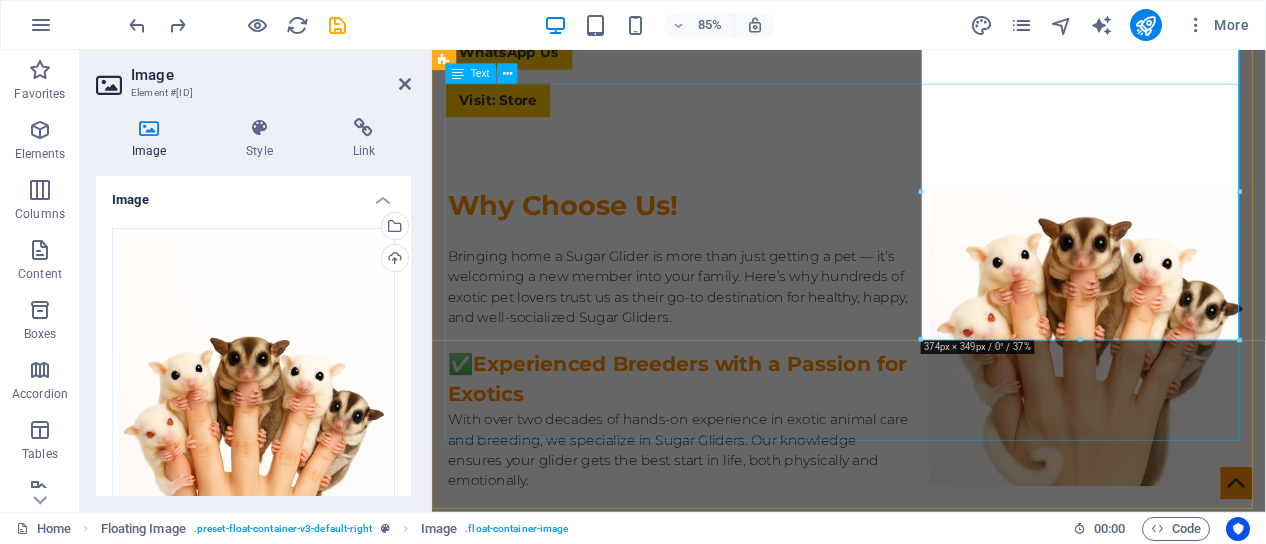 scroll, scrollTop: 791, scrollLeft: 0, axis: vertical 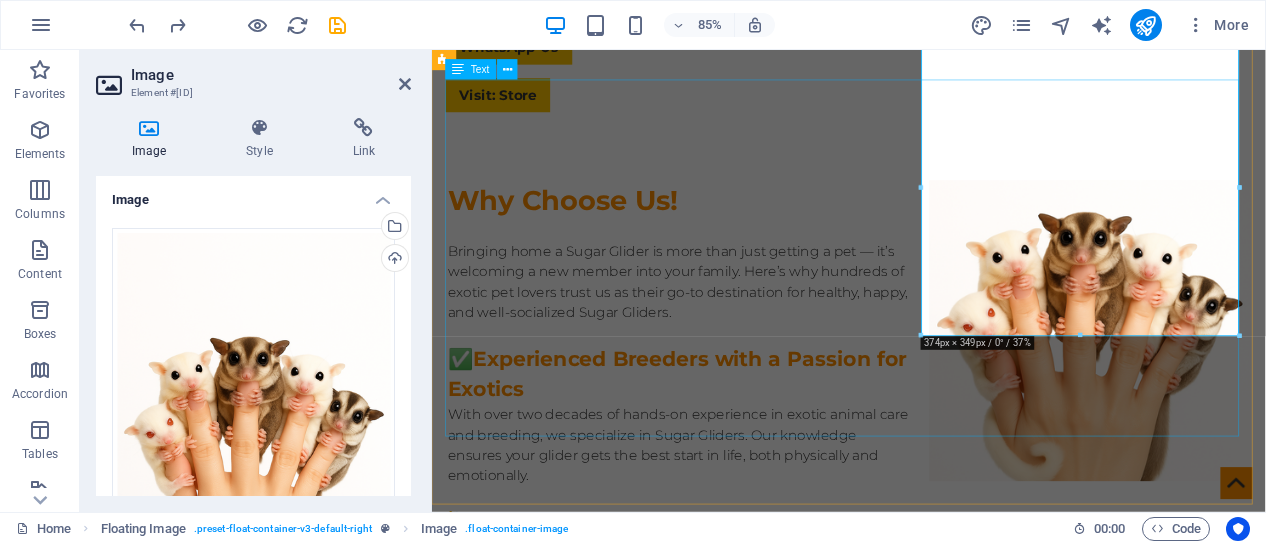 drag, startPoint x: 1514, startPoint y: 388, endPoint x: 1196, endPoint y: 426, distance: 320.2624 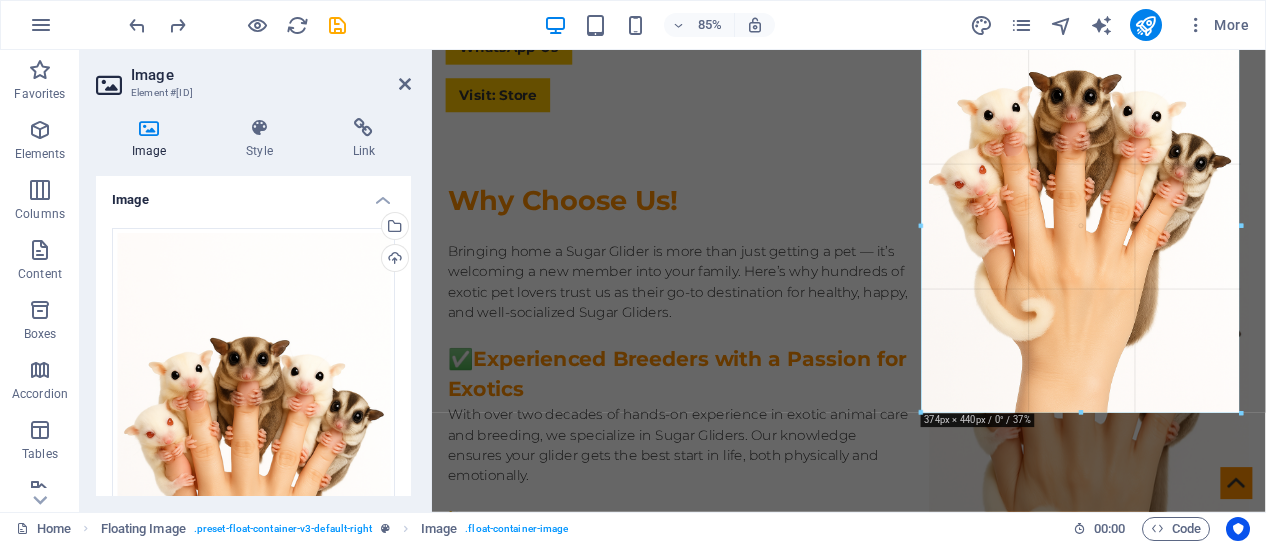 drag, startPoint x: 1081, startPoint y: 335, endPoint x: 763, endPoint y: 446, distance: 336.81598 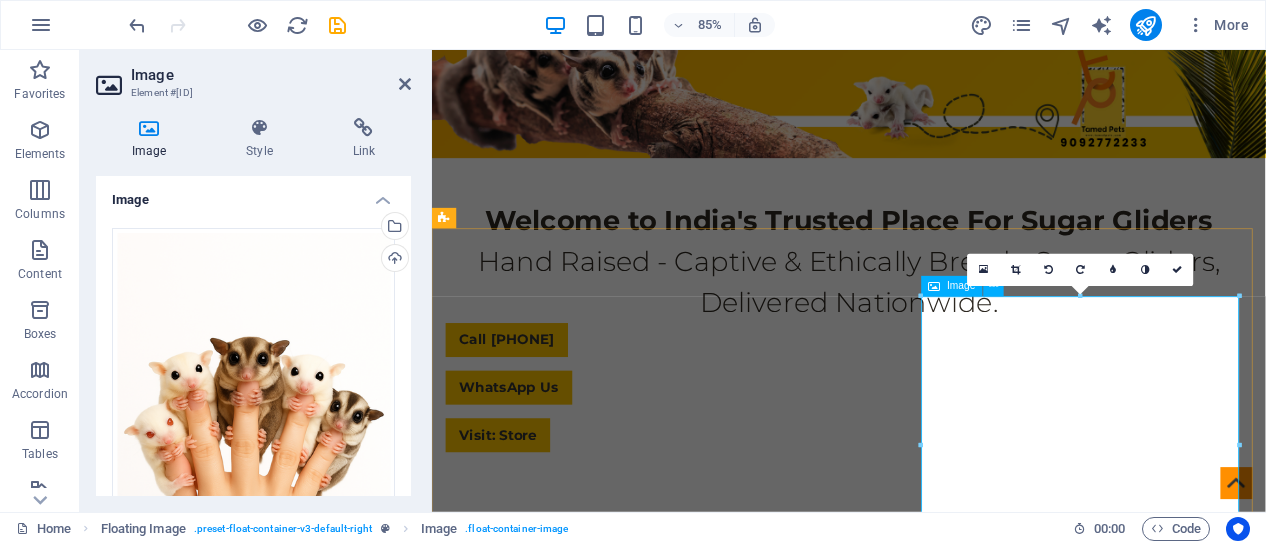 scroll, scrollTop: 591, scrollLeft: 0, axis: vertical 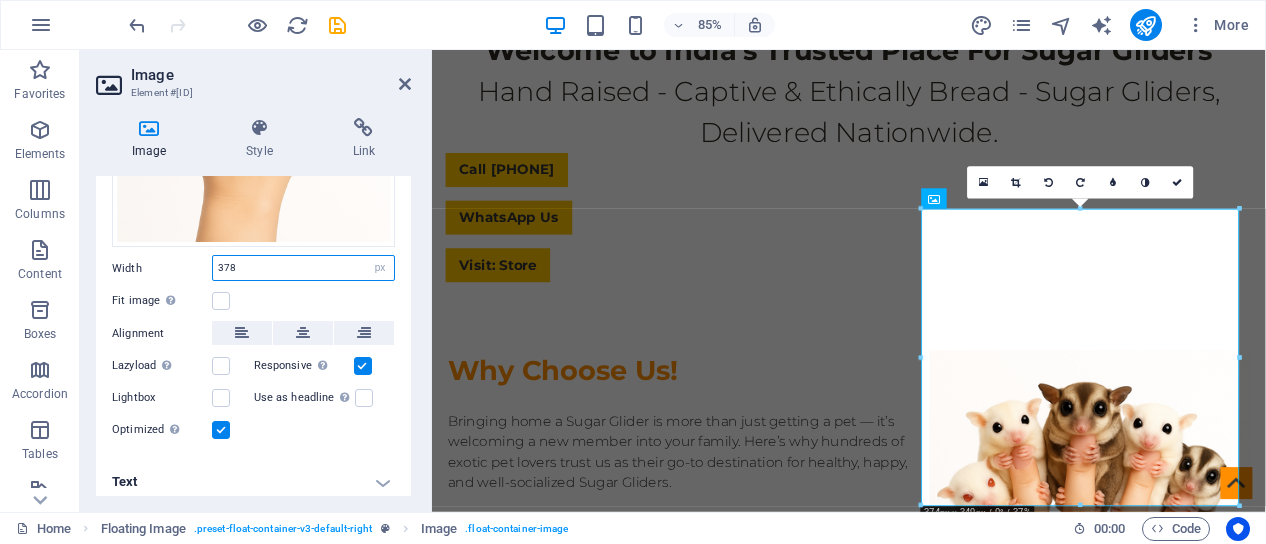 click on "378" at bounding box center (303, 268) 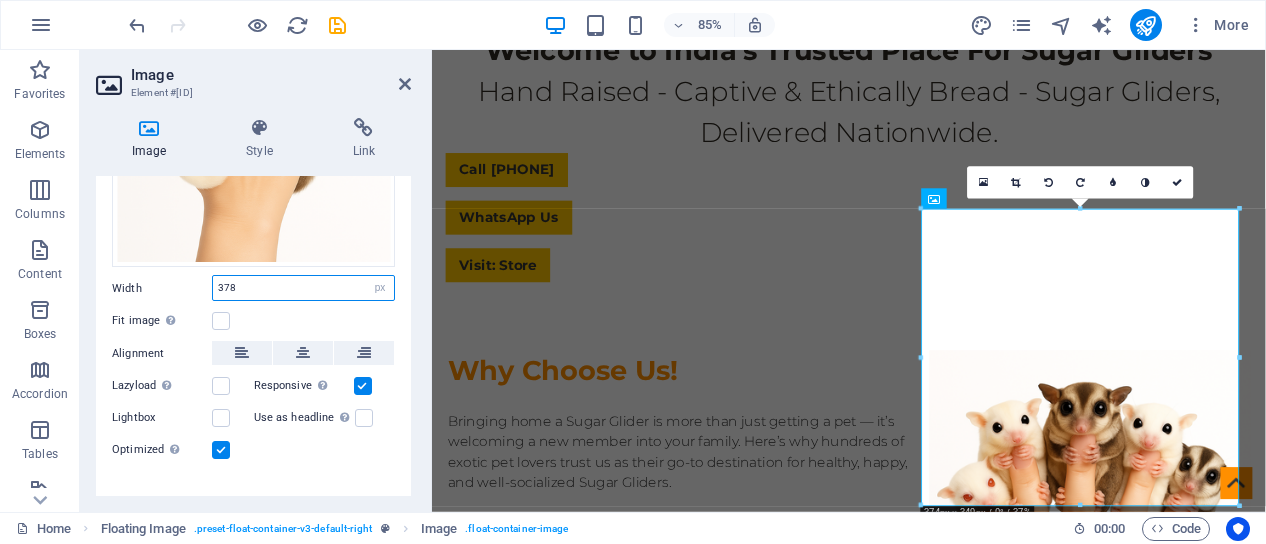 scroll, scrollTop: 400, scrollLeft: 0, axis: vertical 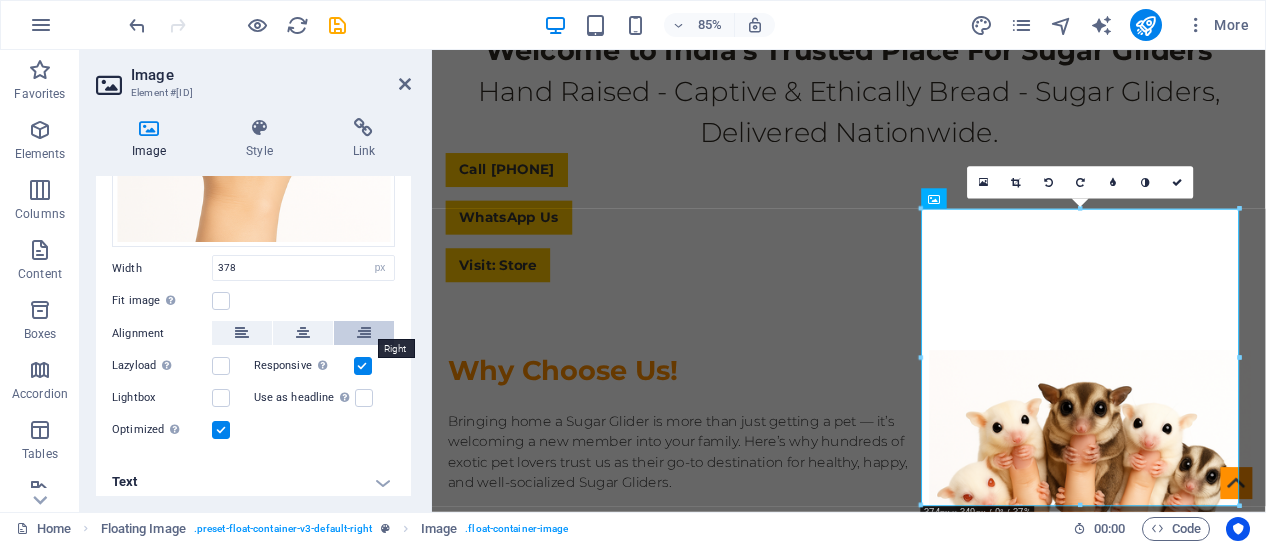 click at bounding box center [364, 333] 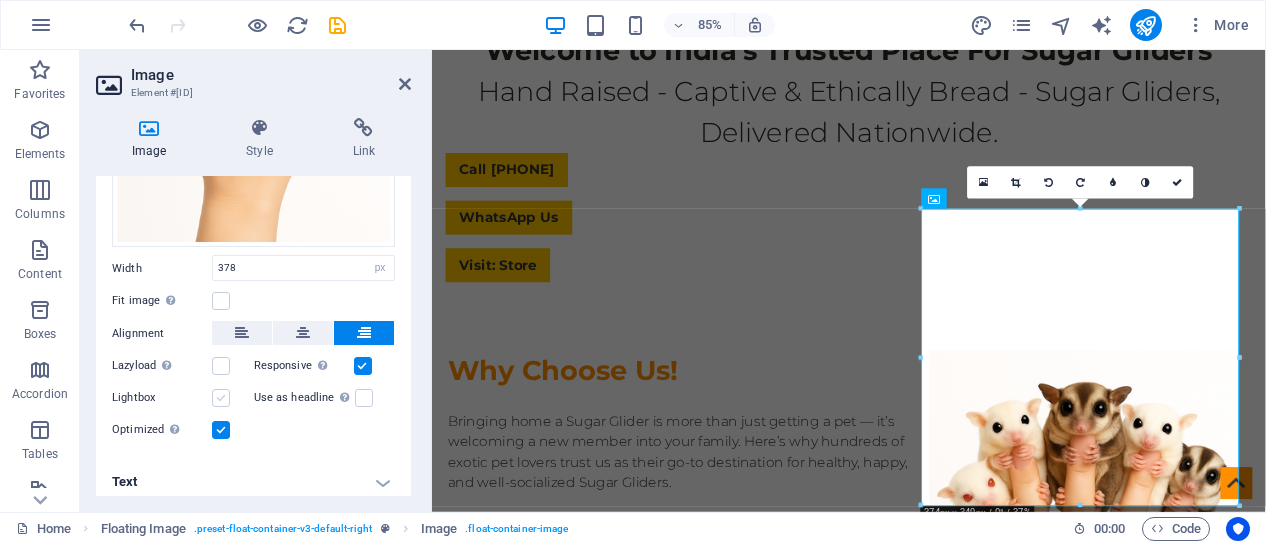 click at bounding box center (221, 398) 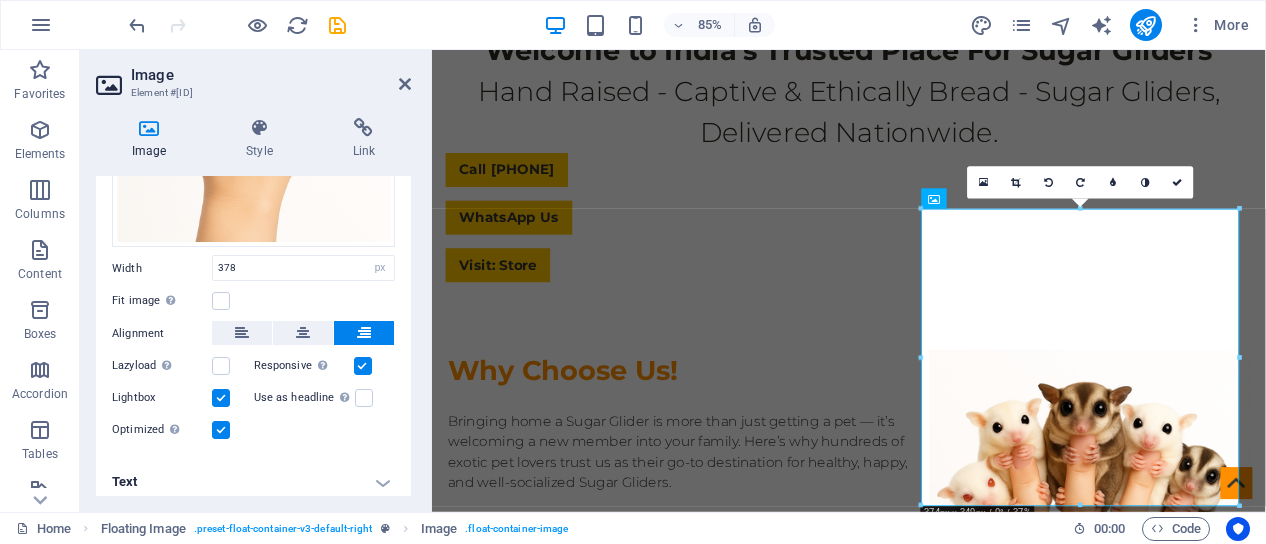click on "Drag files here, click to choose files or select files from Files or our free stock photos & videos Select files from the file manager, stock photos, or upload file(s) Upload Width 378 Default auto px rem % em vh vw Fit image Automatically fit image to a fixed width and height Height Default auto px Alignment Lazyload Loading images after the page loads improves page speed. Responsive Automatically load retina image and smartphone optimized sizes. Lightbox Use as headline The image will be wrapped in an H1 headline tag. Useful for giving alternative text the weight of an H1 headline, e.g. for the logo. Leave unchecked if uncertain. Optimized Images are compressed to improve page speed. Position Direction Custom X offset 50 px rem % vh vw Y offset 50 px rem % vh vw" at bounding box center (253, 135) 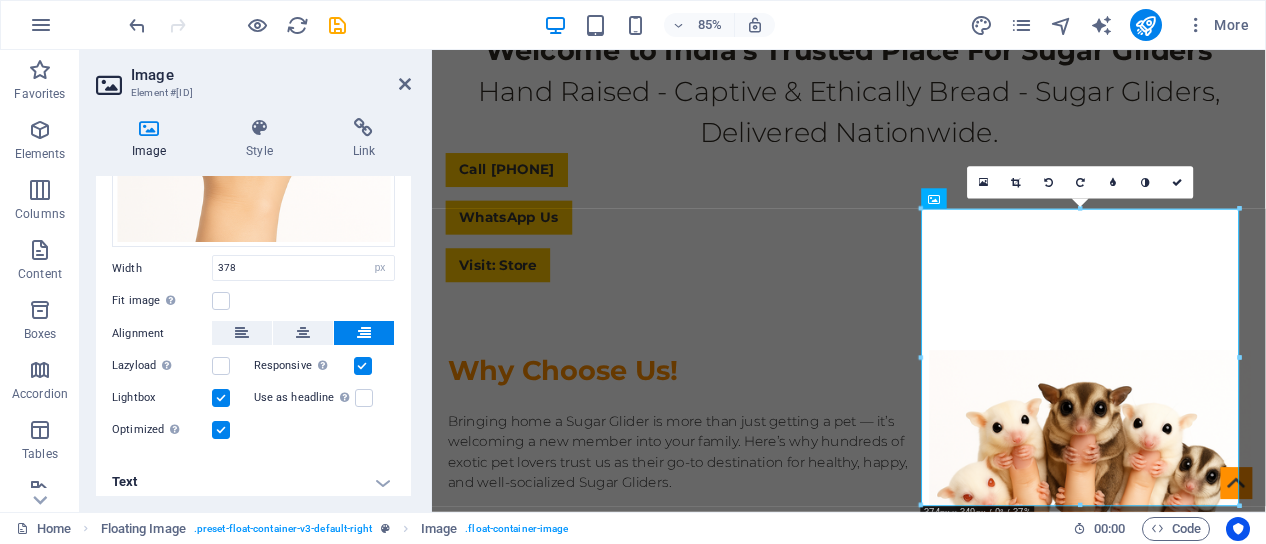 click at bounding box center (221, 398) 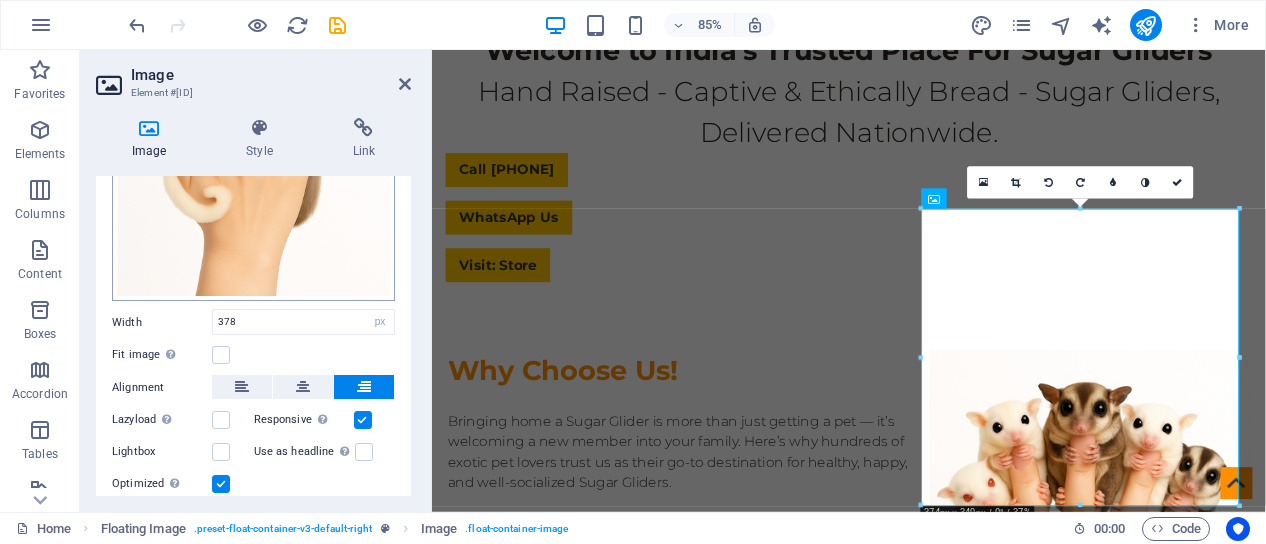 scroll, scrollTop: 400, scrollLeft: 0, axis: vertical 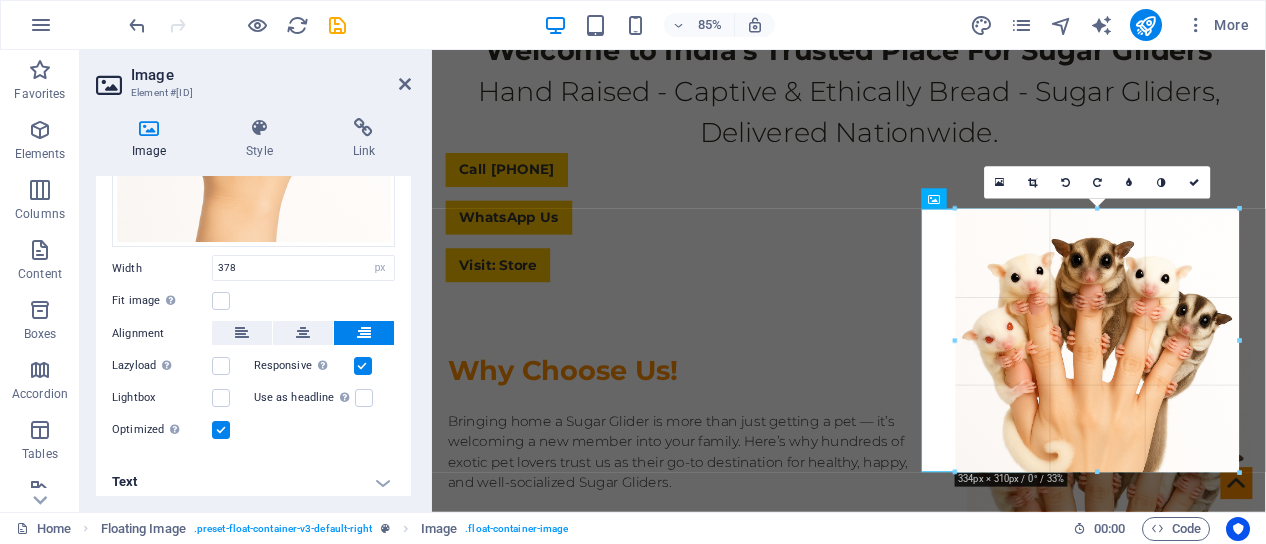 drag, startPoint x: 1237, startPoint y: 505, endPoint x: 894, endPoint y: 469, distance: 344.88403 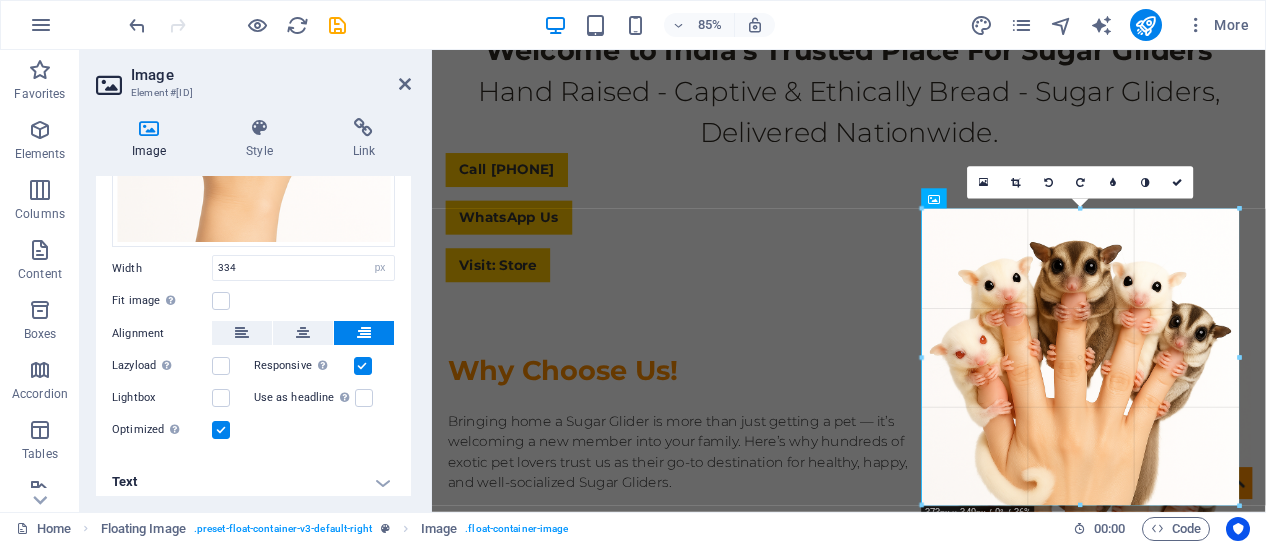 drag, startPoint x: 1096, startPoint y: 471, endPoint x: 780, endPoint y: 541, distance: 323.6603 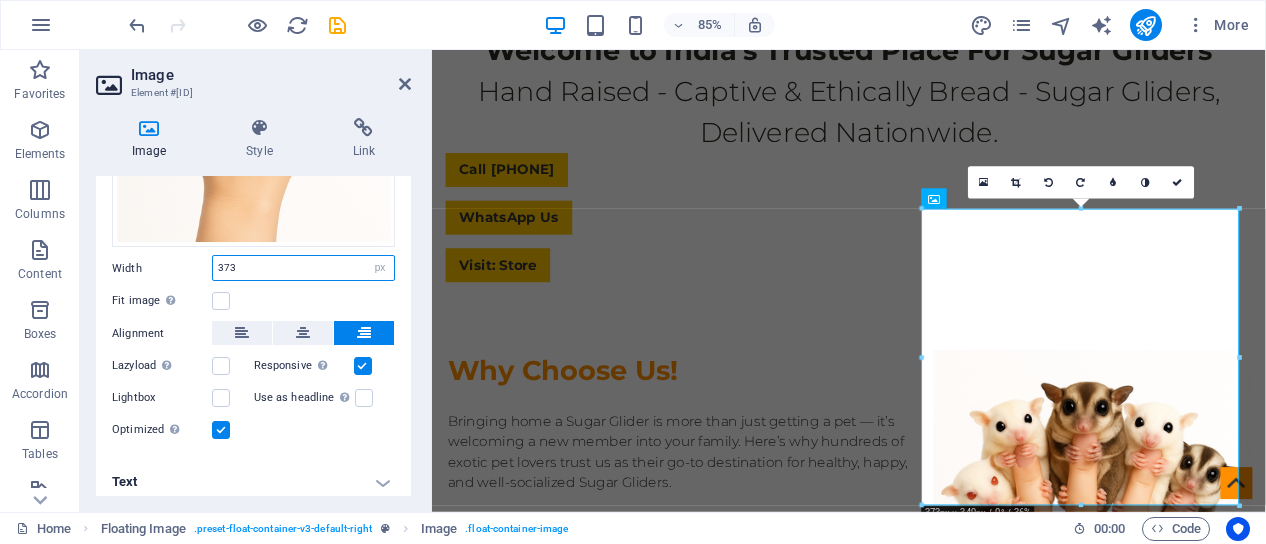 click on "373" at bounding box center (303, 268) 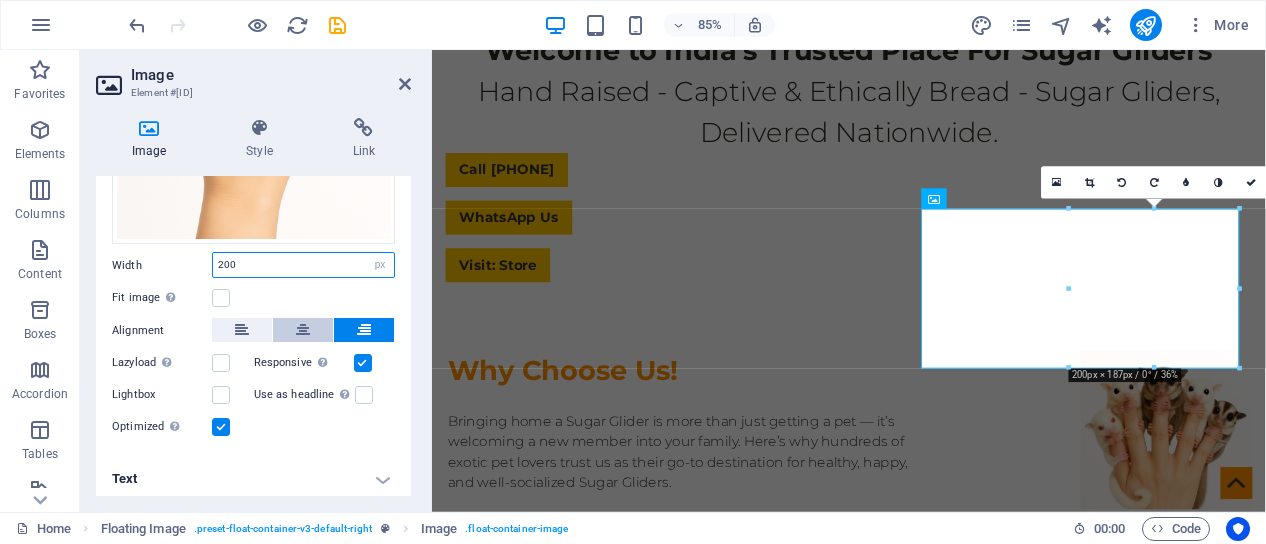 scroll, scrollTop: 404, scrollLeft: 0, axis: vertical 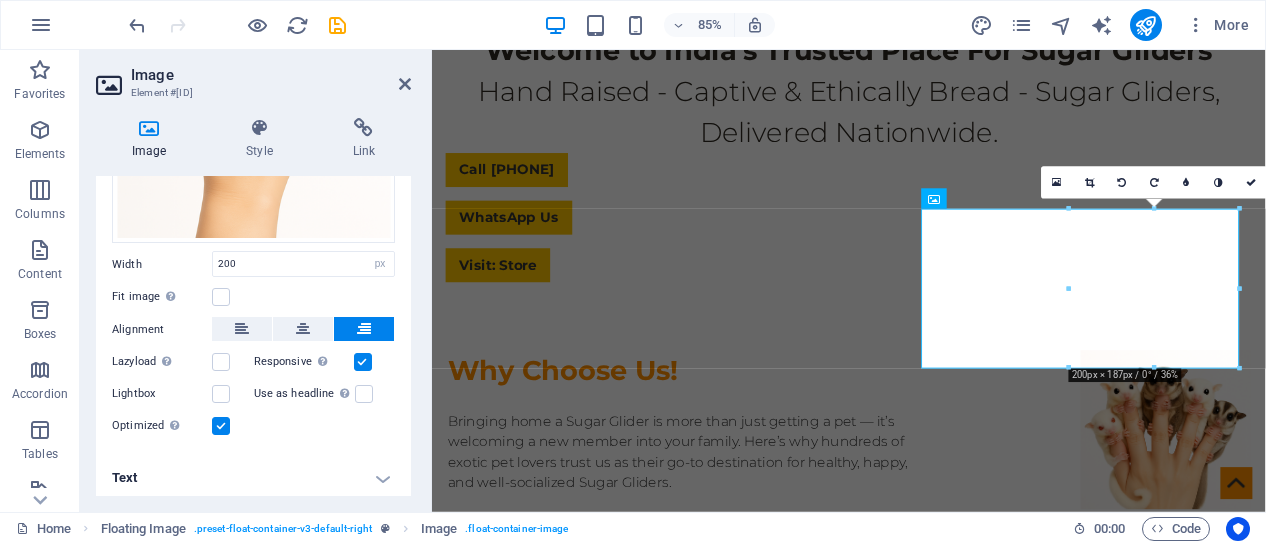 click on "Text" at bounding box center [253, 478] 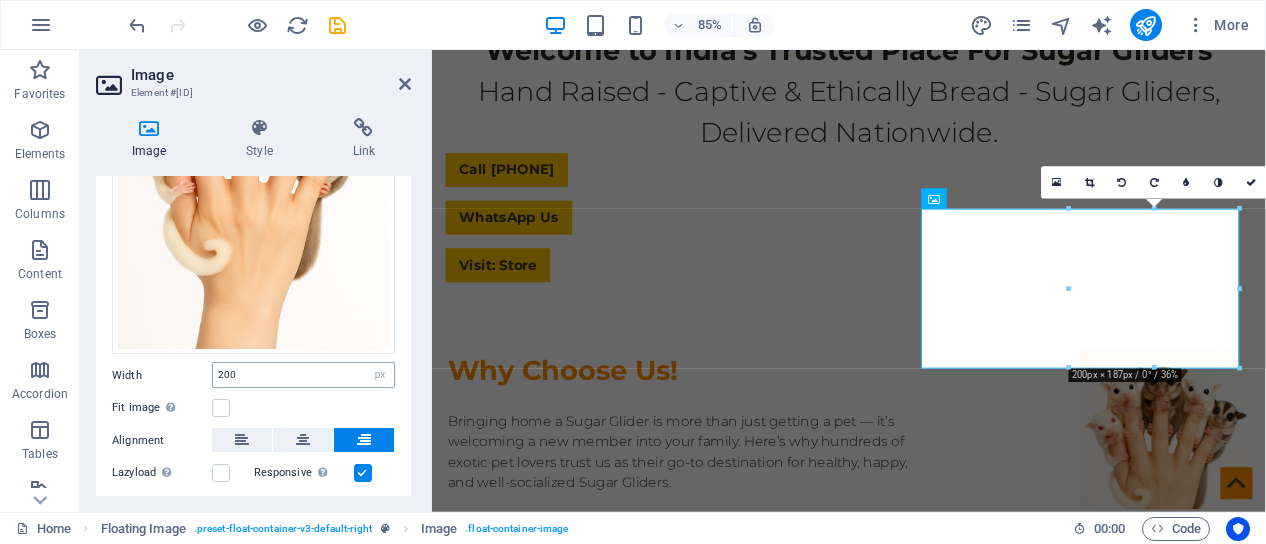 scroll, scrollTop: 400, scrollLeft: 0, axis: vertical 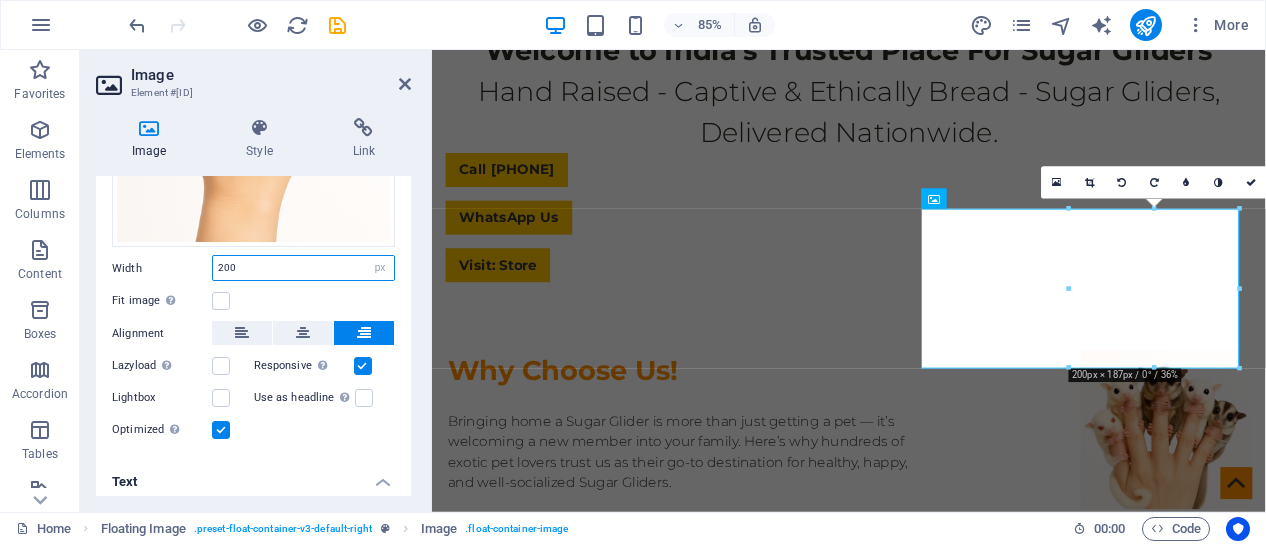 drag, startPoint x: 247, startPoint y: 257, endPoint x: 202, endPoint y: 264, distance: 45.54119 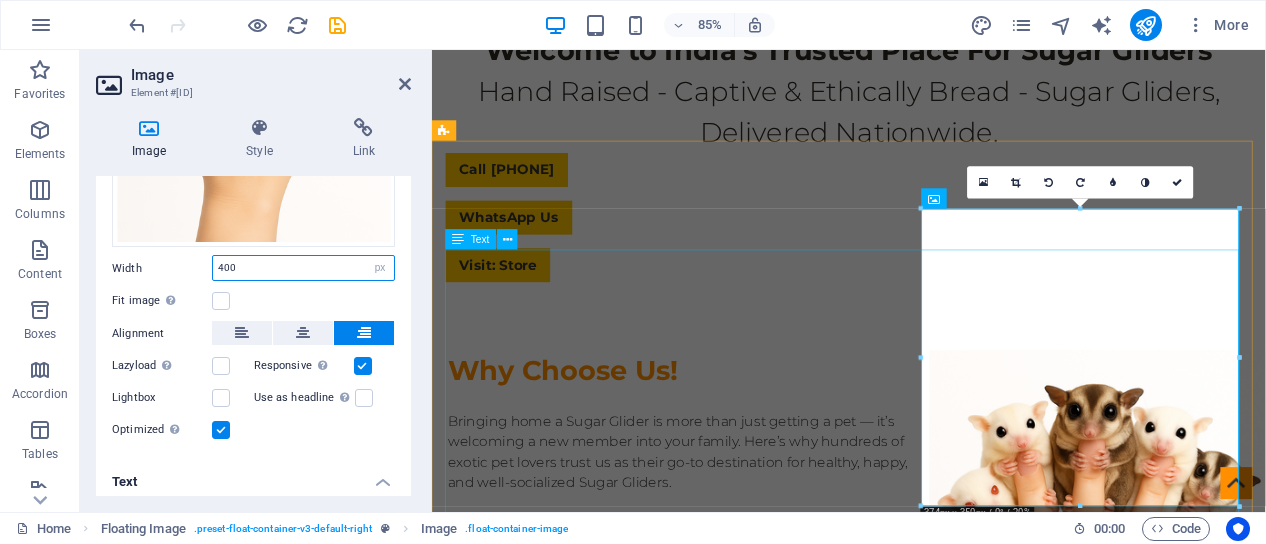 type on "400" 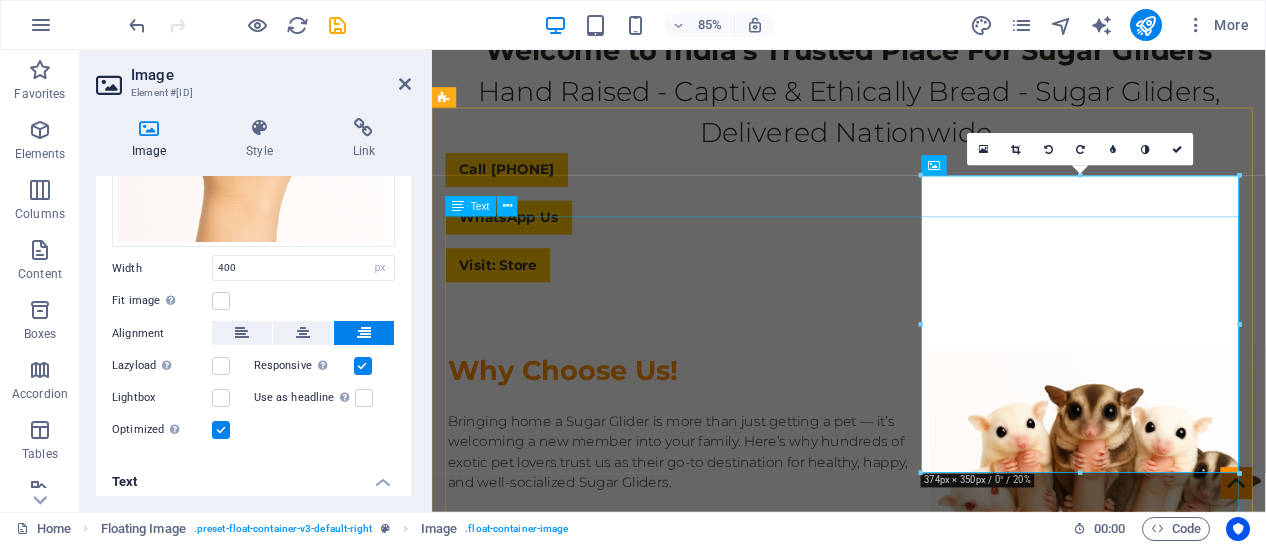 scroll, scrollTop: 791, scrollLeft: 0, axis: vertical 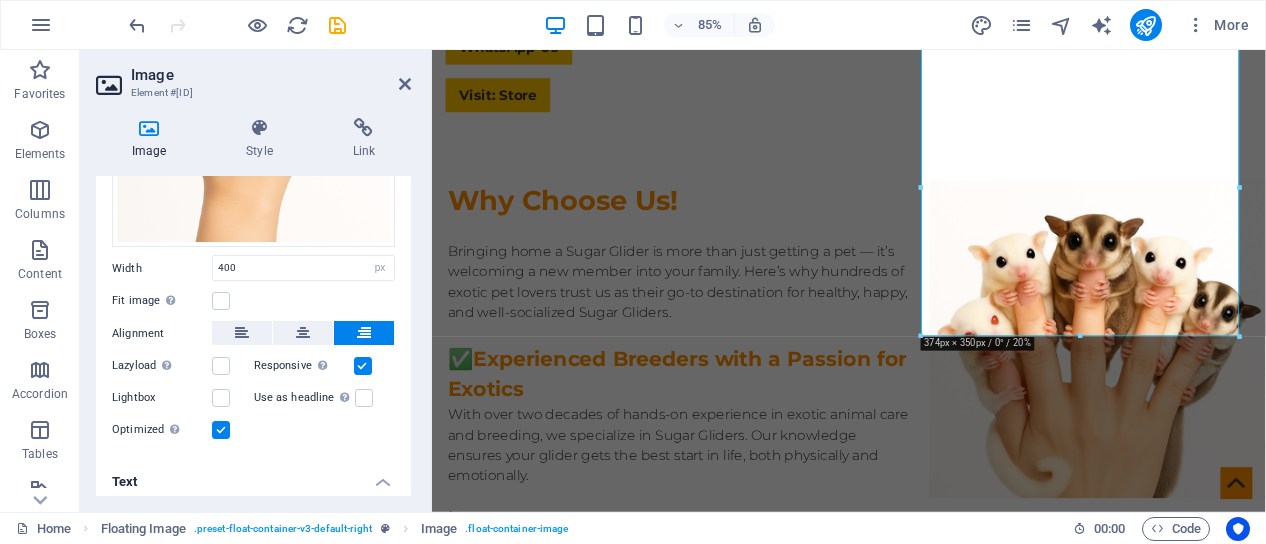 click on "Width" at bounding box center [162, 268] 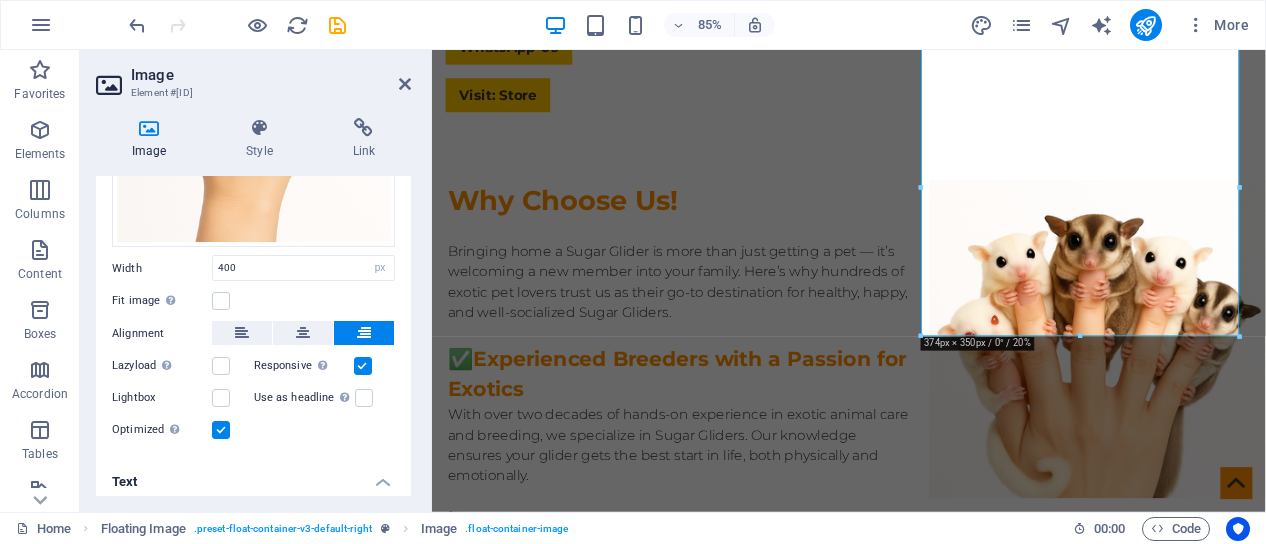 click on "Element #ed-773392986" at bounding box center (251, 93) 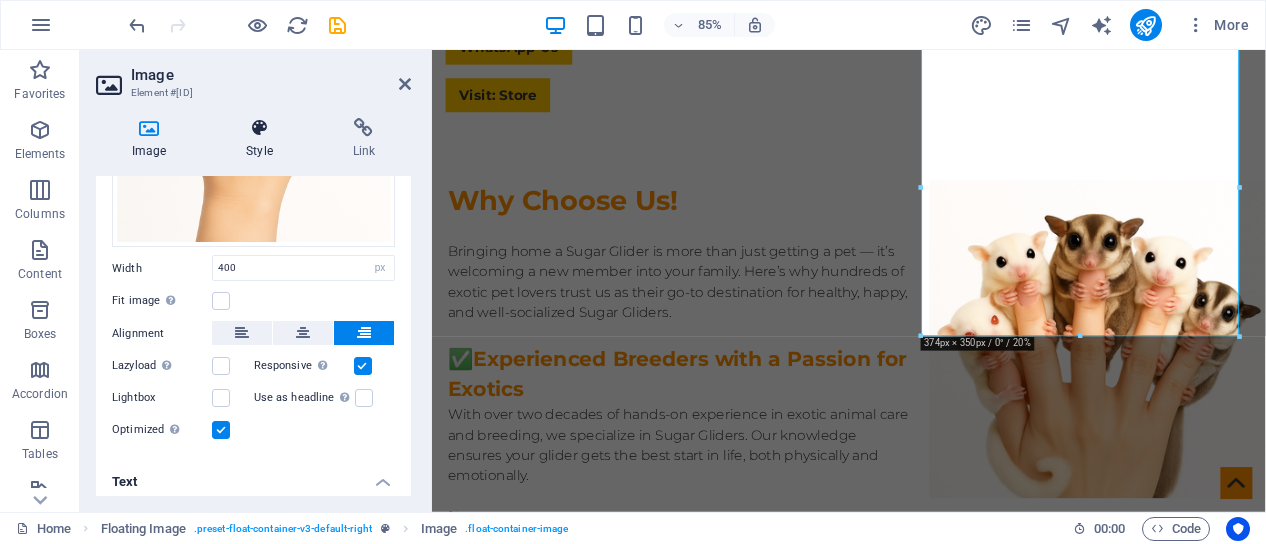 click at bounding box center [259, 128] 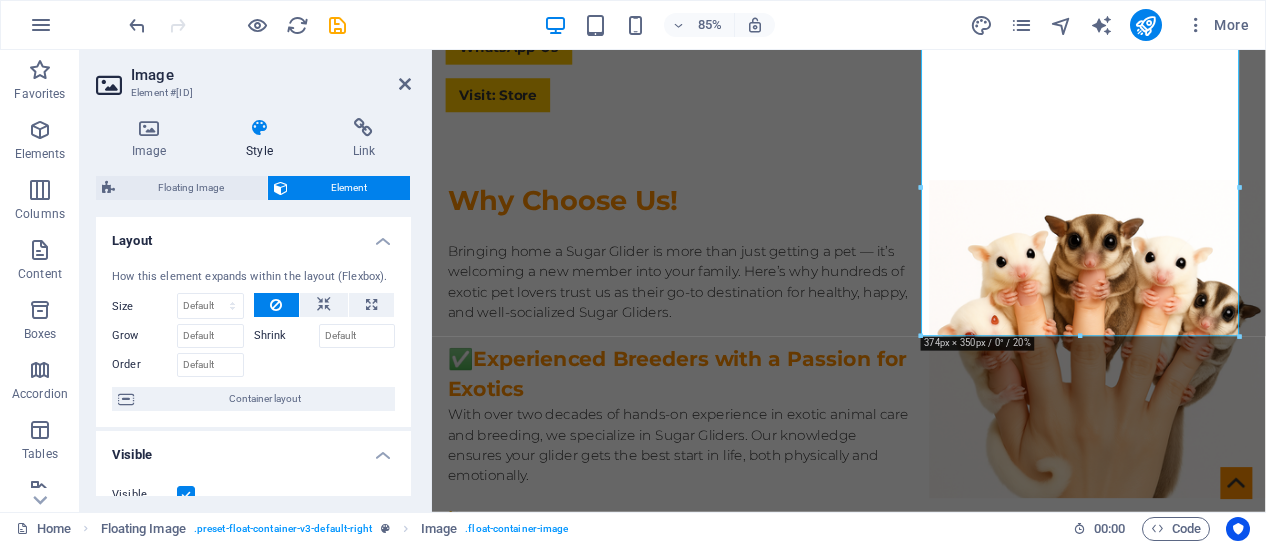 click on "How this element expands within the layout (Flexbox). Size Default auto px % 1/1 1/2 1/3 1/4 1/5 1/6 1/7 1/8 1/9 1/10 Grow Shrink Order Container layout" at bounding box center [253, 340] 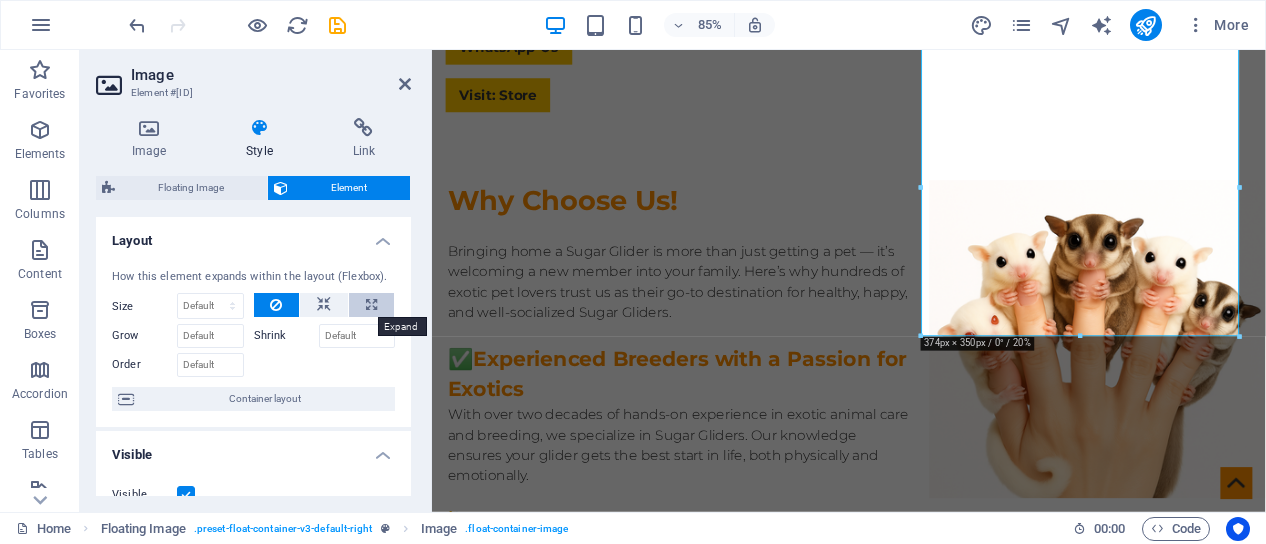 click at bounding box center (371, 305) 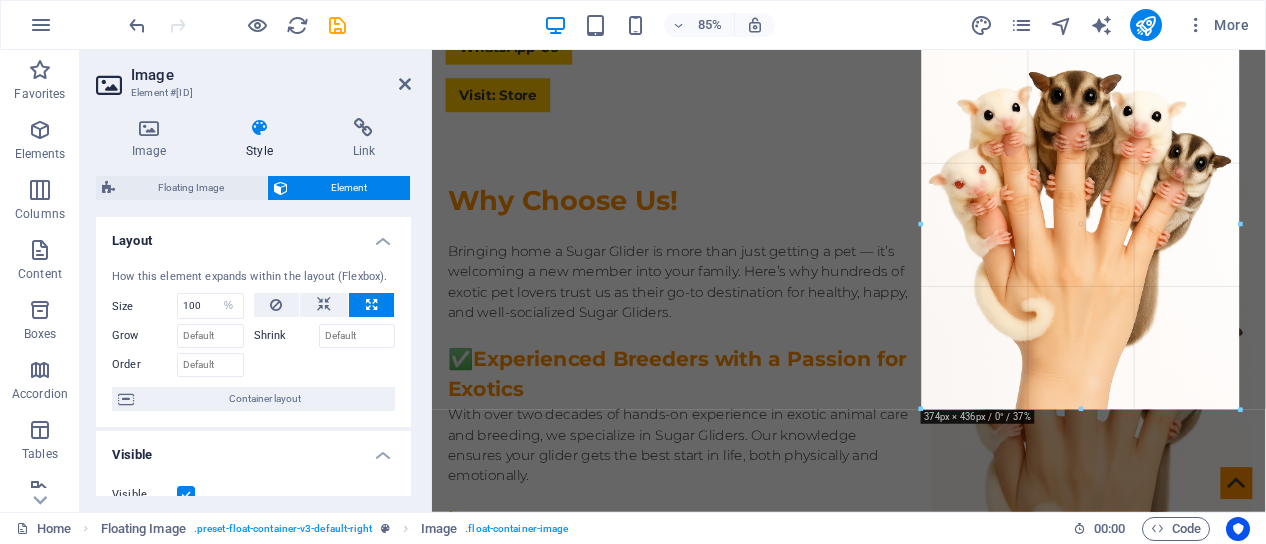 drag, startPoint x: 1081, startPoint y: 336, endPoint x: 765, endPoint y: 438, distance: 332.0542 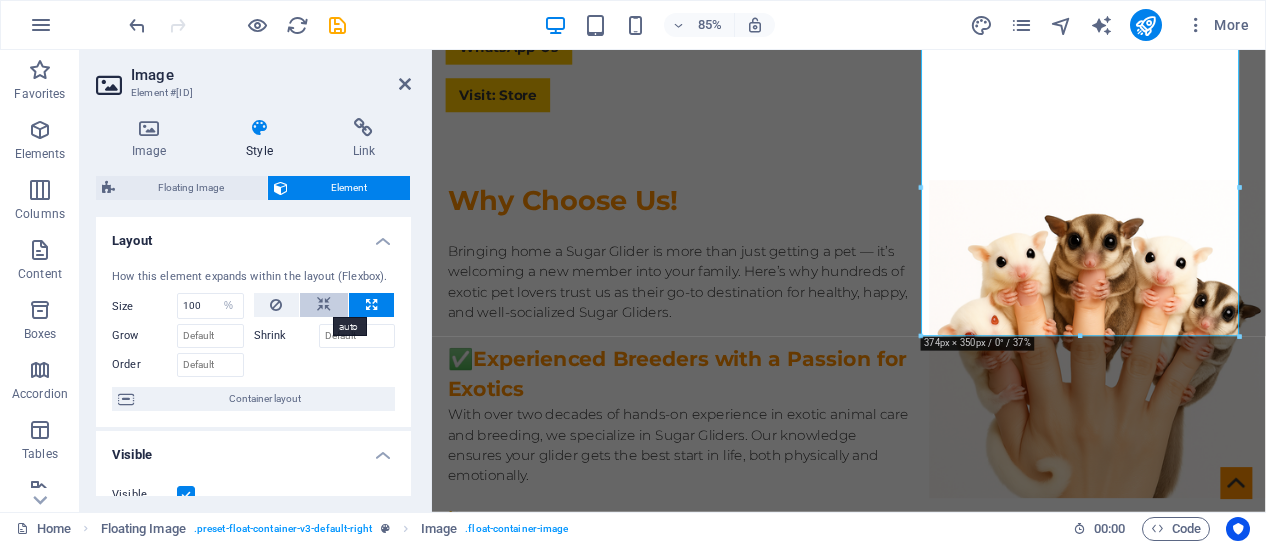 click at bounding box center (324, 305) 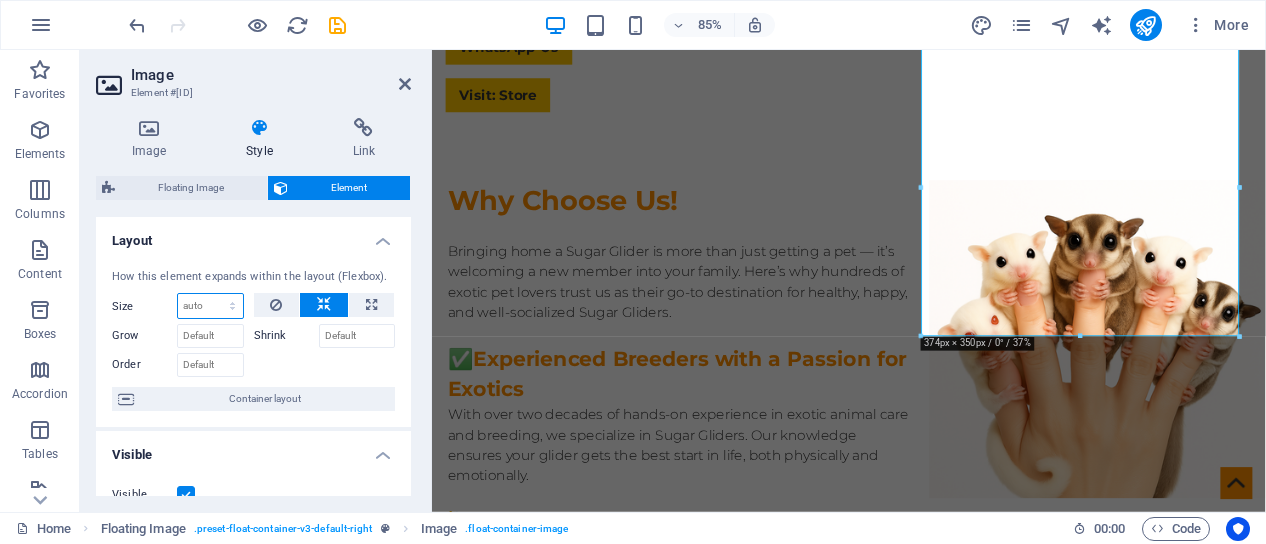 click on "Default auto px % 1/1 1/2 1/3 1/4 1/5 1/6 1/7 1/8 1/9 1/10" at bounding box center (210, 306) 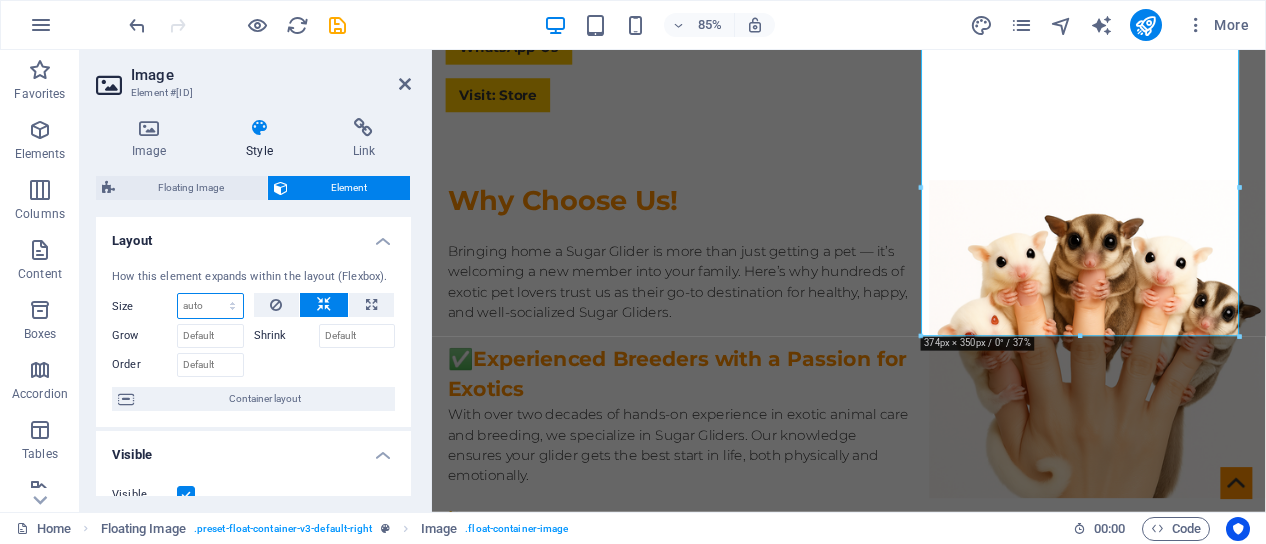 select on "1/2" 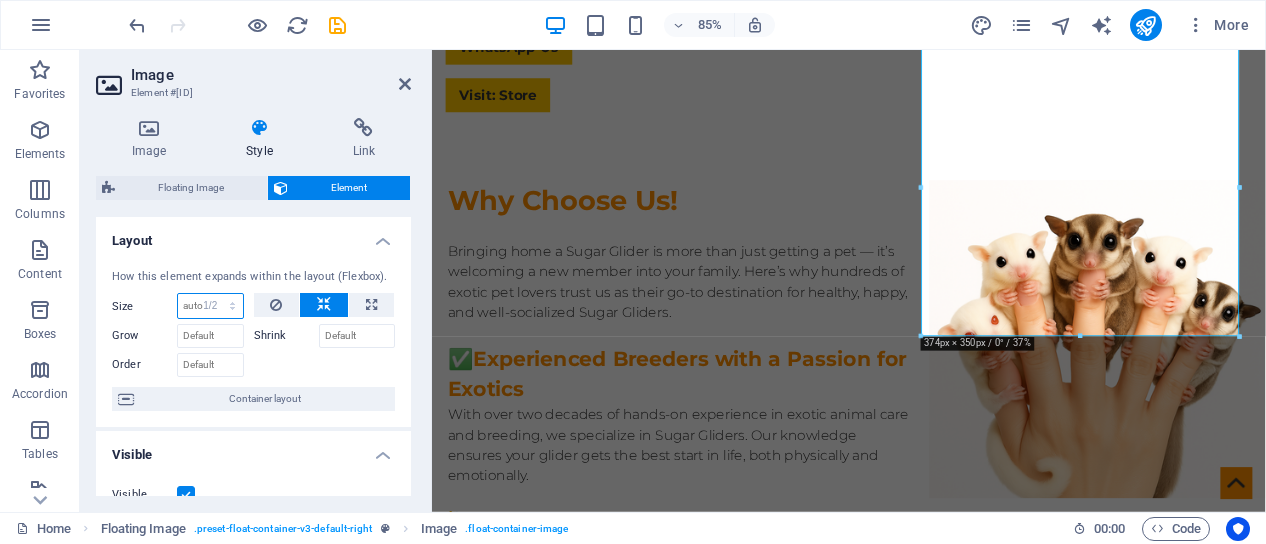 click on "Default auto px % 1/1 1/2 1/3 1/4 1/5 1/6 1/7 1/8 1/9 1/10" at bounding box center [210, 306] 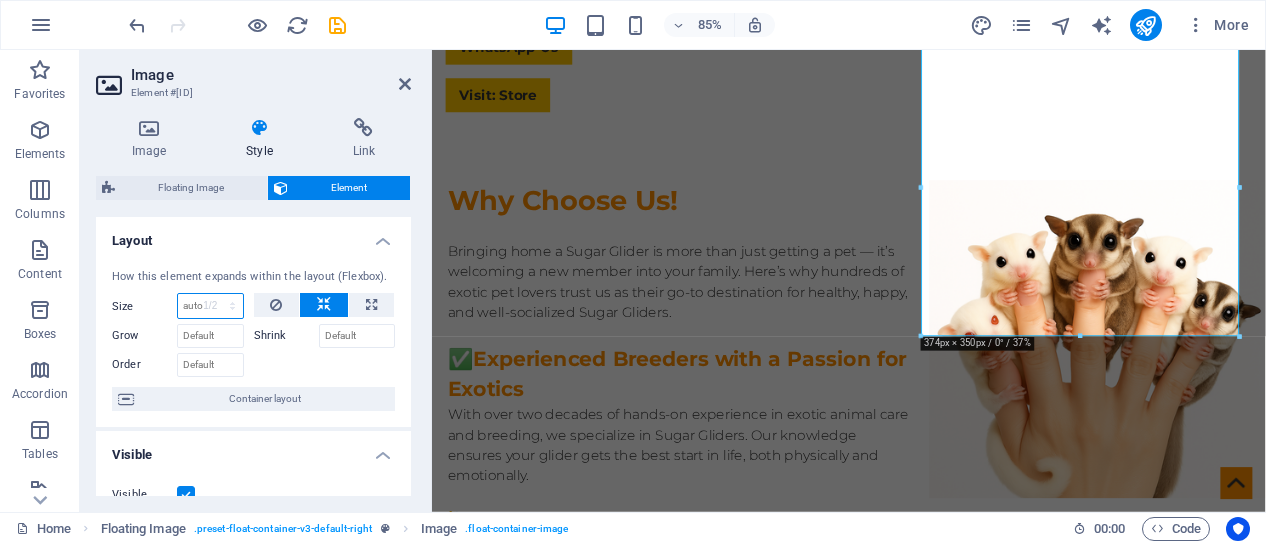type on "50" 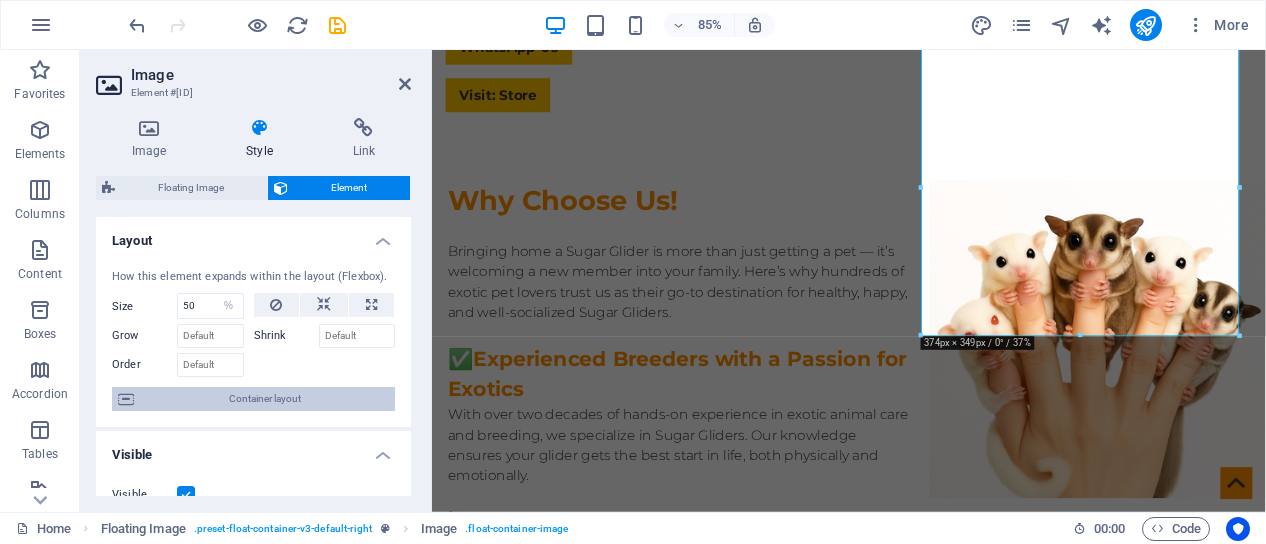 click on "Container layout" at bounding box center (264, 399) 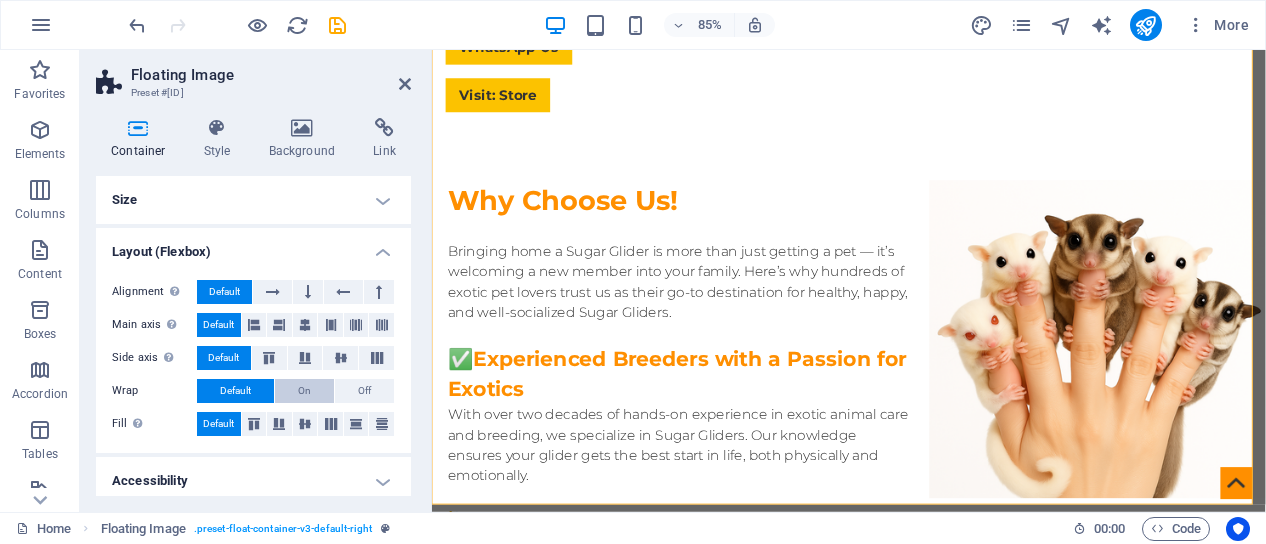 click on "On" at bounding box center (304, 391) 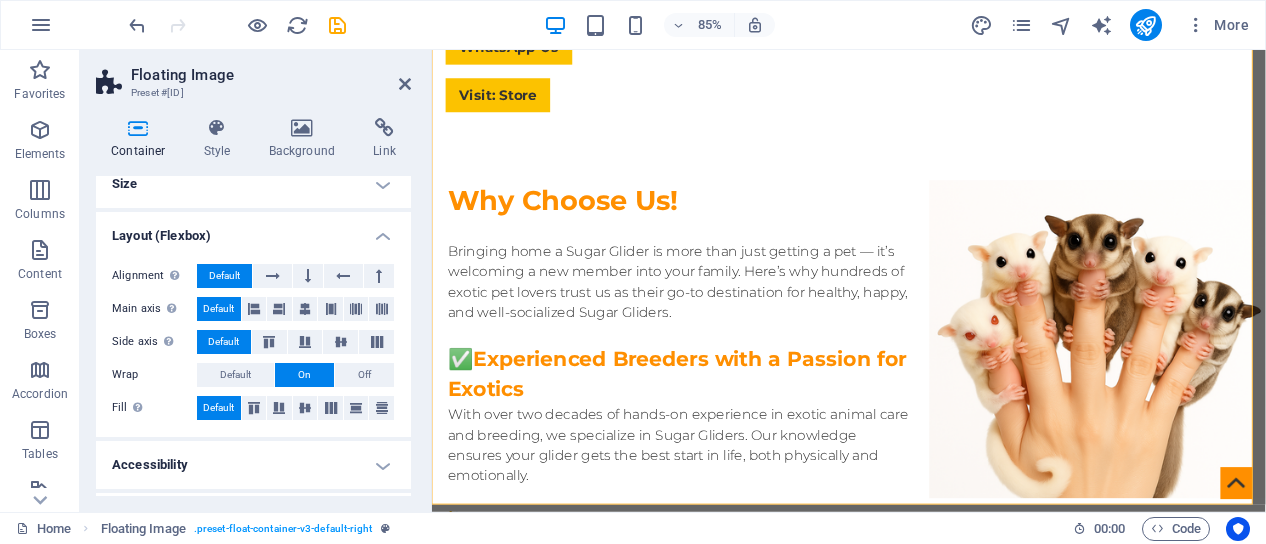 scroll, scrollTop: 0, scrollLeft: 0, axis: both 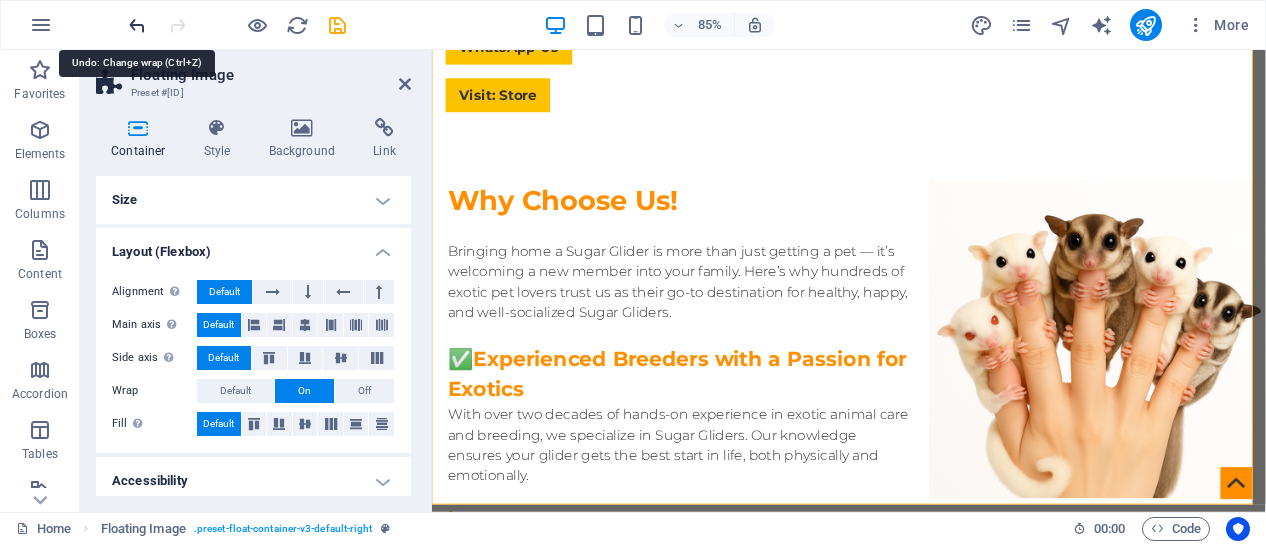 click at bounding box center (137, 25) 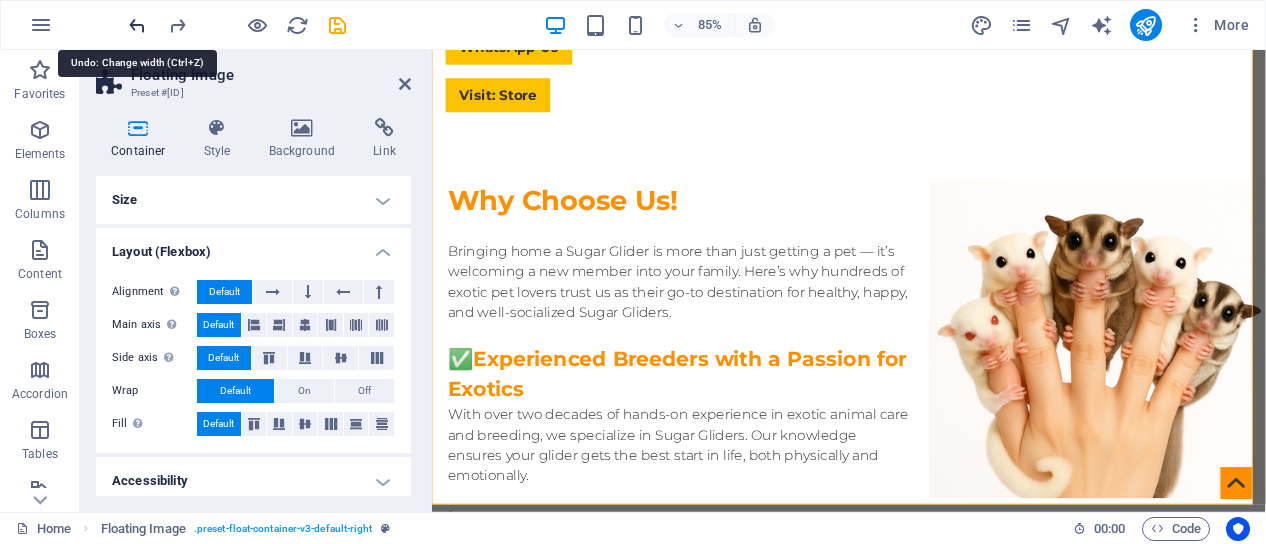 click at bounding box center (137, 25) 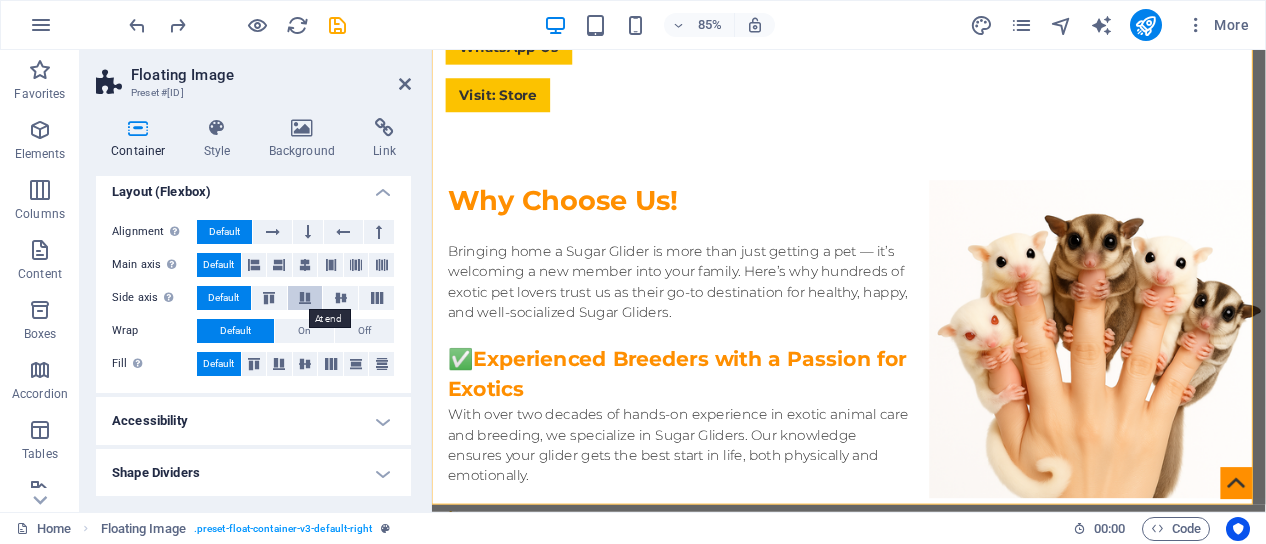 scroll, scrollTop: 0, scrollLeft: 0, axis: both 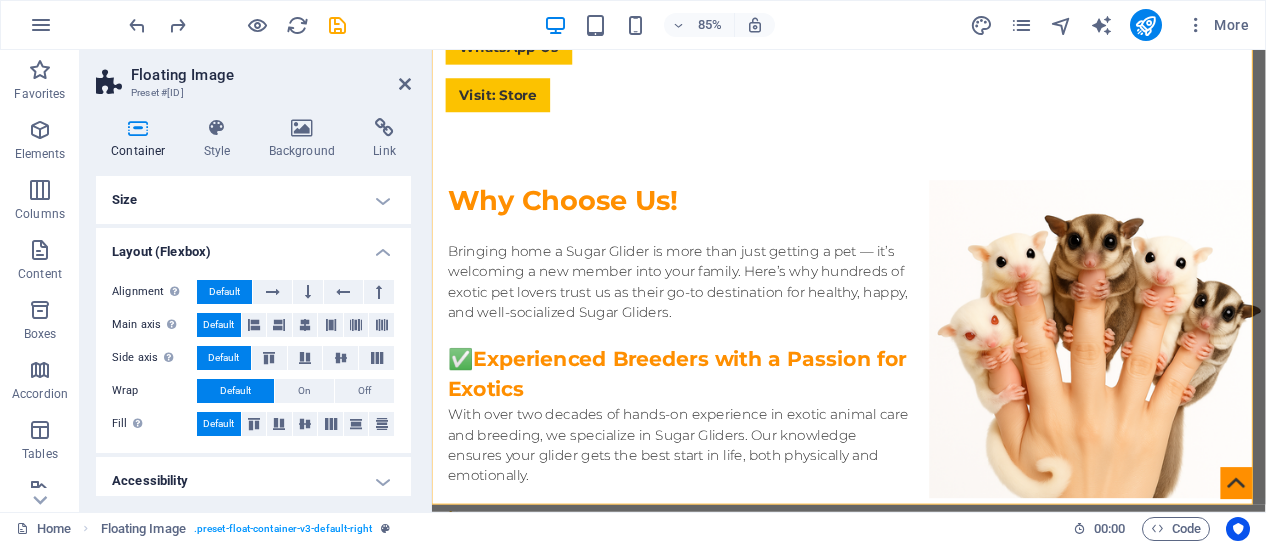 click on "Size" at bounding box center [253, 200] 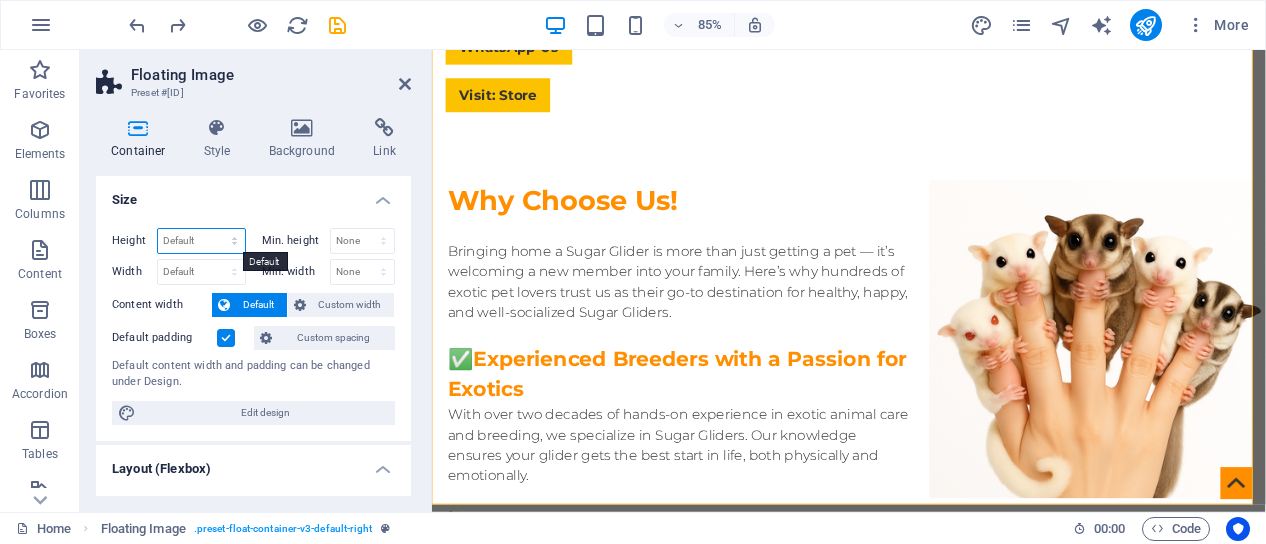 click on "Default px rem % vh vw" at bounding box center (201, 241) 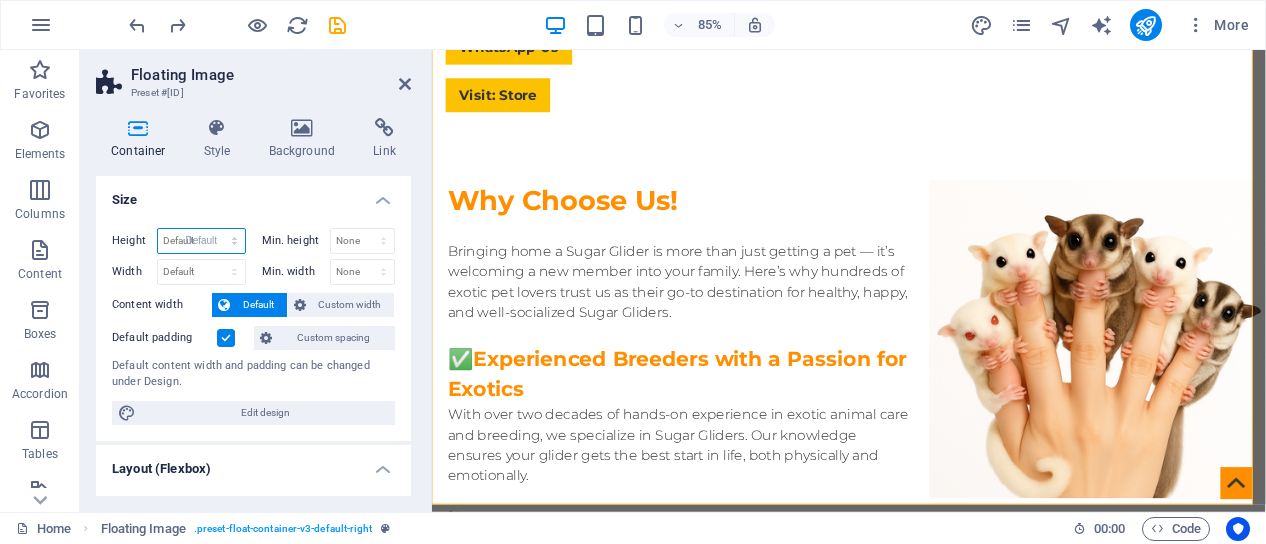 click on "Default px rem % vh vw" at bounding box center (201, 241) 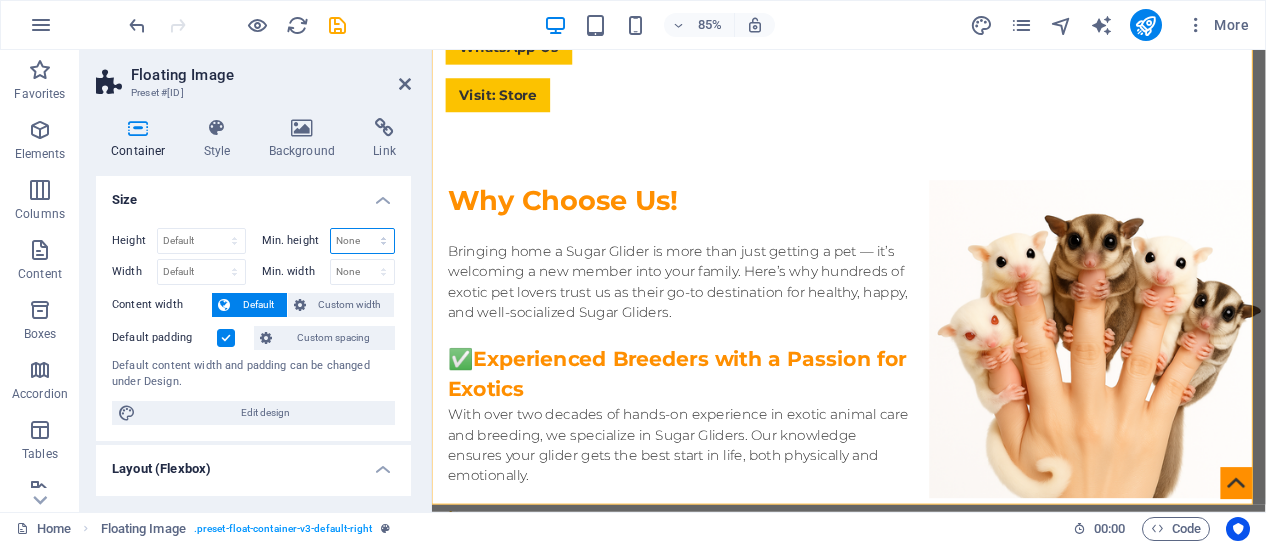 click on "None px rem % vh vw" at bounding box center (363, 241) 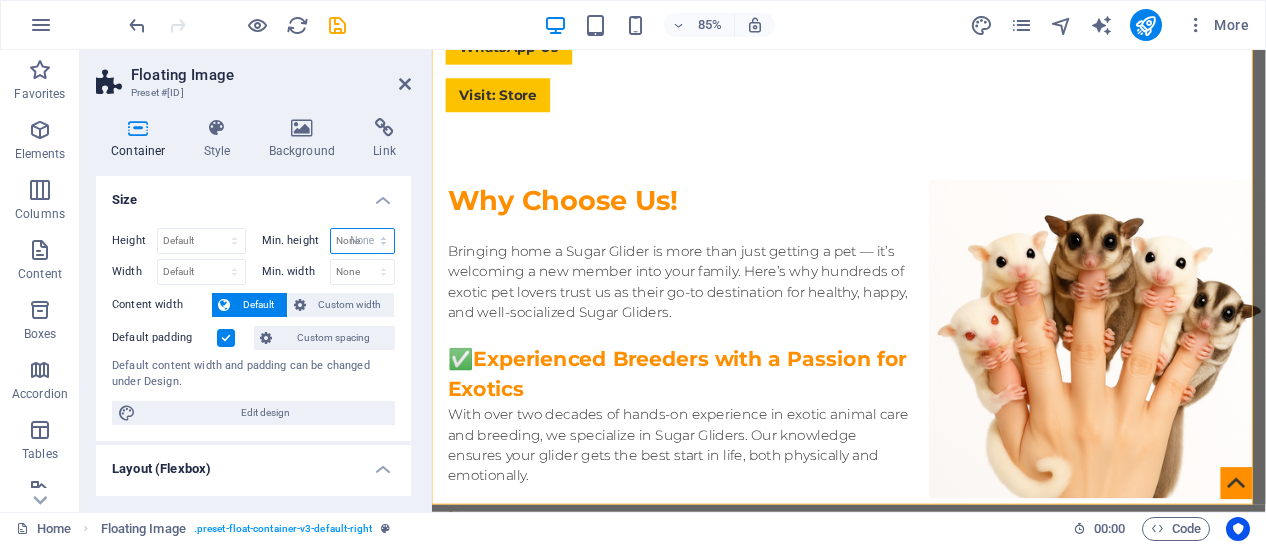click on "None px rem % vh vw" at bounding box center (363, 241) 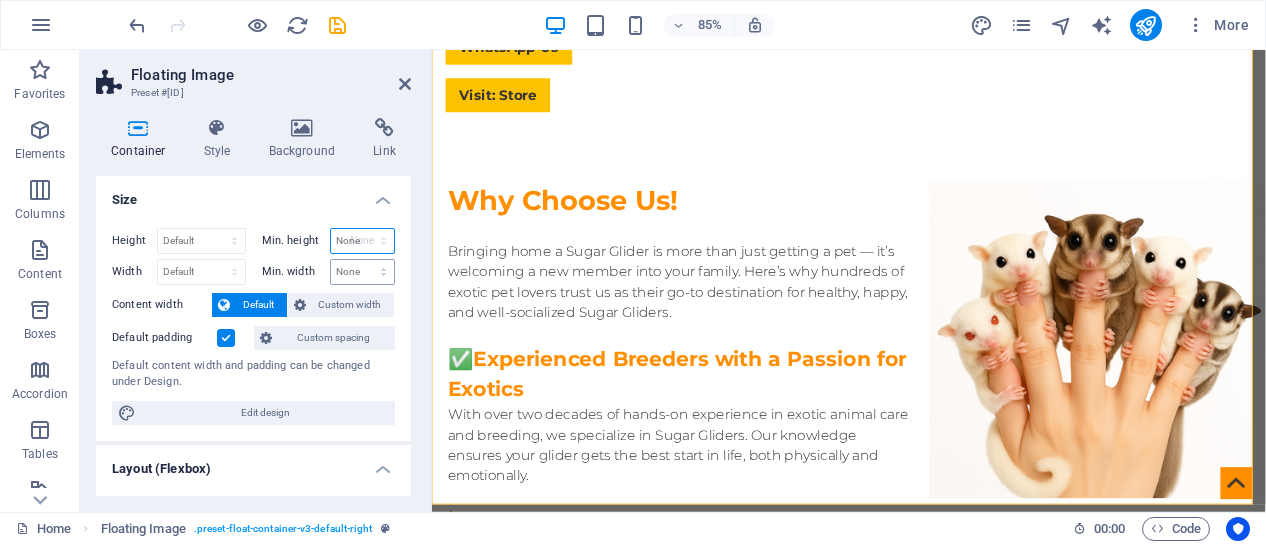 select on "DISABLED_OPTION_VALUE" 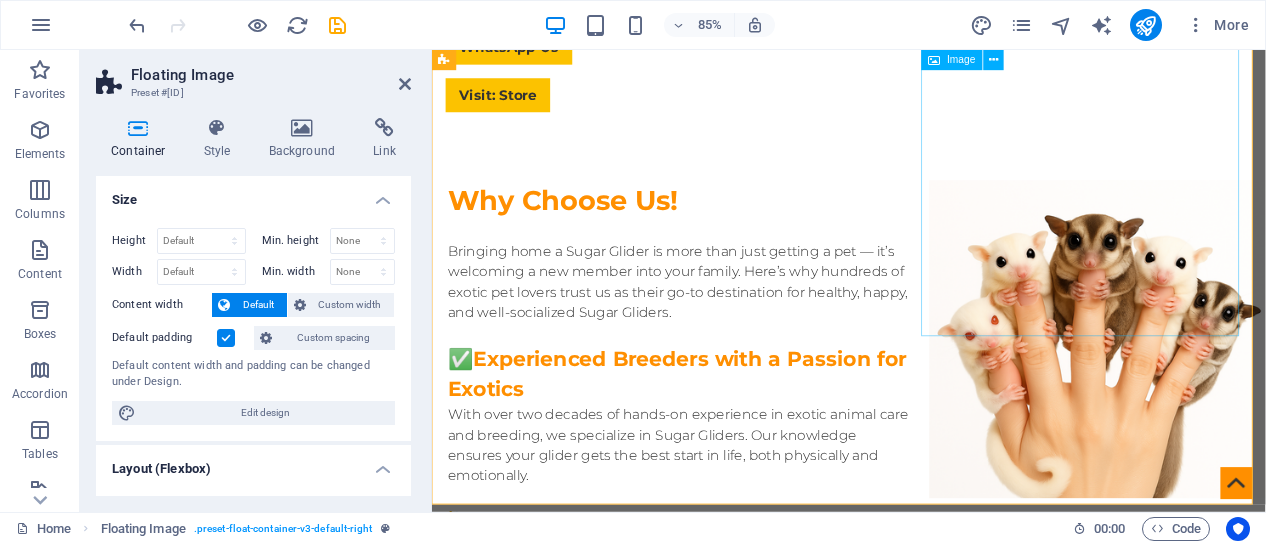 click at bounding box center [1206, 391] 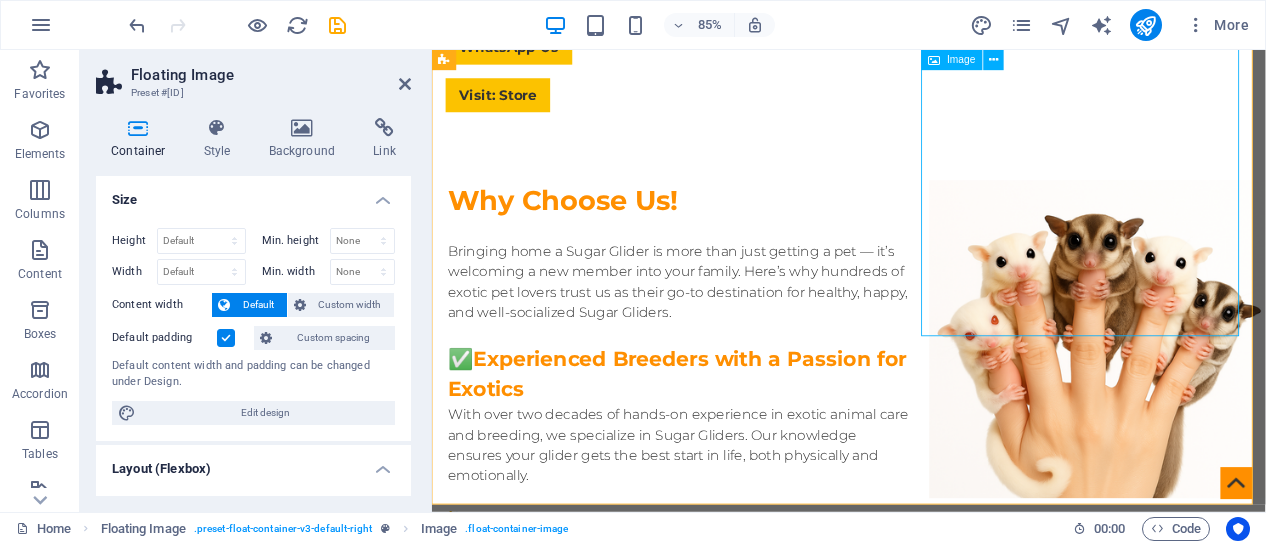 click at bounding box center (1206, 391) 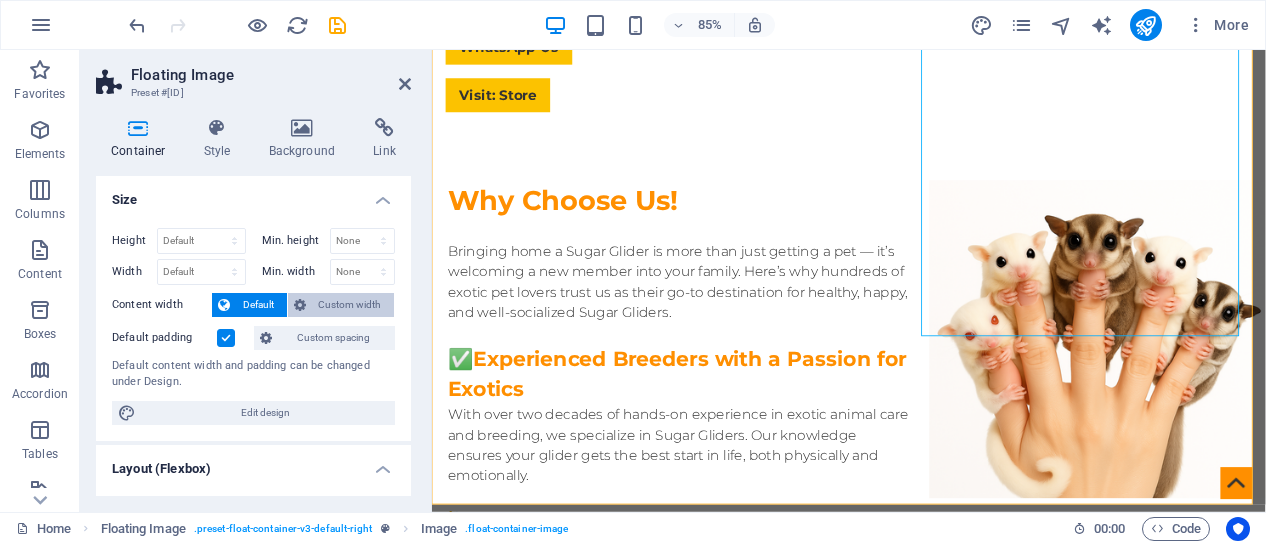 click on "Custom width" at bounding box center [350, 305] 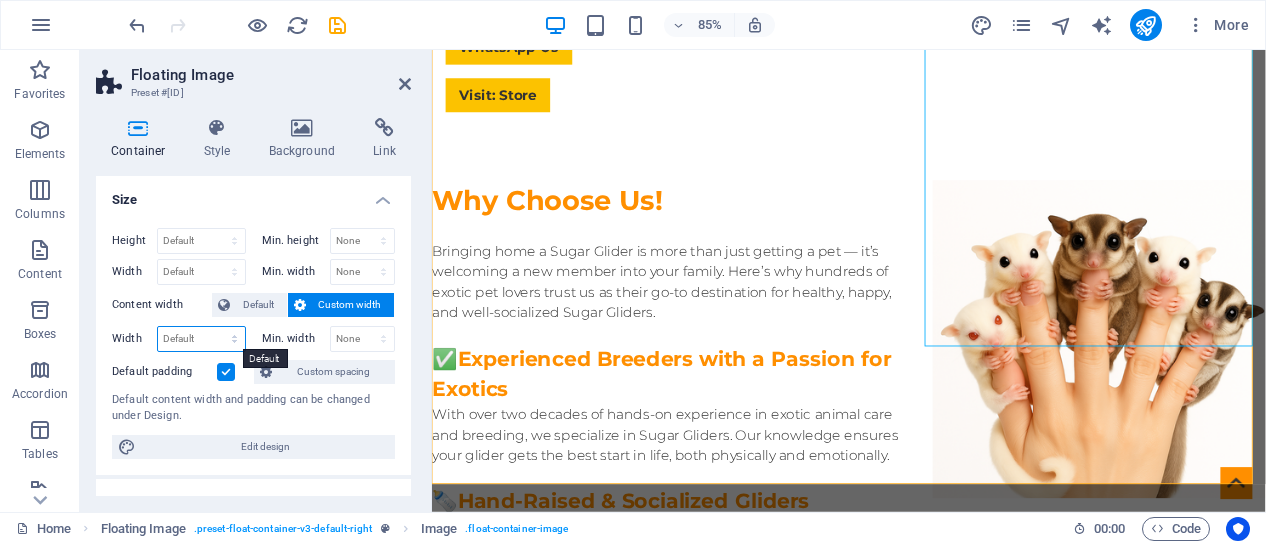 click on "Default px rem % em vh vw" at bounding box center [201, 339] 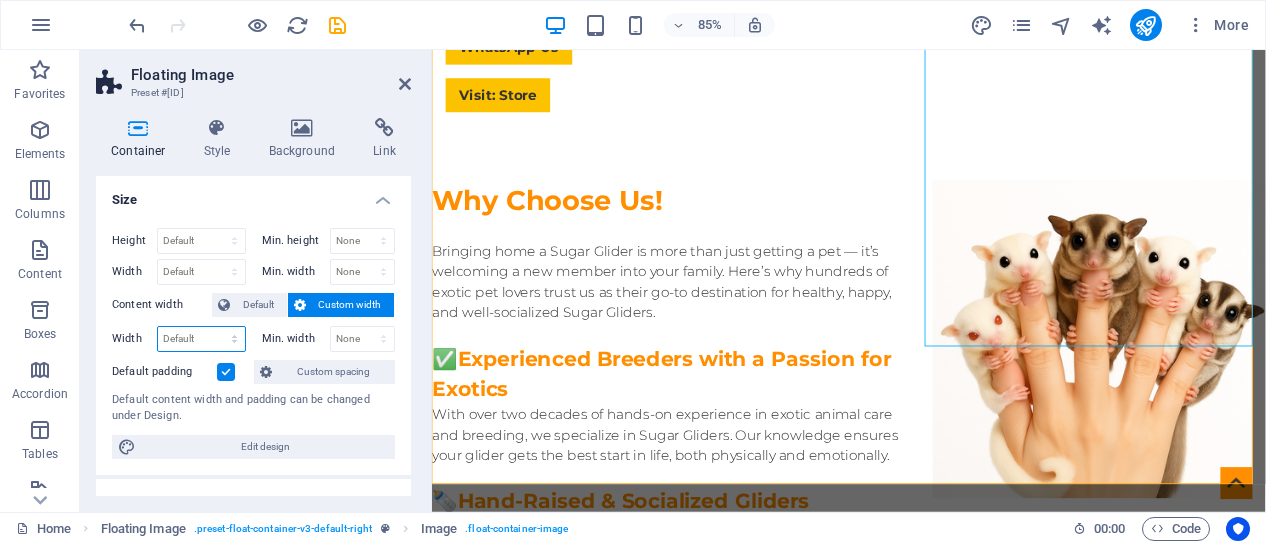 select on "px" 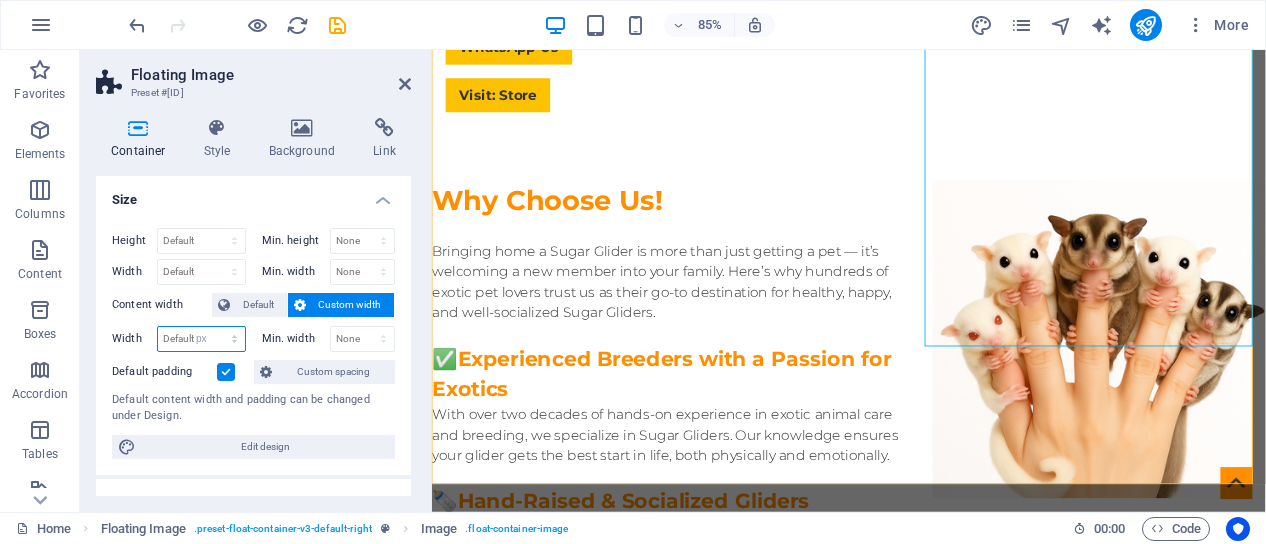 click on "Default px rem % em vh vw" at bounding box center [201, 339] 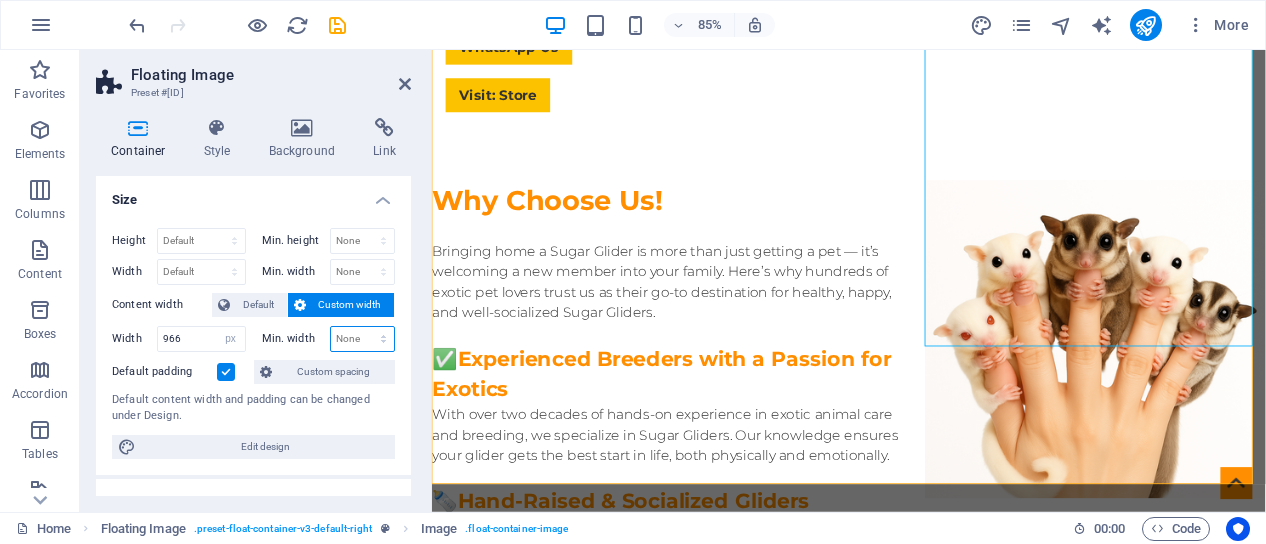 click on "None px rem % vh vw" at bounding box center [363, 339] 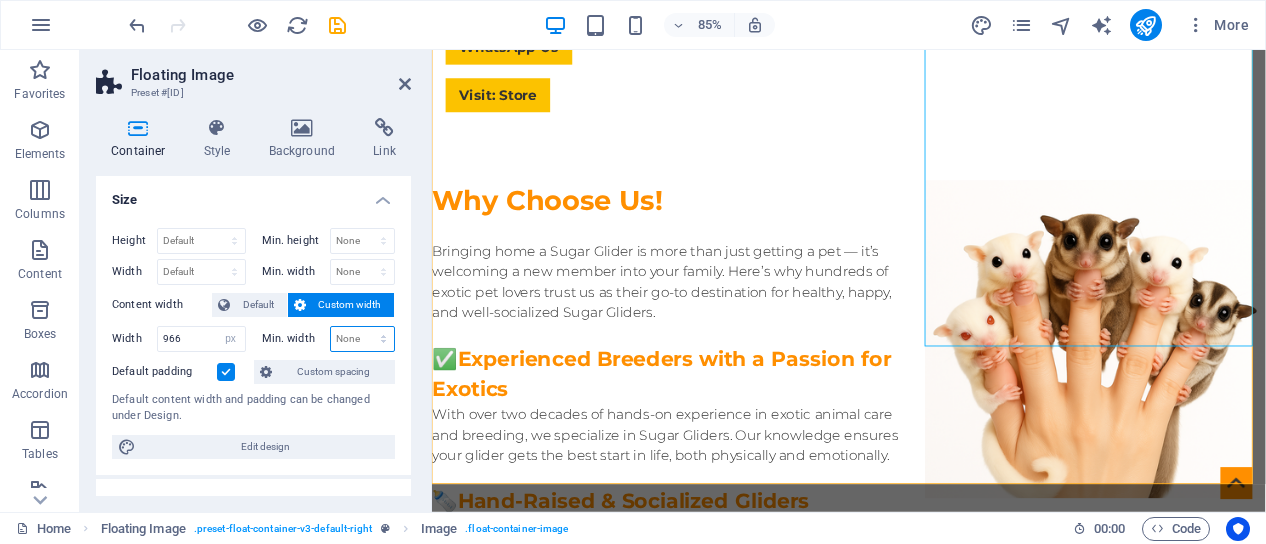 select on "px" 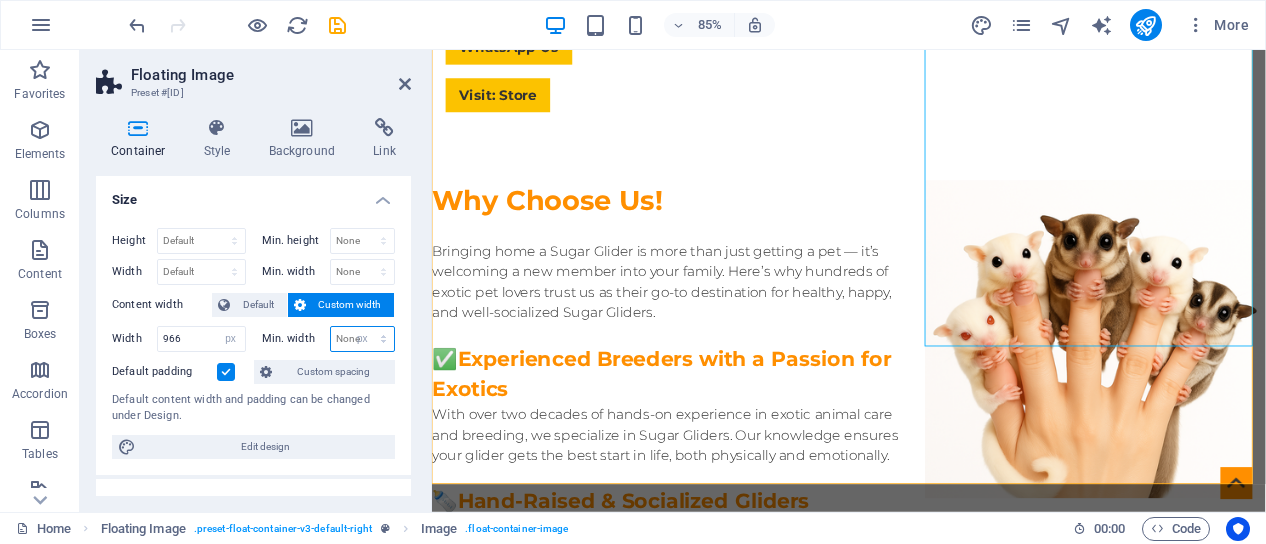 click on "None px rem % vh vw" at bounding box center [363, 339] 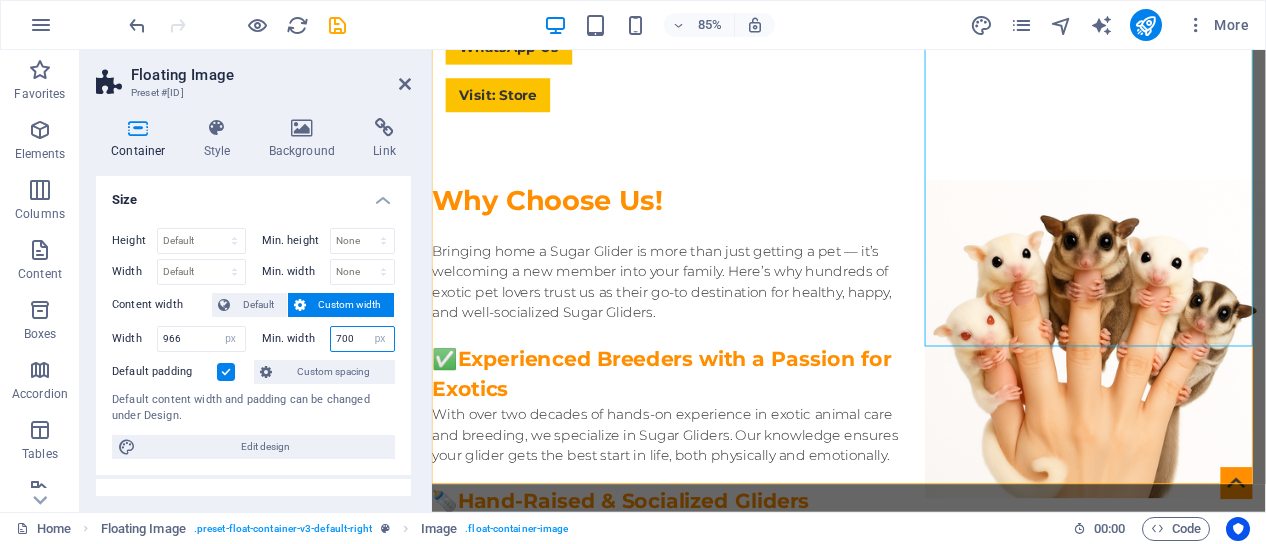type on "700" 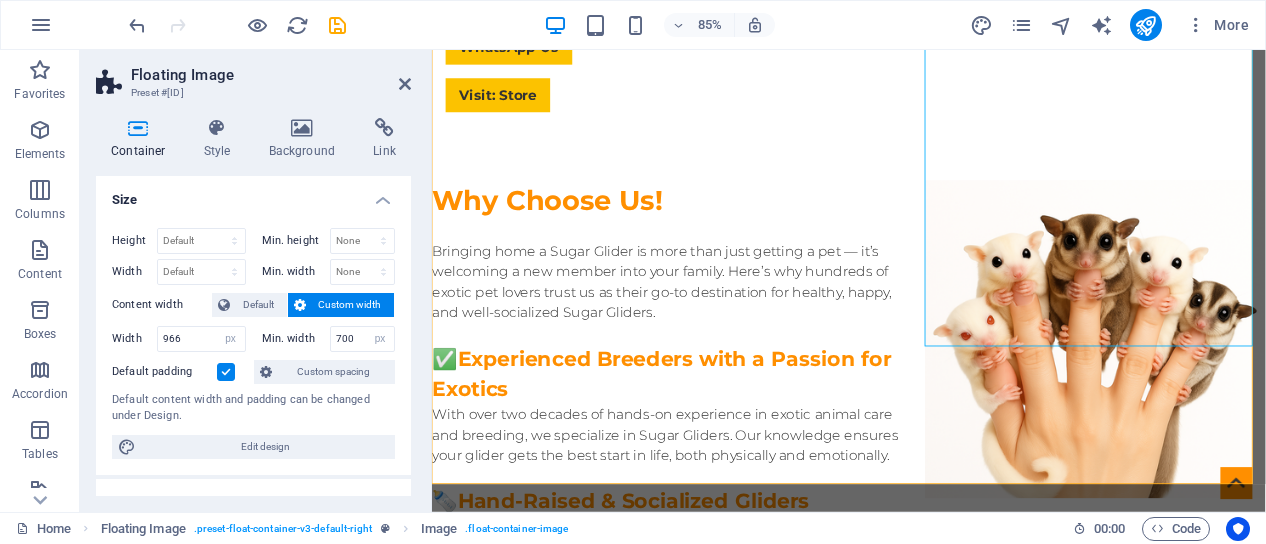 click on "Size" at bounding box center (253, 194) 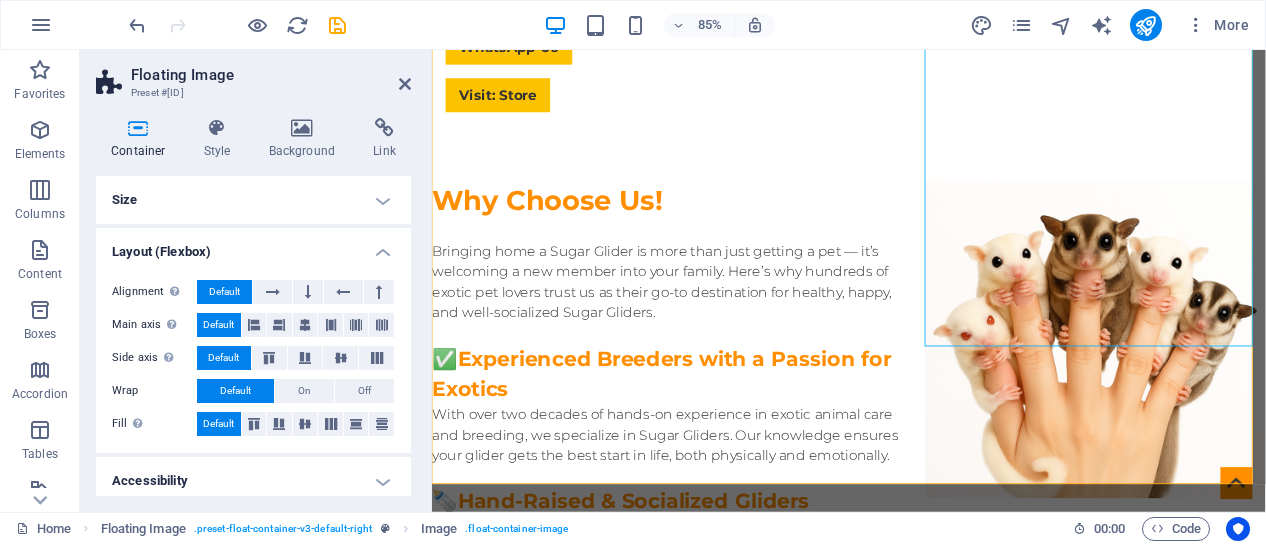 click on "Size" at bounding box center [253, 200] 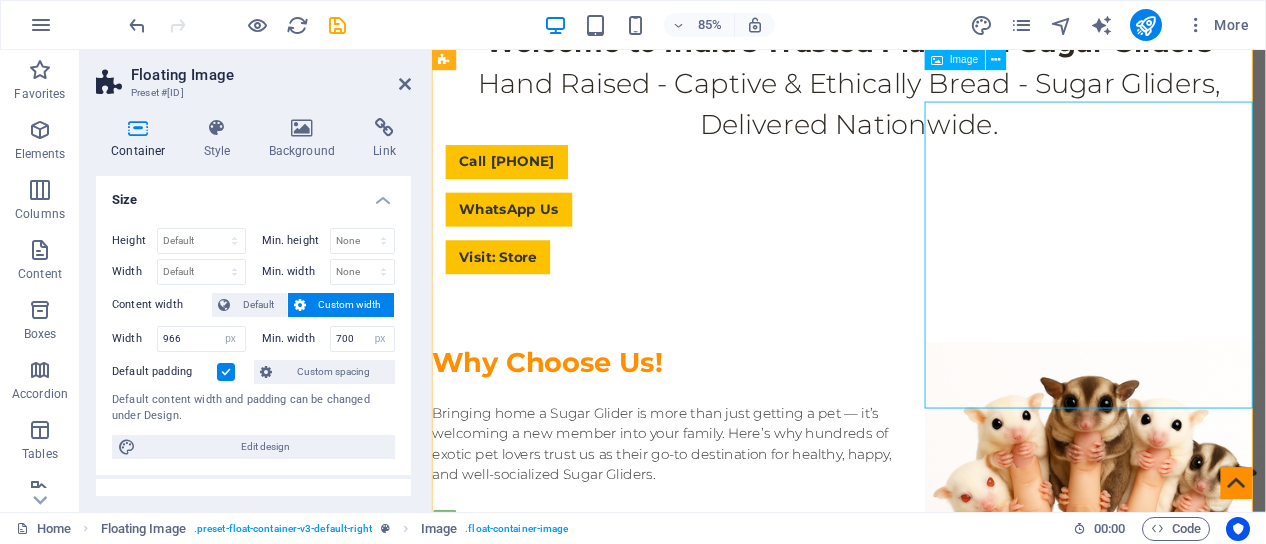 scroll, scrollTop: 591, scrollLeft: 0, axis: vertical 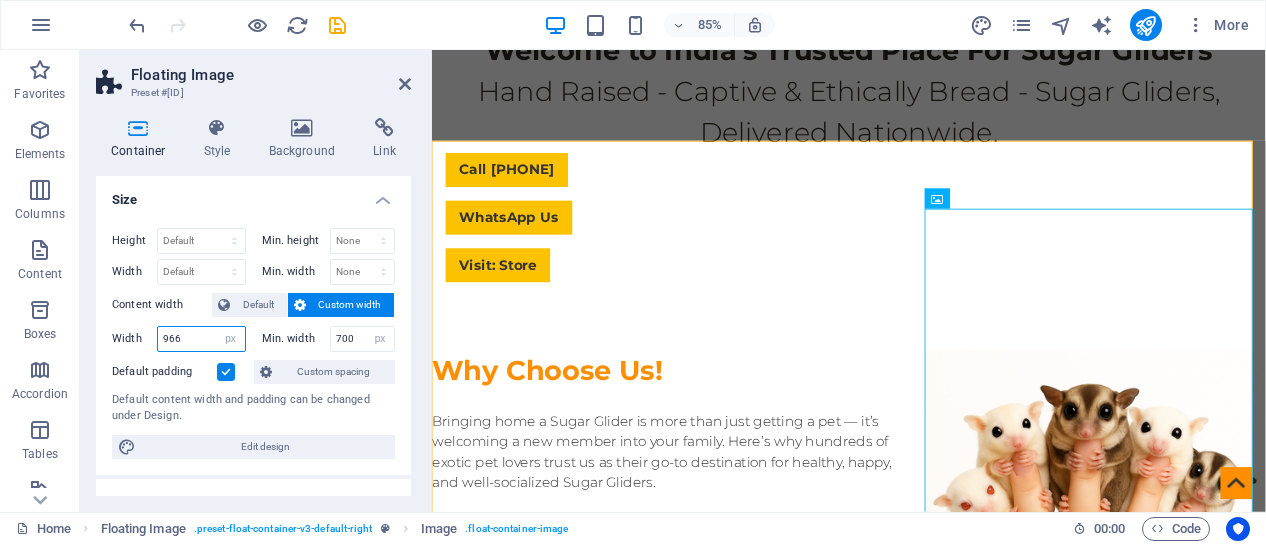 click on "966" at bounding box center [201, 339] 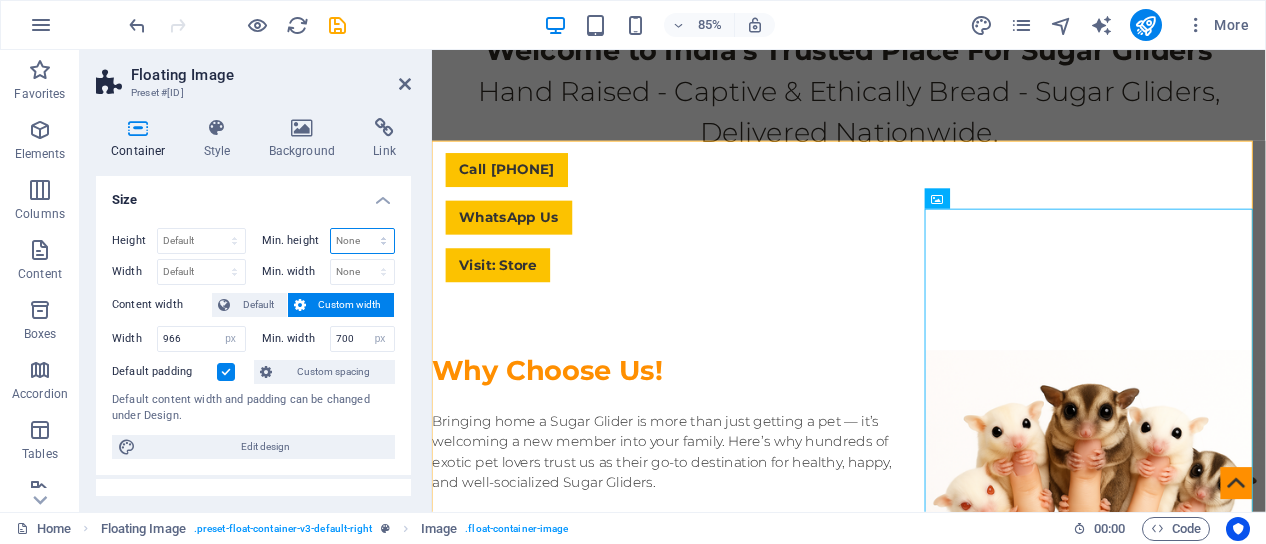 click on "None px rem % vh vw" at bounding box center (363, 241) 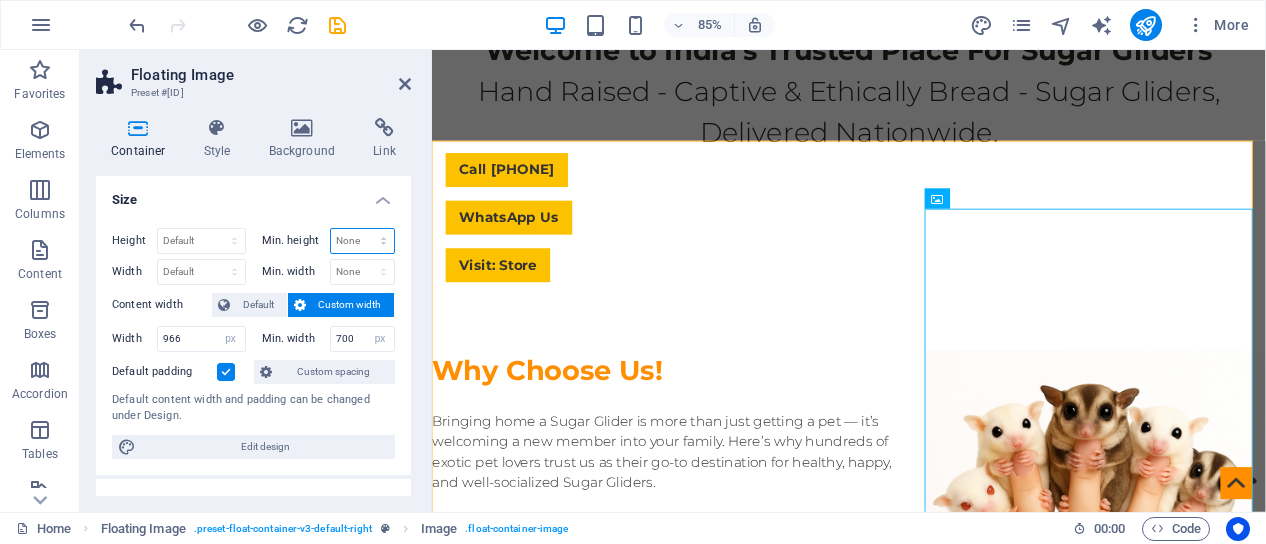 select on "px" 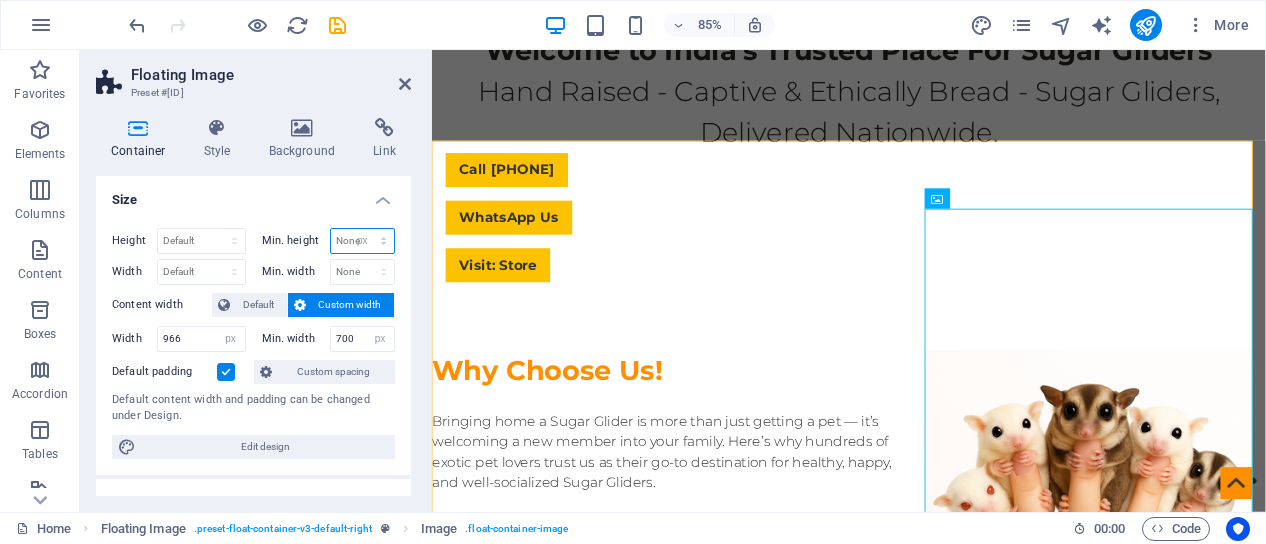 click on "None px rem % vh vw" at bounding box center (363, 241) 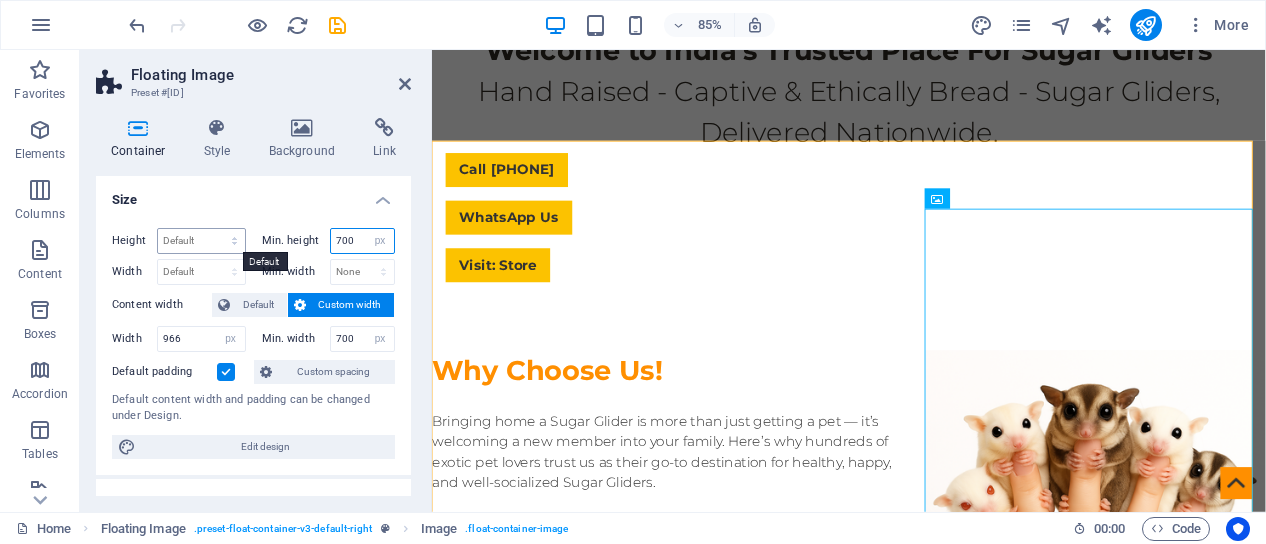type on "700" 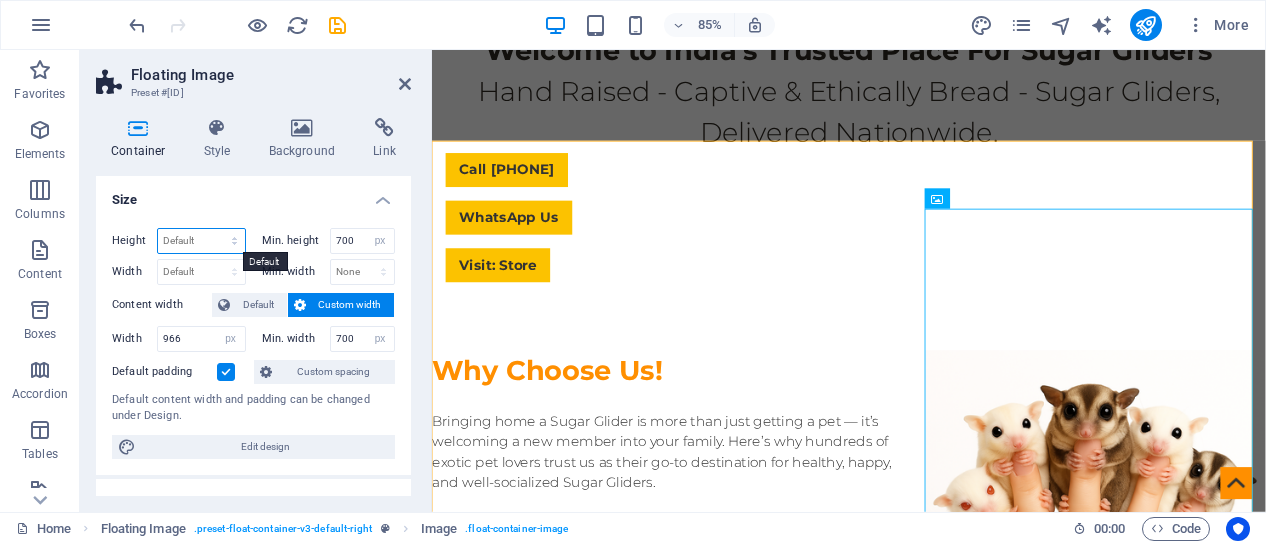 click on "Default px rem % vh vw" at bounding box center [201, 241] 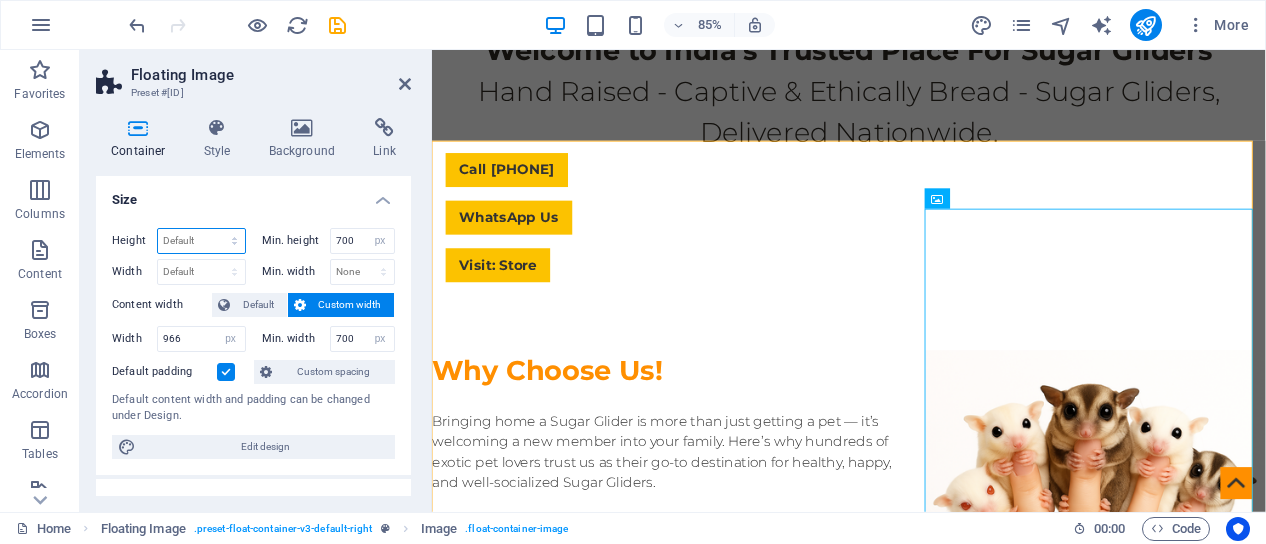 select on "px" 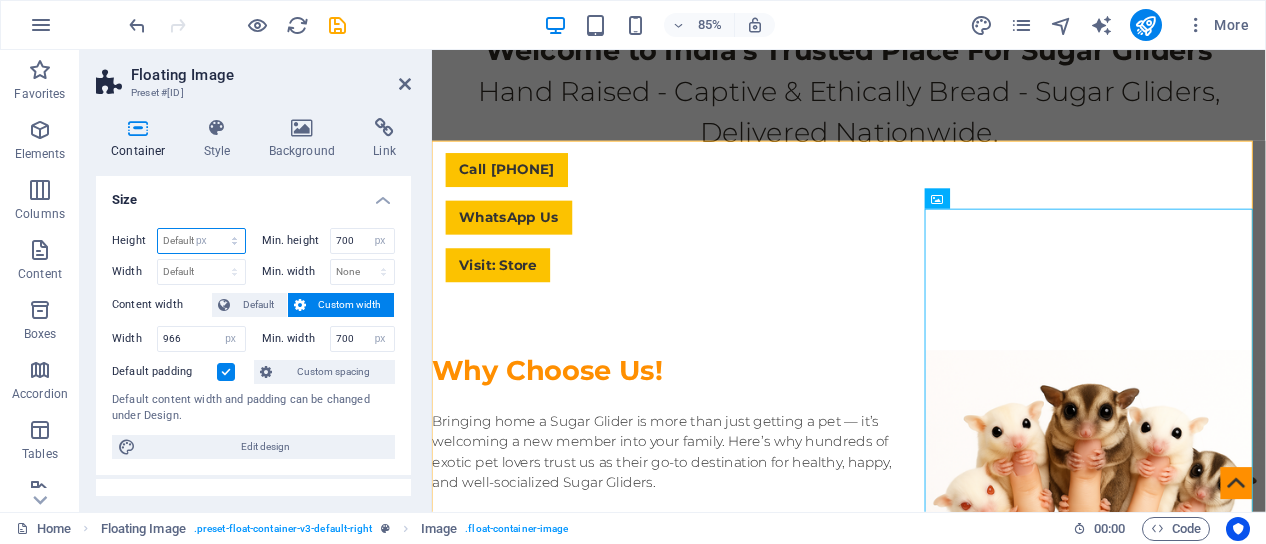 click on "Default px rem % vh vw" at bounding box center [201, 241] 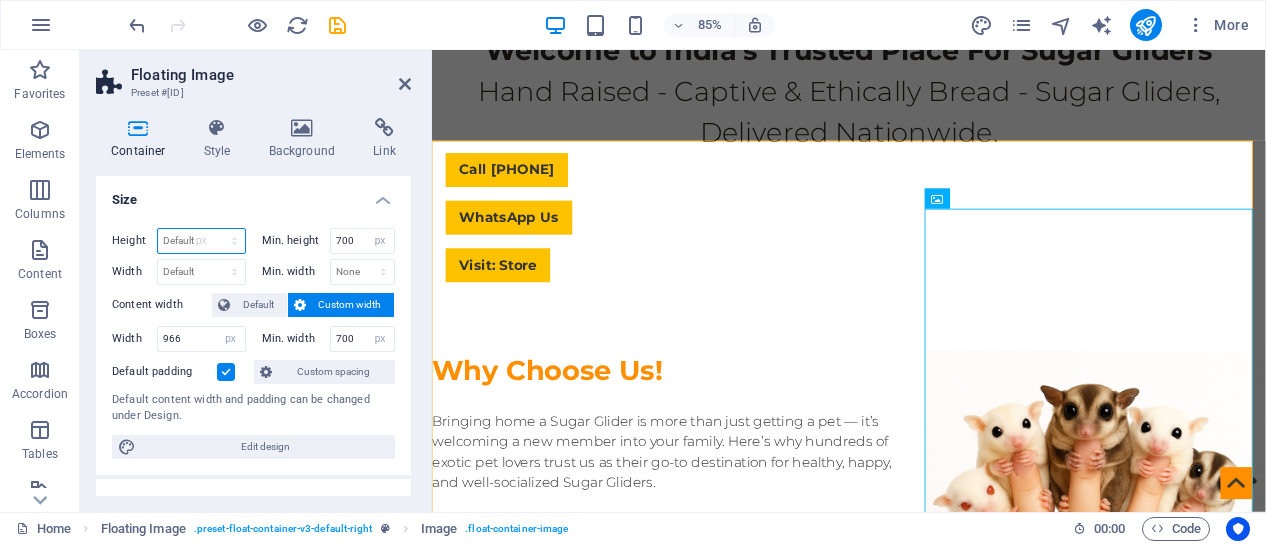 type on "700" 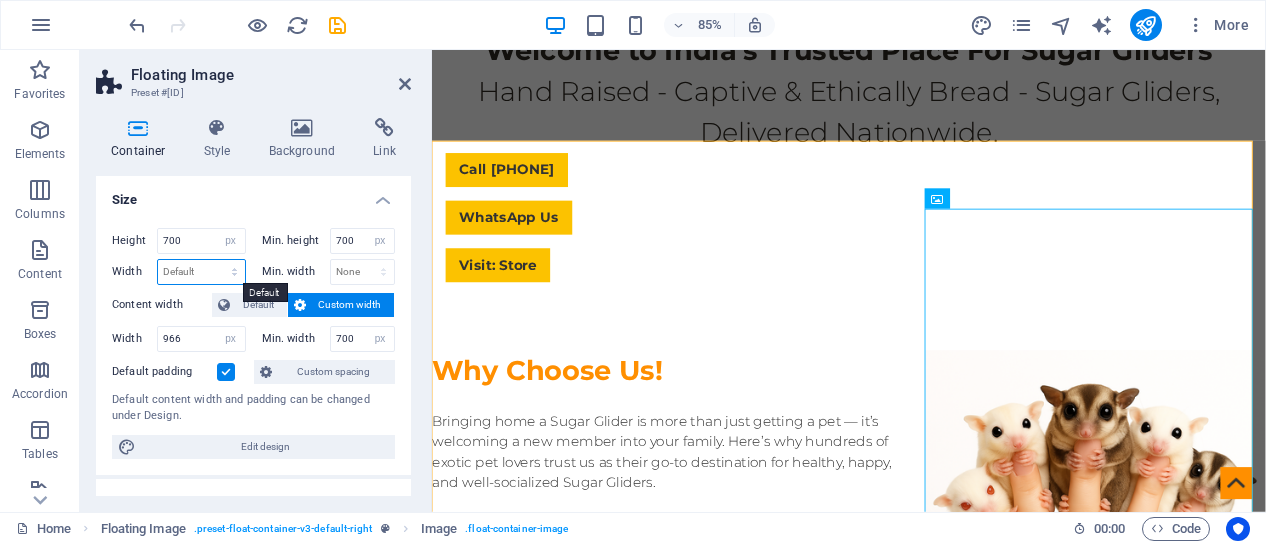 click on "Default px rem % em vh vw" at bounding box center (201, 272) 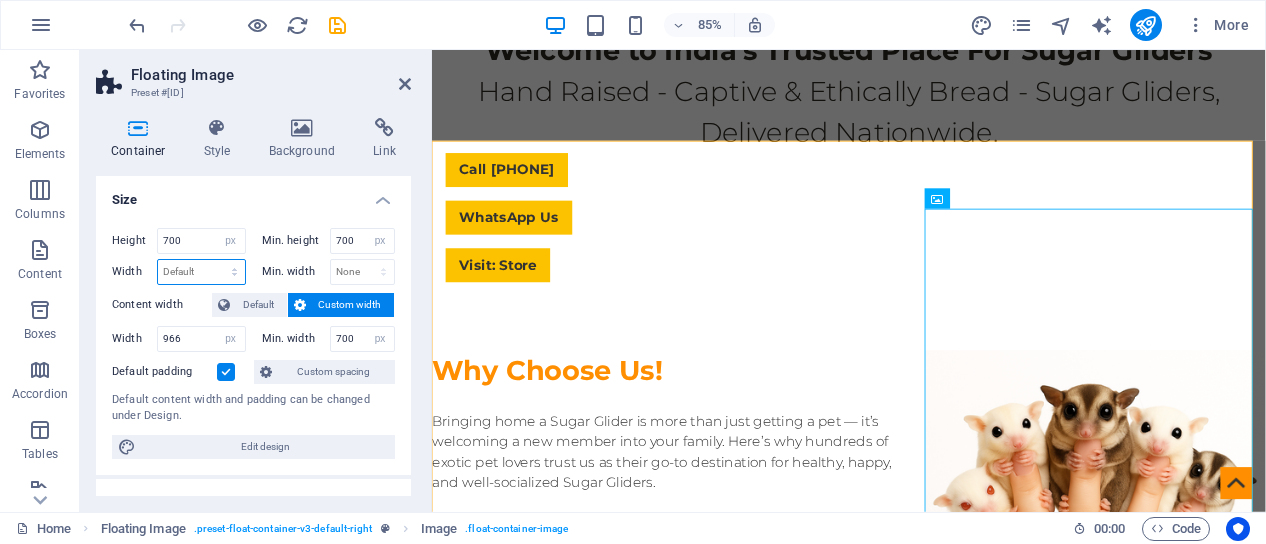 select on "px" 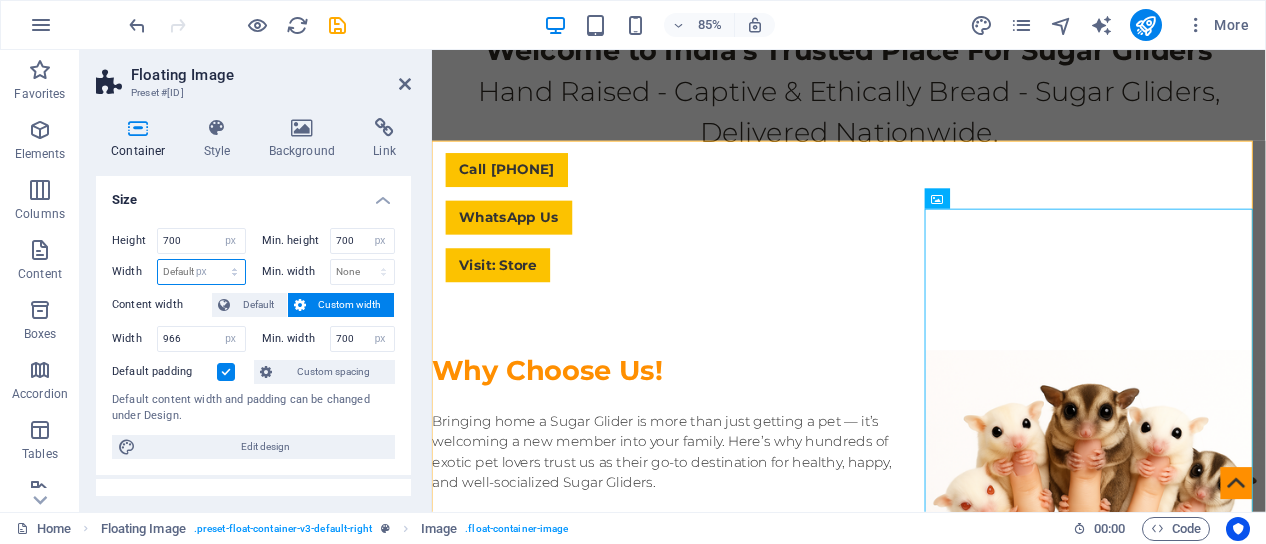 click on "Default px rem % em vh vw" at bounding box center [201, 272] 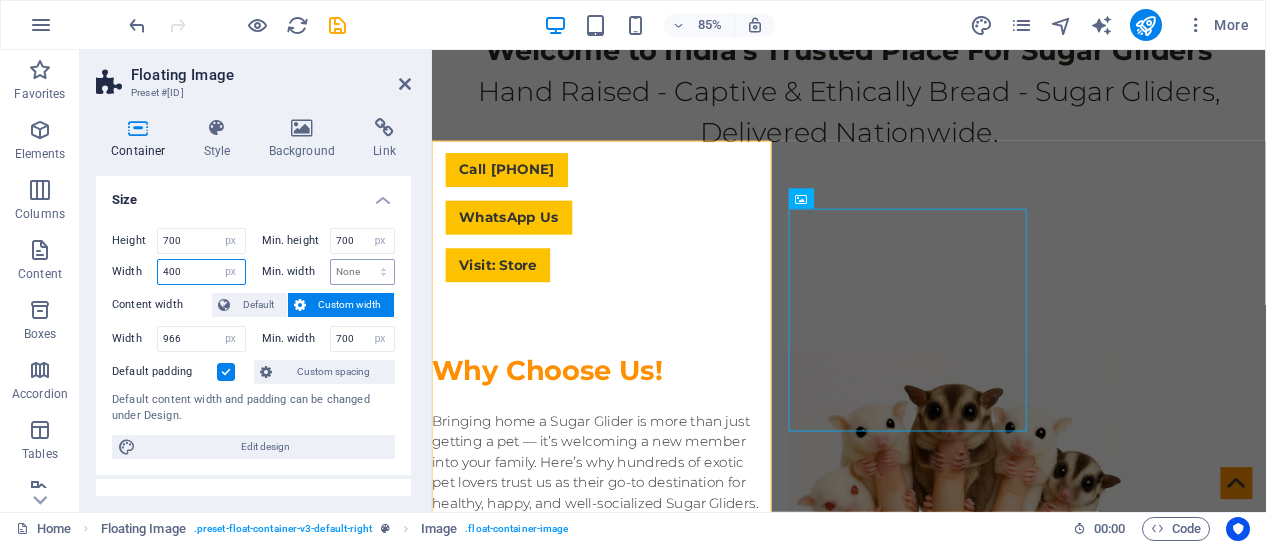 type on "400" 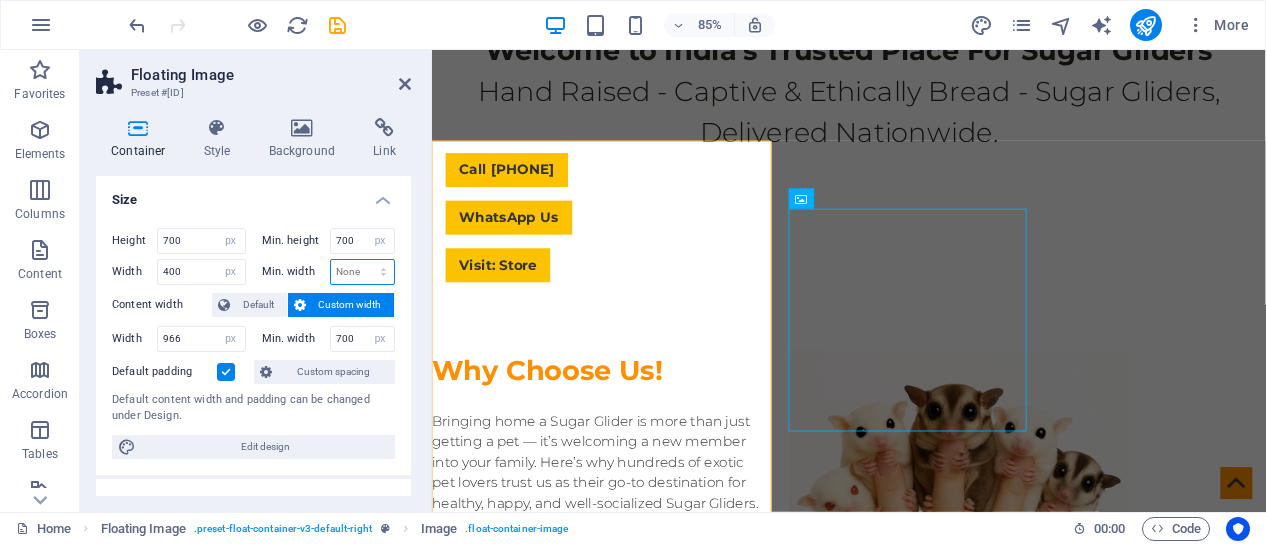 click on "None px rem % vh vw" at bounding box center (363, 272) 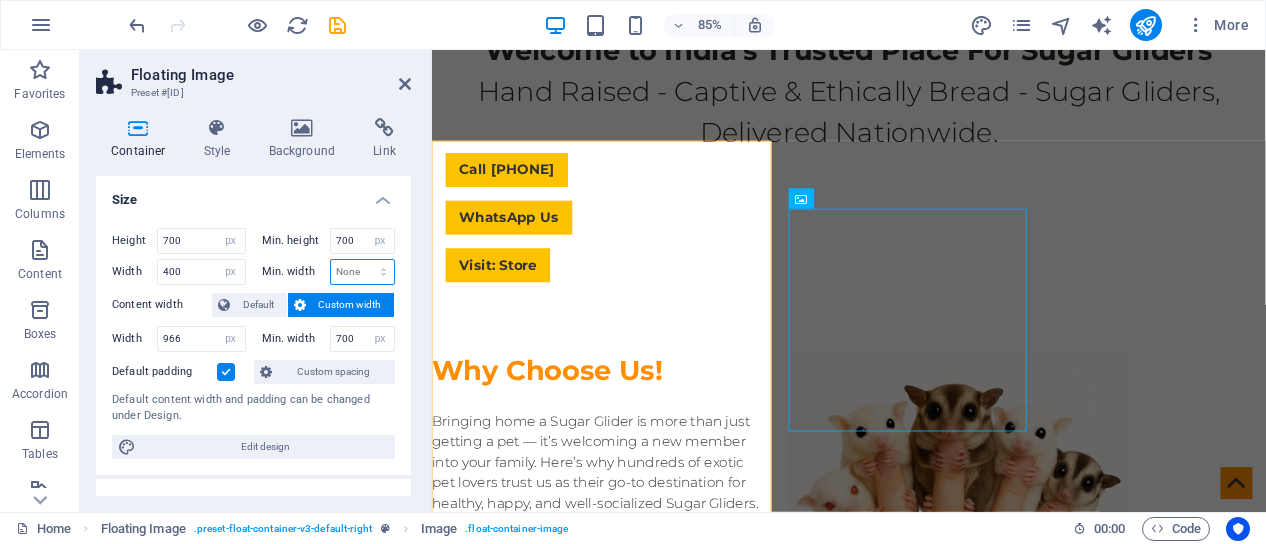 select on "px" 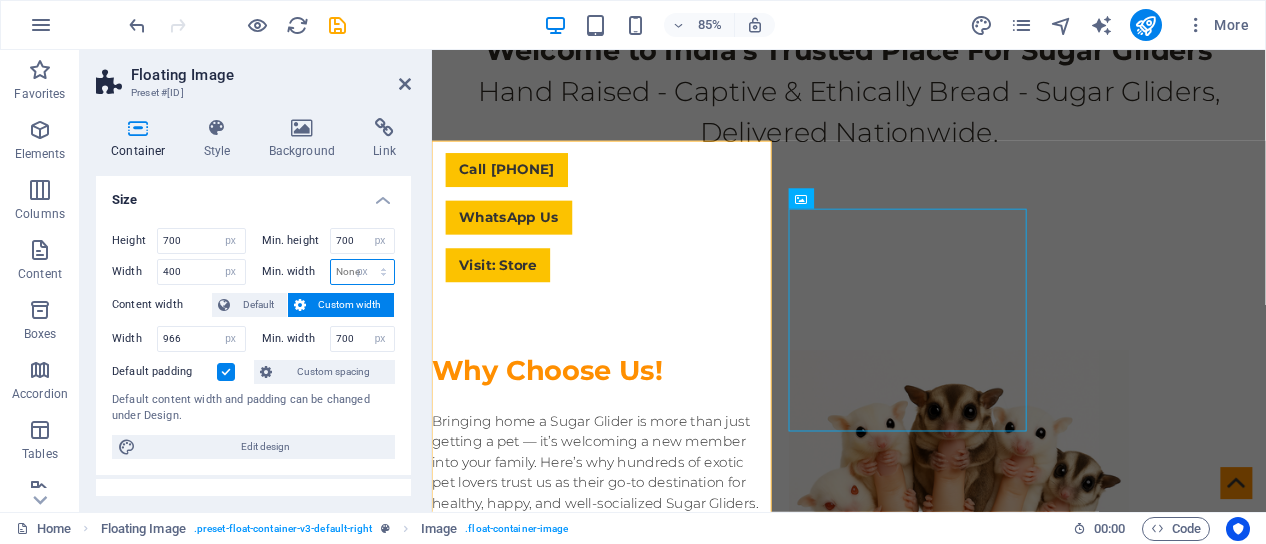 click on "None px rem % vh vw" at bounding box center [363, 272] 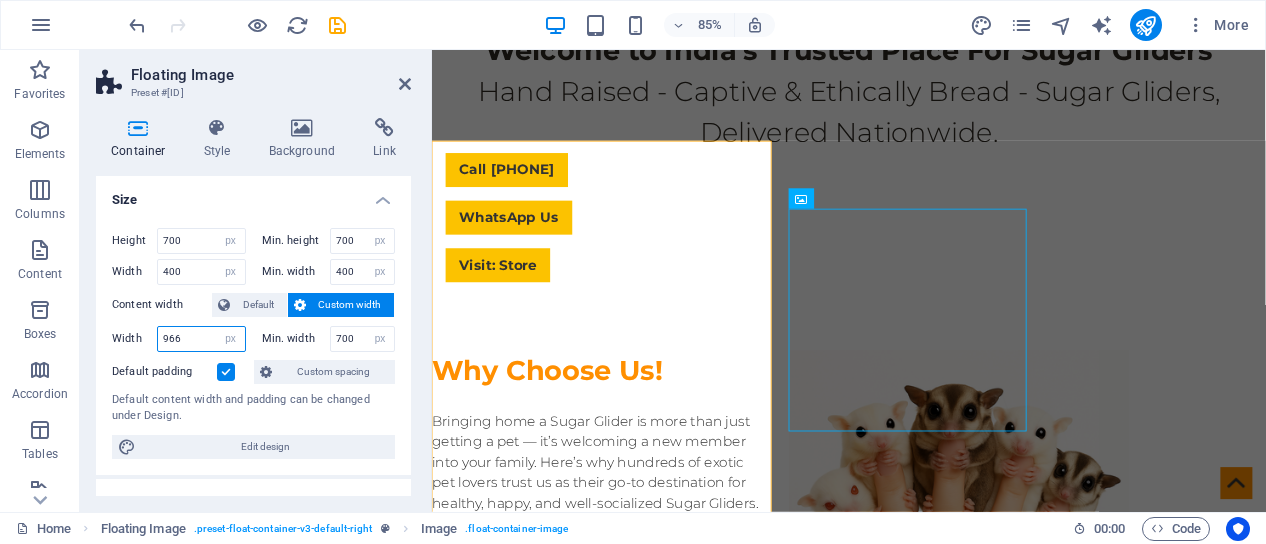 click on "966" at bounding box center (201, 339) 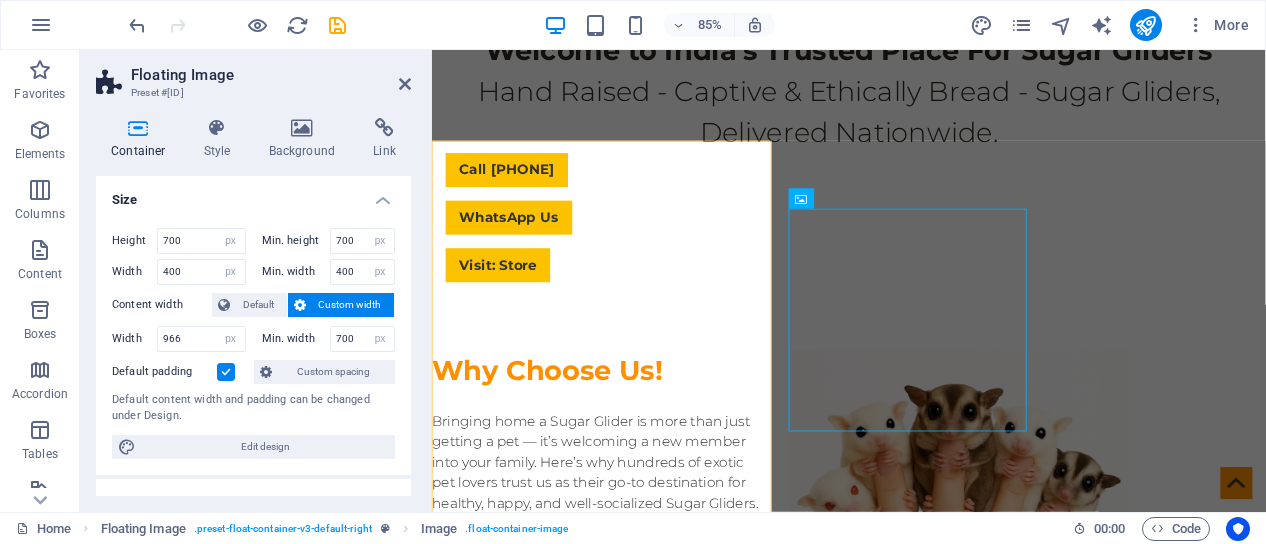 click on "Home About Sugar Gliders Claim Get a Quote Contact Welcome to India's Trusted Place For Sugar Gliders Hand Raised - Captive & Ethically Bread - Sugar Gliders, Delivered Nationwide. Call 9092772233 WhatsApp Us Visit: Store Why Choose Us! Bringing home a Sugar Glider is more than just getting a pet — it’s welcoming a new member into your family. Here’s why hundreds of exotic pet lovers trust us as their go-to destination for healthy, happy, and well-socialized Sugar Gliders. ✅  Experienced Breeders with a Passion for Exotics With over two decades of hands-on experience in exotic animal care and breeding, we specialize in Sugar Gliders. Our knowledge ensures your glider gets the best start in life, both physically and emotionally. 🍼  Hand-Raised & Socialized Gliders All our joeys (baby gliders) are hand-raised in a loving home environment. They’re accustomed to human interaction, making them tame, friendly, and perfect for first-time owners or families with children. 📚  🧬 Healthy Gliders S H" at bounding box center (922, 3857) 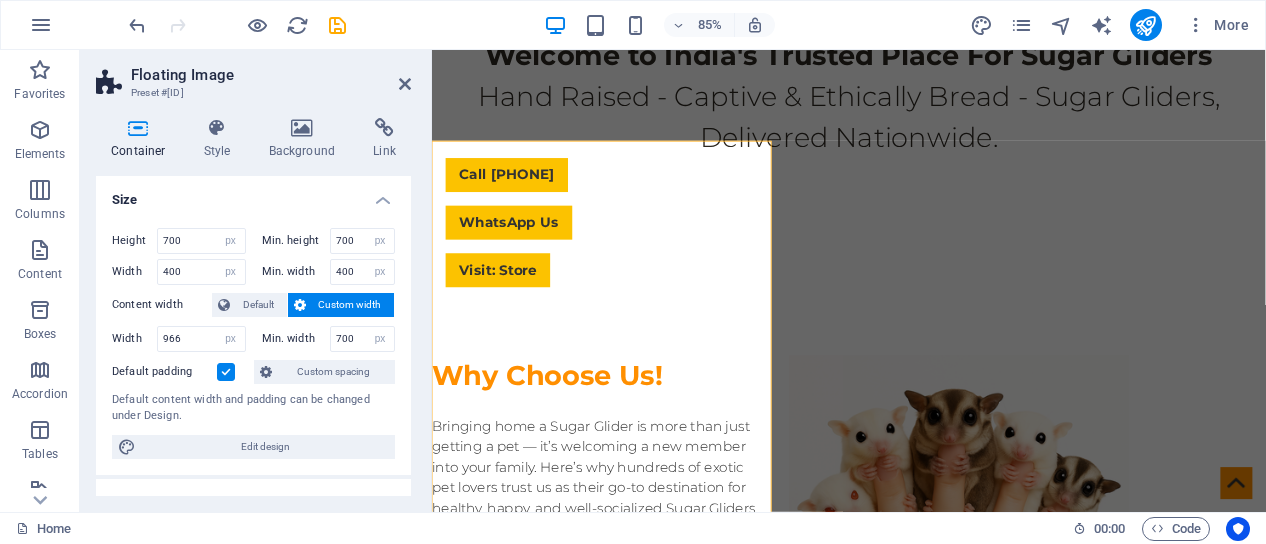 scroll, scrollTop: 391, scrollLeft: 0, axis: vertical 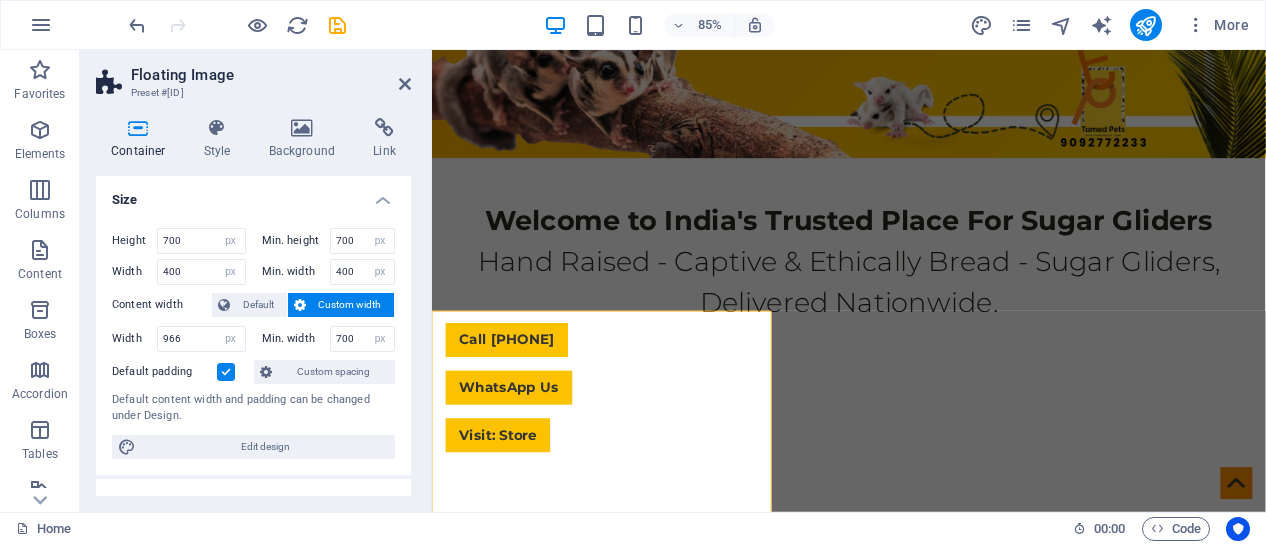click on "Size" at bounding box center (253, 194) 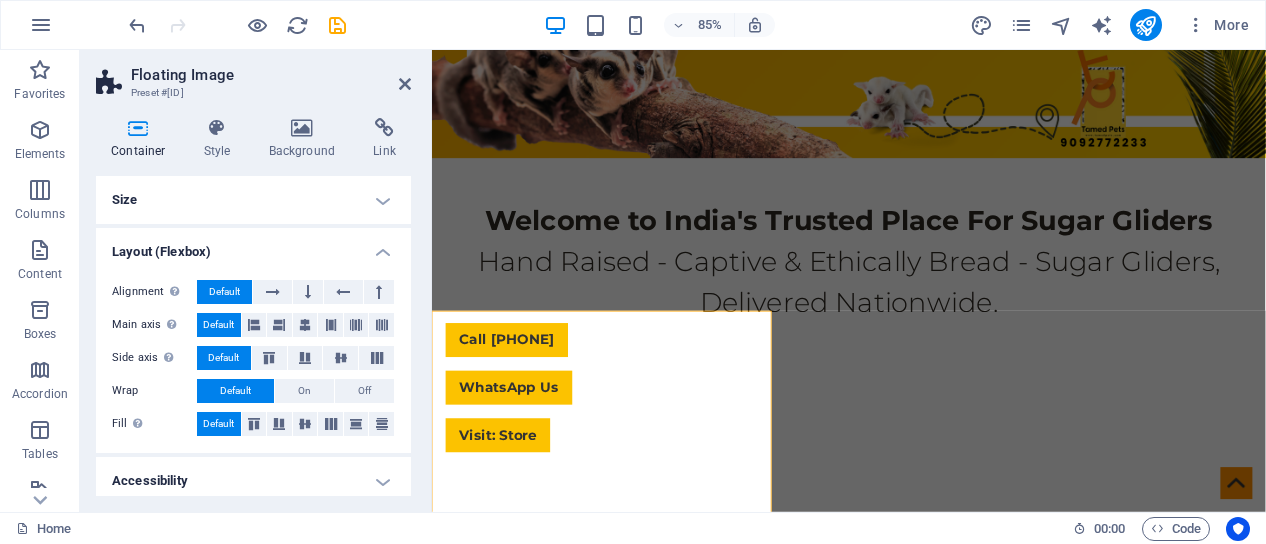 click on "Size" at bounding box center [253, 200] 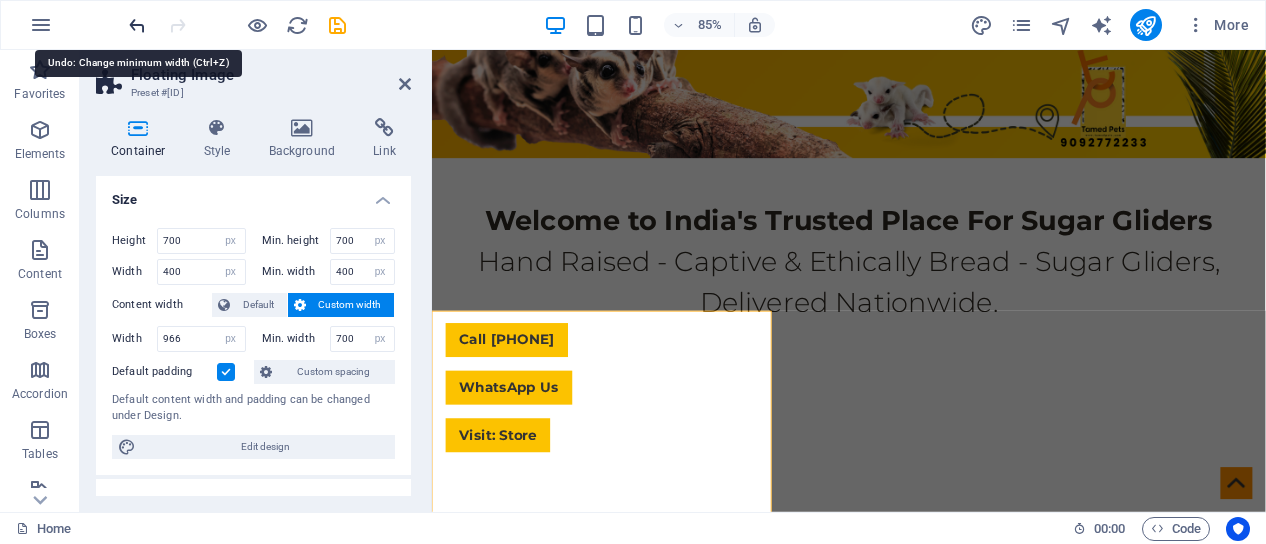 click at bounding box center [137, 25] 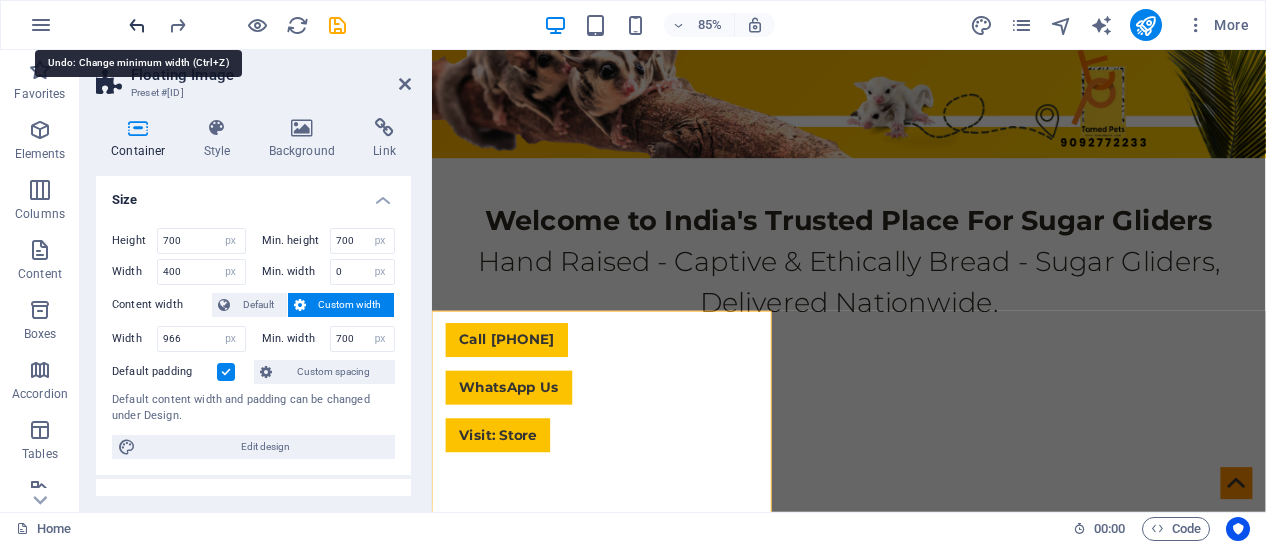 click at bounding box center (137, 25) 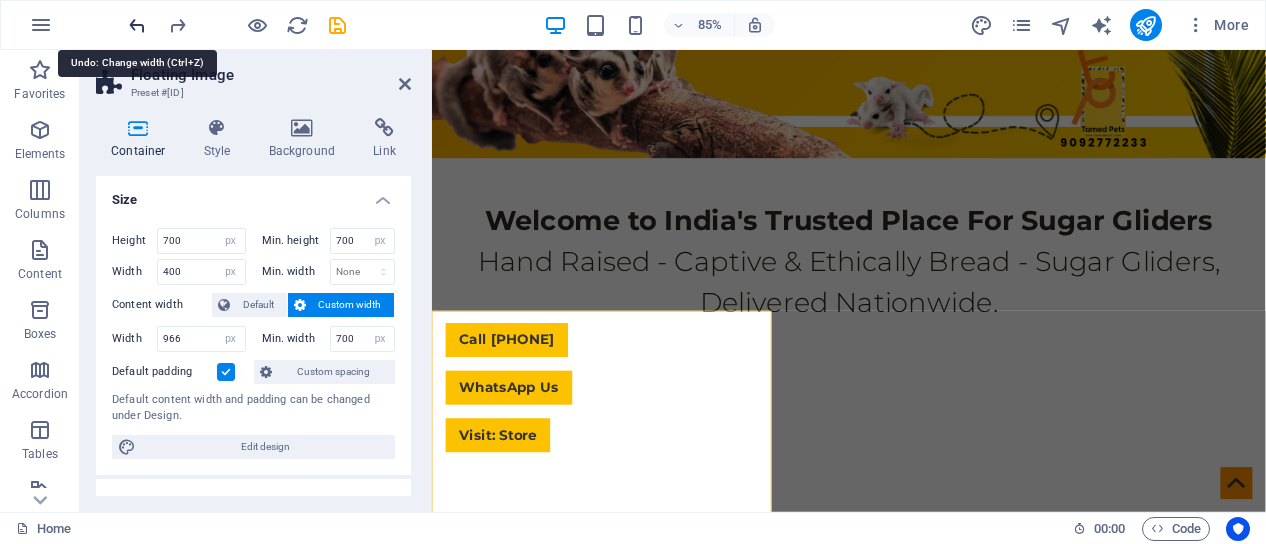click at bounding box center [137, 25] 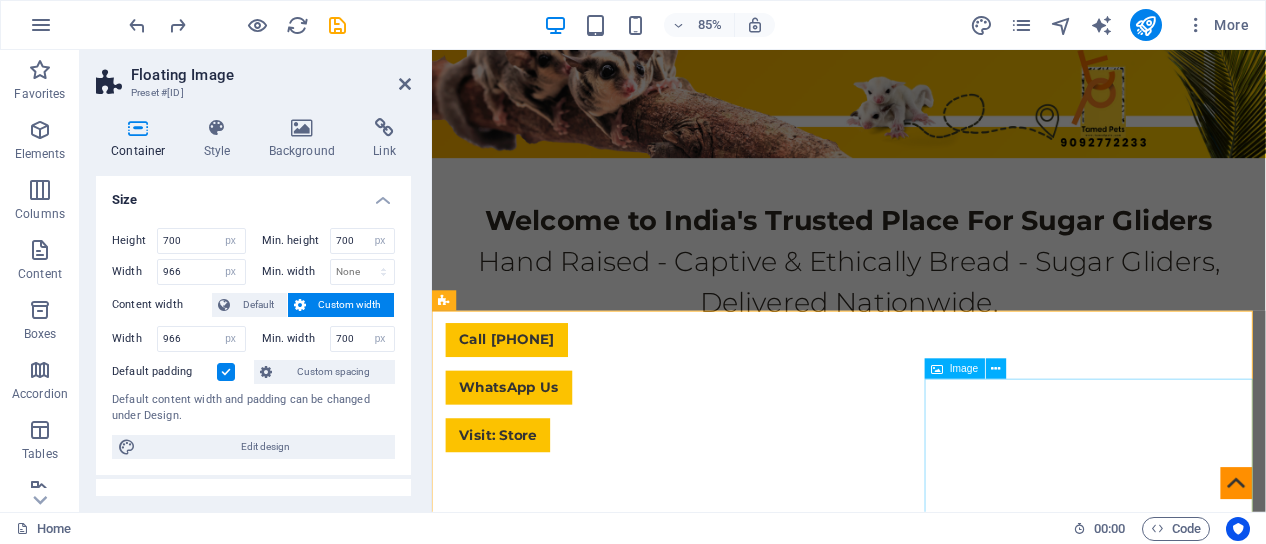 scroll, scrollTop: 991, scrollLeft: 0, axis: vertical 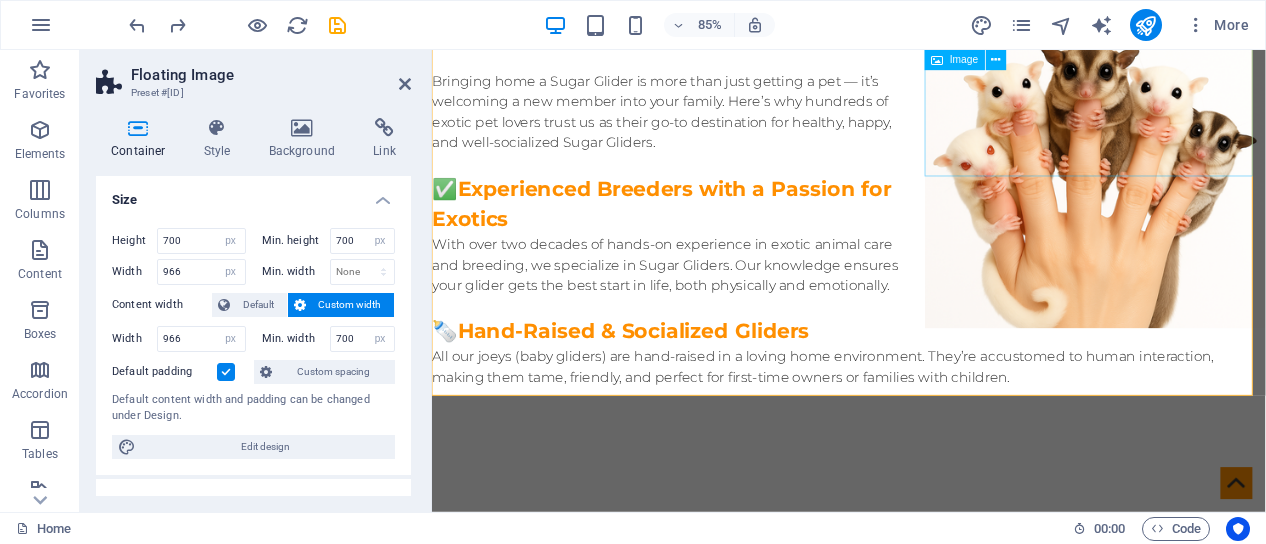 click at bounding box center [1205, 191] 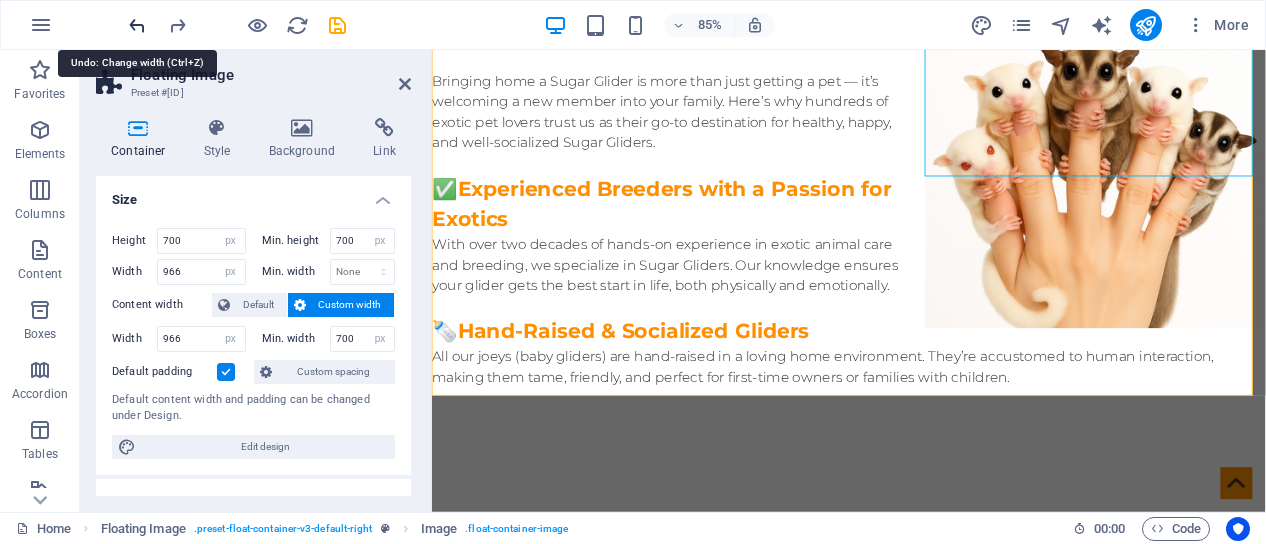 click at bounding box center (137, 25) 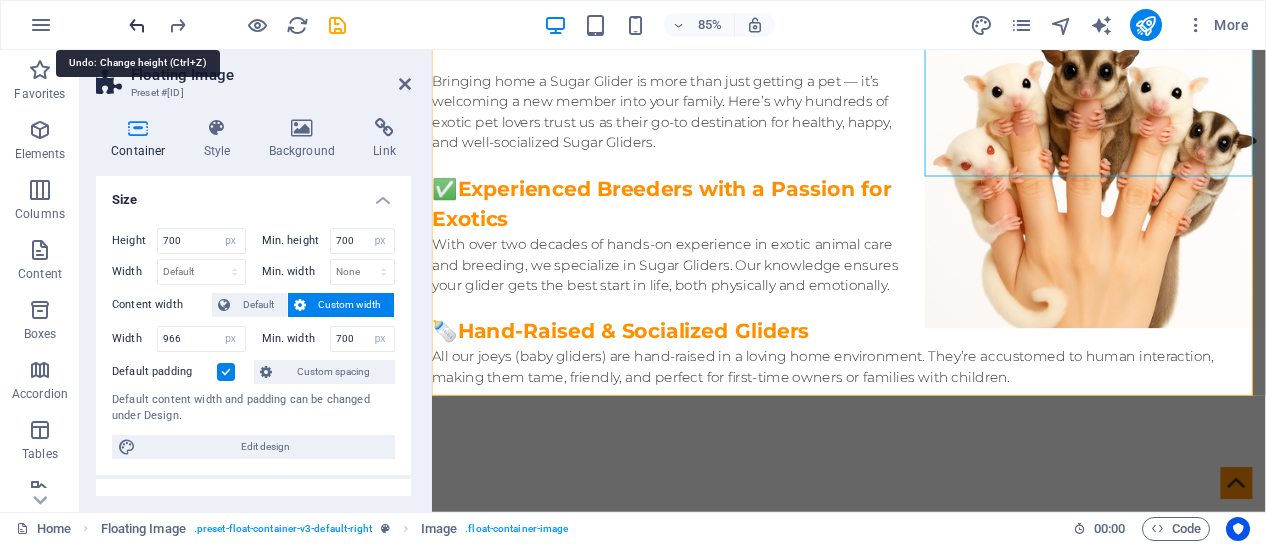 click at bounding box center (137, 25) 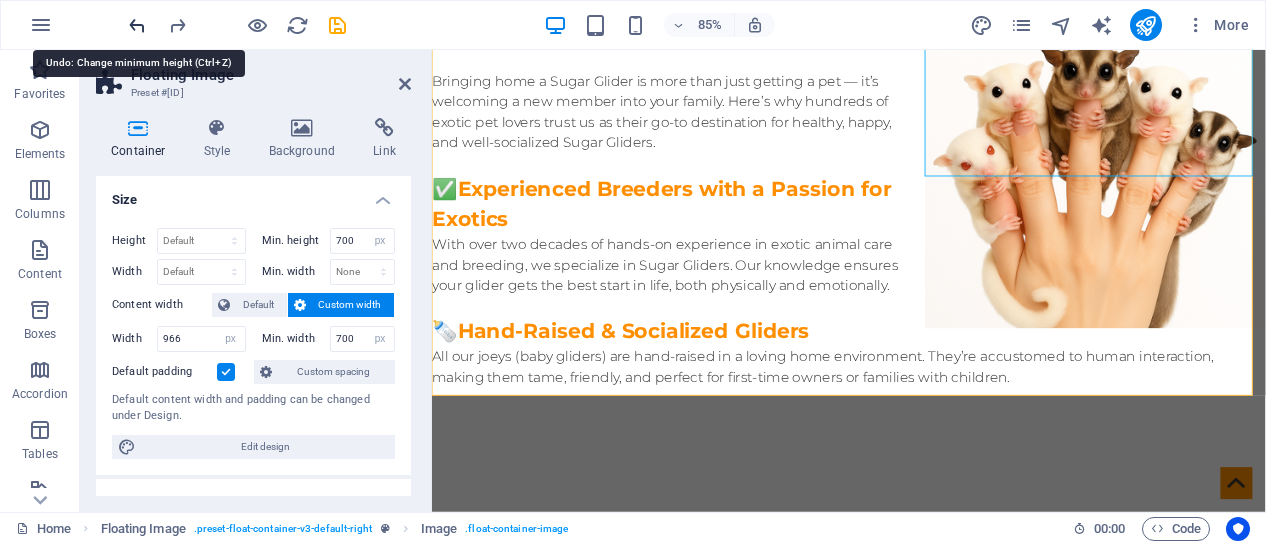 click at bounding box center [137, 25] 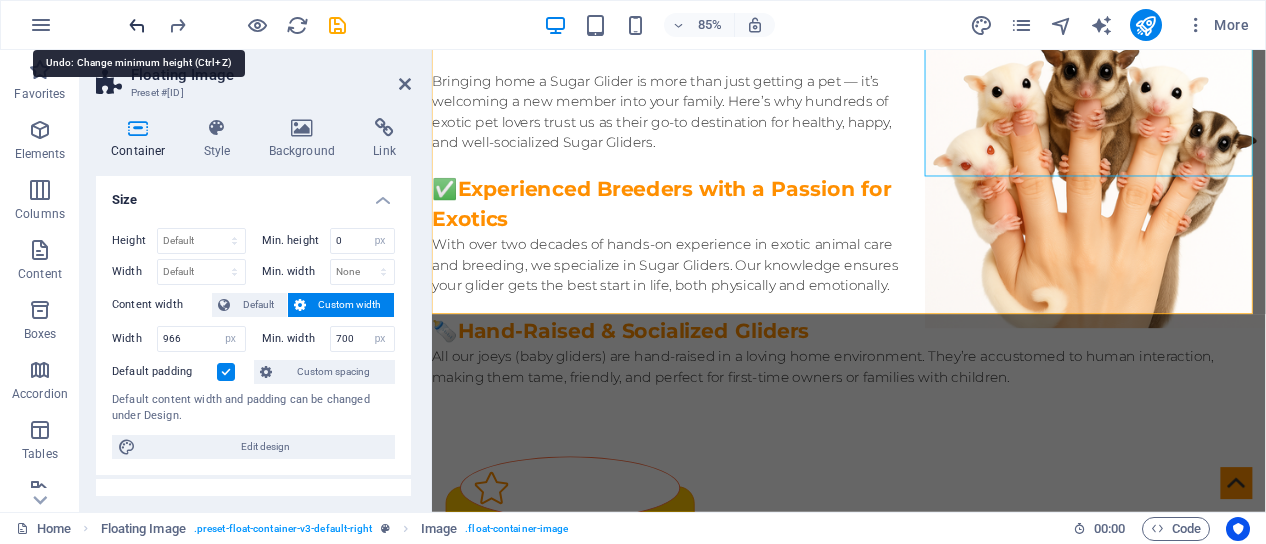 click at bounding box center (137, 25) 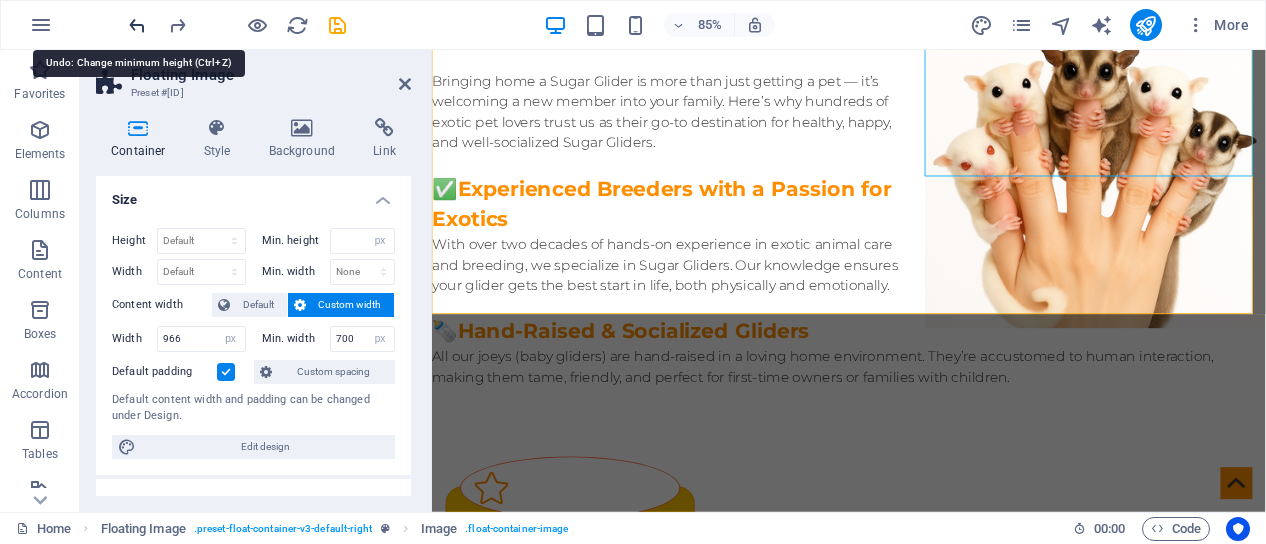 select on "DISABLED_OPTION_VALUE" 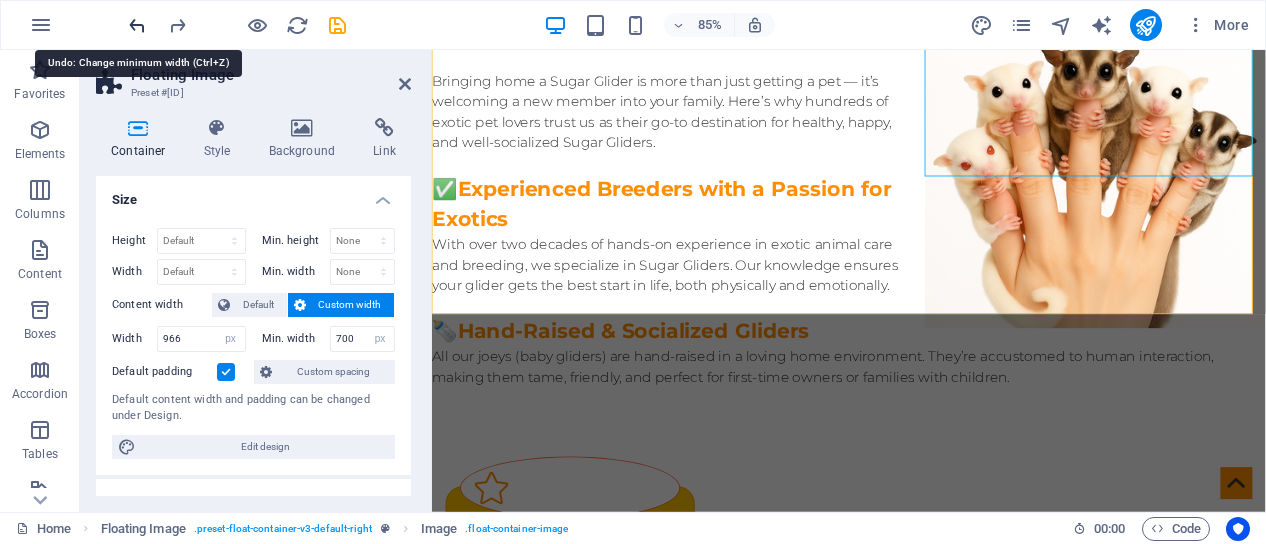 click at bounding box center (137, 25) 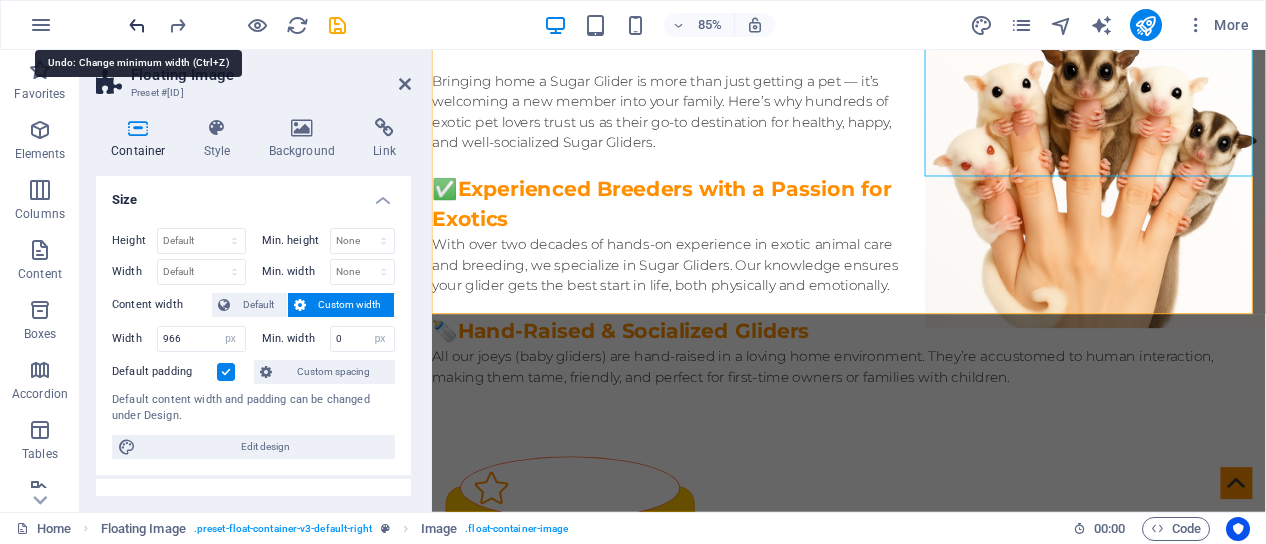 click at bounding box center [137, 25] 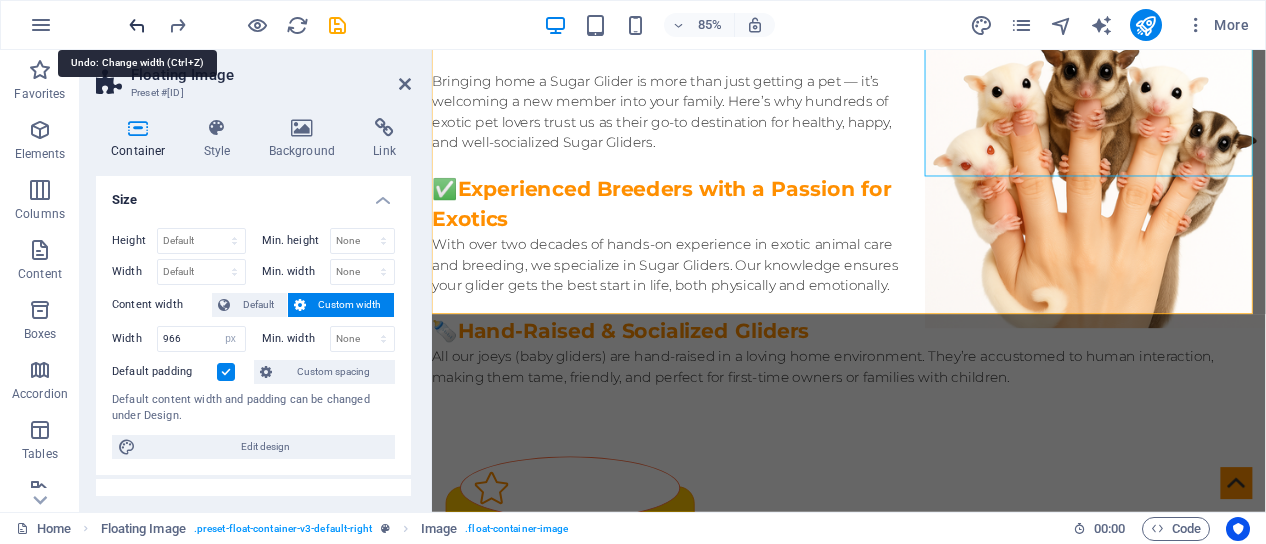 click at bounding box center [137, 25] 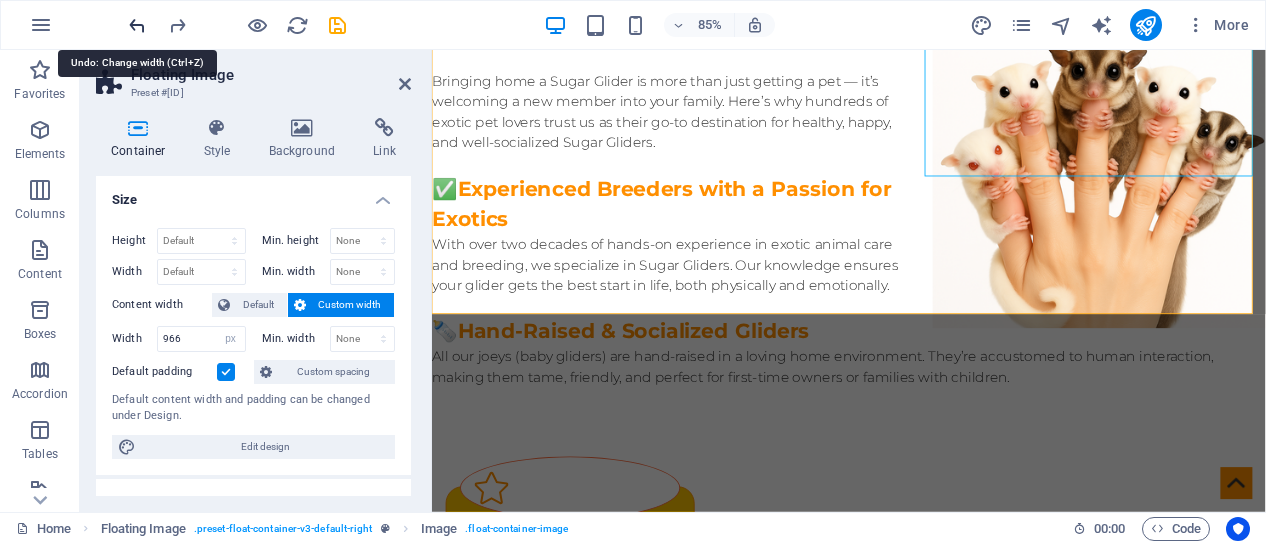 type 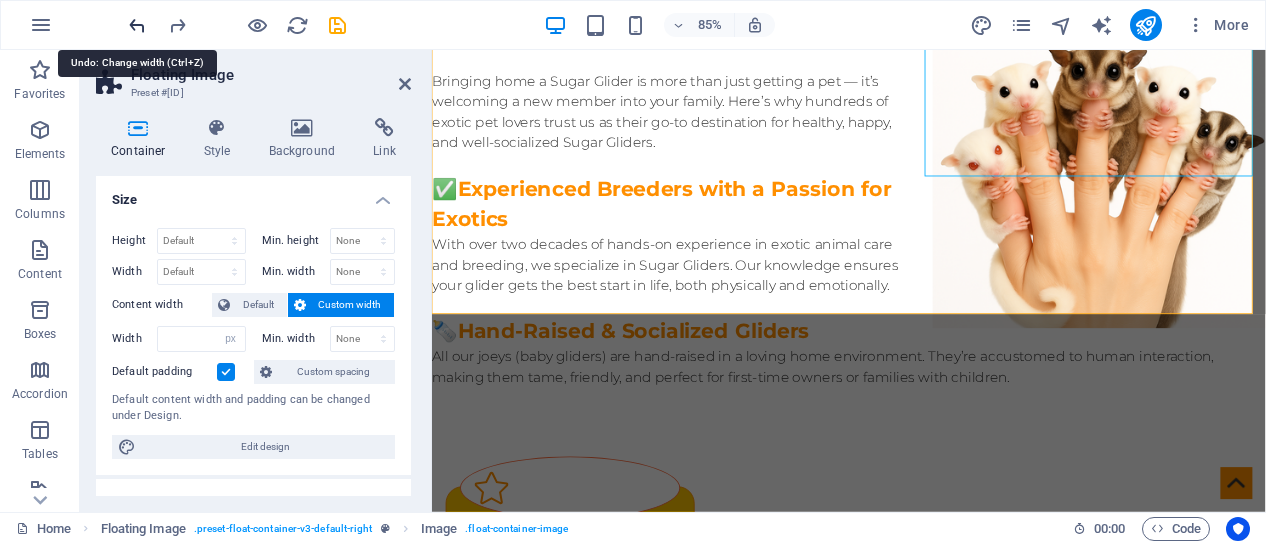 select on "DISABLED_OPTION_VALUE" 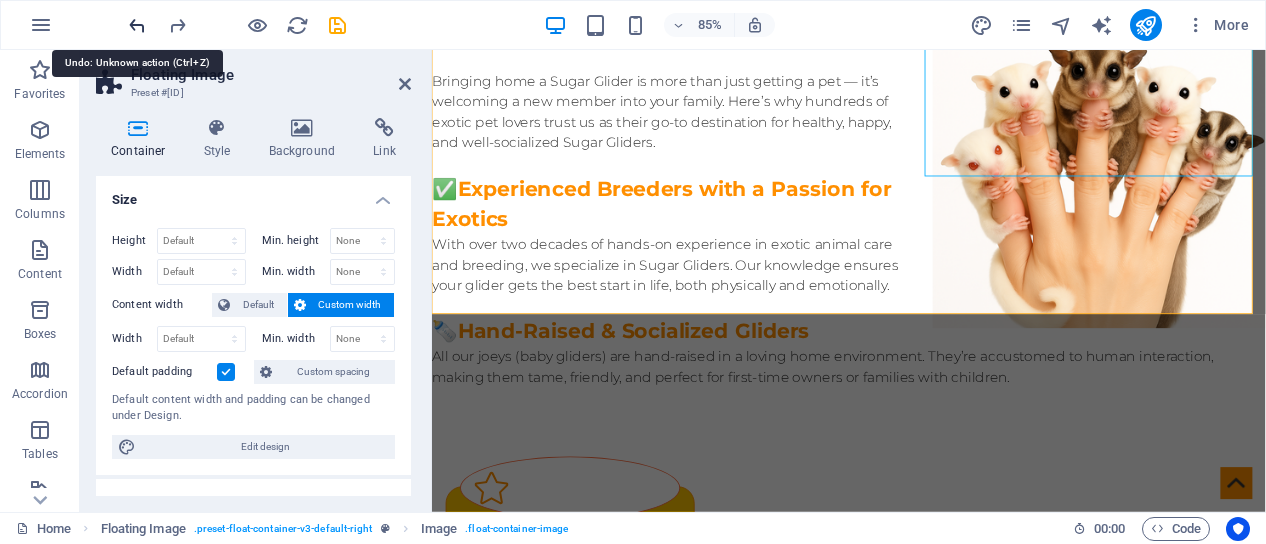 click at bounding box center (137, 25) 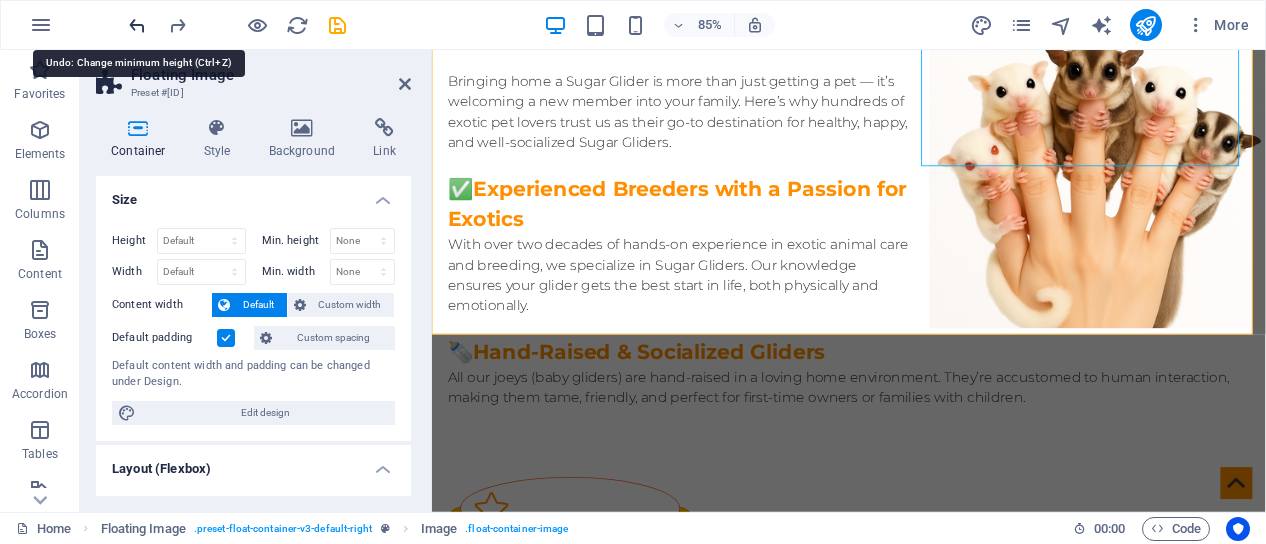 click at bounding box center [137, 25] 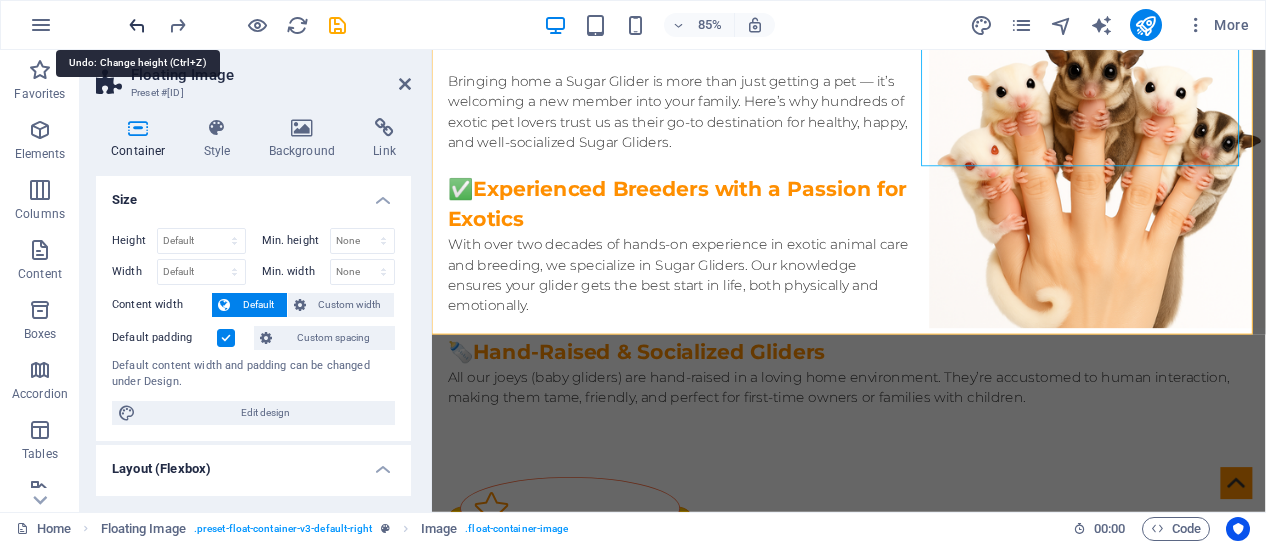 click at bounding box center [137, 25] 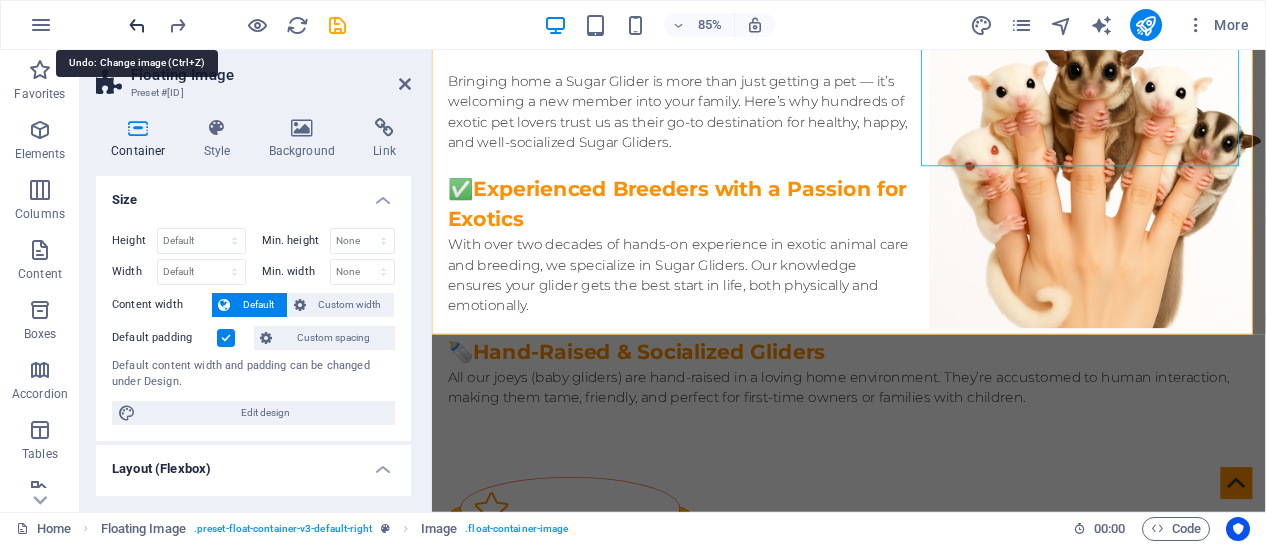 click at bounding box center [137, 25] 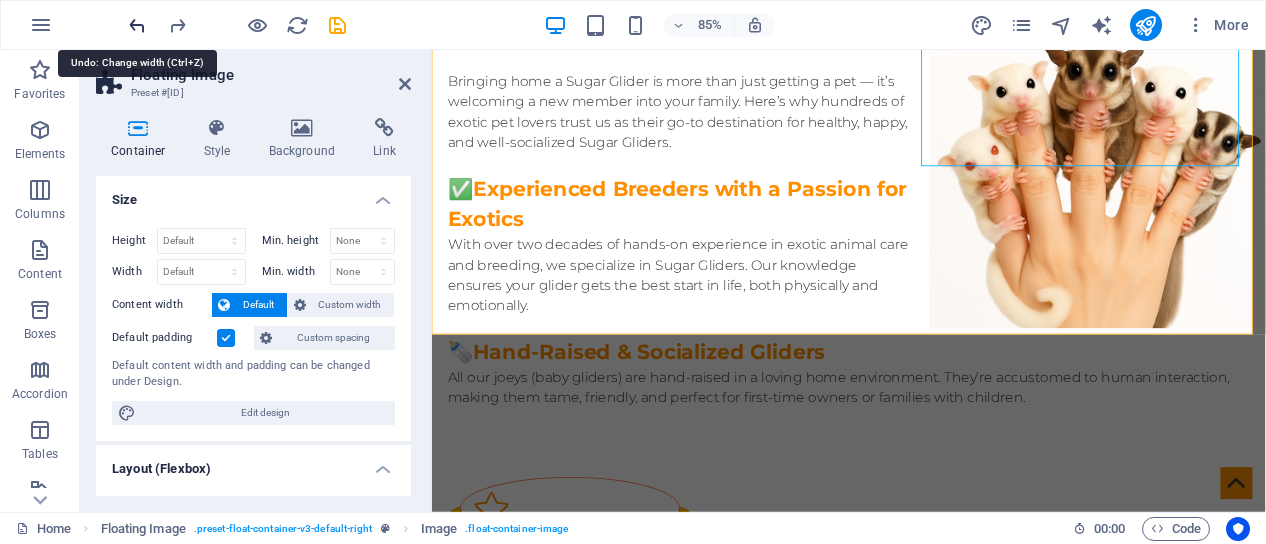 click at bounding box center [137, 25] 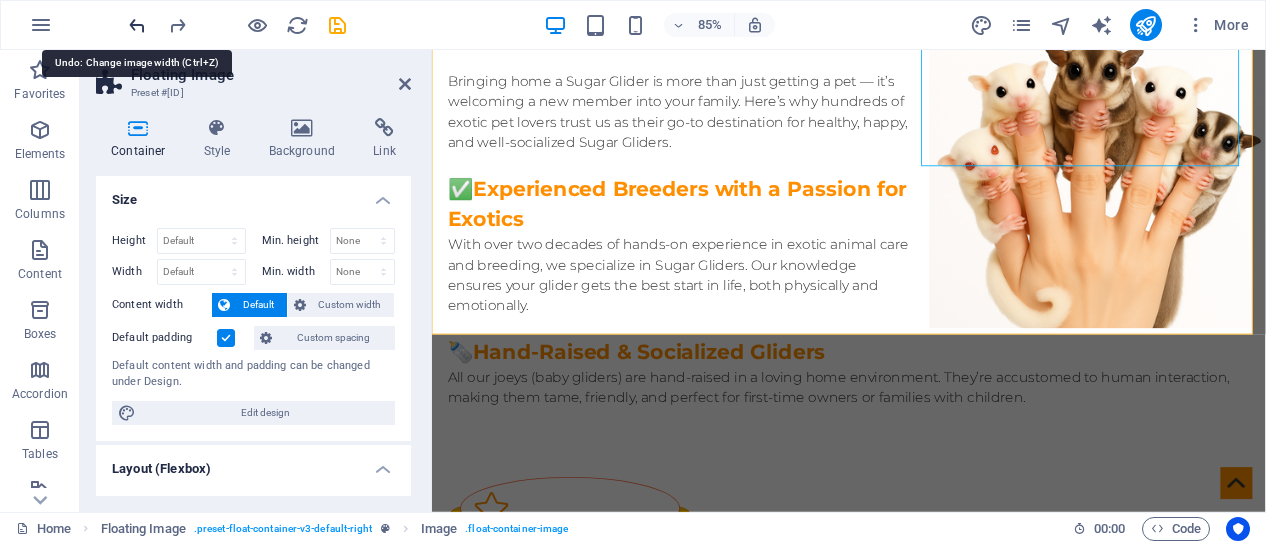 click at bounding box center [137, 25] 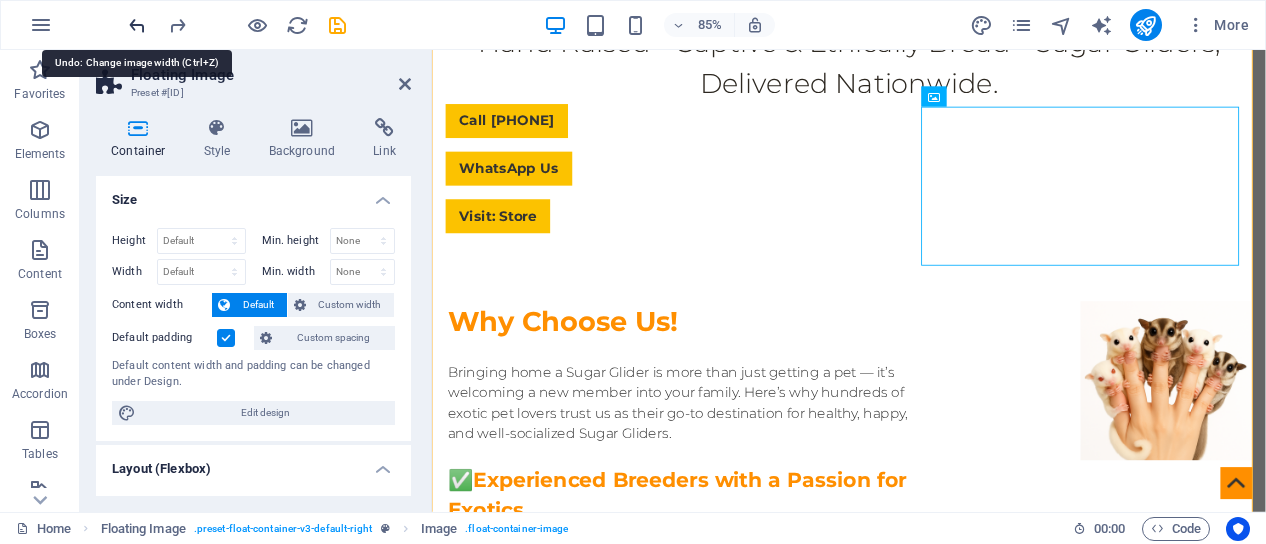 scroll, scrollTop: 600, scrollLeft: 0, axis: vertical 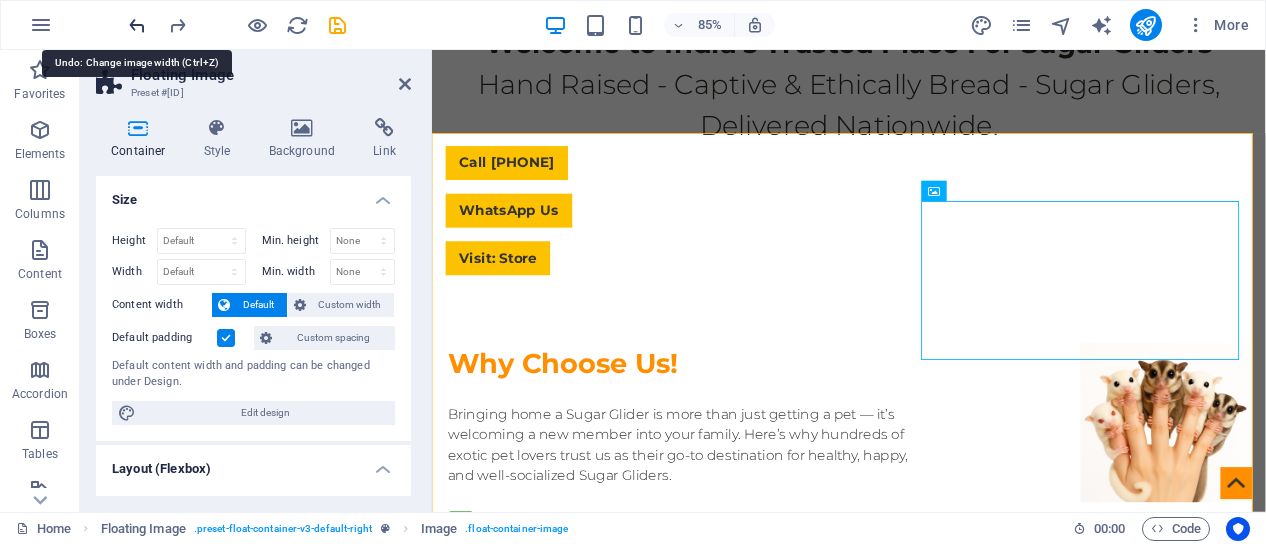 click at bounding box center [137, 25] 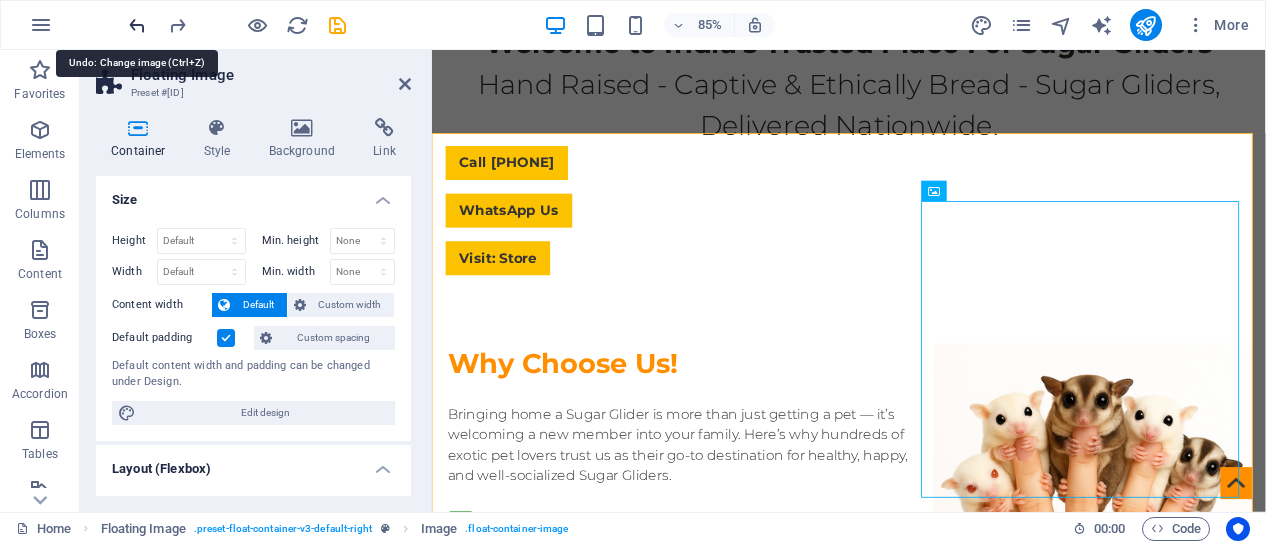 click at bounding box center [137, 25] 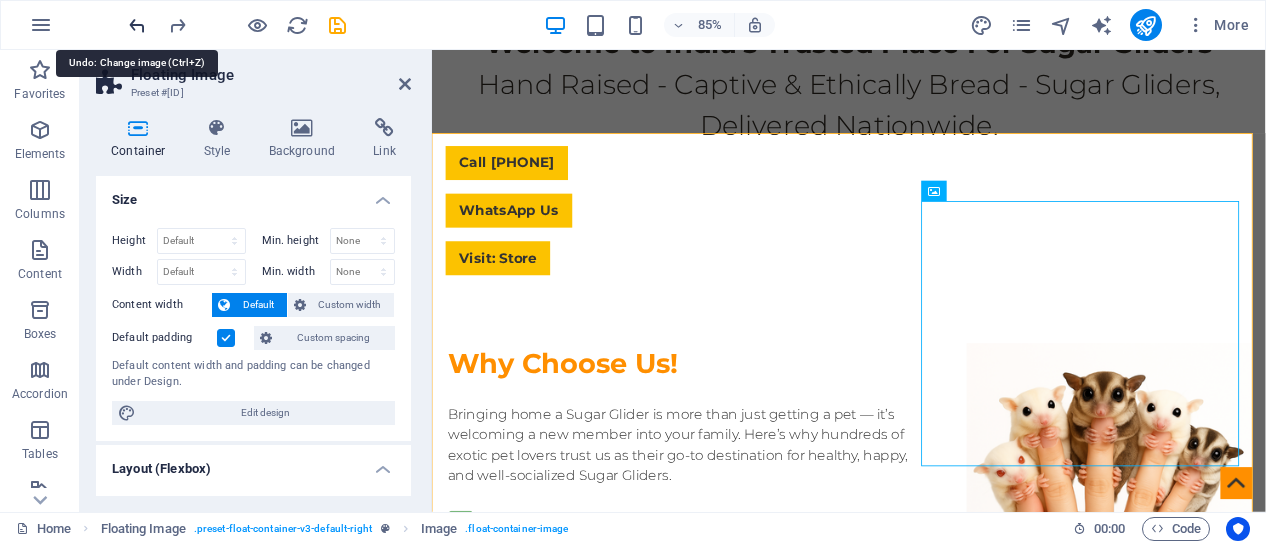 click at bounding box center (137, 25) 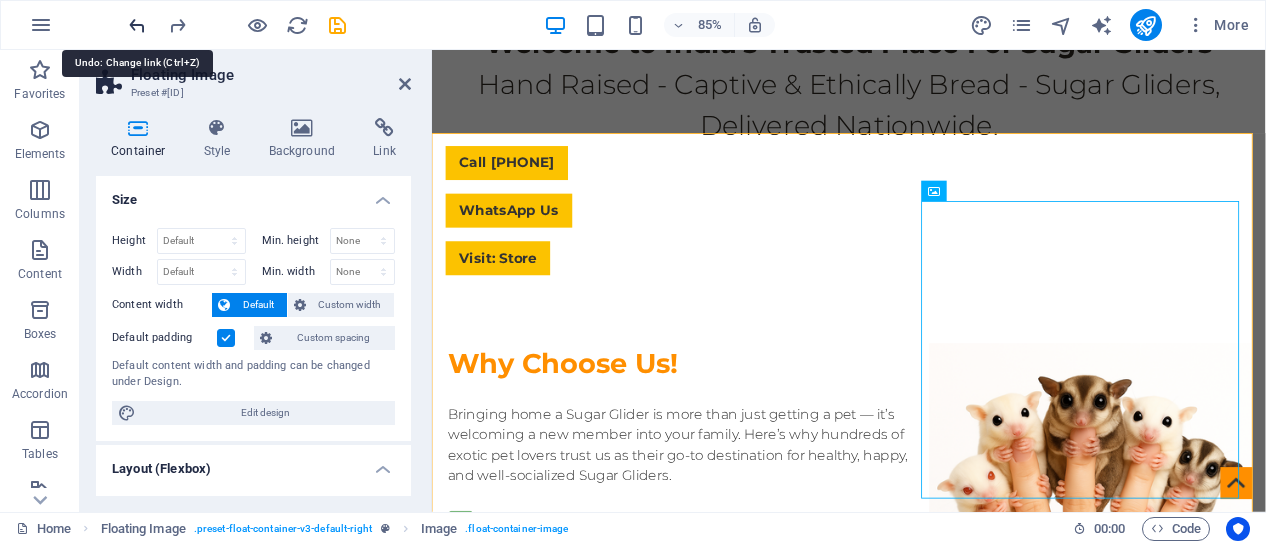 click at bounding box center [137, 25] 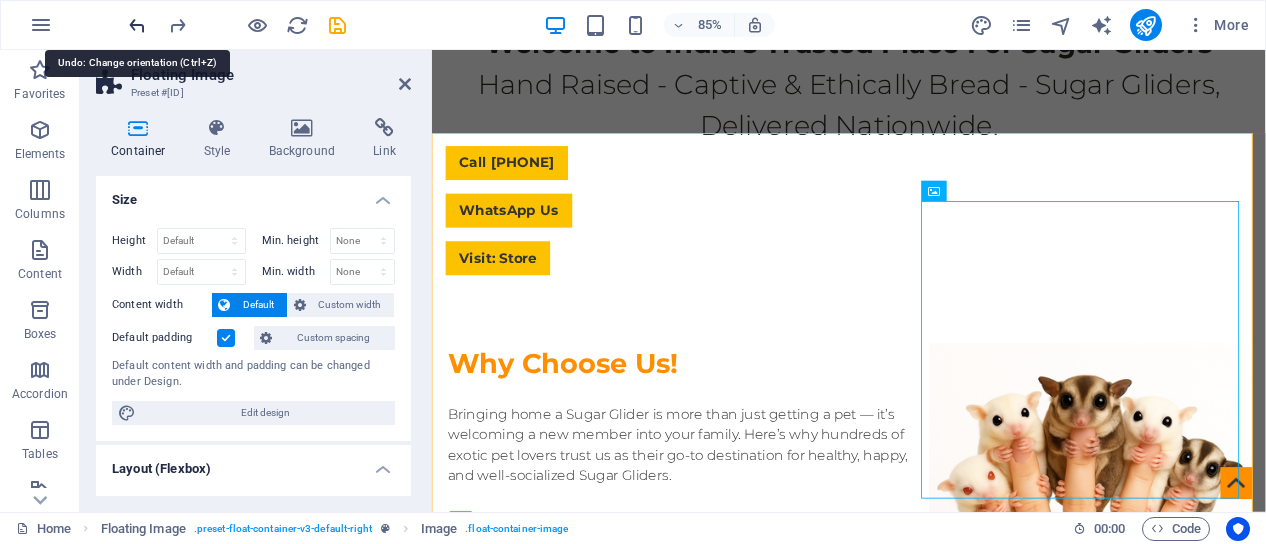 click at bounding box center [137, 25] 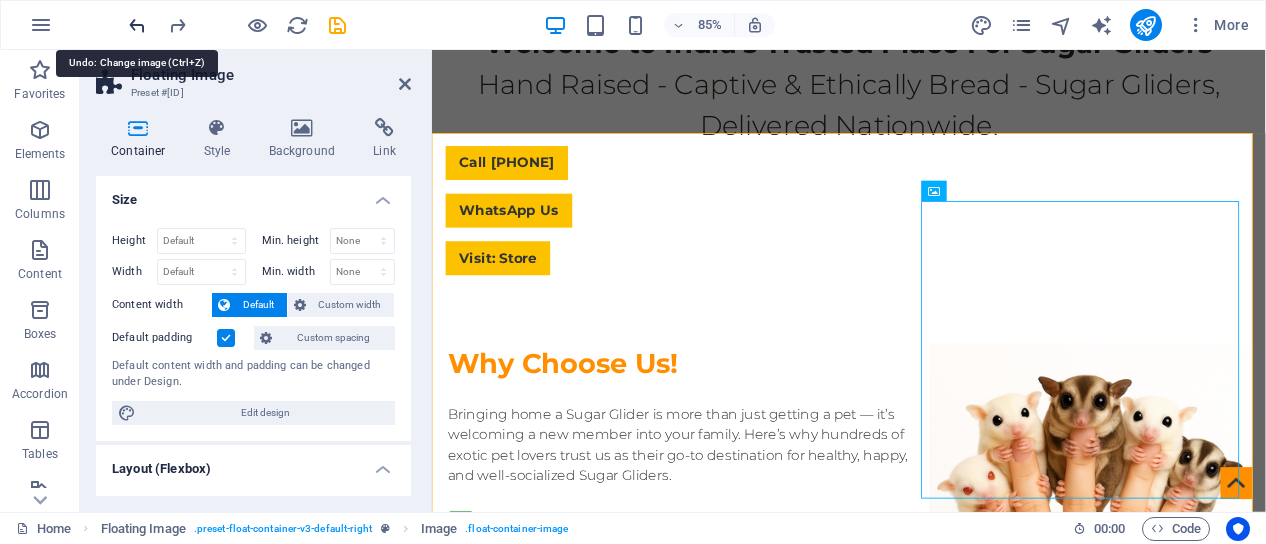 click at bounding box center (137, 25) 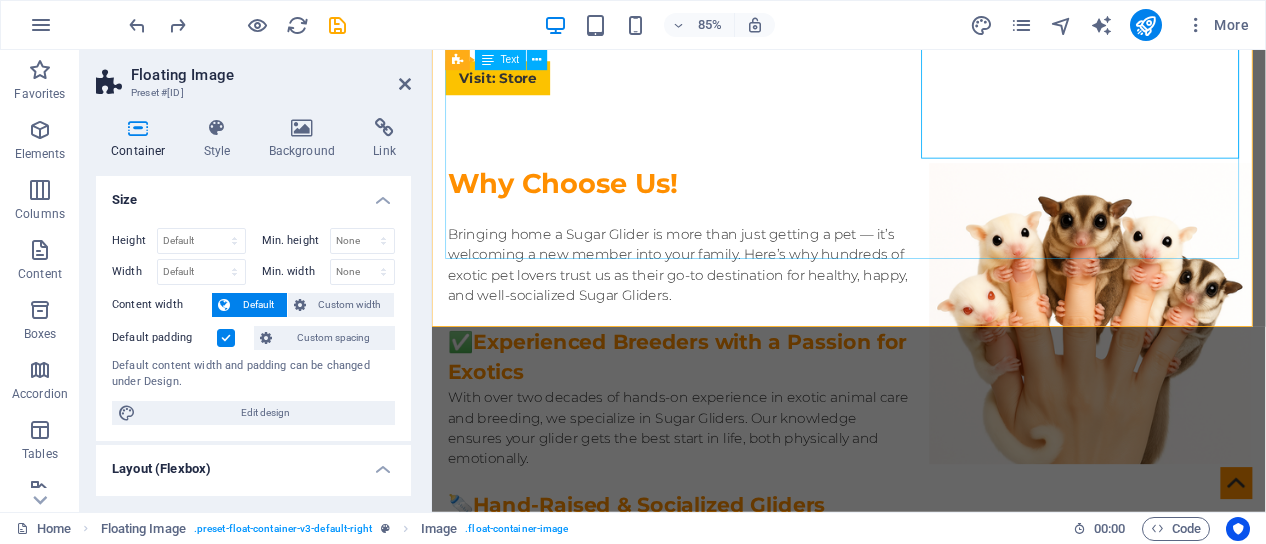 scroll, scrollTop: 800, scrollLeft: 0, axis: vertical 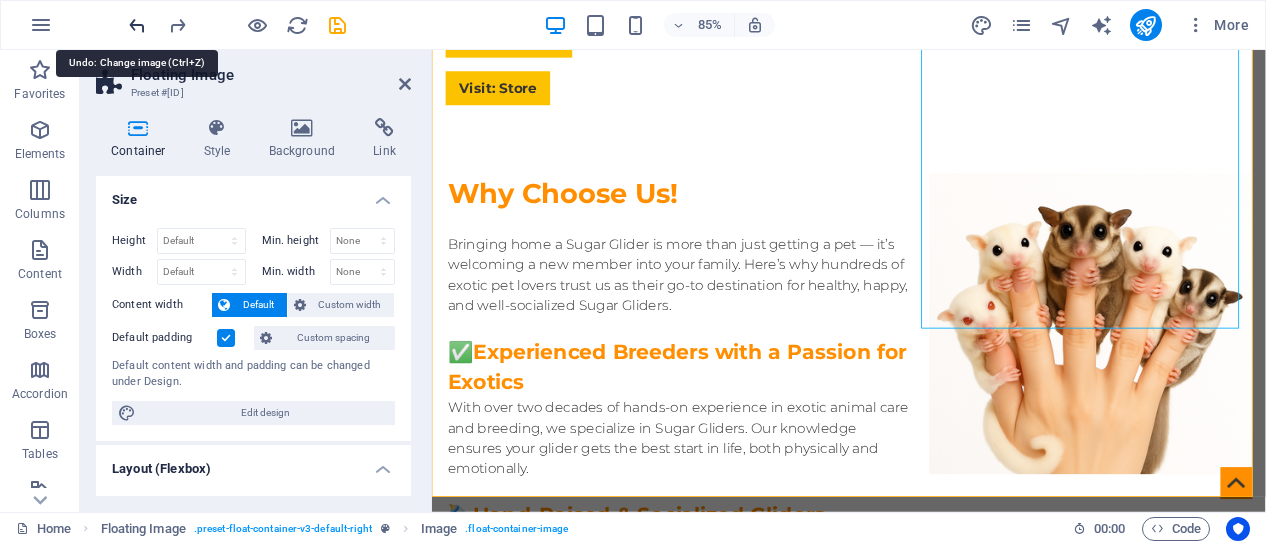 click at bounding box center (137, 25) 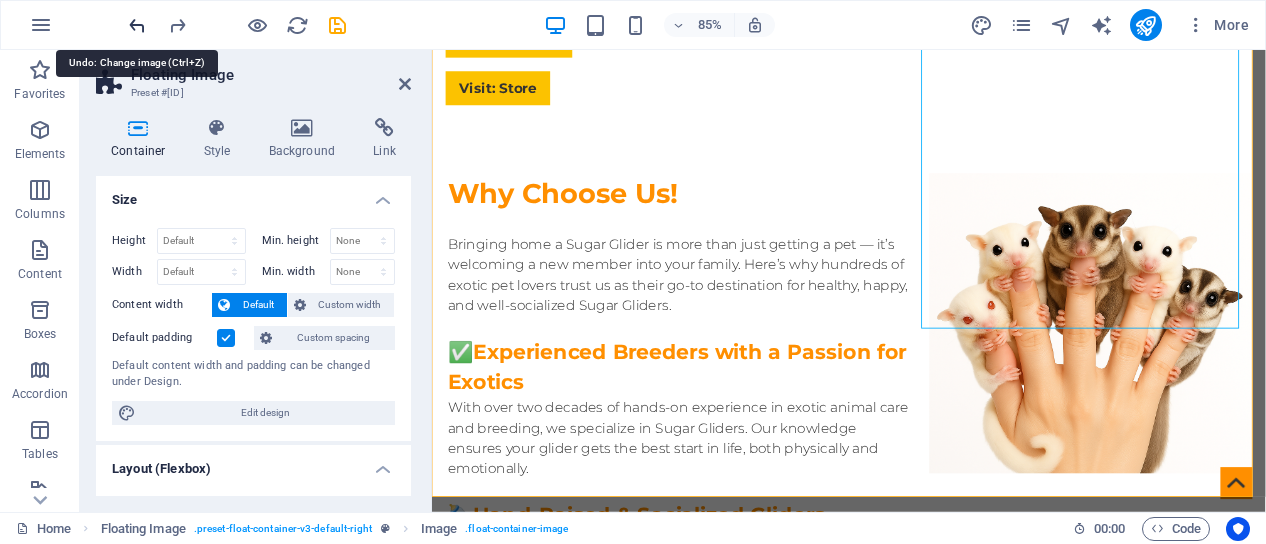 click at bounding box center (137, 25) 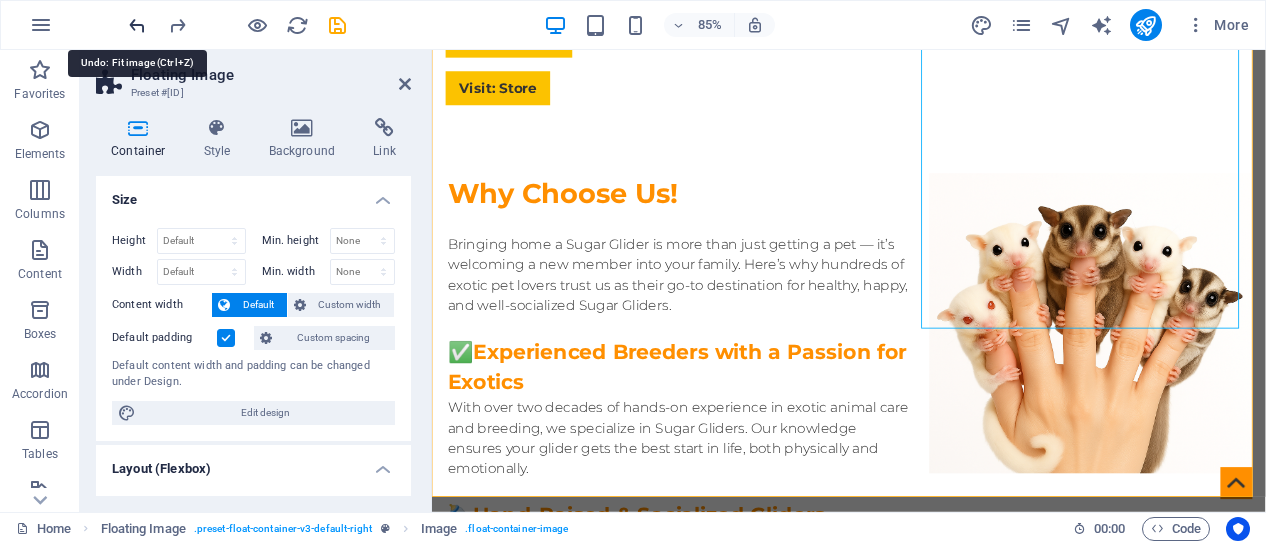 click at bounding box center [137, 25] 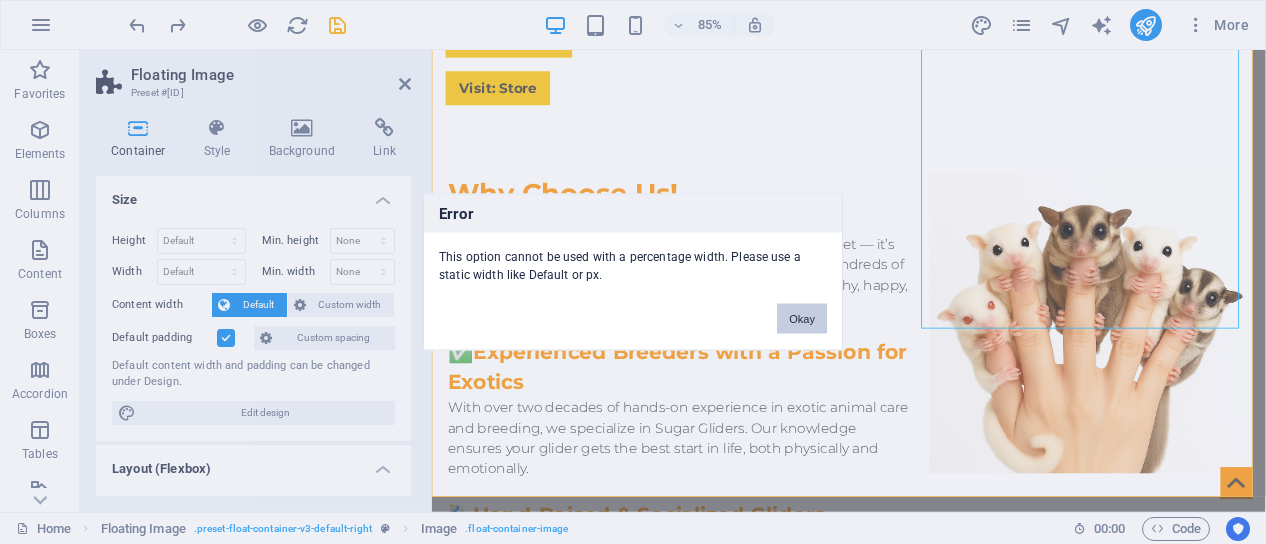 click on "Okay" at bounding box center (802, 319) 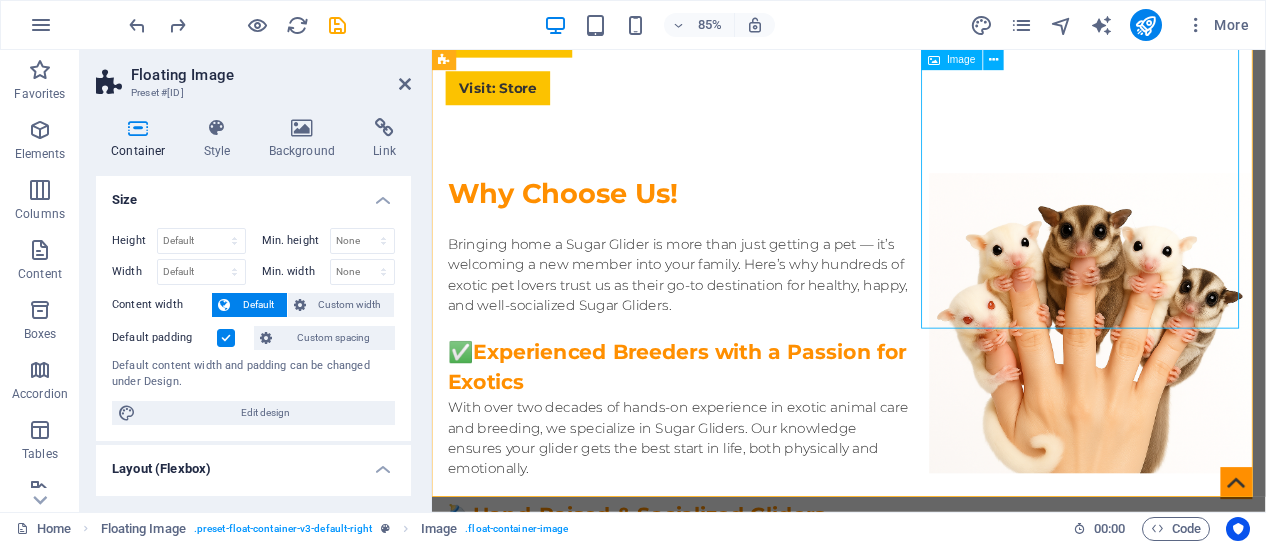 click at bounding box center (1206, 372) 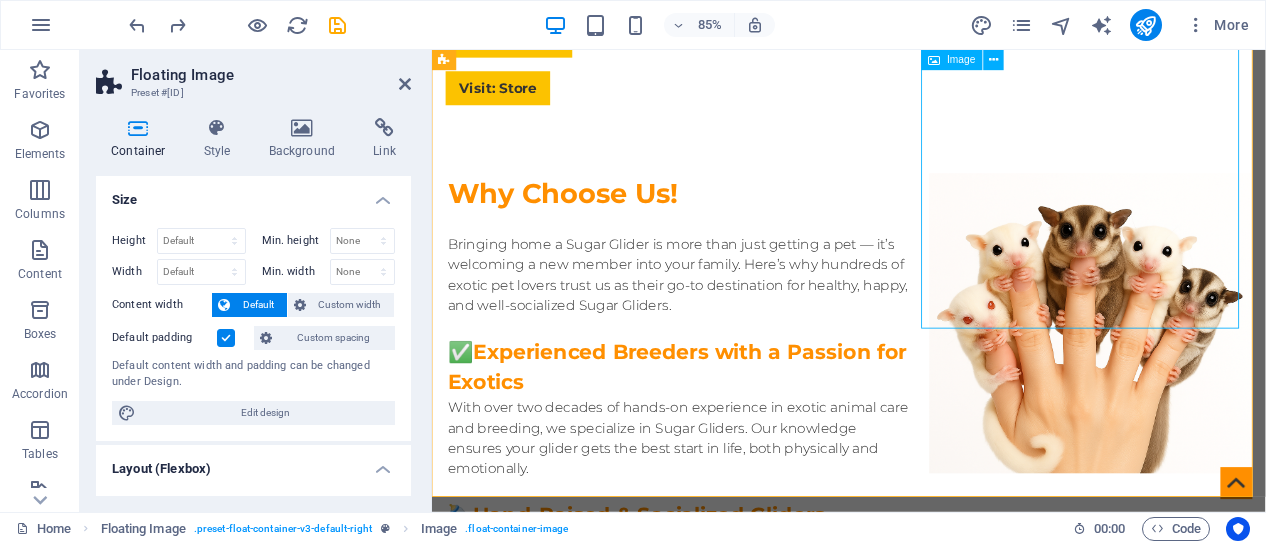 click at bounding box center (1206, 372) 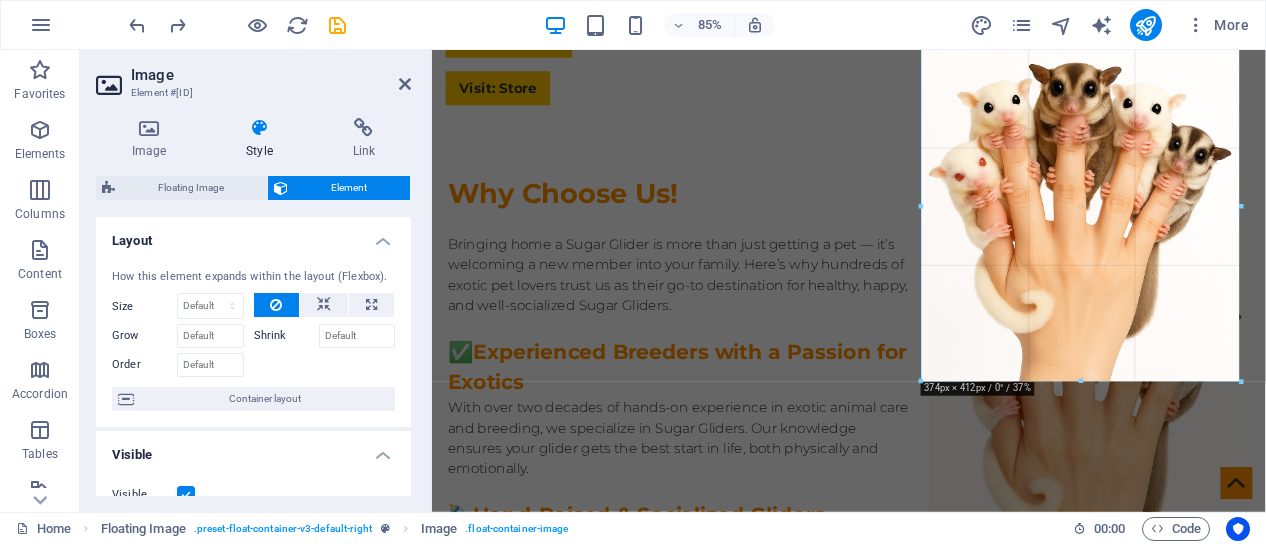 drag, startPoint x: 1083, startPoint y: 329, endPoint x: 1082, endPoint y: 391, distance: 62.008064 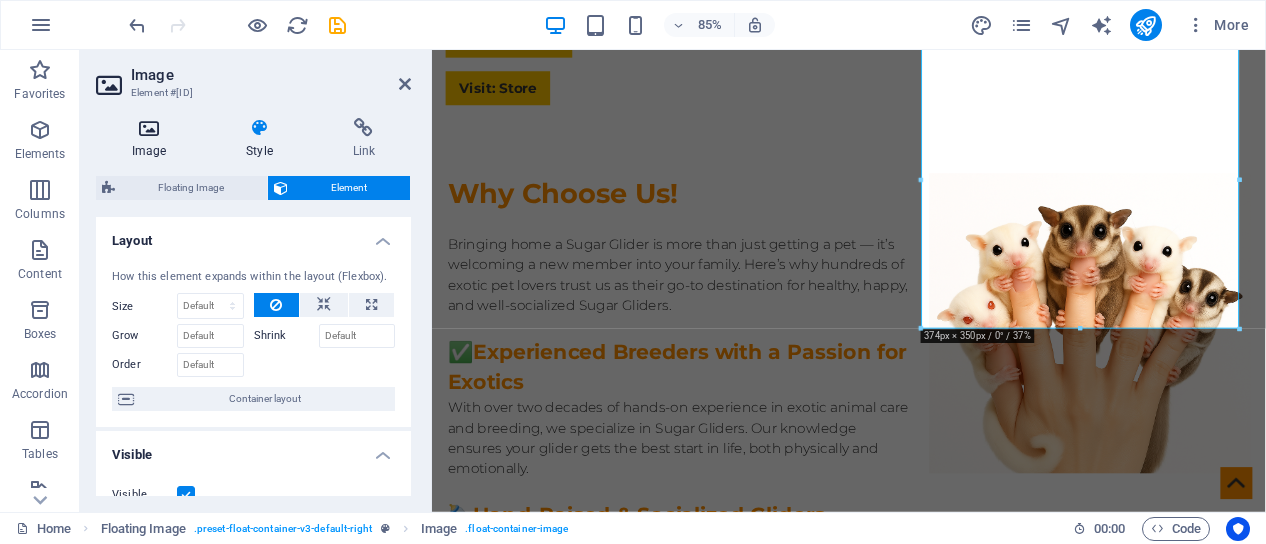 click at bounding box center (149, 128) 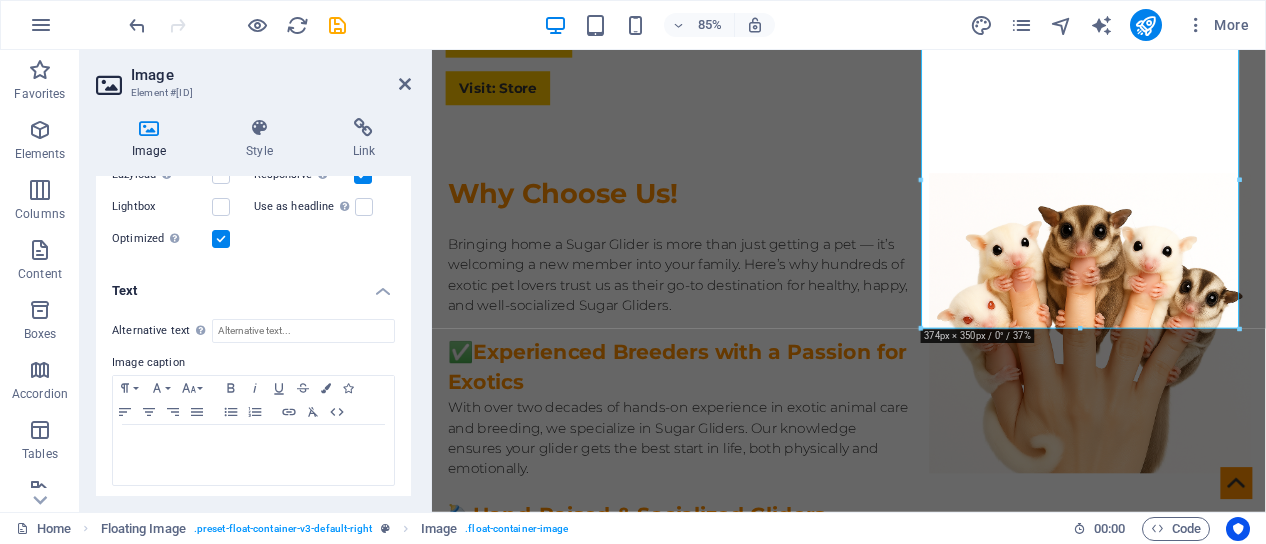 scroll, scrollTop: 391, scrollLeft: 0, axis: vertical 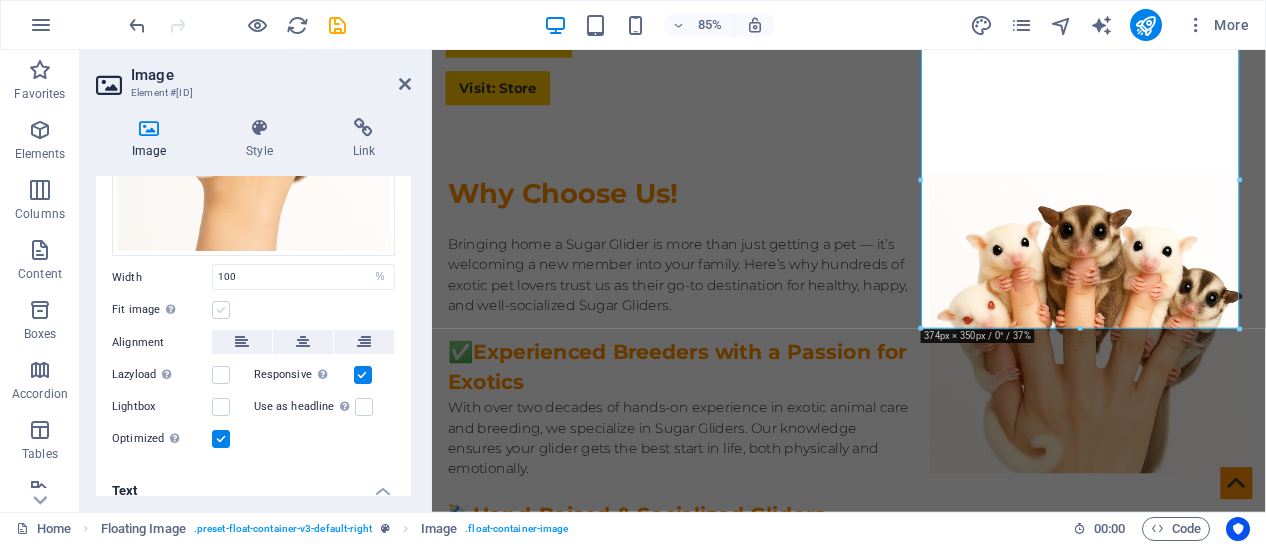 click at bounding box center [221, 310] 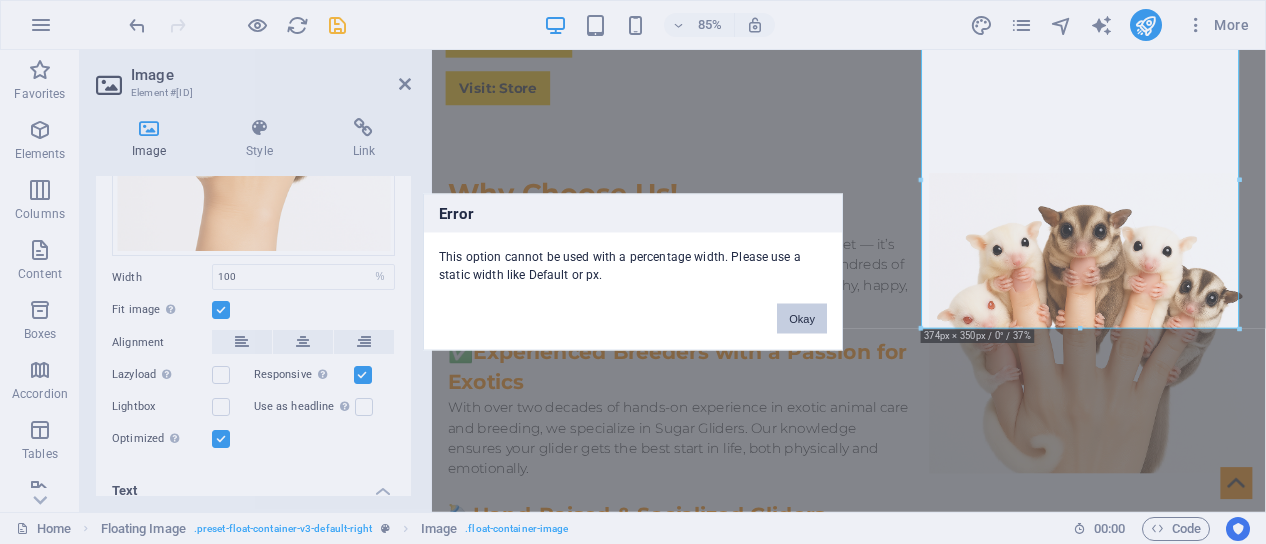 click on "Okay" at bounding box center (802, 319) 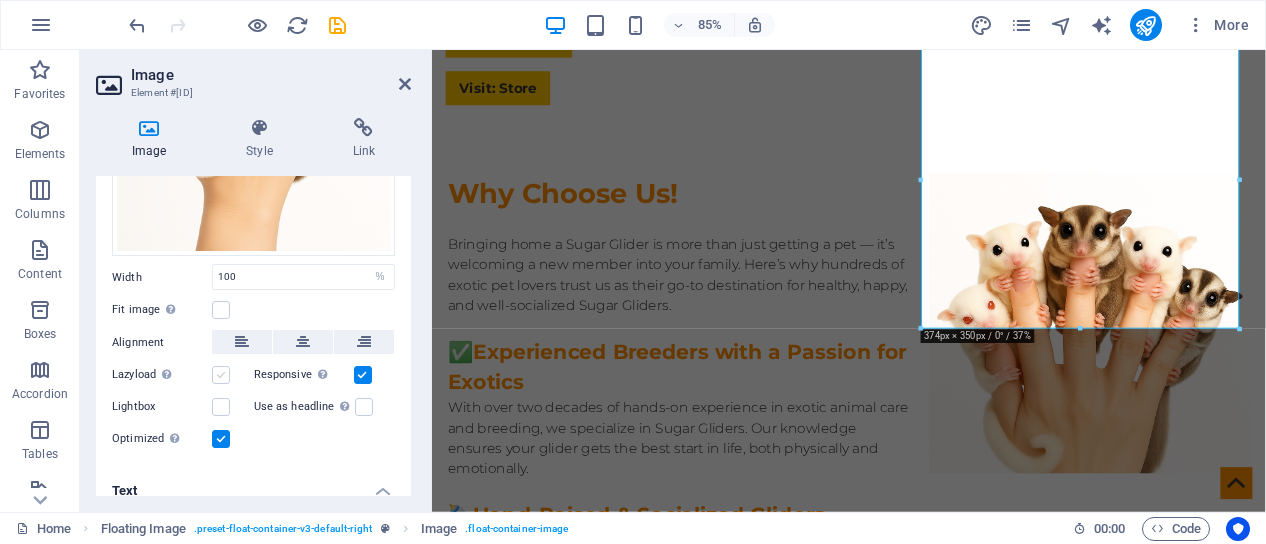 click at bounding box center (221, 375) 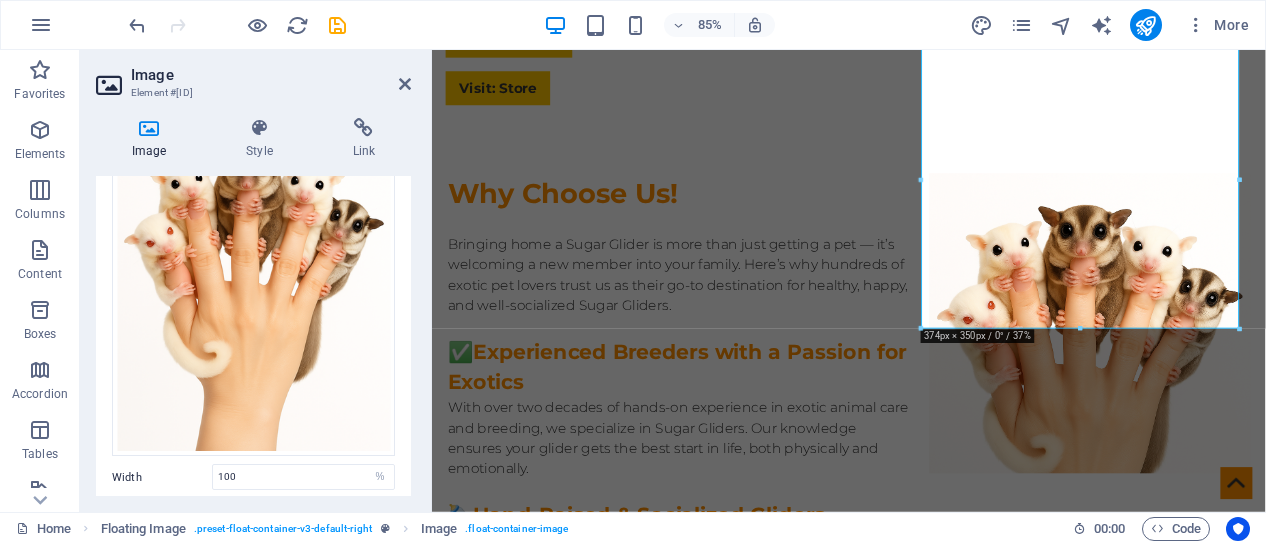 scroll, scrollTop: 0, scrollLeft: 0, axis: both 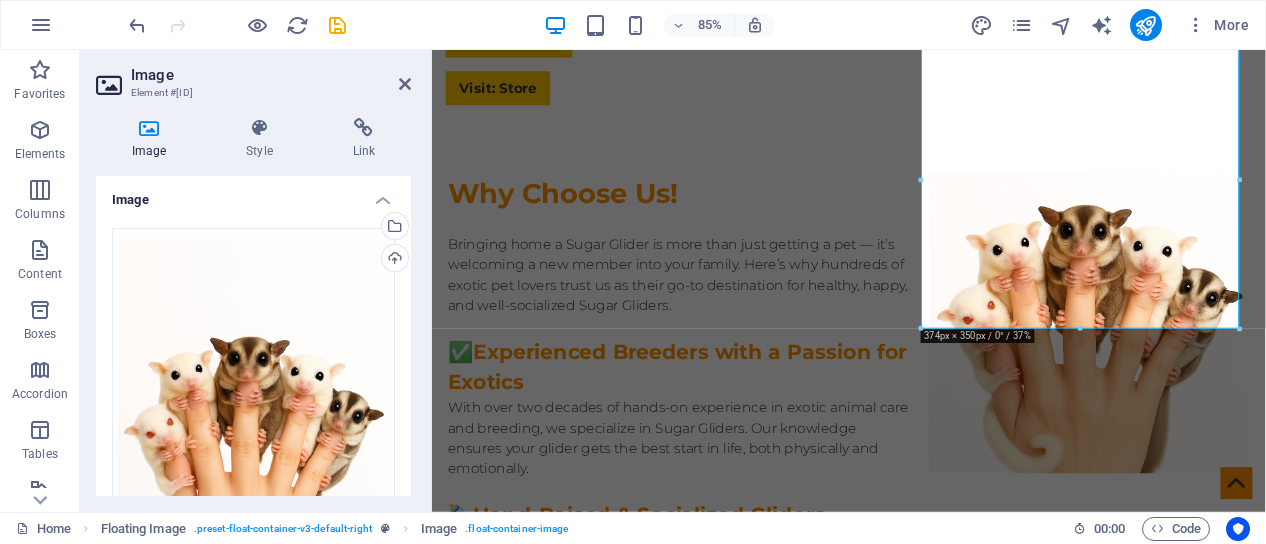 click on "Image" at bounding box center (253, 194) 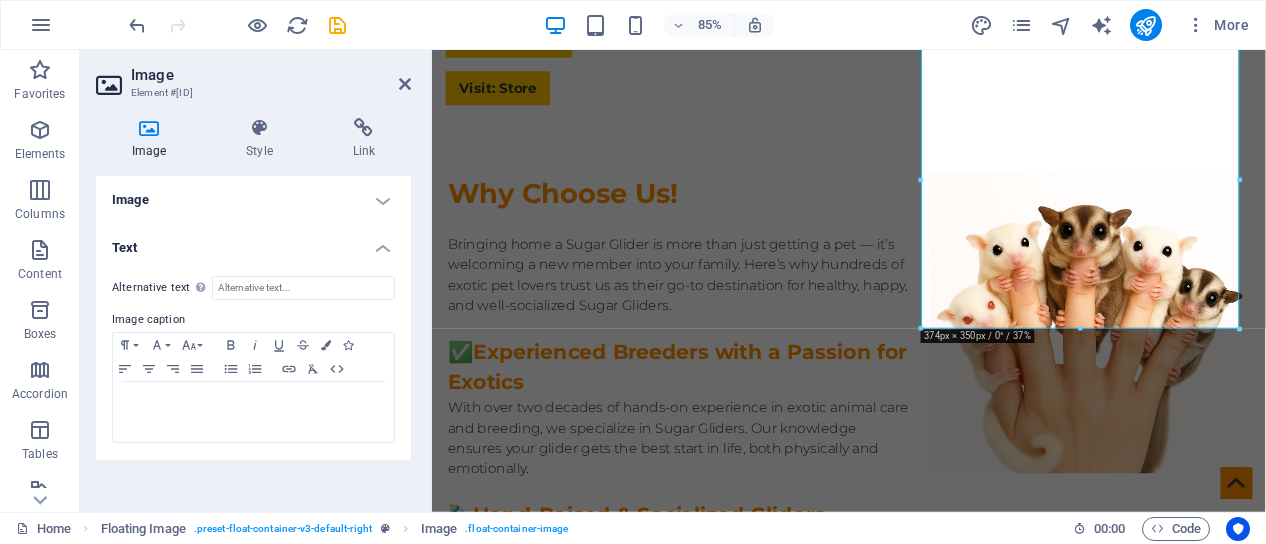 click on "Image" at bounding box center [253, 200] 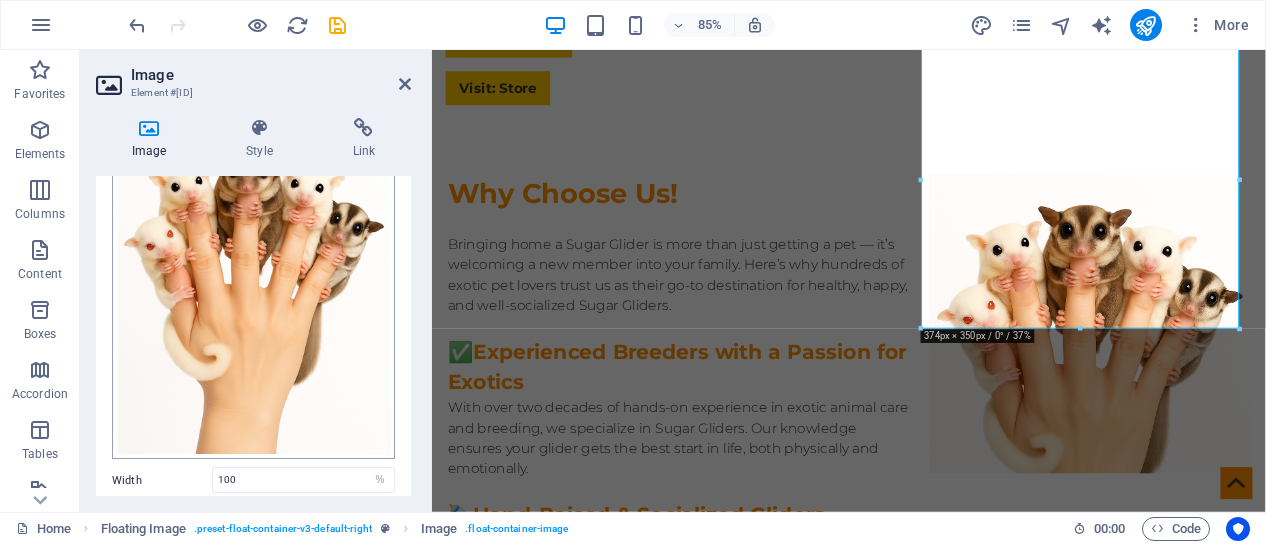 scroll, scrollTop: 200, scrollLeft: 0, axis: vertical 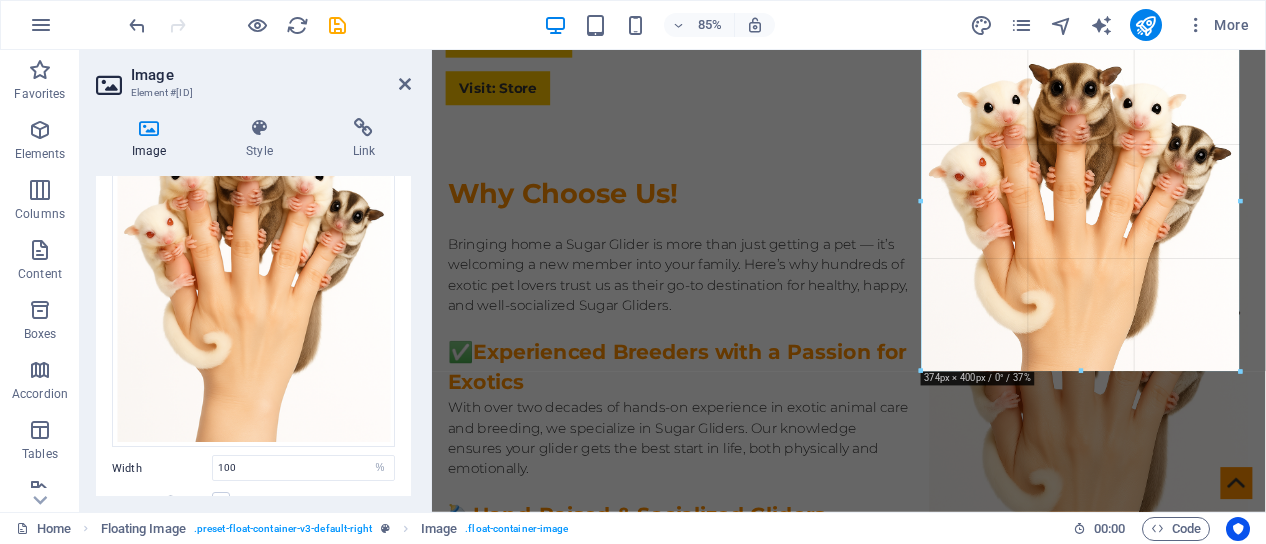 drag, startPoint x: 1080, startPoint y: 326, endPoint x: 1080, endPoint y: 376, distance: 50 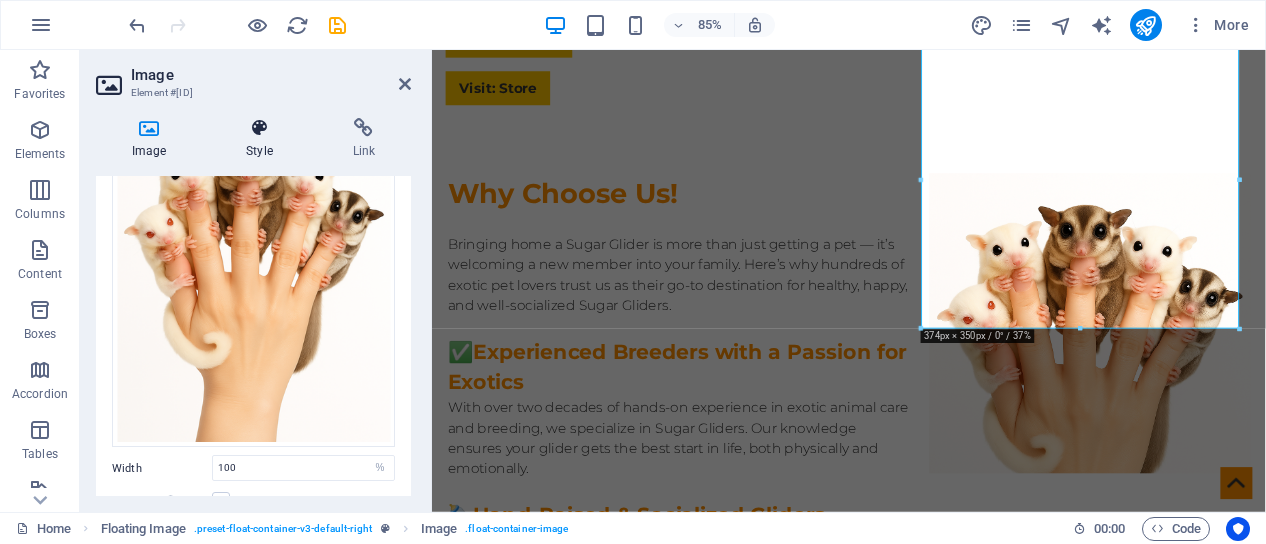click on "Style" at bounding box center (263, 139) 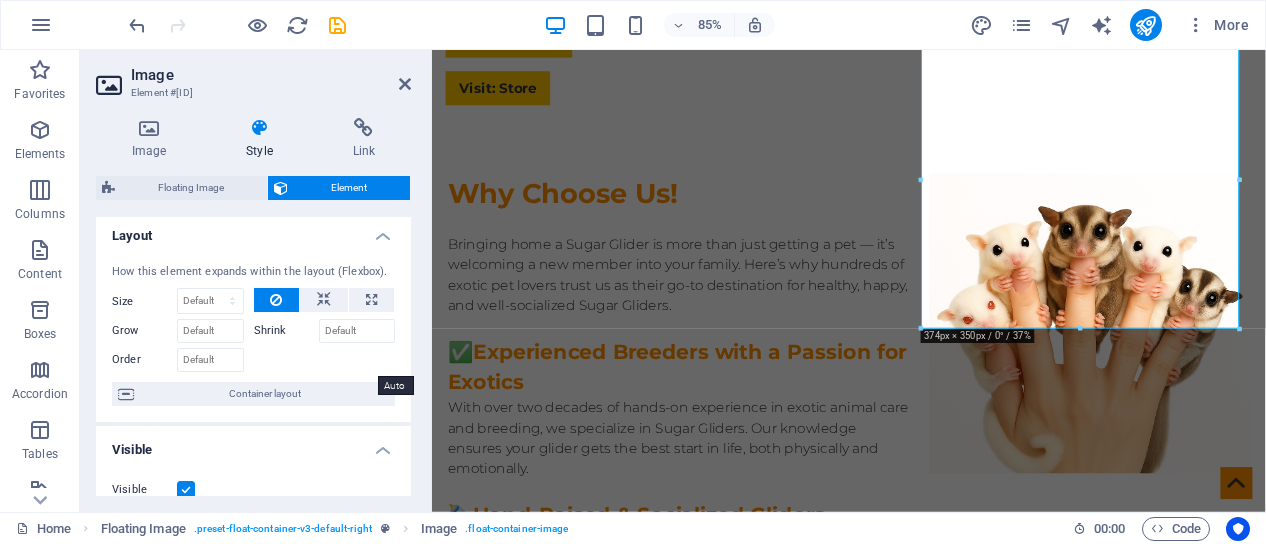 scroll, scrollTop: 0, scrollLeft: 0, axis: both 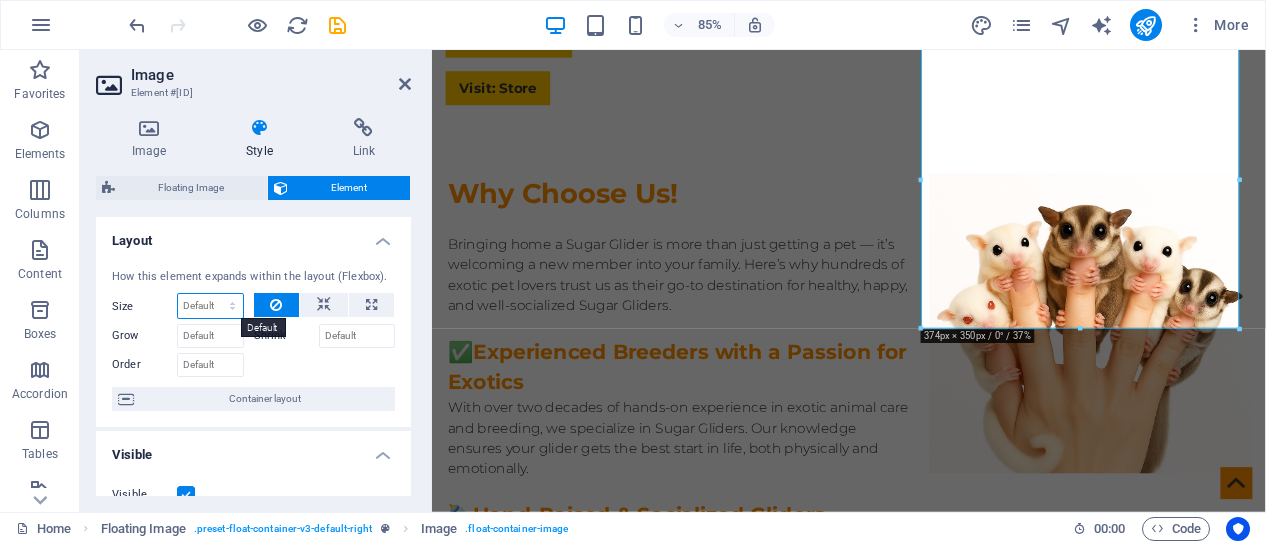 click on "Default auto px % 1/1 1/2 1/3 1/4 1/5 1/6 1/7 1/8 1/9 1/10" at bounding box center (210, 306) 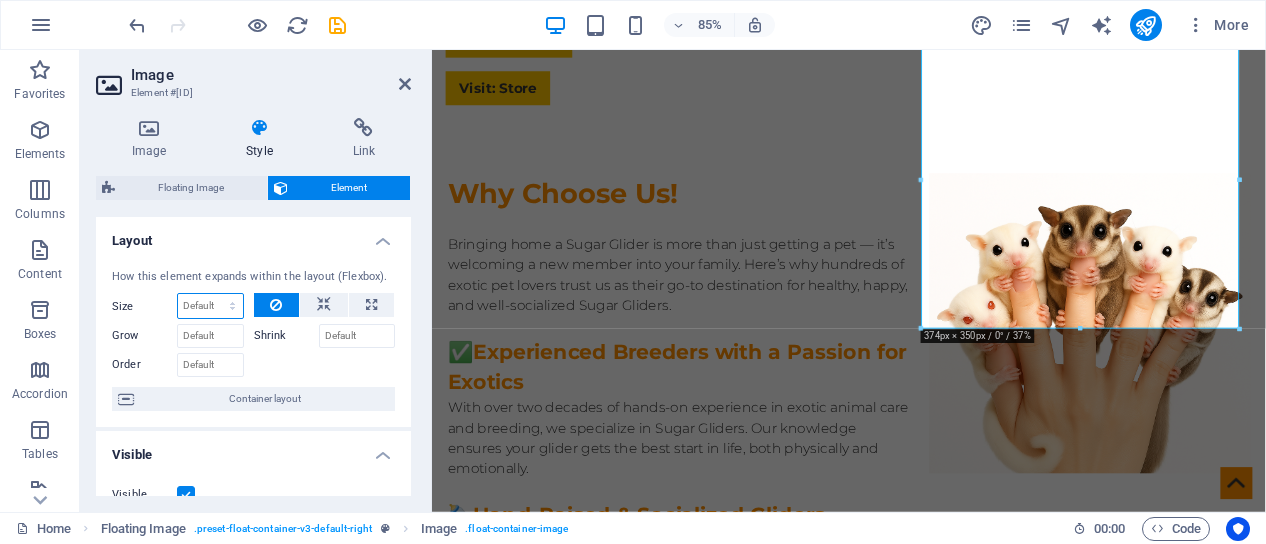 select on "px" 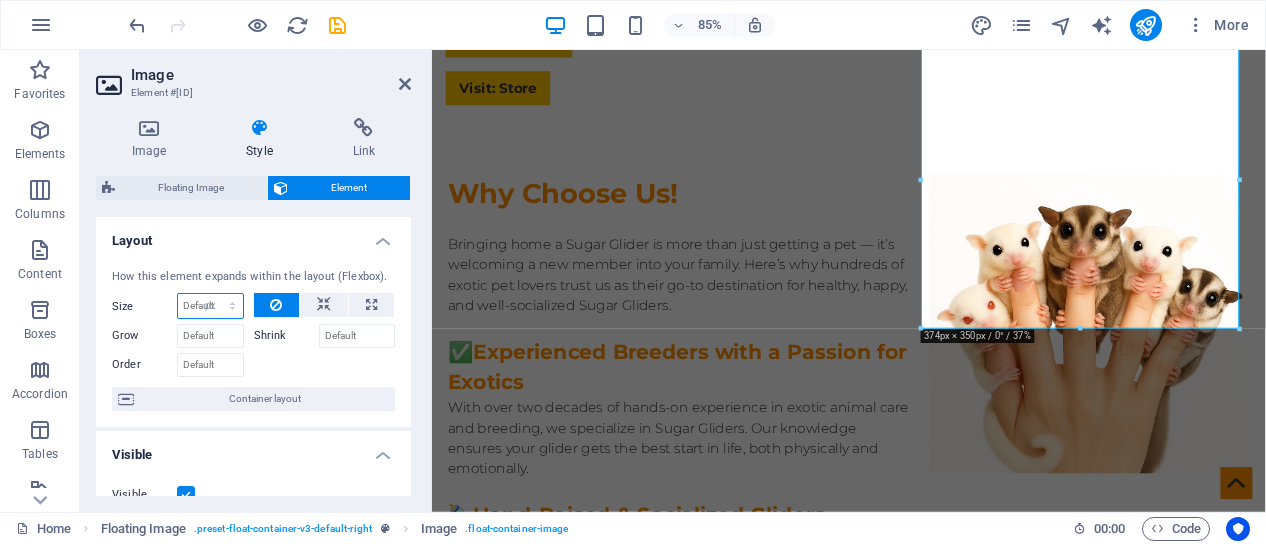 click on "Default auto px % 1/1 1/2 1/3 1/4 1/5 1/6 1/7 1/8 1/9 1/10" at bounding box center (210, 306) 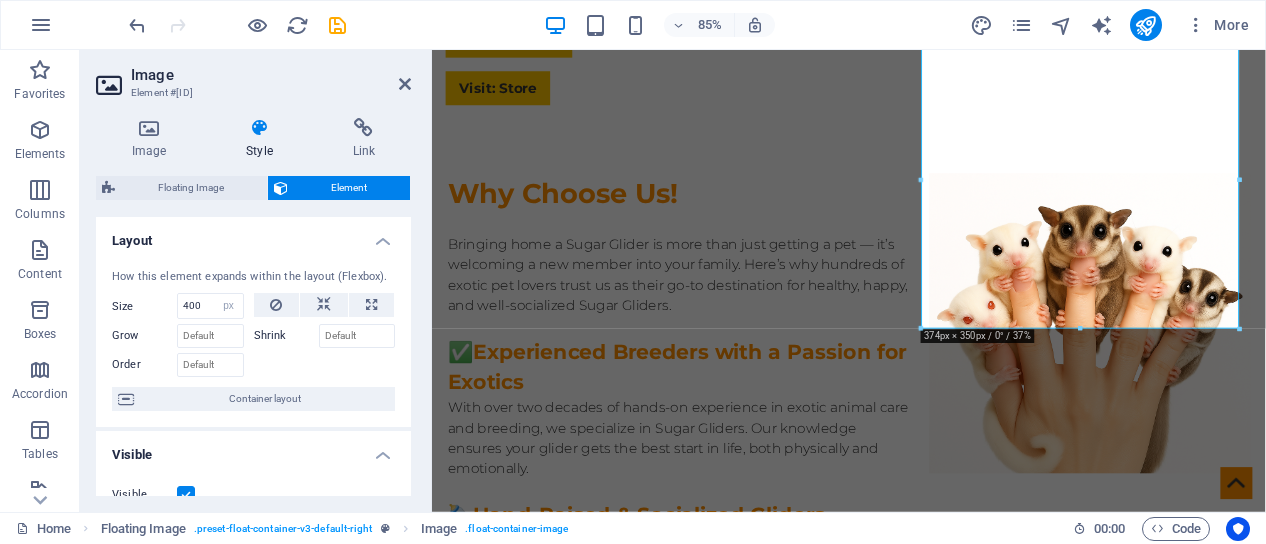 click at bounding box center (325, 362) 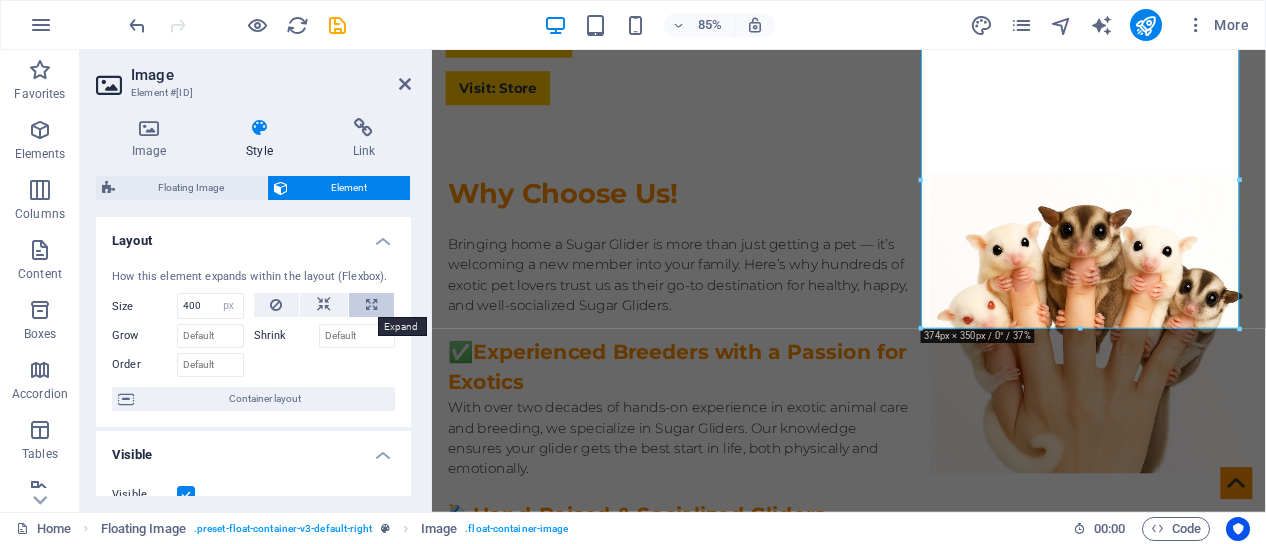 click at bounding box center [371, 305] 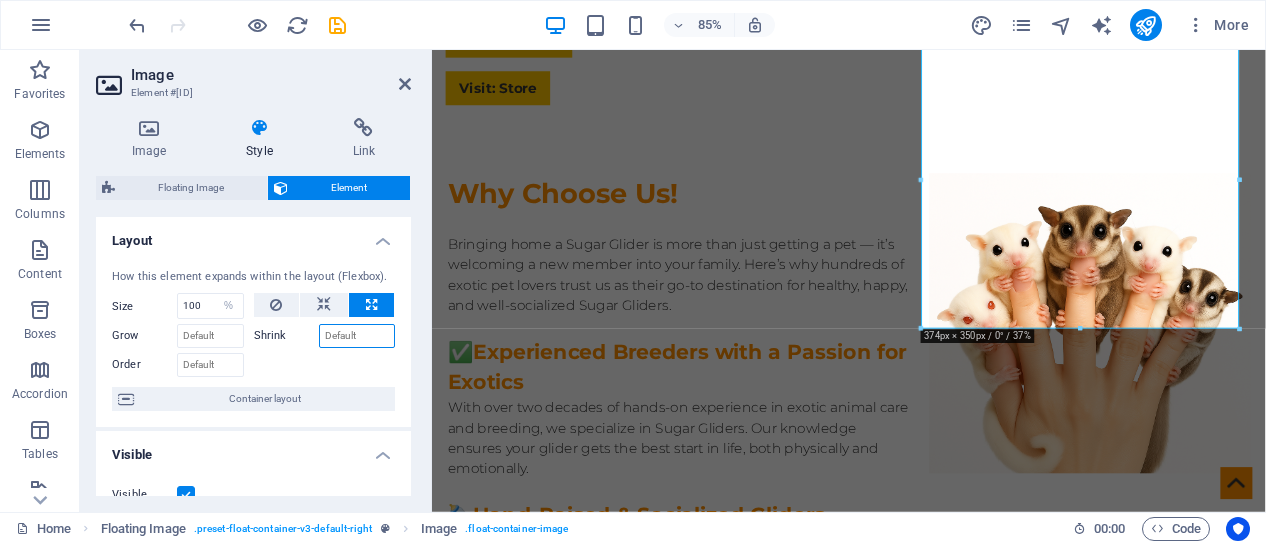 click on "Shrink" at bounding box center (357, 336) 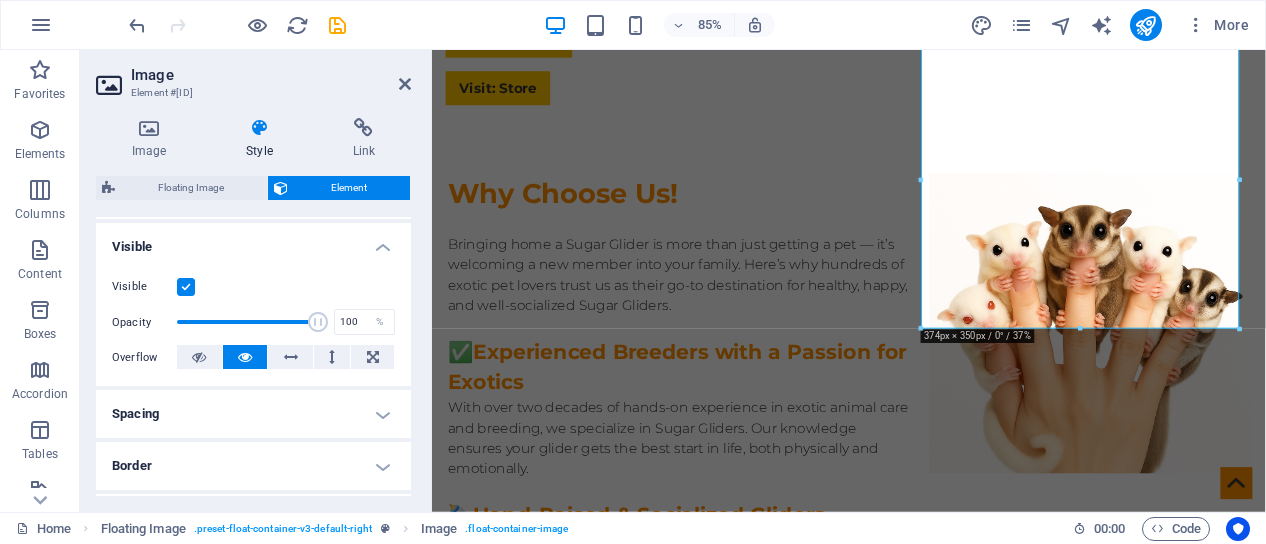 scroll, scrollTop: 200, scrollLeft: 0, axis: vertical 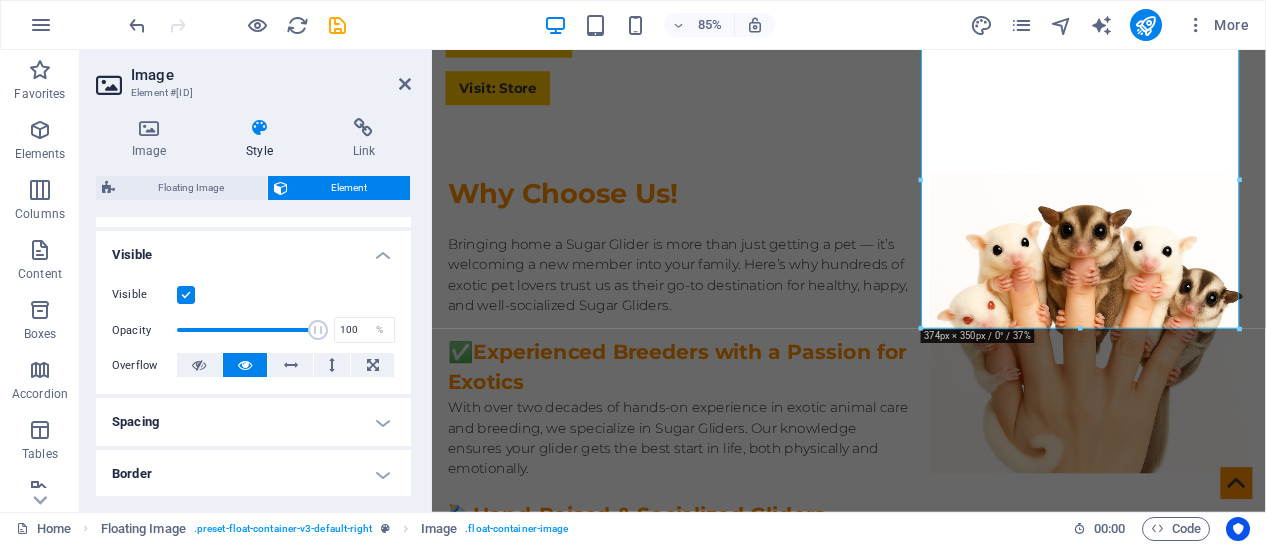 click on "Spacing" at bounding box center (253, 422) 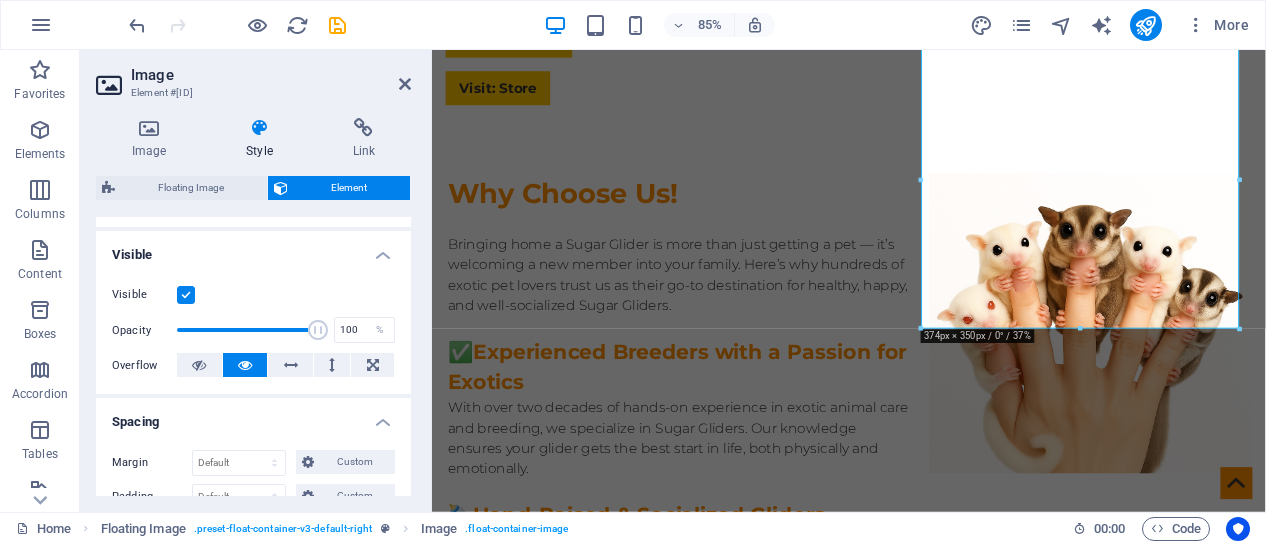 scroll, scrollTop: 400, scrollLeft: 0, axis: vertical 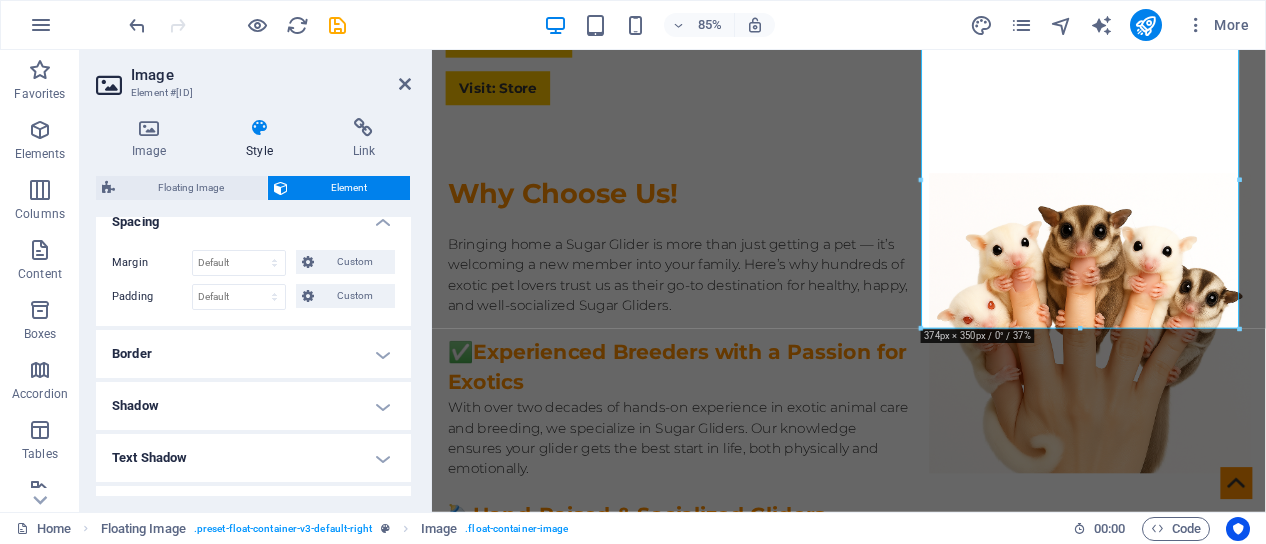 click on "Border" at bounding box center (253, 354) 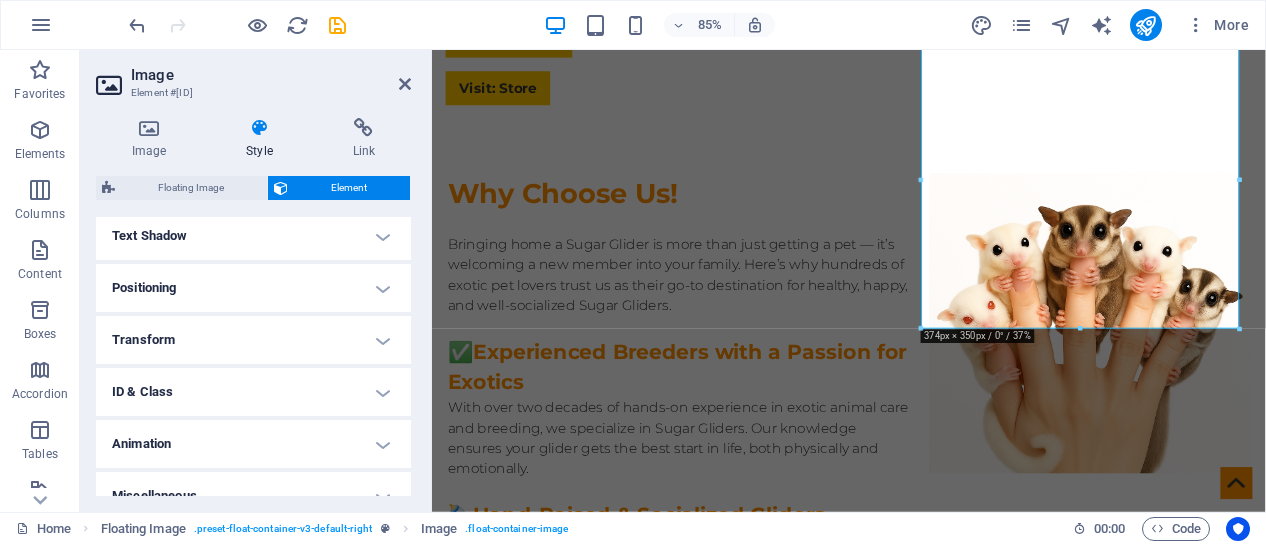 scroll, scrollTop: 724, scrollLeft: 0, axis: vertical 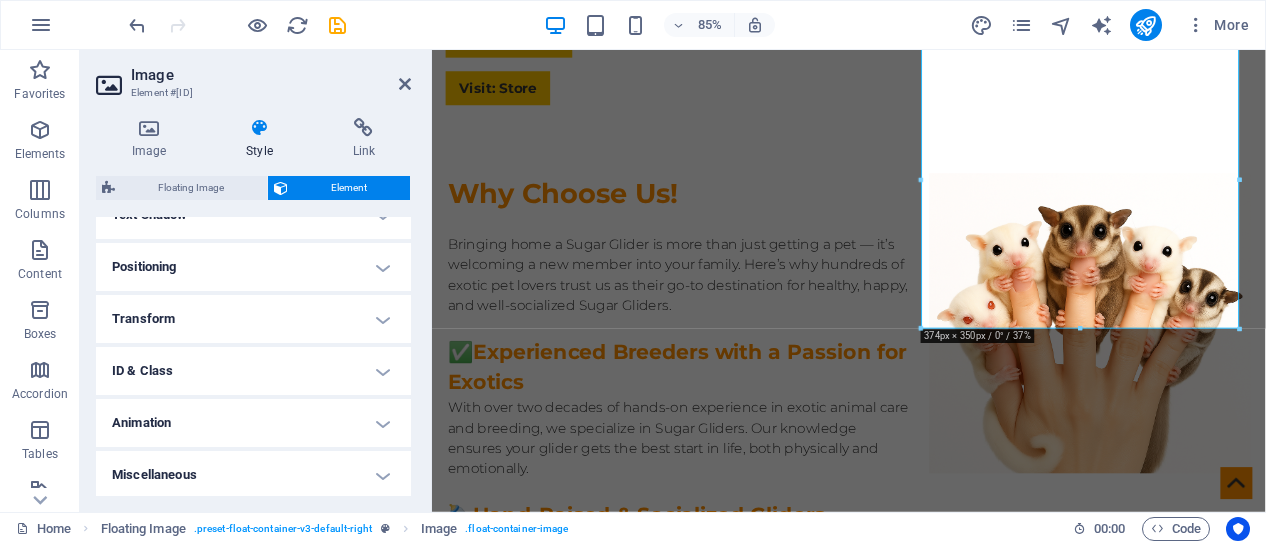 click on "Positioning" at bounding box center (253, 267) 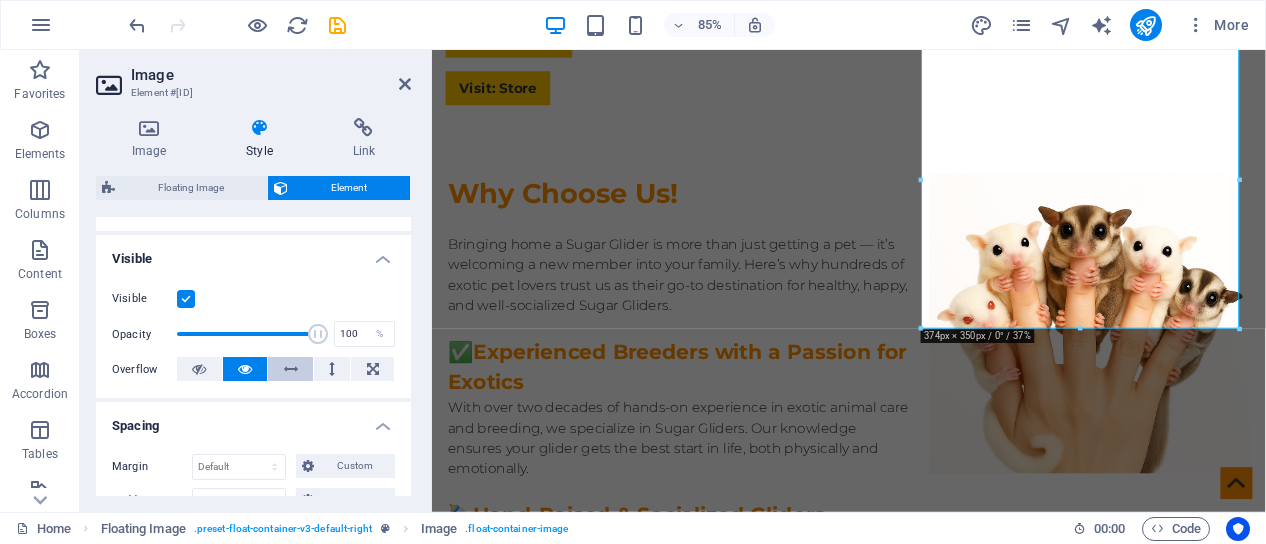 scroll, scrollTop: 200, scrollLeft: 0, axis: vertical 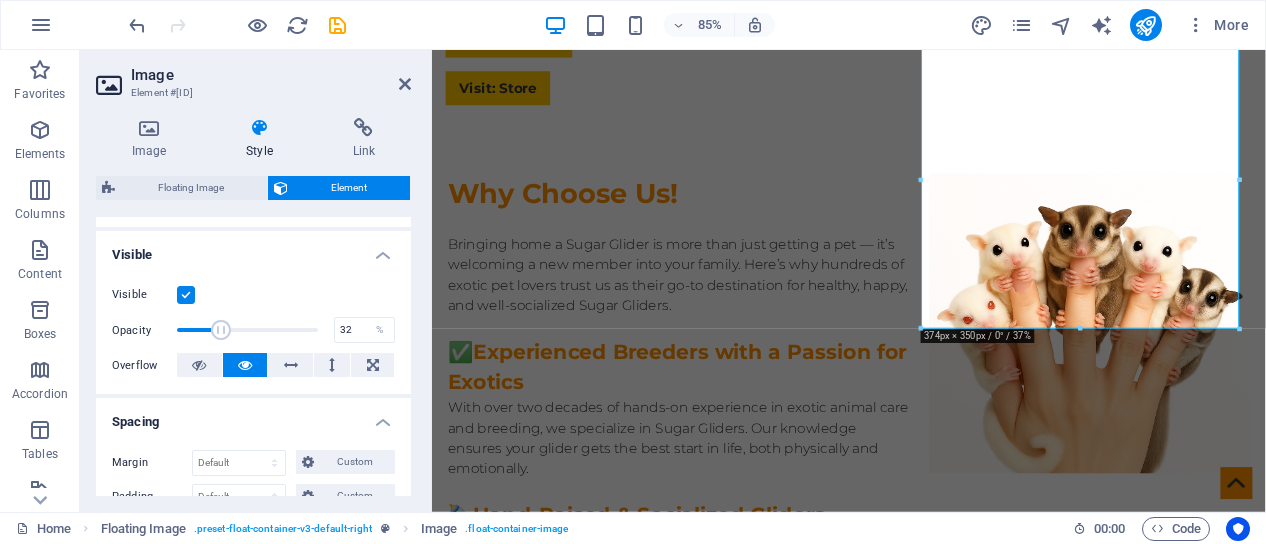 drag, startPoint x: 317, startPoint y: 330, endPoint x: 220, endPoint y: 332, distance: 97.020615 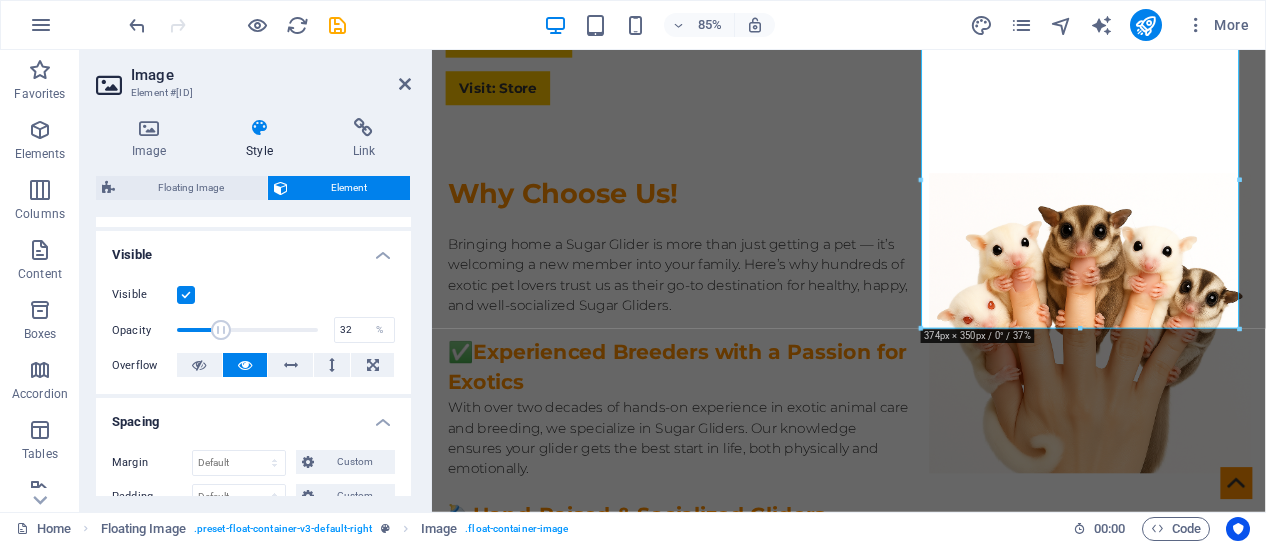click at bounding box center (221, 330) 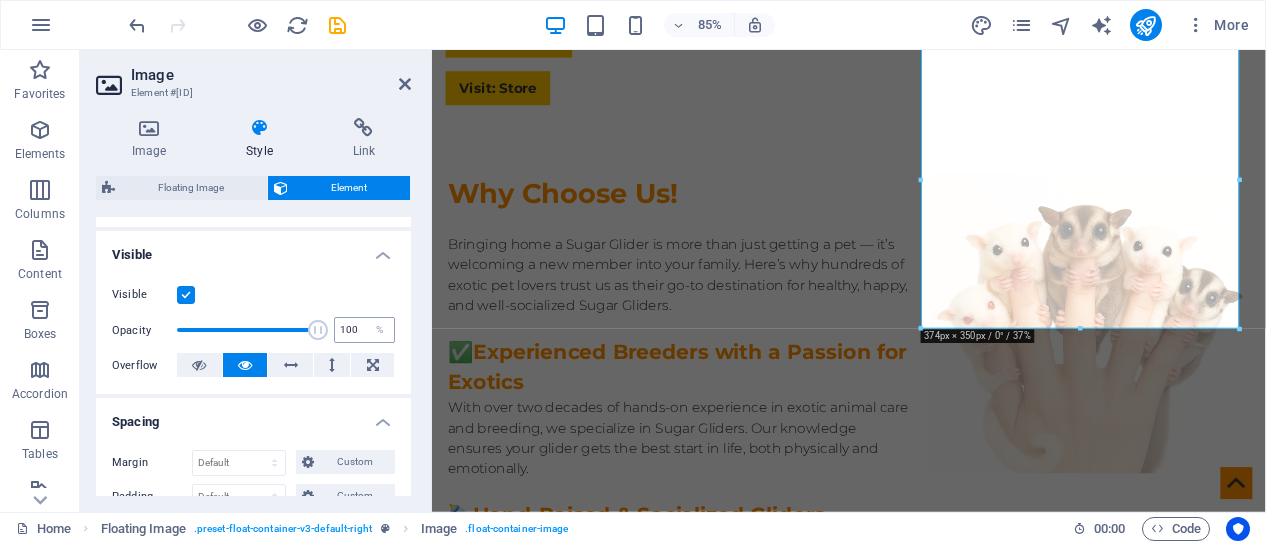 drag, startPoint x: 222, startPoint y: 332, endPoint x: 338, endPoint y: 333, distance: 116.00431 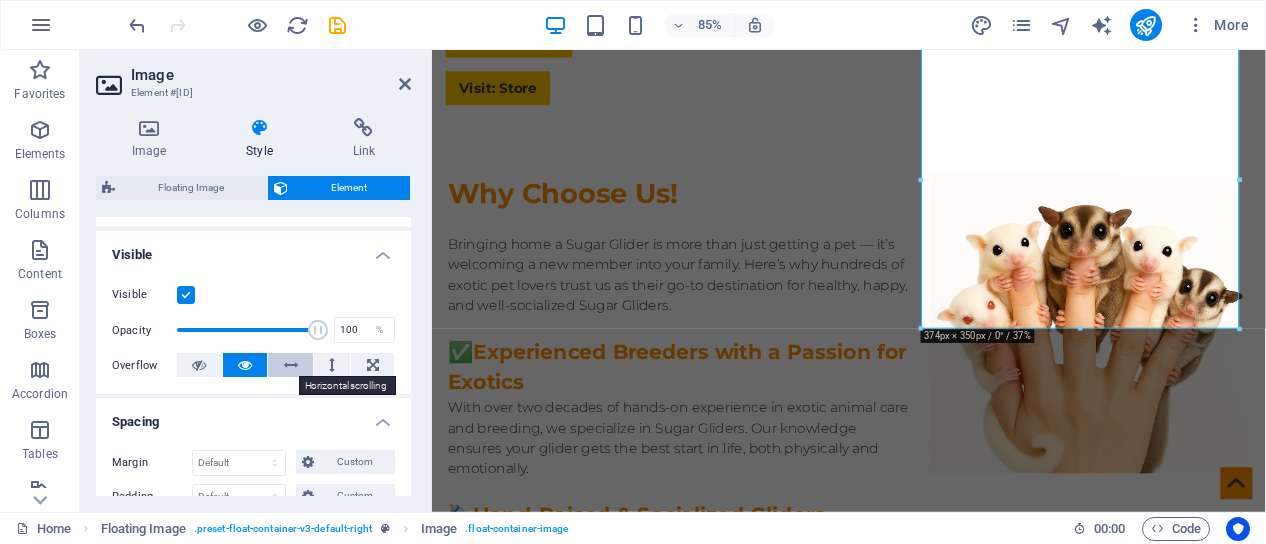 click at bounding box center [291, 365] 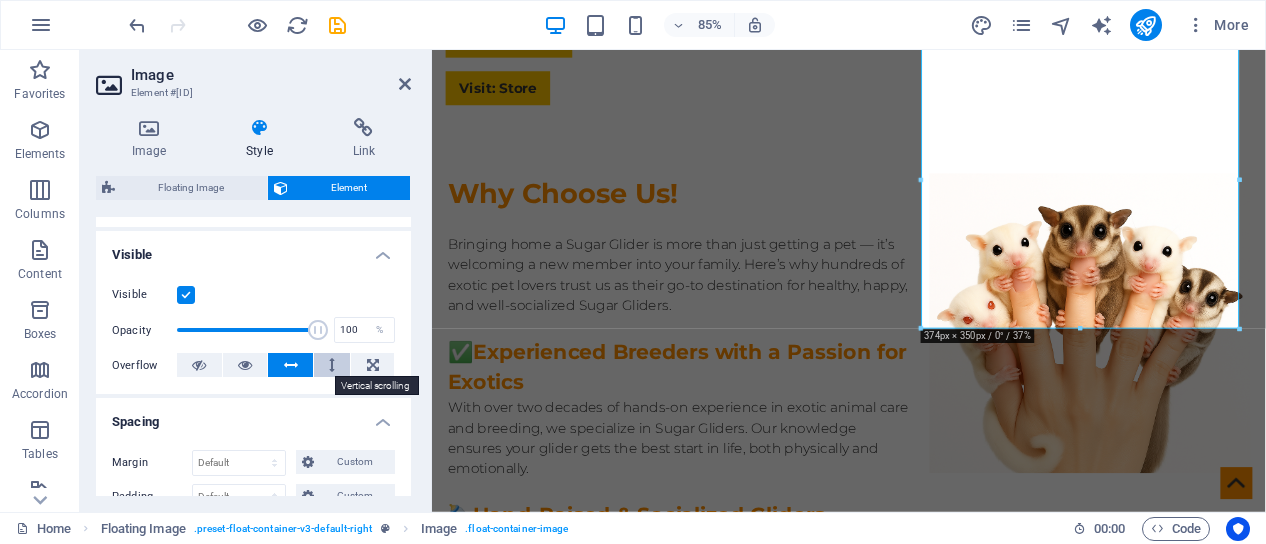 click at bounding box center (332, 365) 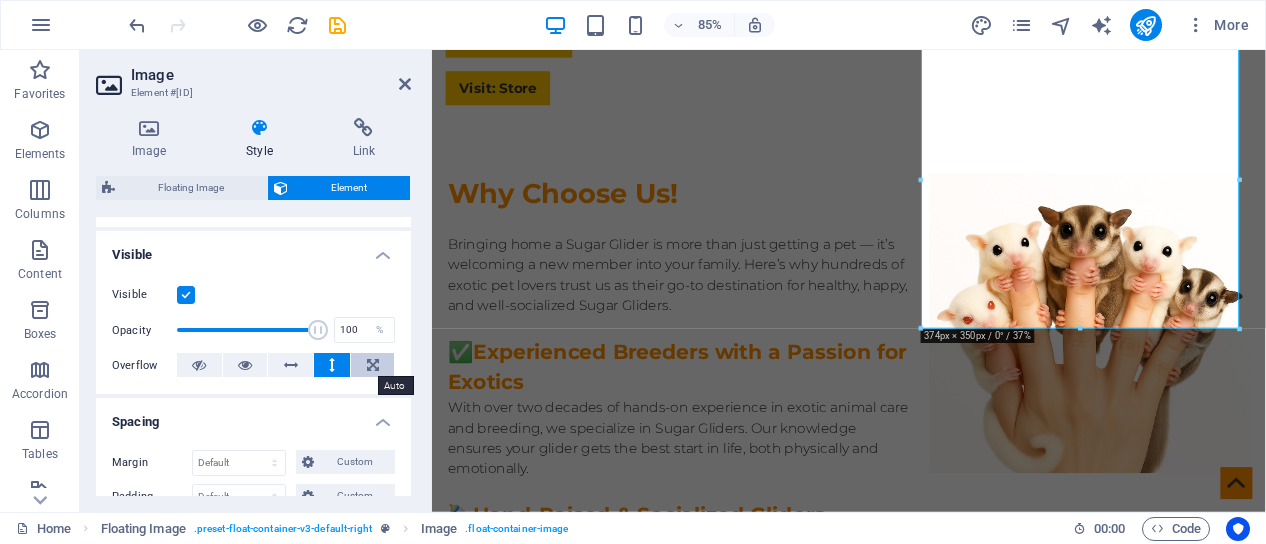 click at bounding box center (373, 365) 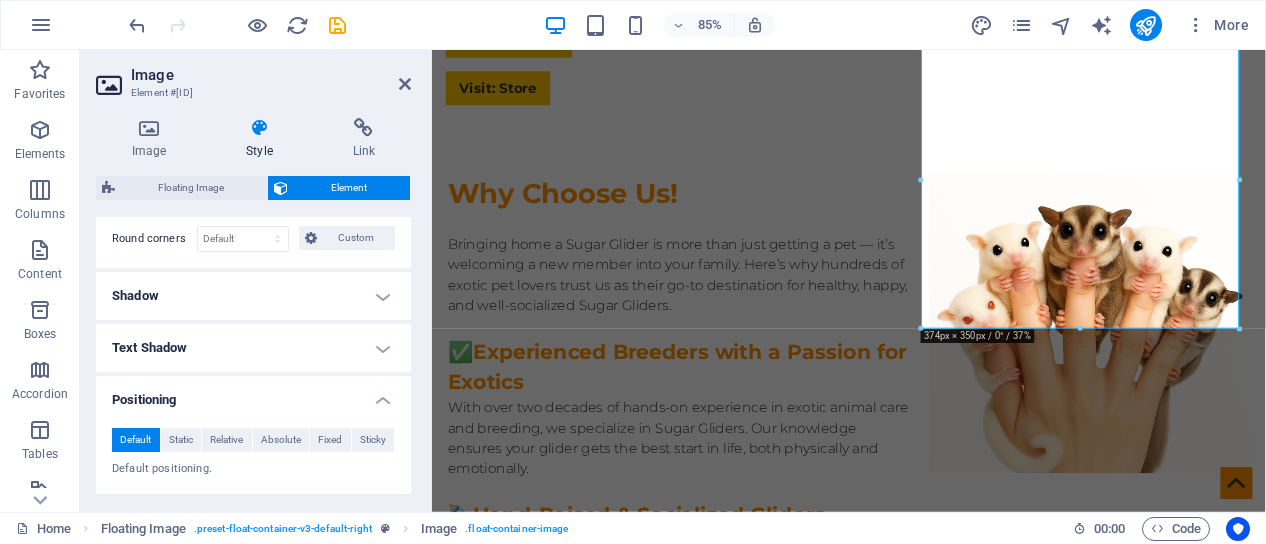 scroll, scrollTop: 600, scrollLeft: 0, axis: vertical 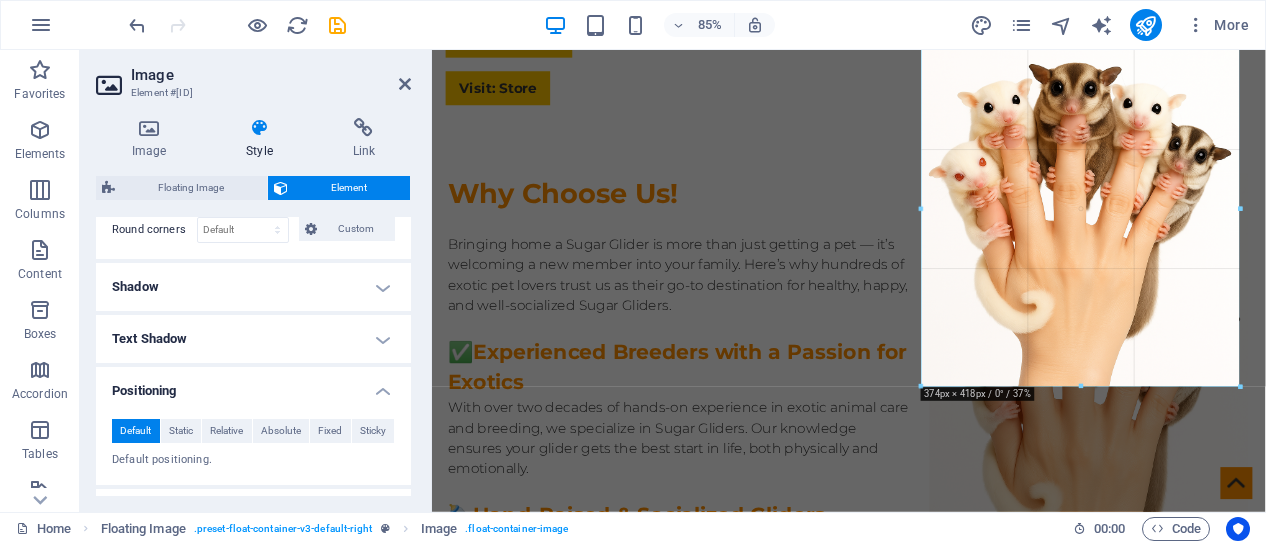 drag, startPoint x: 1082, startPoint y: 328, endPoint x: 768, endPoint y: 407, distance: 323.78543 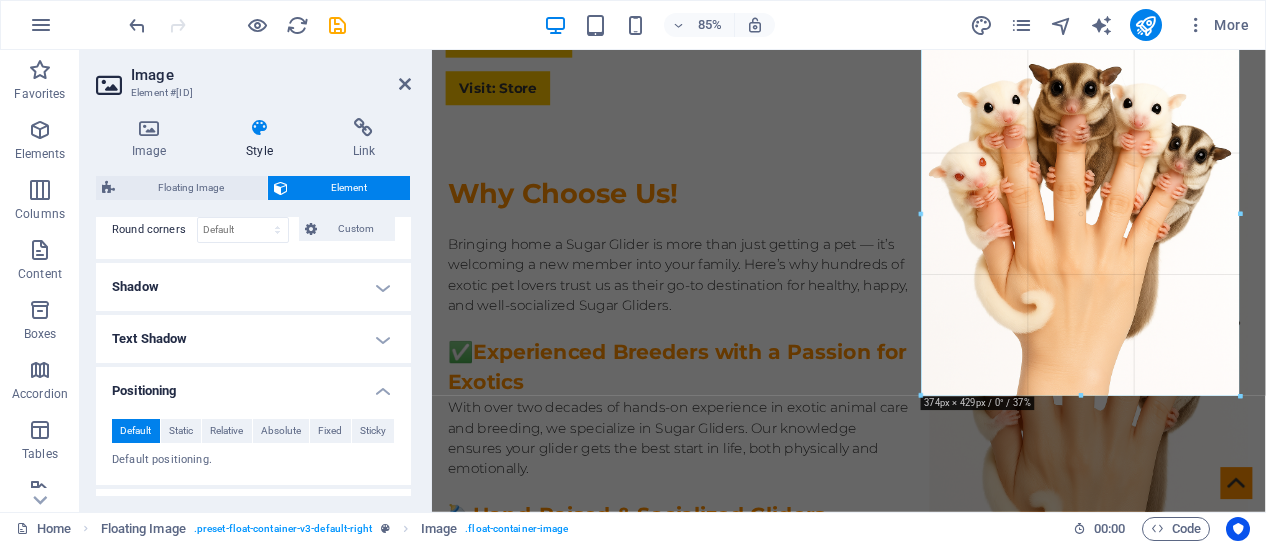 drag, startPoint x: 1078, startPoint y: 330, endPoint x: 760, endPoint y: 423, distance: 331.3201 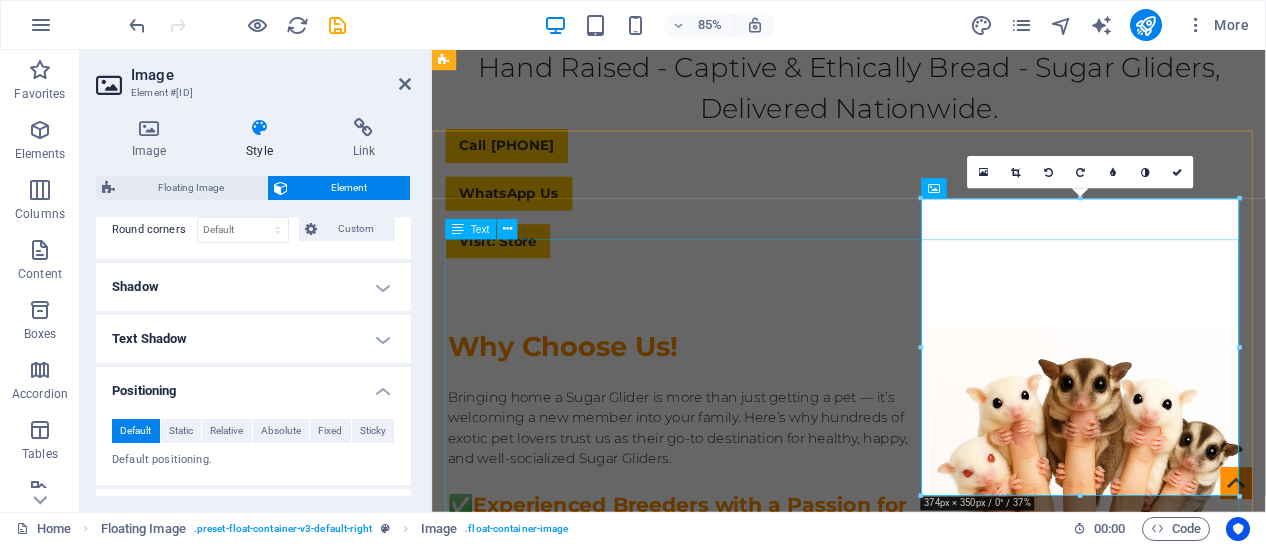 scroll, scrollTop: 600, scrollLeft: 0, axis: vertical 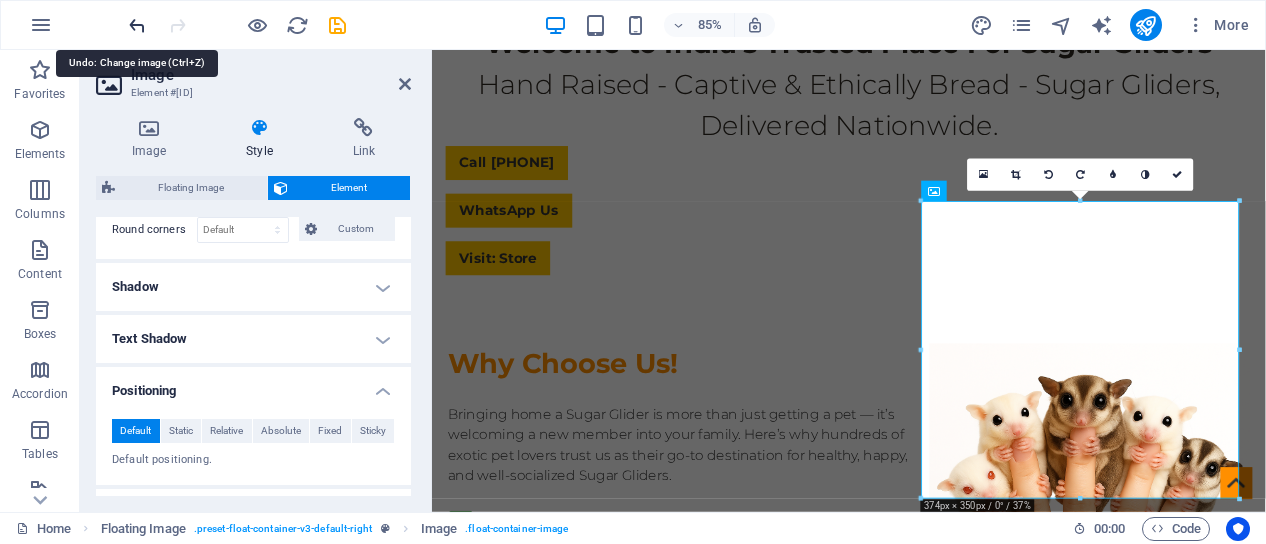 click at bounding box center (137, 25) 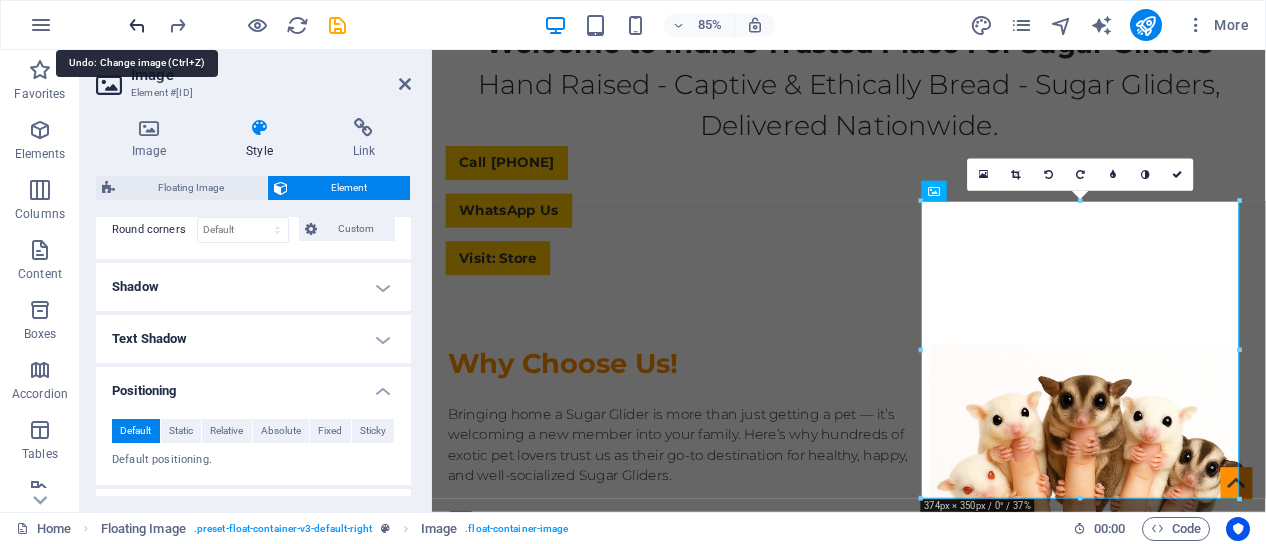 click at bounding box center (137, 25) 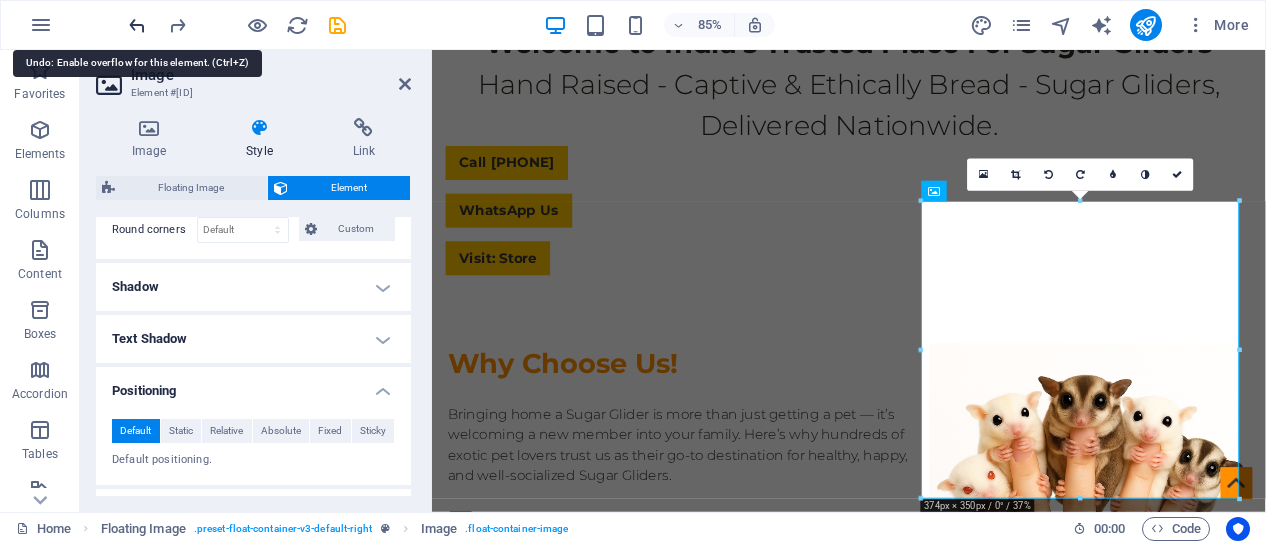 click at bounding box center (137, 25) 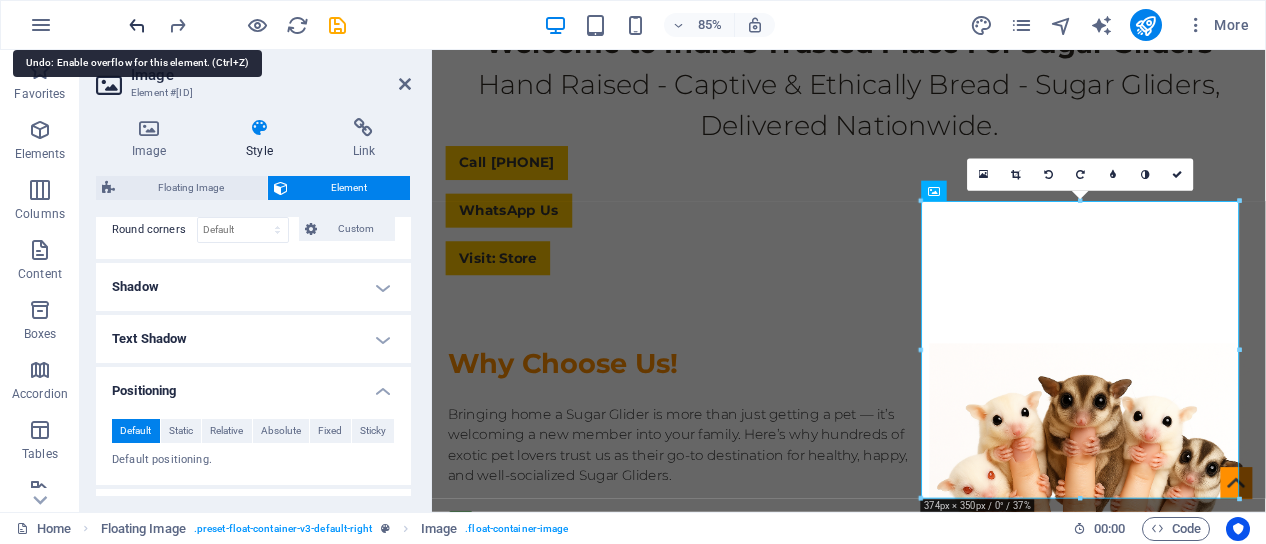 click at bounding box center (137, 25) 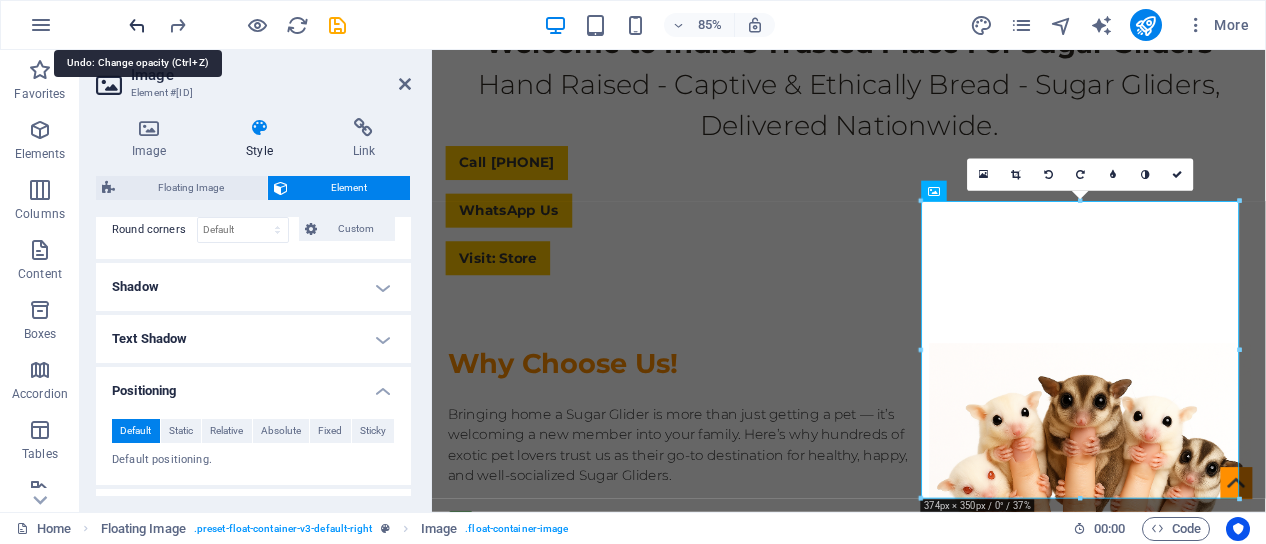 click at bounding box center (137, 25) 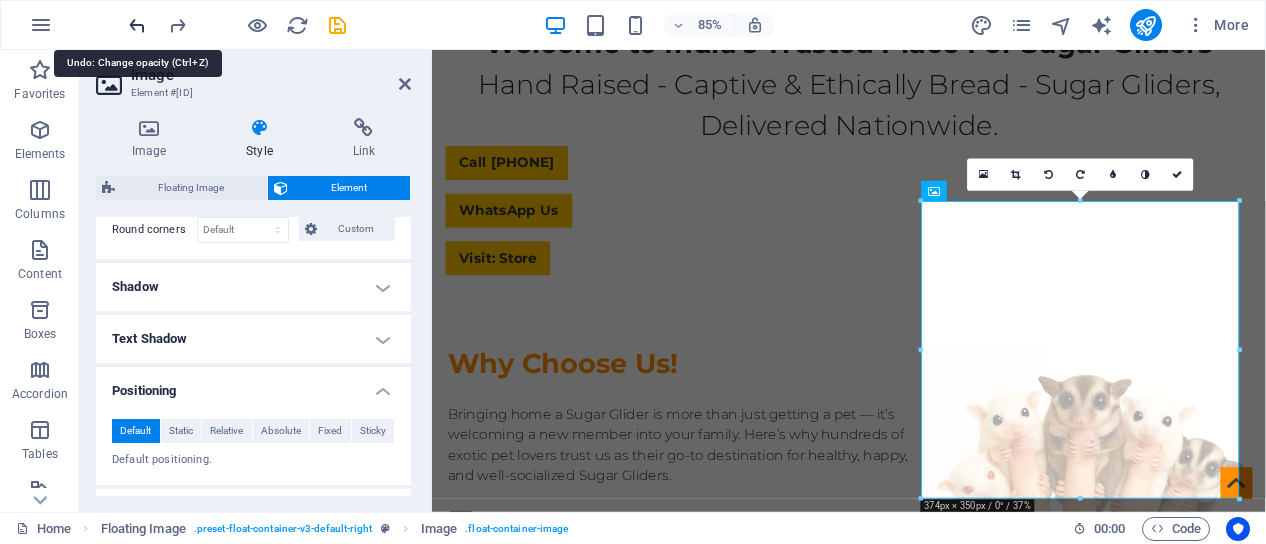 click at bounding box center [137, 25] 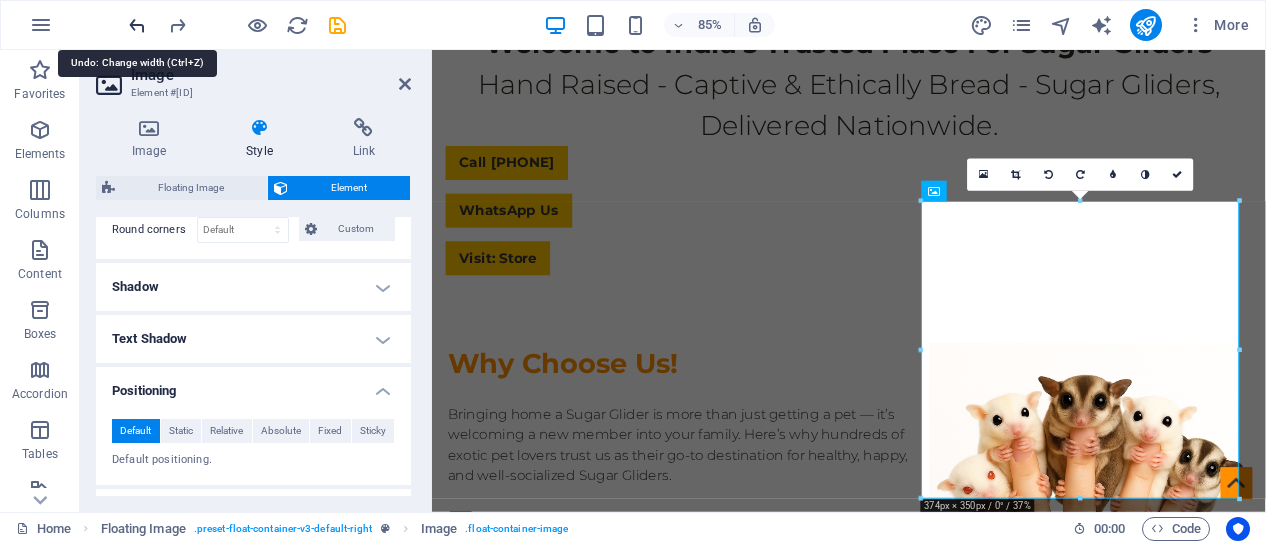 click at bounding box center (137, 25) 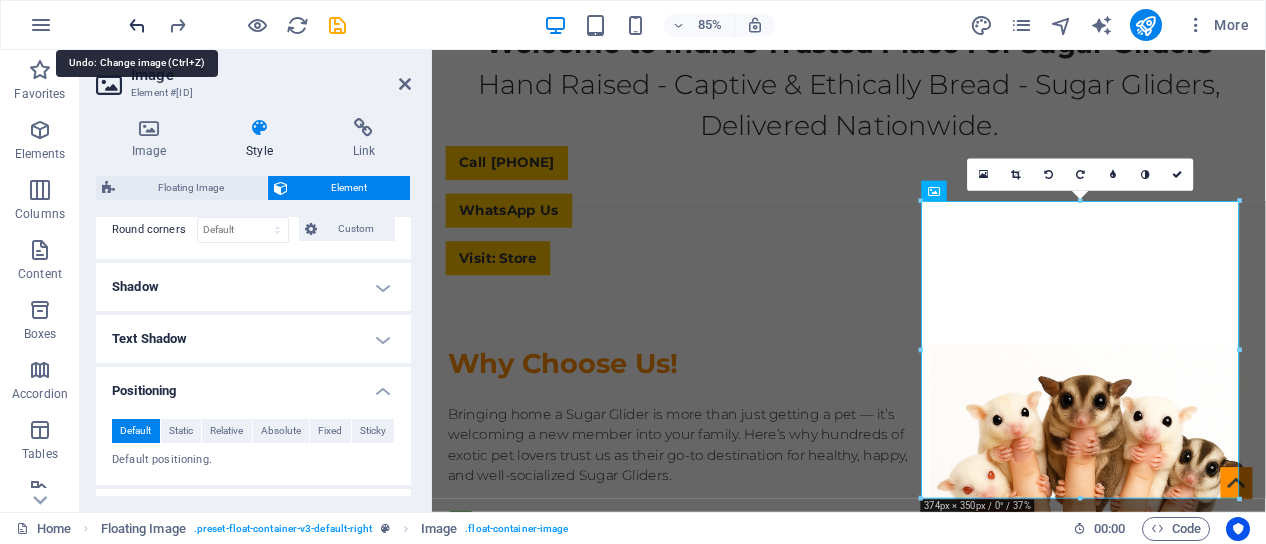click at bounding box center (137, 25) 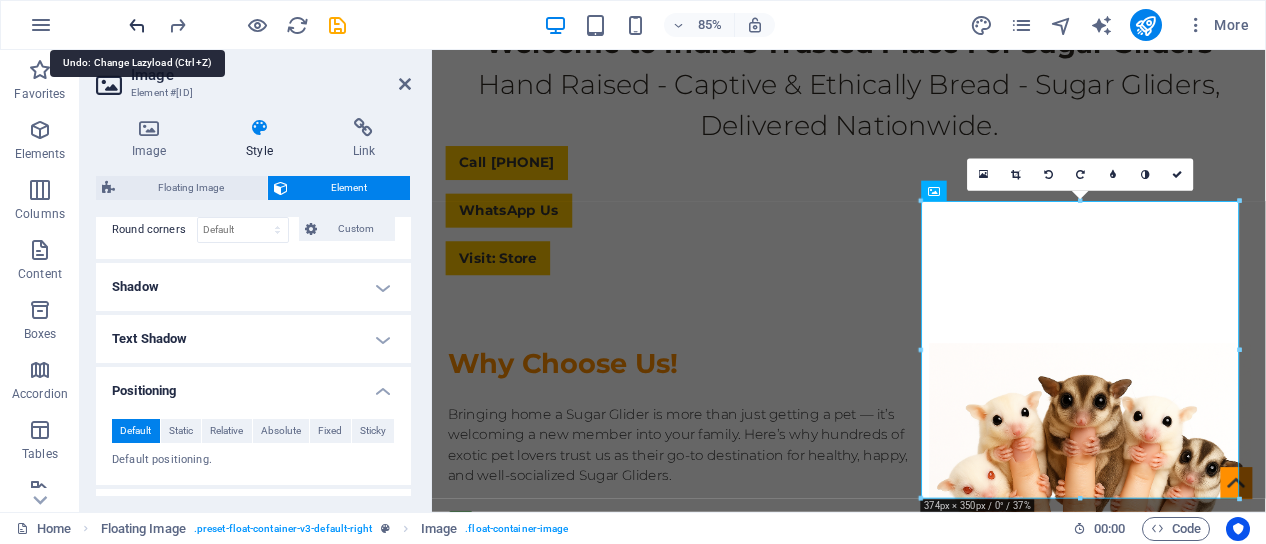 click at bounding box center [137, 25] 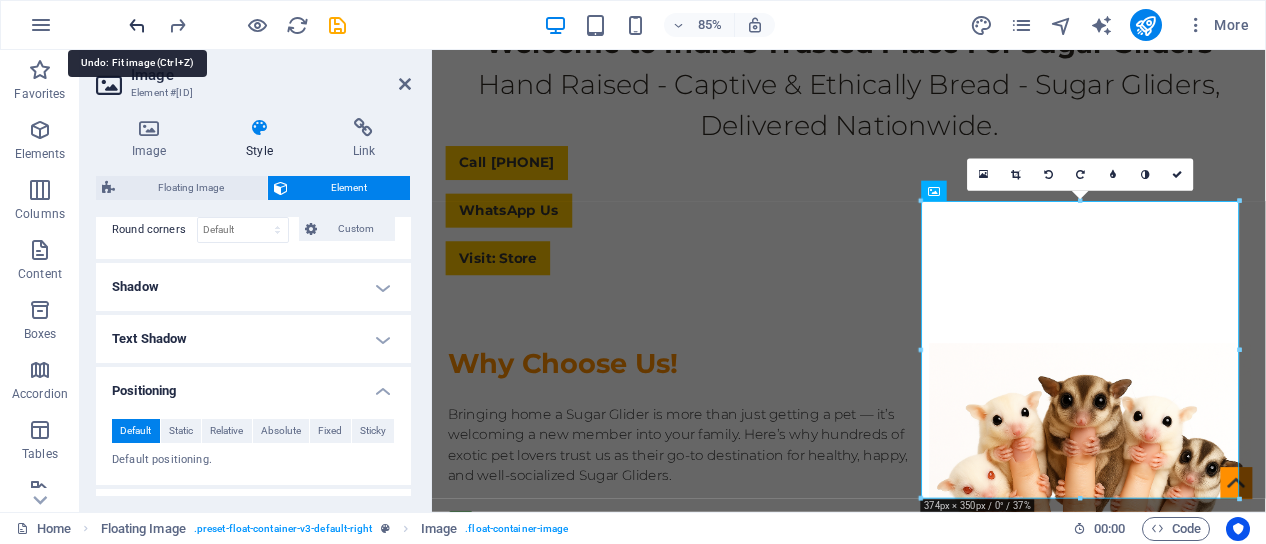 click at bounding box center [137, 25] 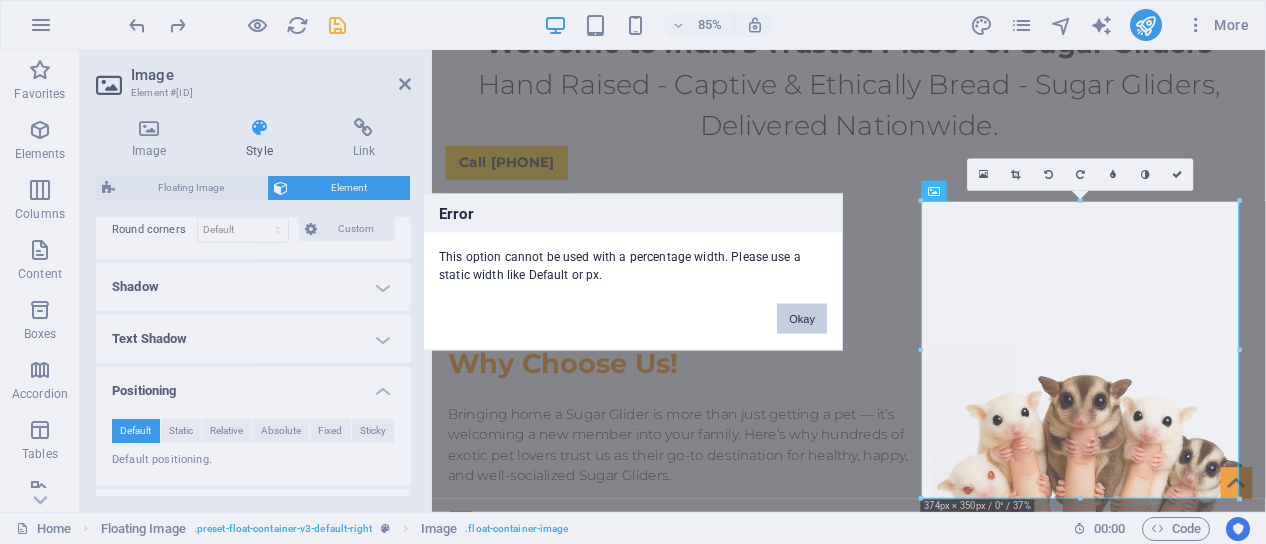 click on "Okay" at bounding box center [802, 319] 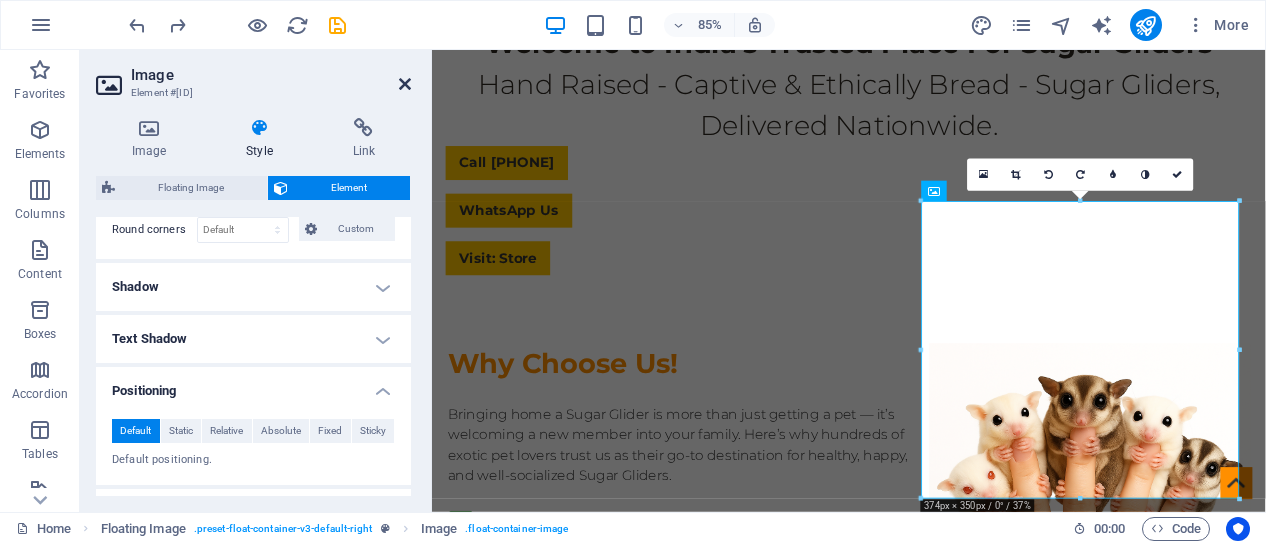 click at bounding box center (405, 84) 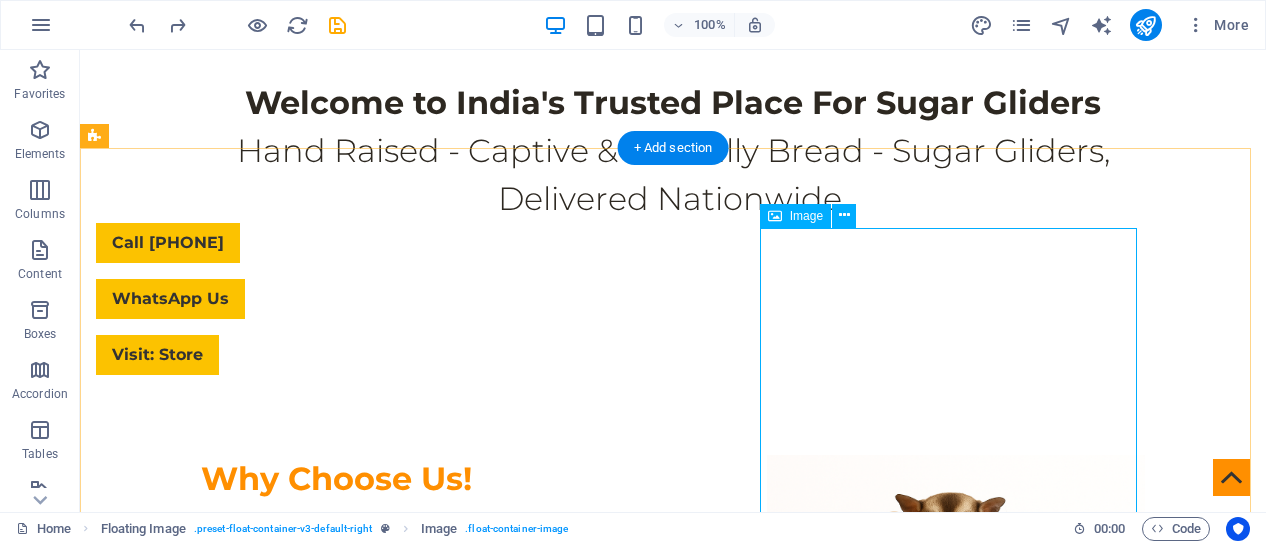 scroll, scrollTop: 825, scrollLeft: 0, axis: vertical 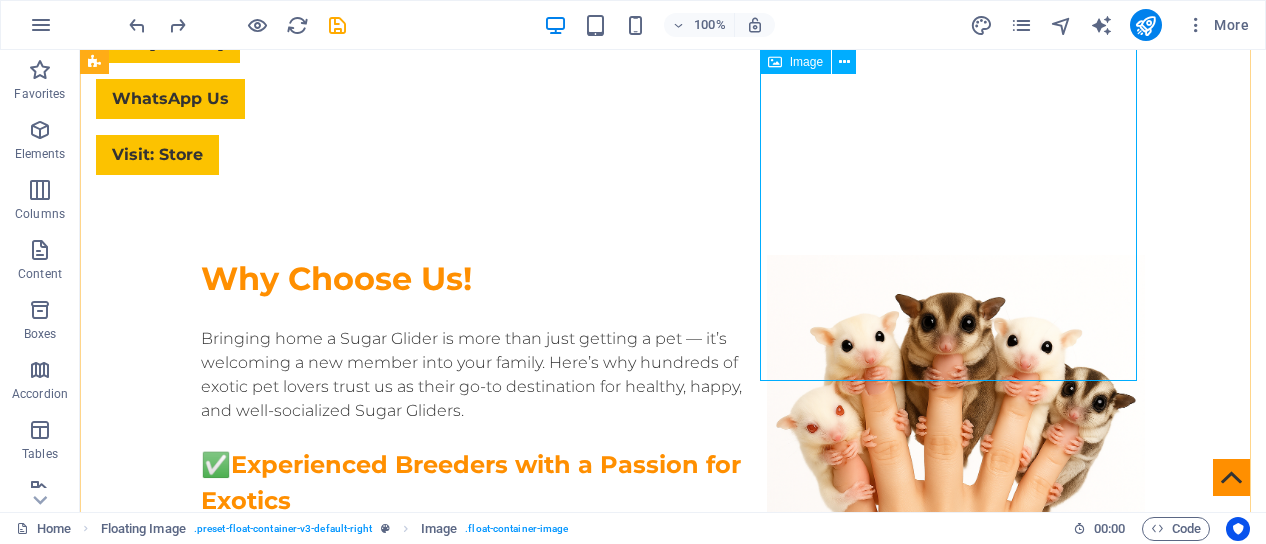 click at bounding box center (956, 432) 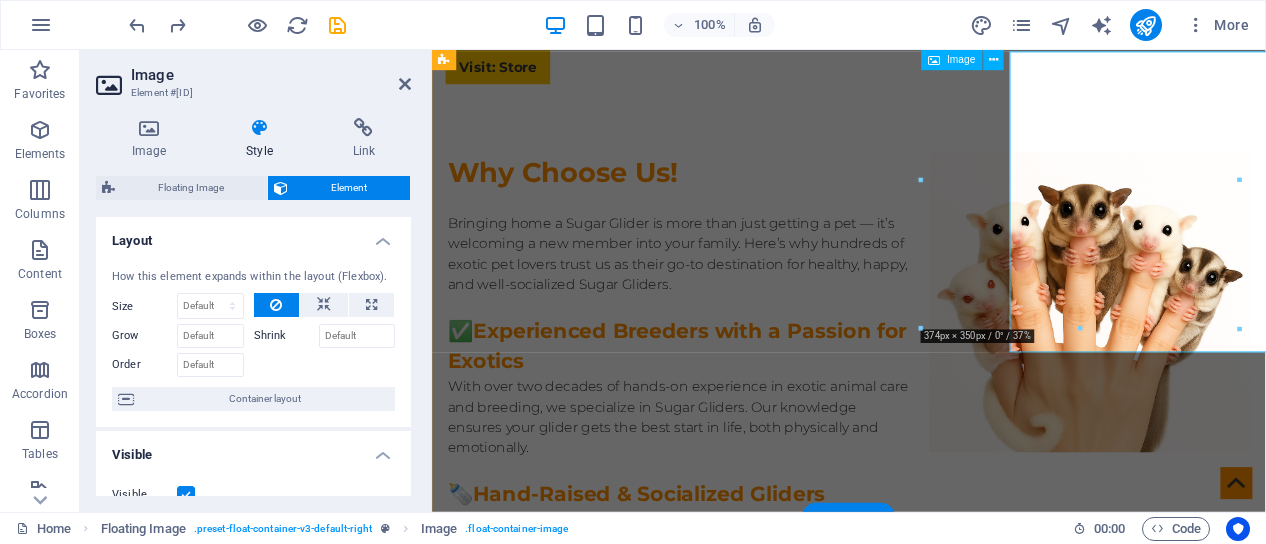 scroll, scrollTop: 800, scrollLeft: 0, axis: vertical 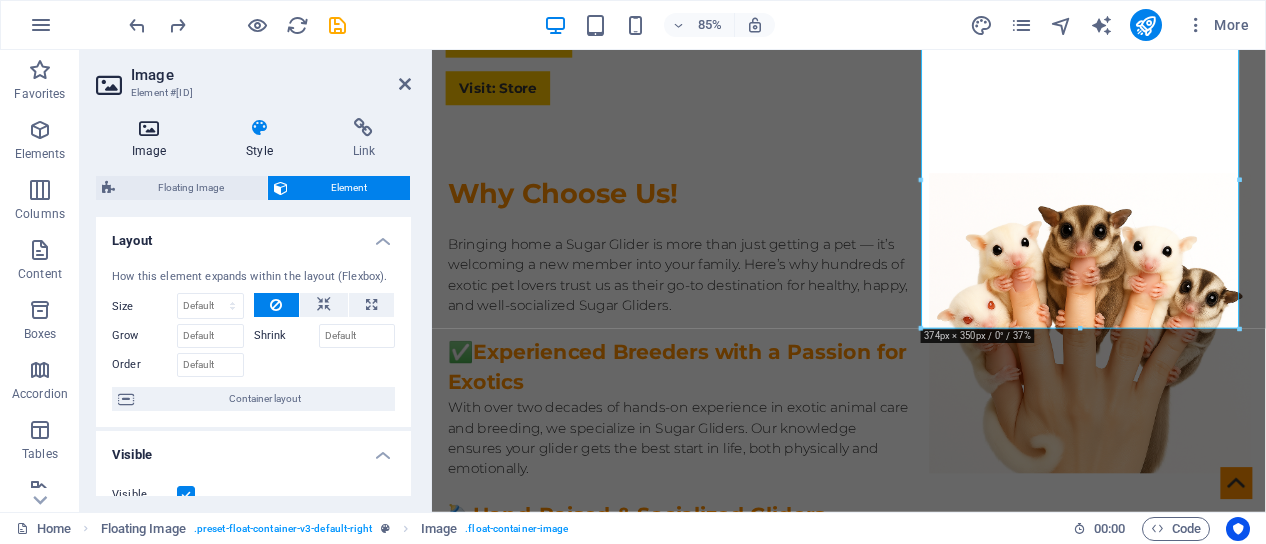 click on "Image" at bounding box center [153, 139] 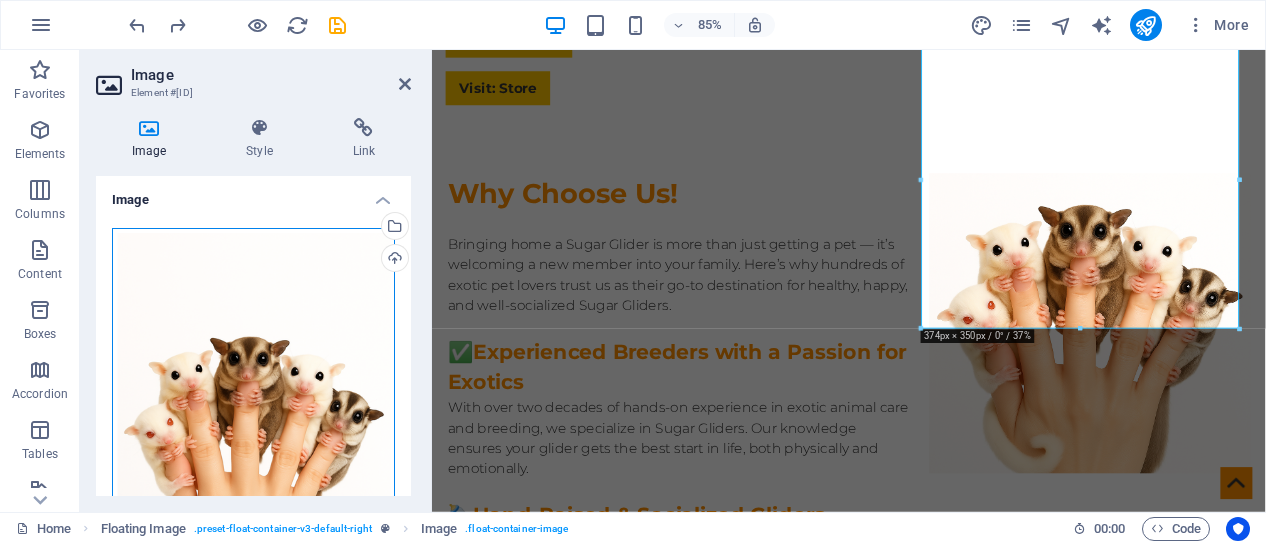 click on "Drag files here, click to choose files or select files from Files or our free stock photos & videos" at bounding box center [253, 438] 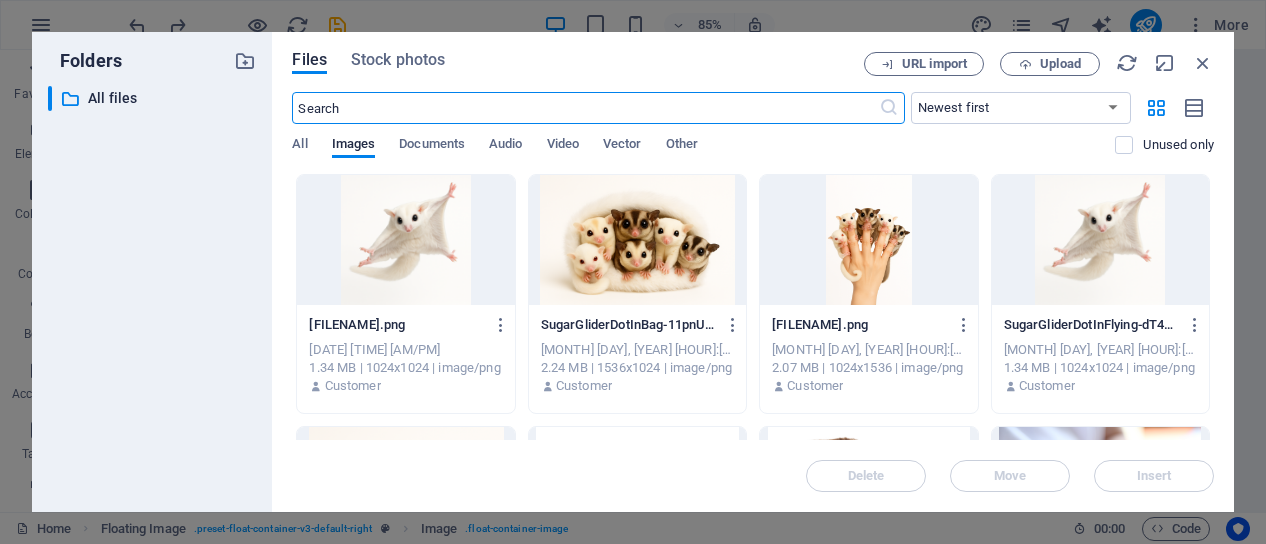 scroll, scrollTop: 801, scrollLeft: 0, axis: vertical 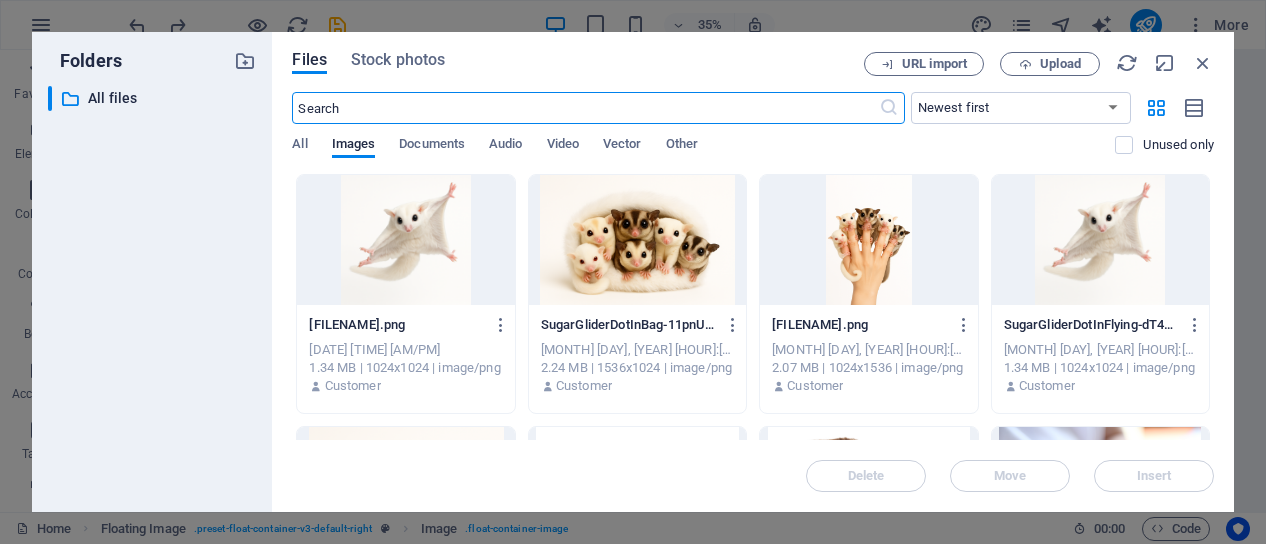 click at bounding box center [637, 240] 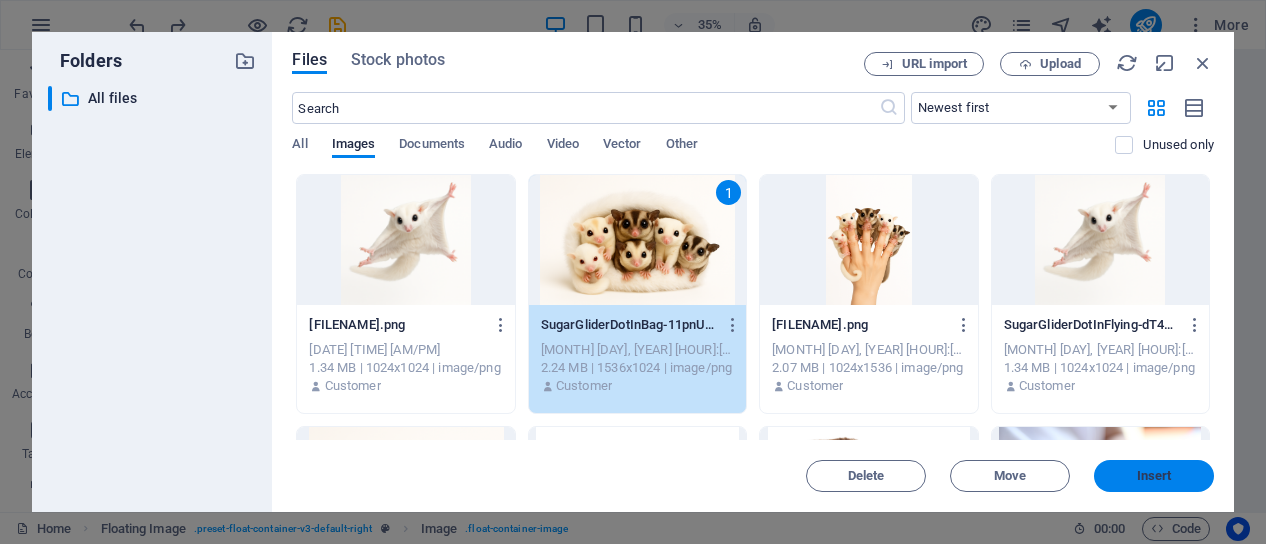 click on "Insert" at bounding box center [1154, 476] 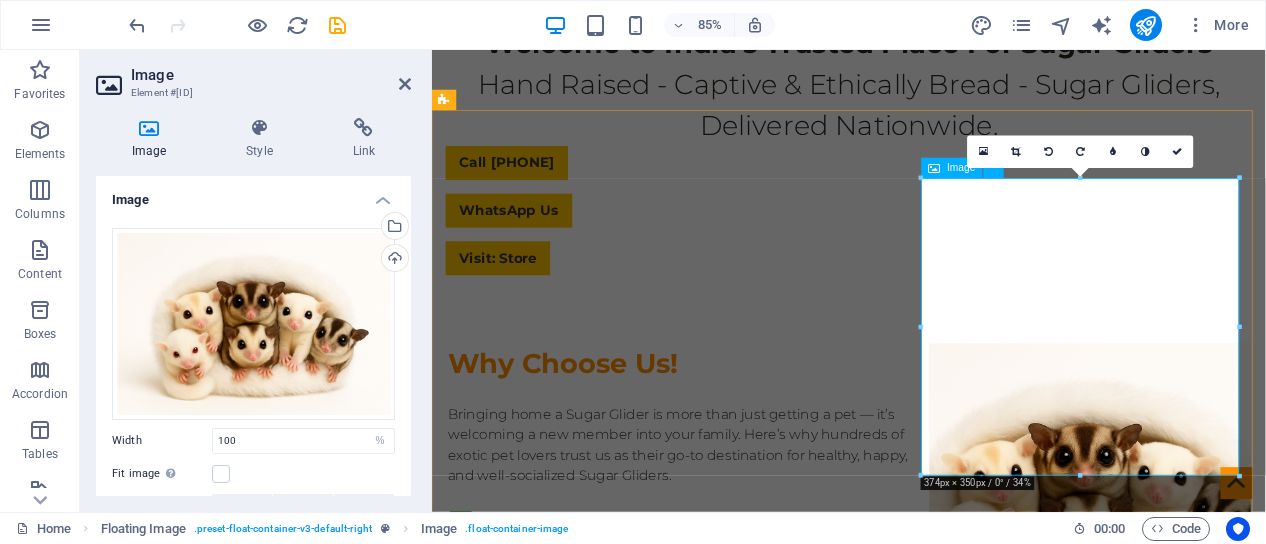 scroll, scrollTop: 800, scrollLeft: 0, axis: vertical 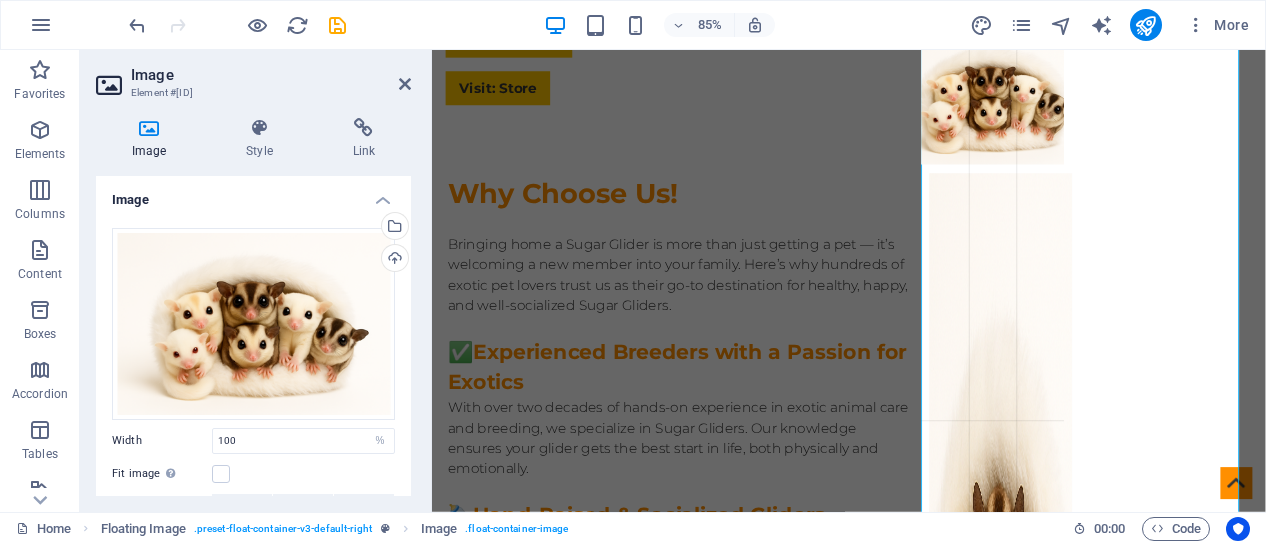 drag, startPoint x: 922, startPoint y: 327, endPoint x: 1128, endPoint y: 249, distance: 220.27255 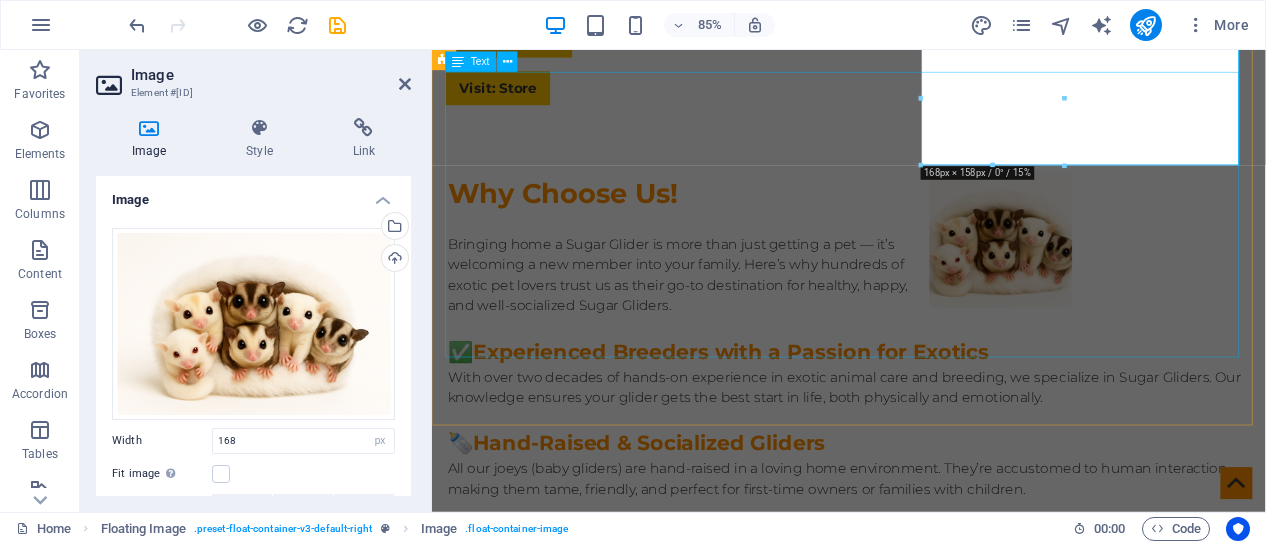 drag, startPoint x: 1354, startPoint y: 217, endPoint x: 941, endPoint y: 230, distance: 413.20456 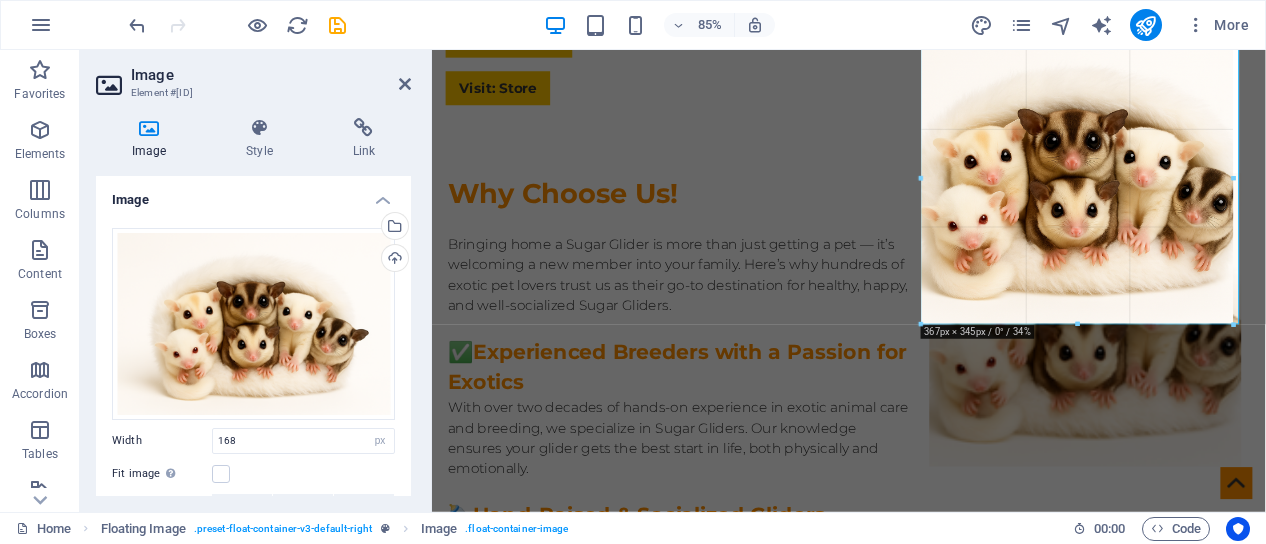 click at bounding box center (843, 250) 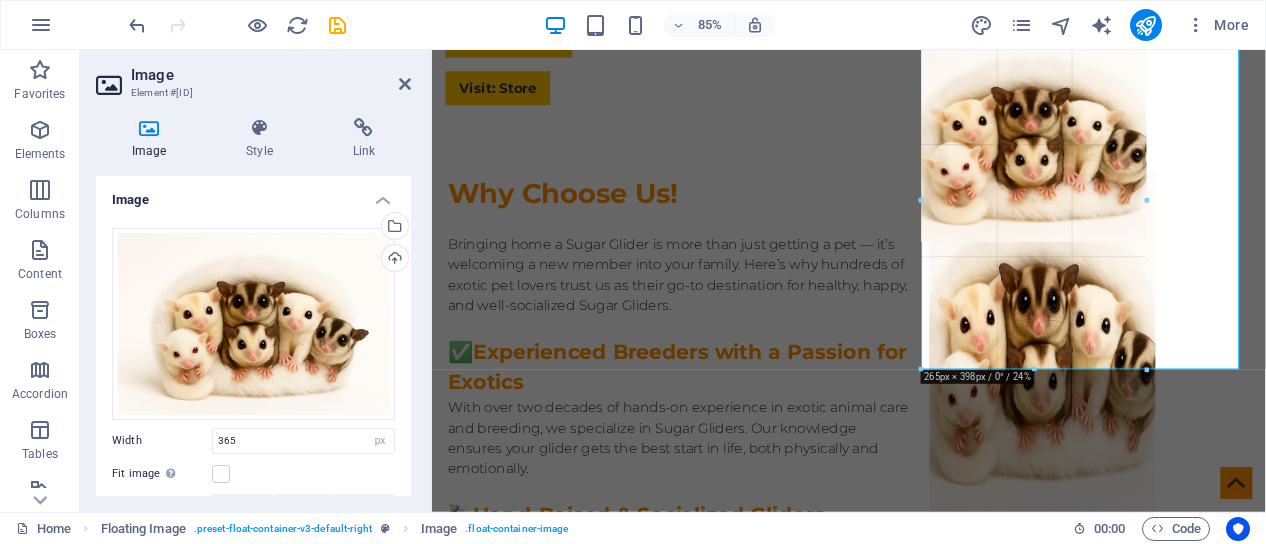 drag, startPoint x: 922, startPoint y: 177, endPoint x: 692, endPoint y: 155, distance: 231.04977 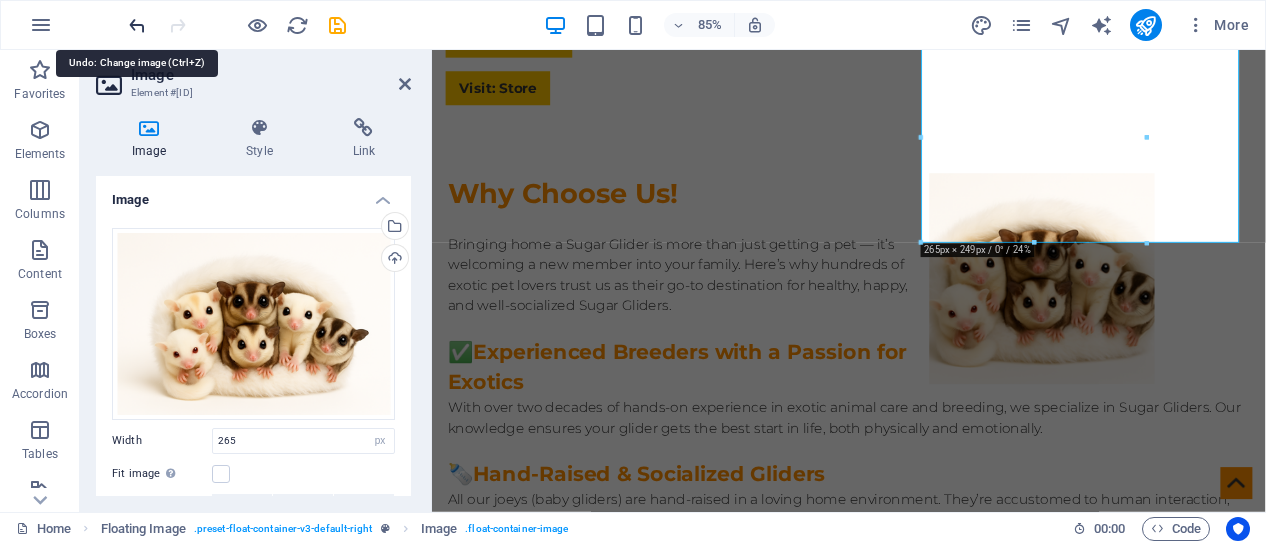 click at bounding box center [137, 25] 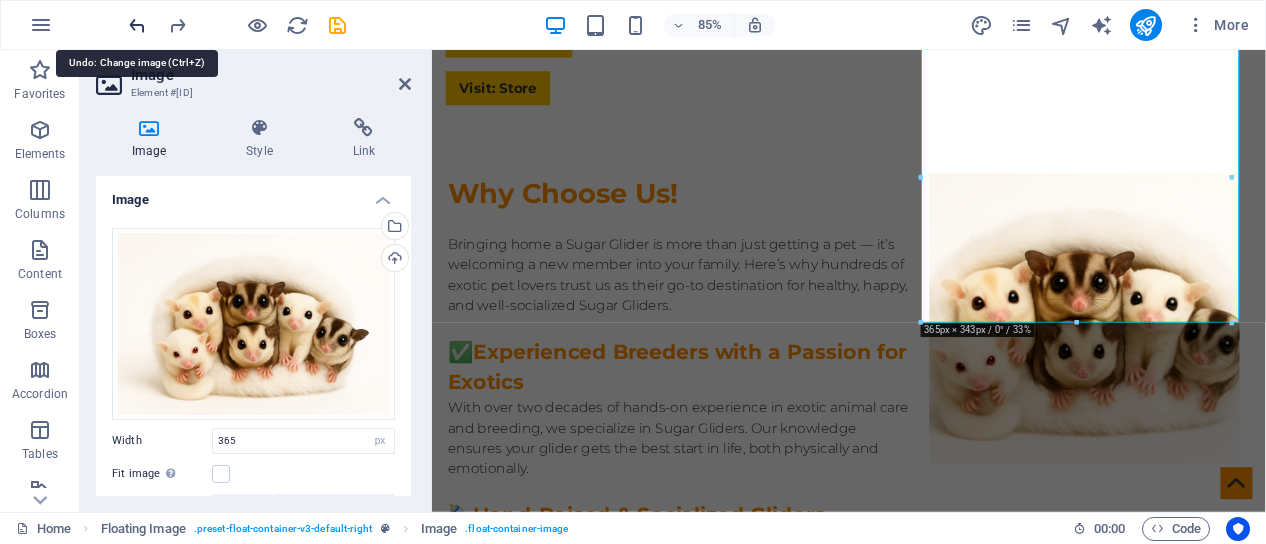 click at bounding box center [137, 25] 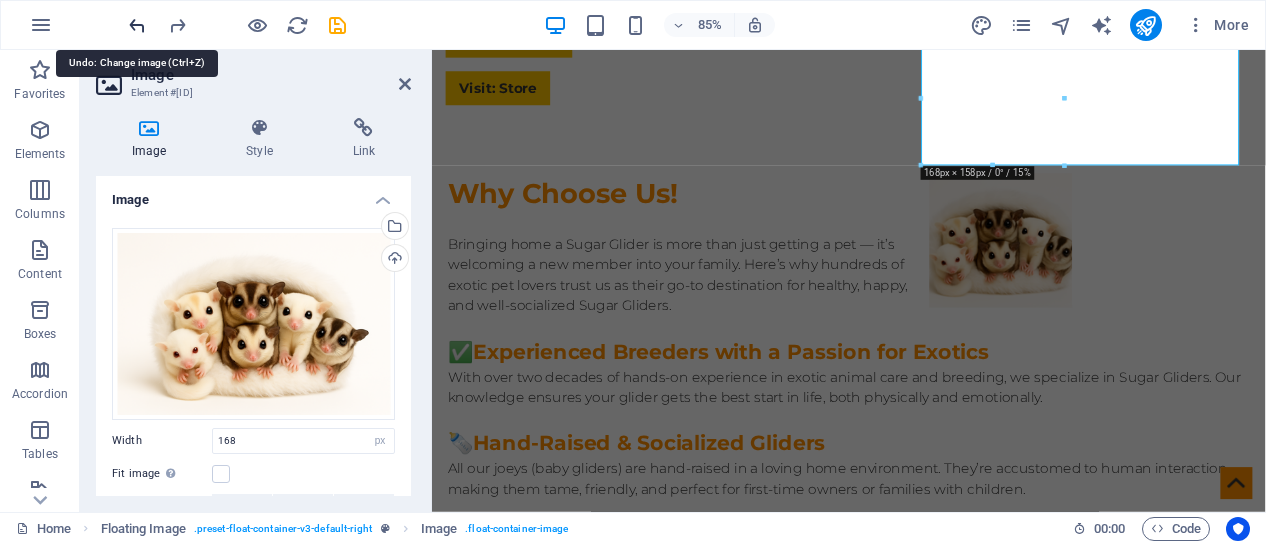 click at bounding box center [137, 25] 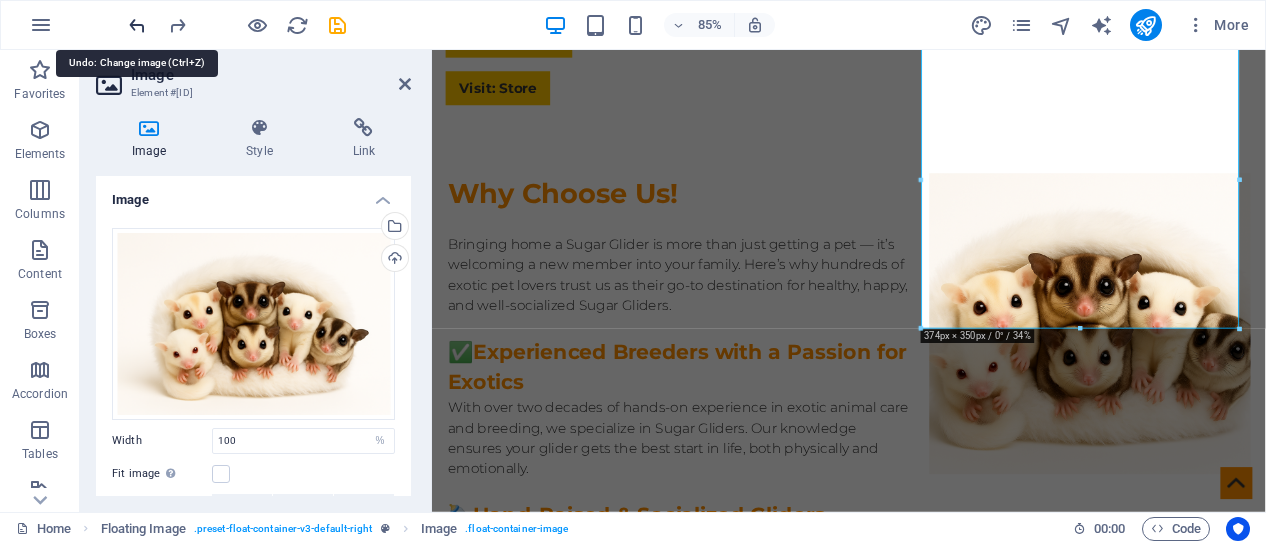 click at bounding box center [137, 25] 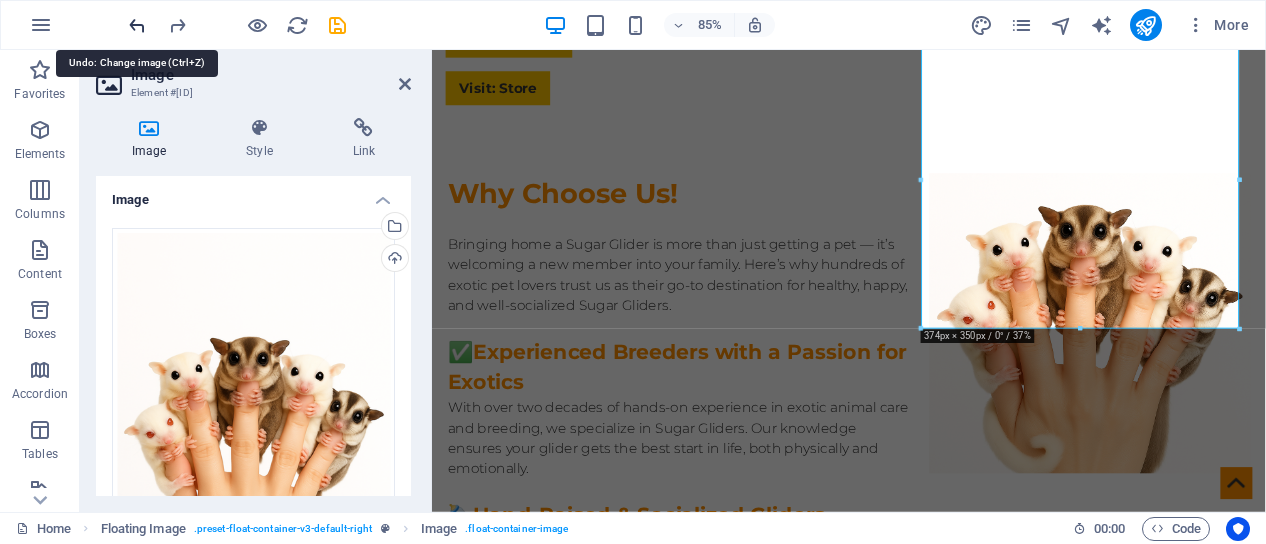 click at bounding box center (137, 25) 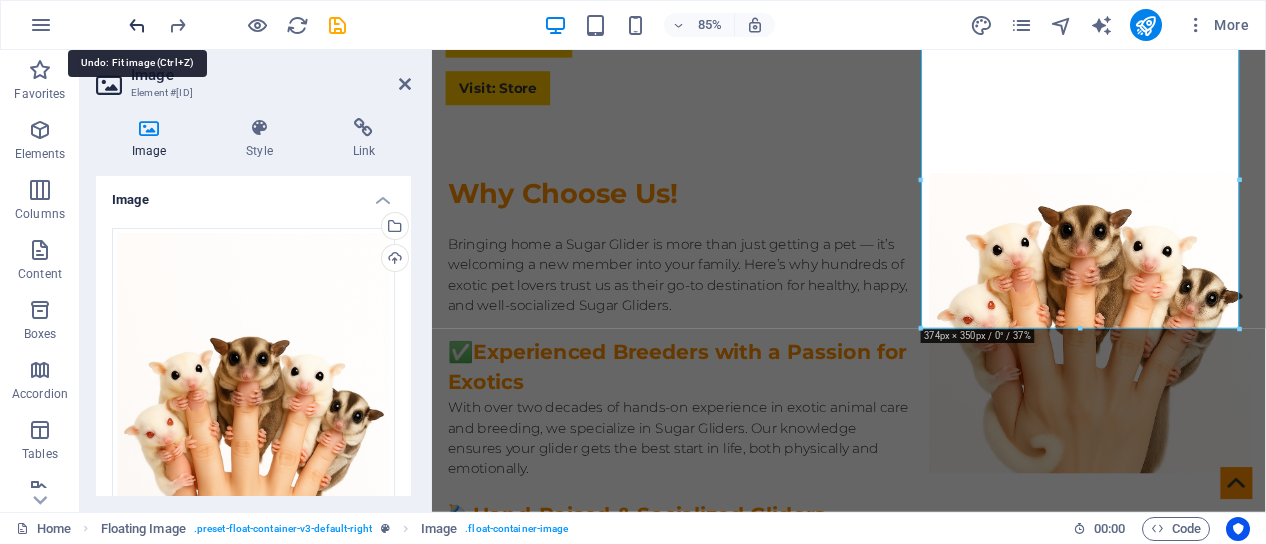 click at bounding box center (137, 25) 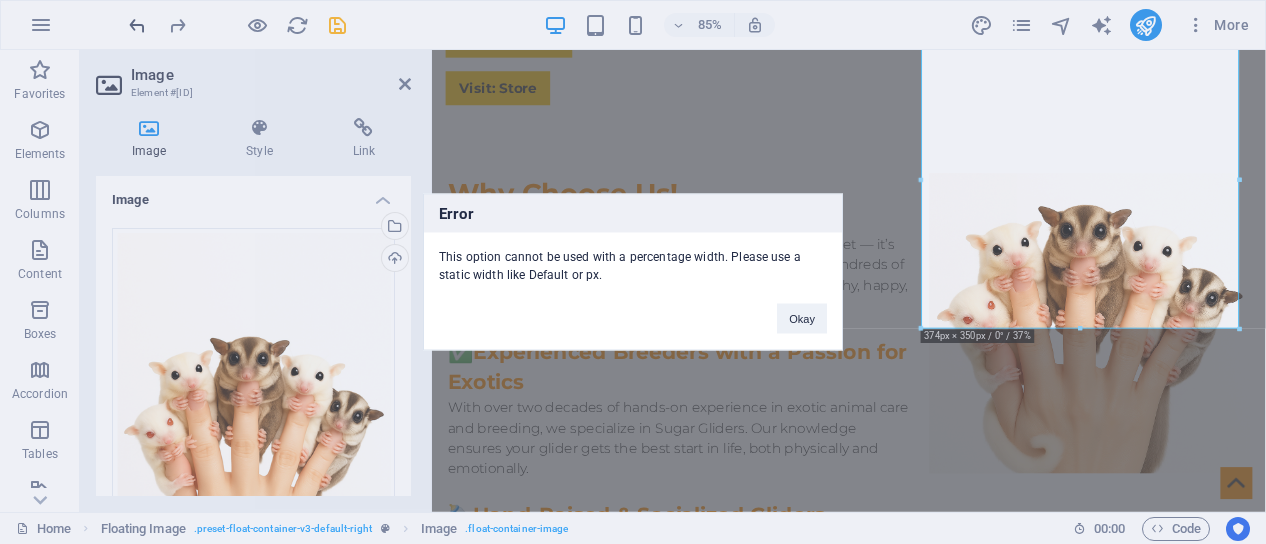 click on "Error This option cannot be used with a percentage width. Please use a static width like Default or px. Okay" at bounding box center [633, 272] 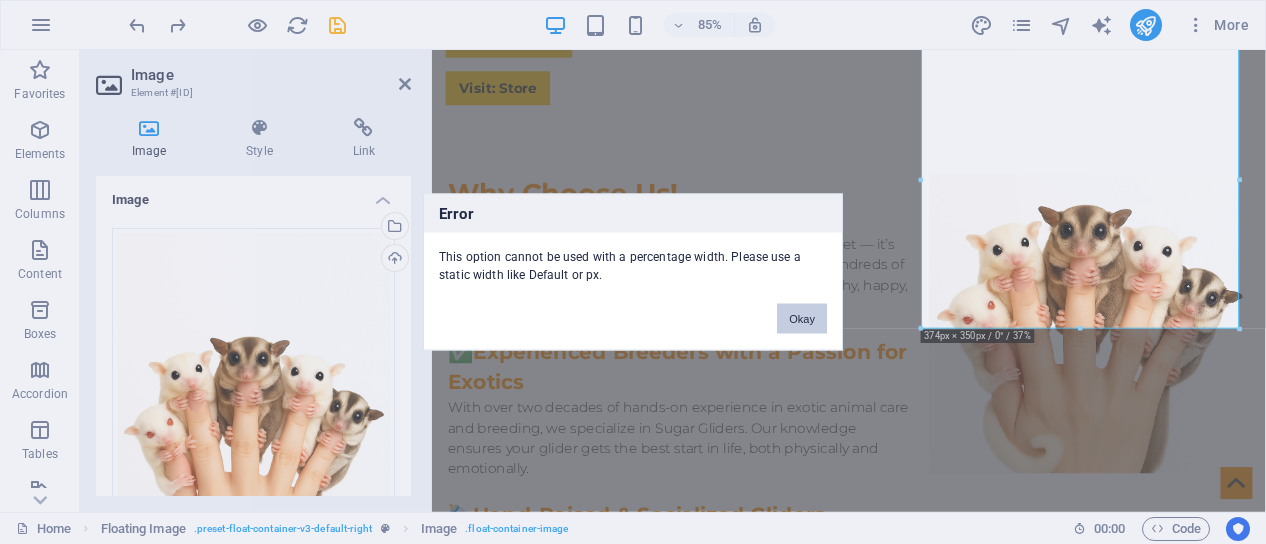 click on "Okay" at bounding box center (802, 319) 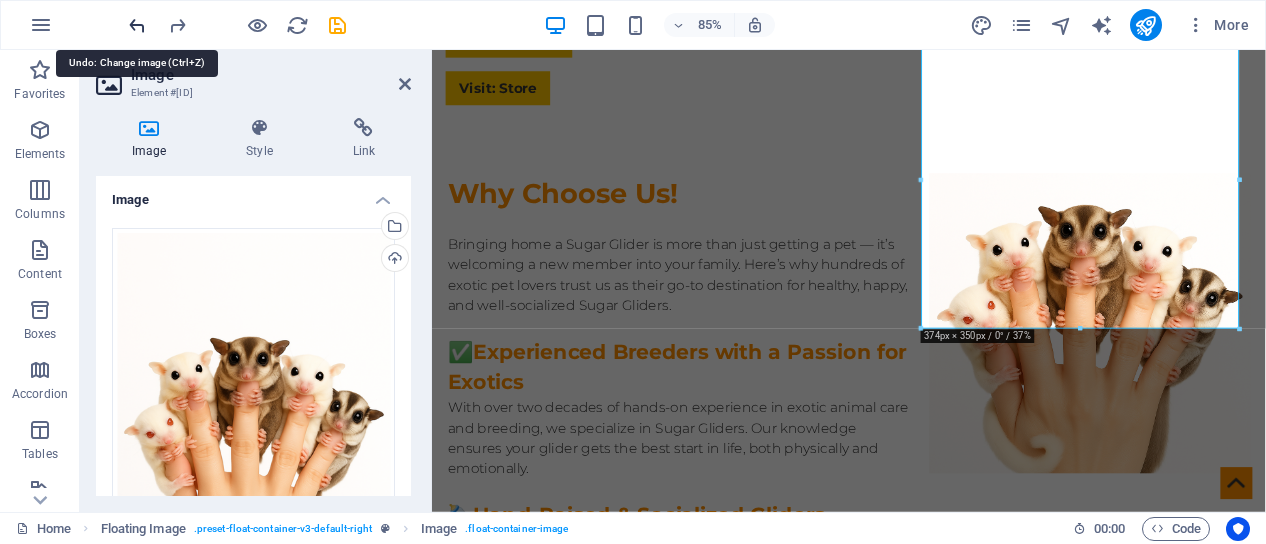click at bounding box center (137, 25) 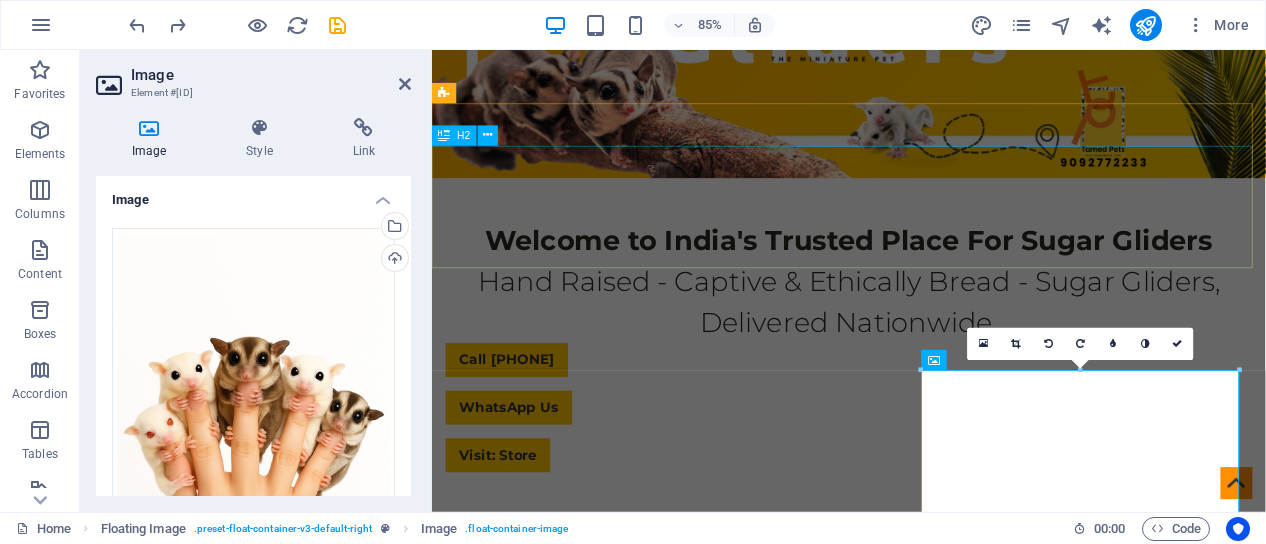 scroll, scrollTop: 200, scrollLeft: 0, axis: vertical 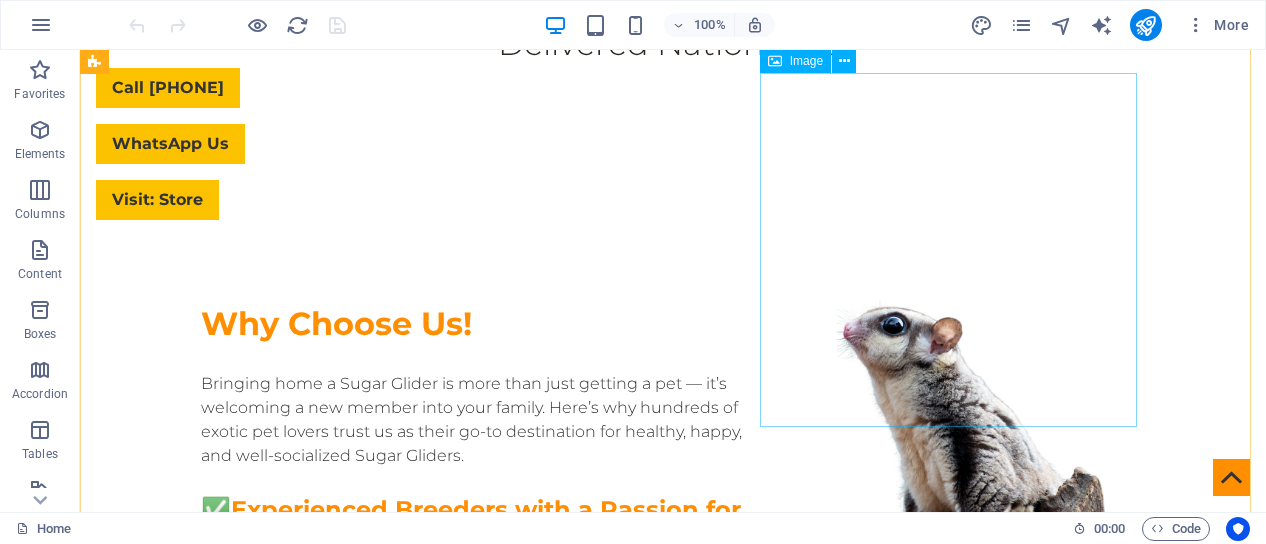 click at bounding box center (956, 477) 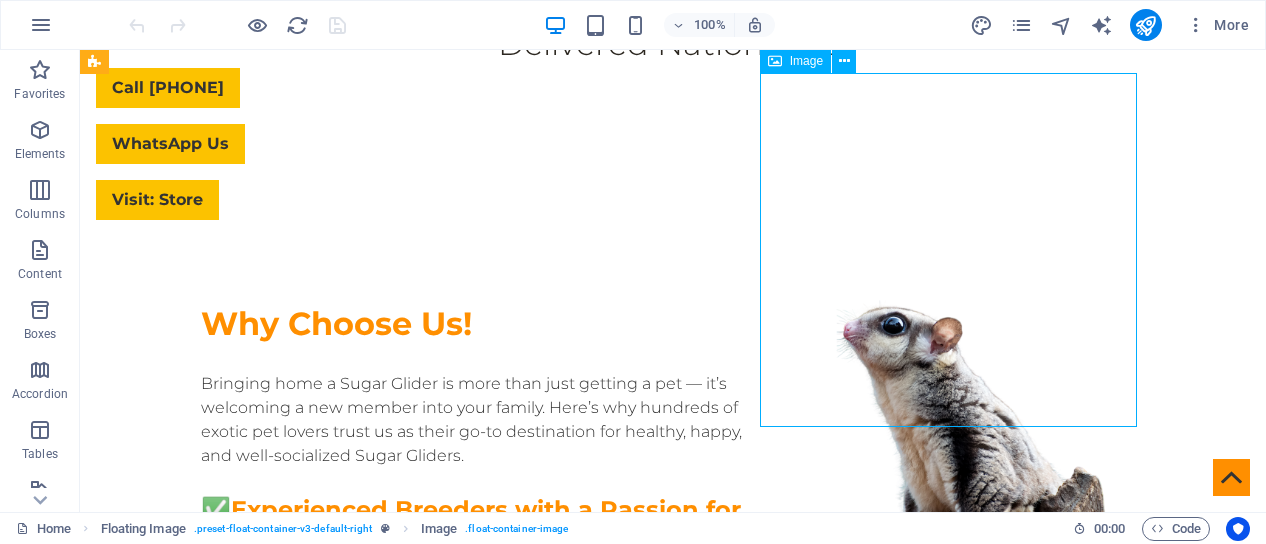 click at bounding box center (956, 477) 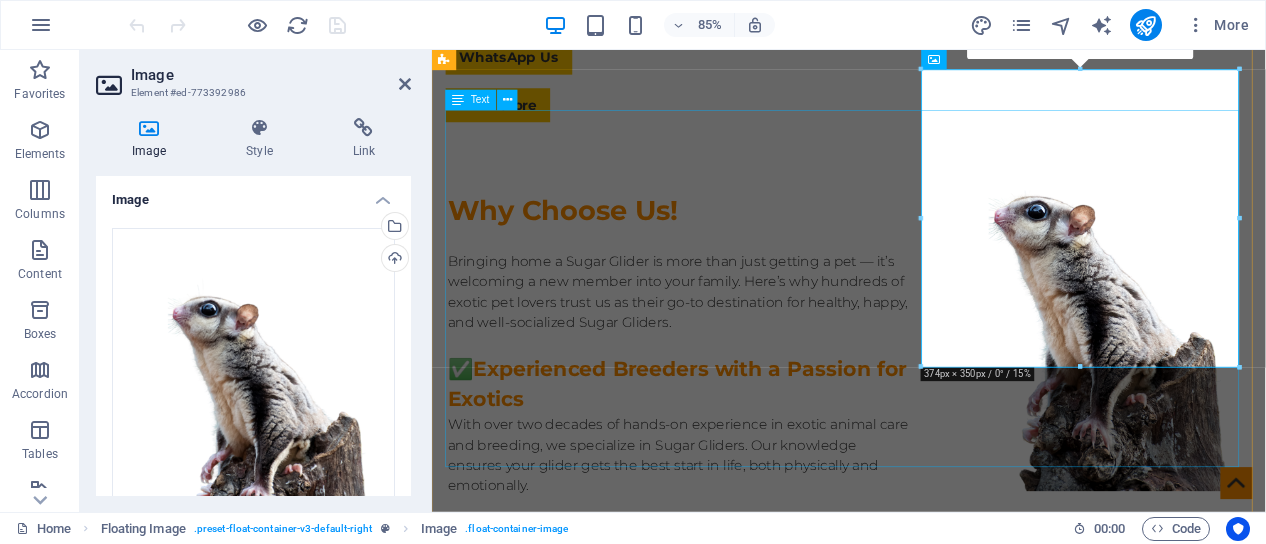 scroll, scrollTop: 755, scrollLeft: 0, axis: vertical 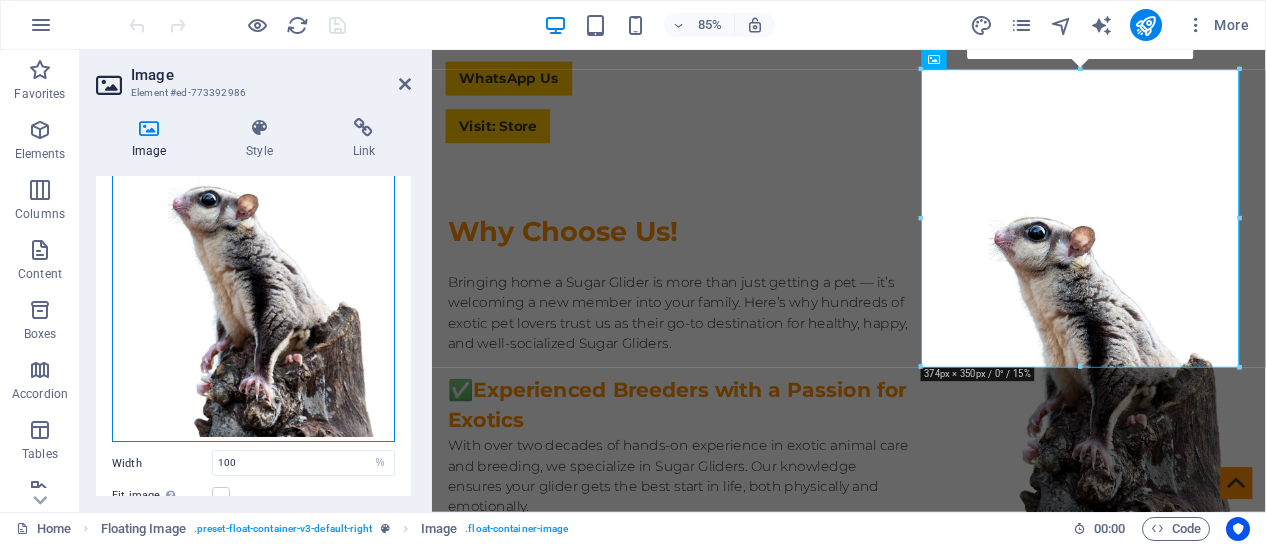 click on "Drag files here, click to choose files or select files from Files or our free stock photos & videos" at bounding box center [253, 280] 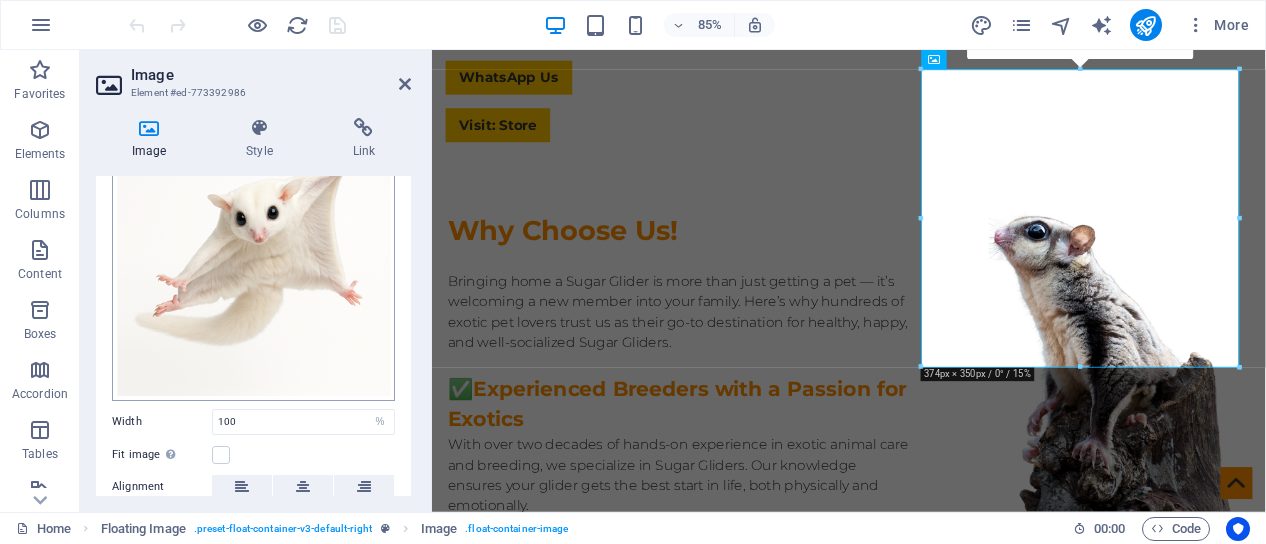 scroll, scrollTop: 755, scrollLeft: 0, axis: vertical 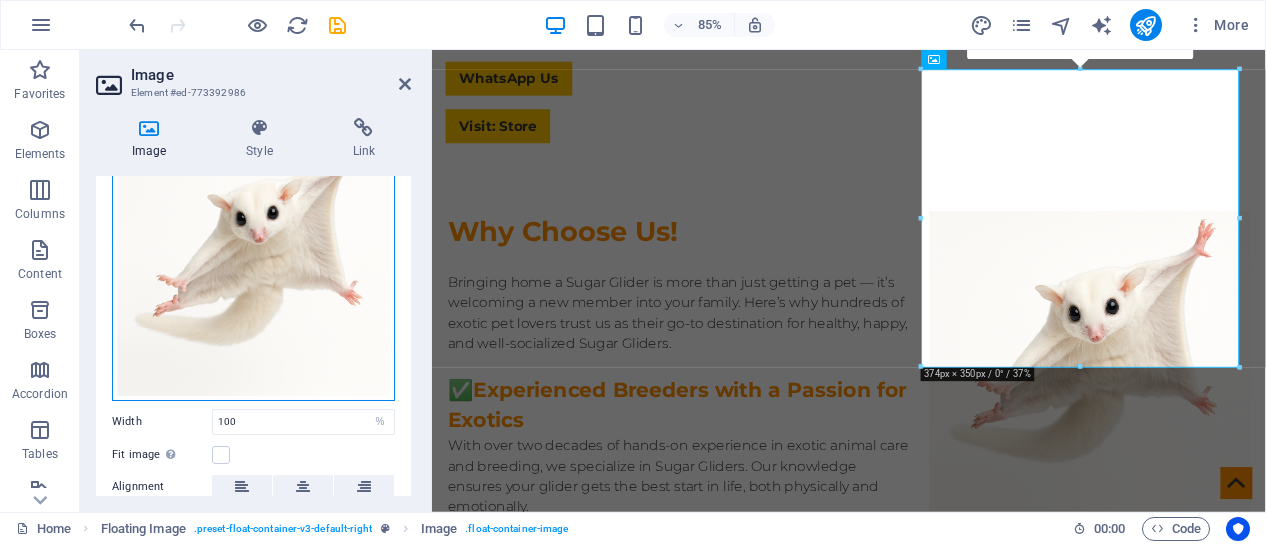 click on "Drag files here, click to choose files or select files from Files or our free stock photos & videos" at bounding box center [253, 259] 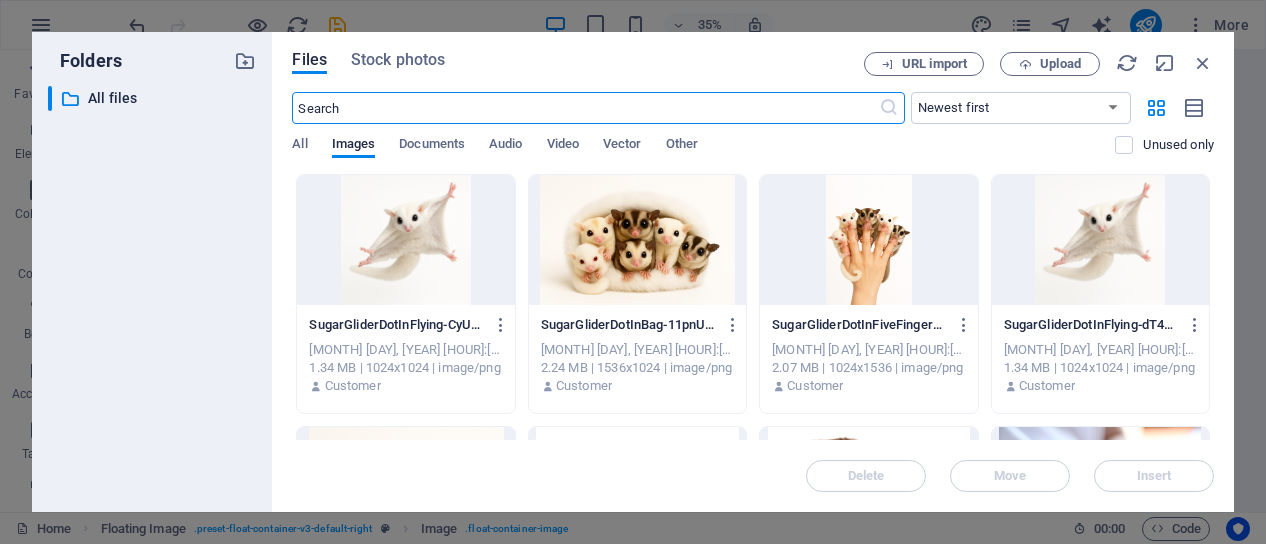 scroll, scrollTop: 756, scrollLeft: 0, axis: vertical 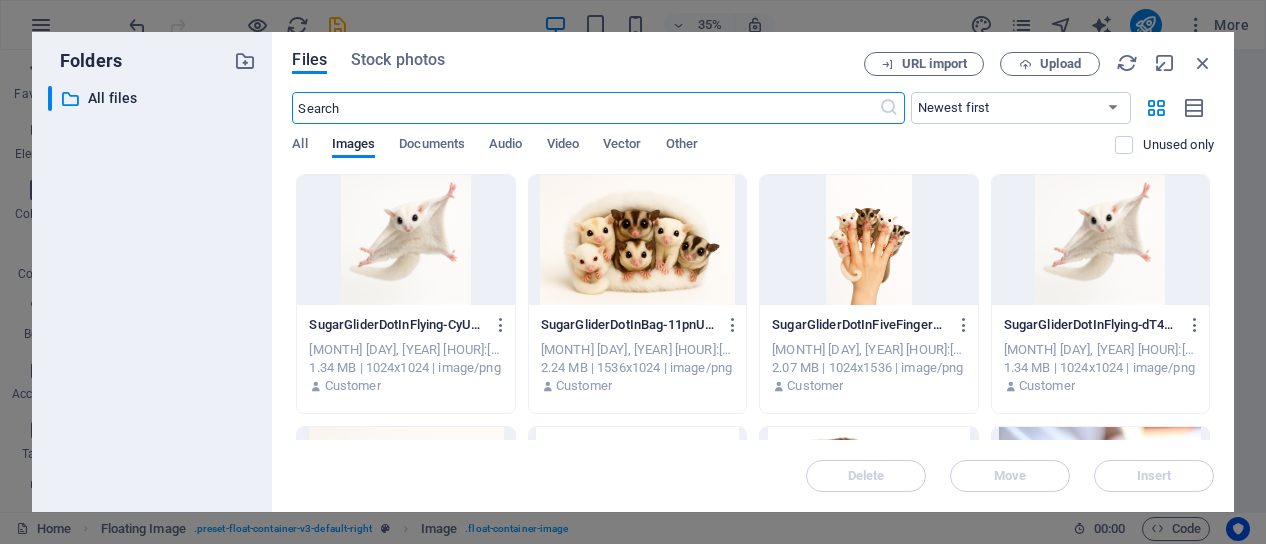 click at bounding box center (405, 240) 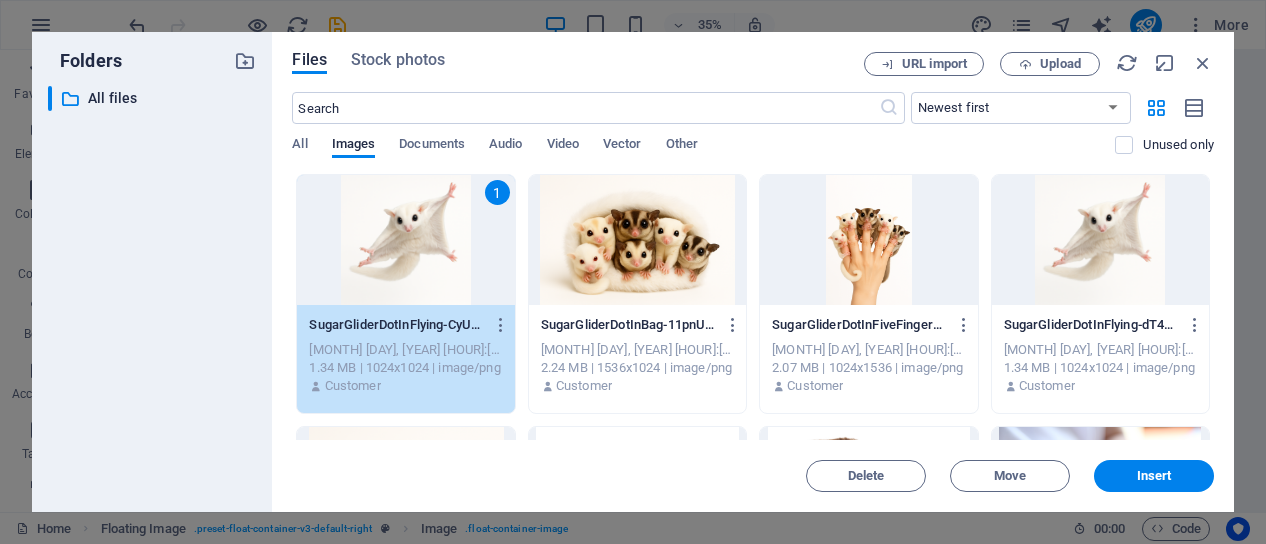 click on "1" at bounding box center [405, 240] 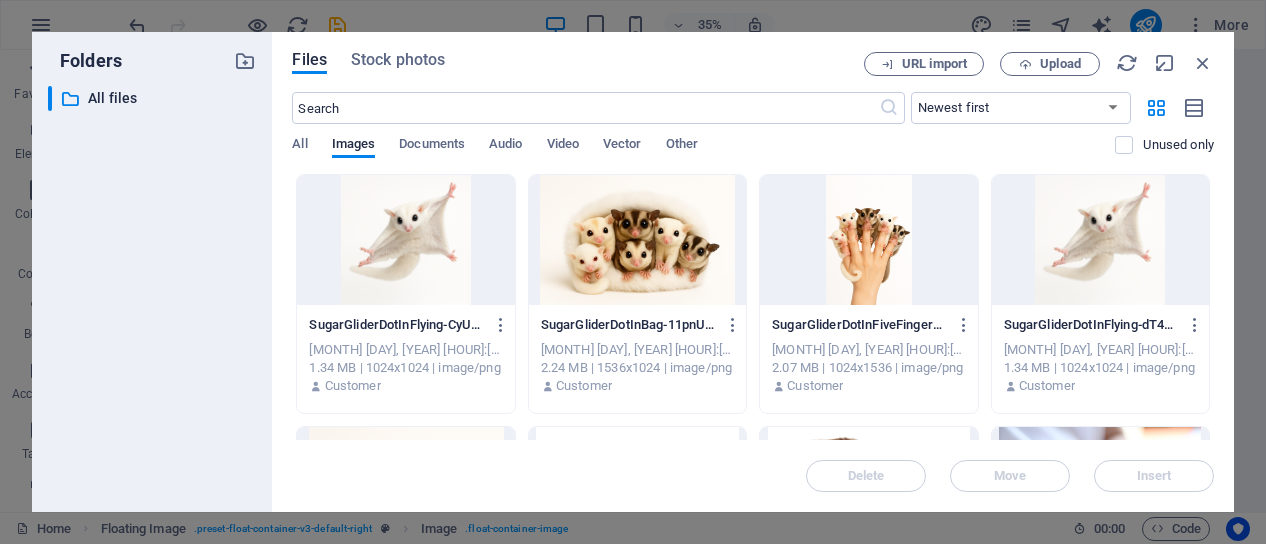 click at bounding box center (405, 240) 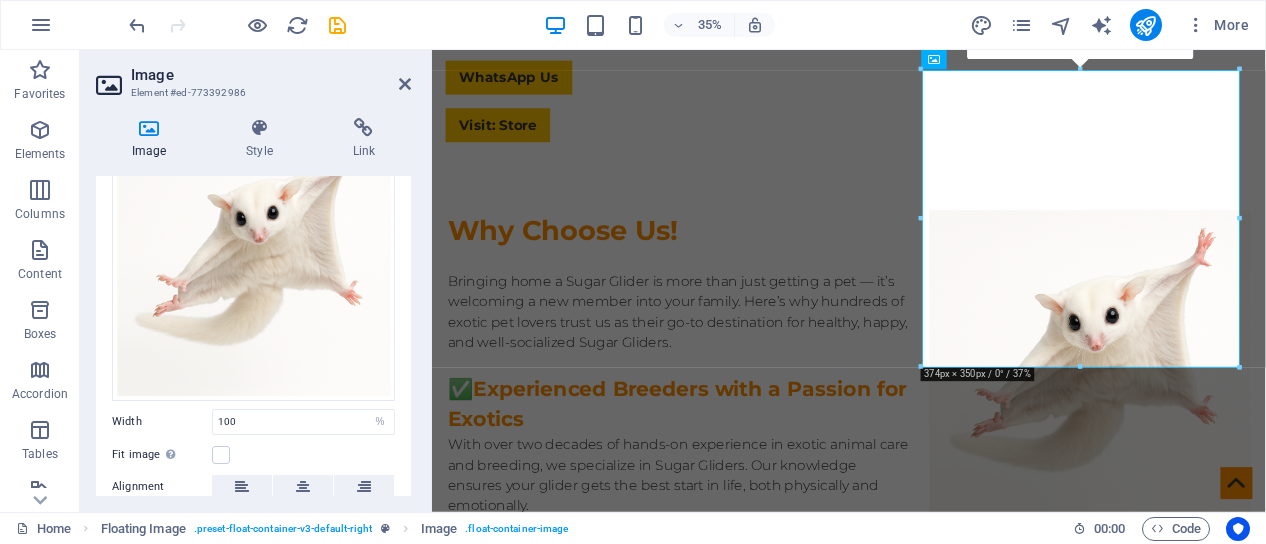 scroll, scrollTop: 755, scrollLeft: 0, axis: vertical 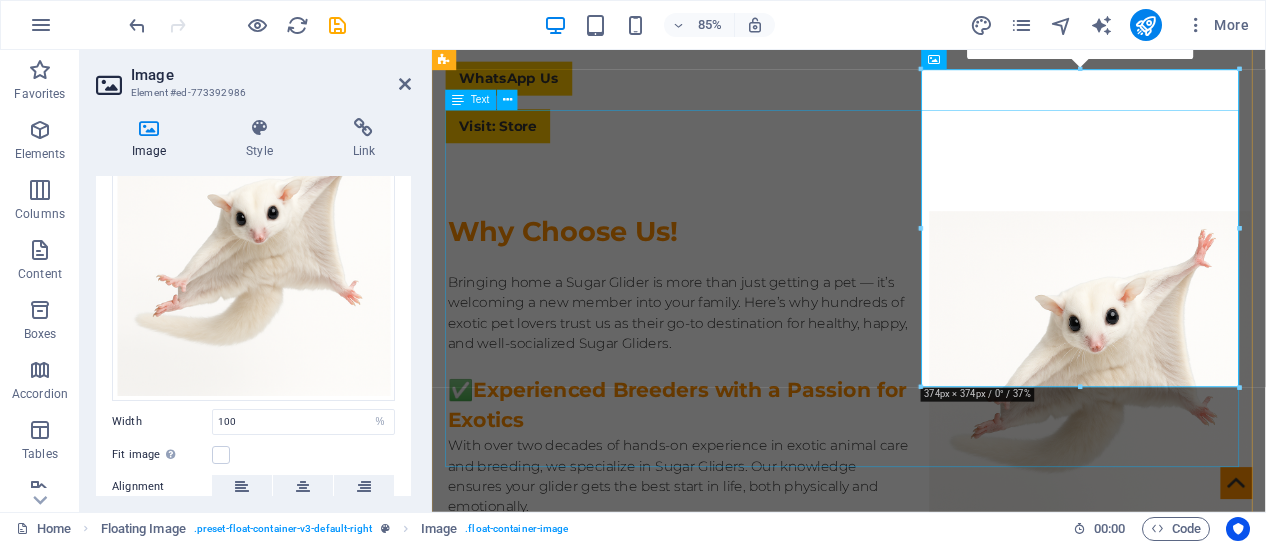 click on "Bringing home a Sugar Glider is more than just getting a pet — it’s welcoming a new member into your family. Here’s why hundreds of exotic pet lovers trust us as their go-to destination for healthy, happy, and well-socialized Sugar Gliders. ✅ Experienced Breeders with a Passion for Exotics With over two decades of hands-on experience in exotic animal care and breeding, we specialize in Sugar Gliders. Our knowledge ensures your glider gets the best start in life, both physically and emotionally. 🍼 Hand-Raised & Socialized Gliders All our joeys (baby gliders) are hand-raised in a loving home environment. They’re accustomed to human interaction, making them tame, friendly, and perfect for first-time owners or families with children." at bounding box center [923, 498] 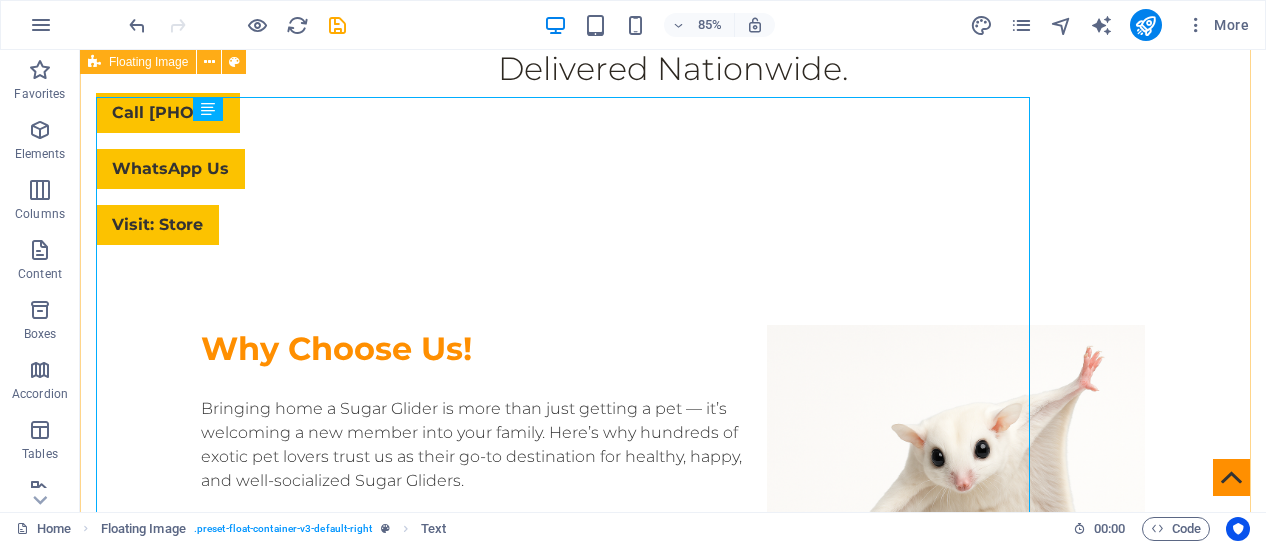 scroll, scrollTop: 780, scrollLeft: 0, axis: vertical 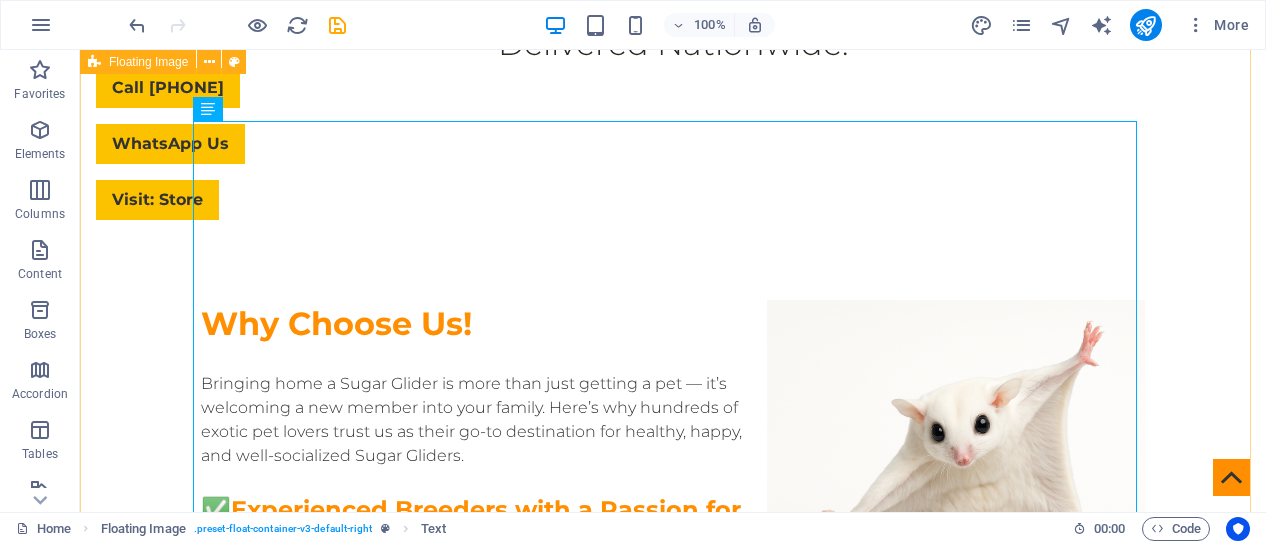 click on "Why Choose Us! Bringing home a Sugar Glider is more than just getting a pet — it’s welcoming a new member into your family. Here’s why hundreds of exotic pet lovers trust us as their go-to destination for healthy, happy, and well-socialized Sugar Gliders. ✅ Experienced Breeders with a Passion for Exotics With over two decades of hands-on experience in exotic animal care and breeding, we specialize in Sugar Gliders. Our knowledge ensures your glider gets the best start in life, both physically and emotionally. 🍼 Hand-Raised & Socialized Gliders All our joeys (baby gliders) are hand-raised in a loving home environment. They’re accustomed to human interaction, making them tame, friendly, and perfect for first-time owners or families with children." at bounding box center (673, 534) 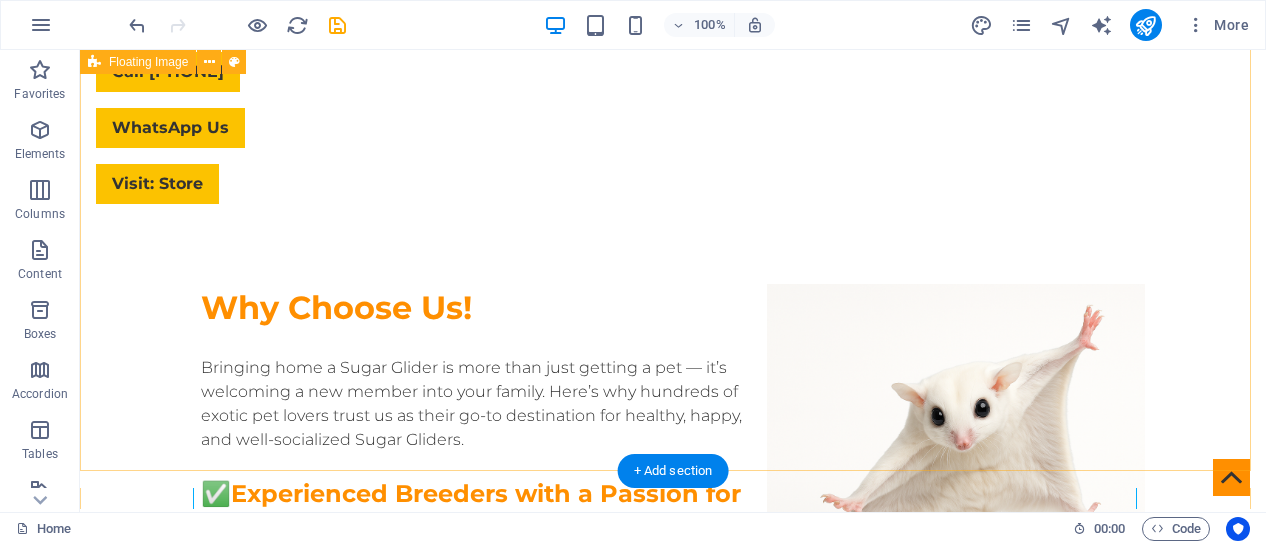 scroll, scrollTop: 780, scrollLeft: 0, axis: vertical 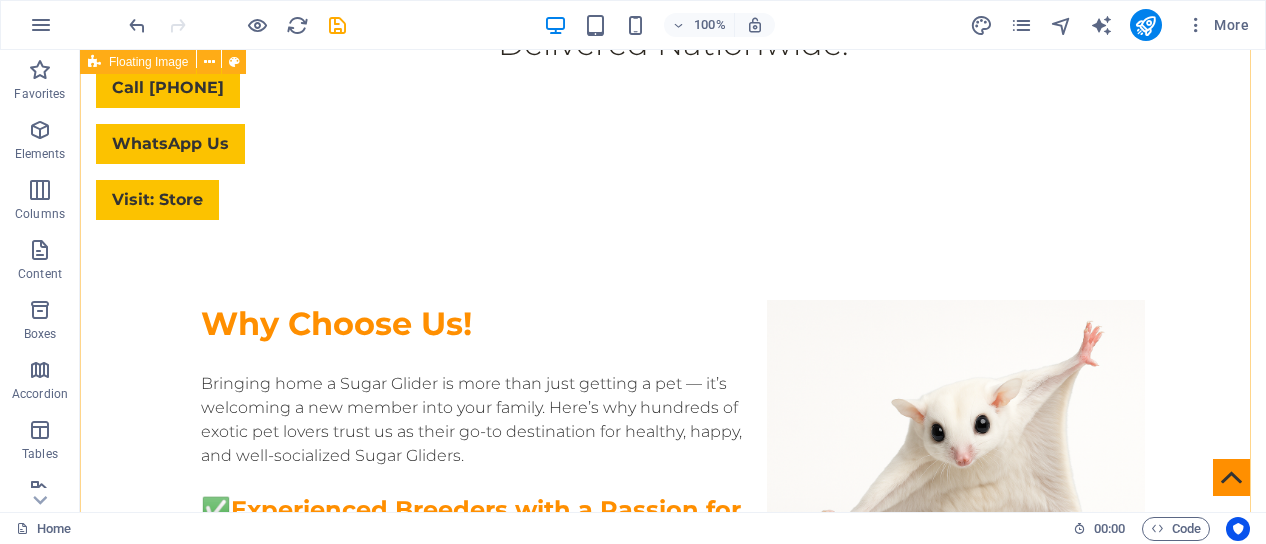 click on "Why Choose Us! Bringing home a Sugar Glider is more than just getting a pet — it’s welcoming a new member into your family. Here’s why hundreds of exotic pet lovers trust us as their go-to destination for healthy, happy, and well-socialized Sugar Gliders. ✅ Experienced Breeders with a Passion for Exotics With over two decades of hands-on experience in exotic animal care and breeding, we specialize in Sugar Gliders. Our knowledge ensures your glider gets the best start in life, both physically and emotionally. 🍼 Hand-Raised & Socialized Gliders All our joeys (baby gliders) are hand-raised in a loving home environment. They’re accustomed to human interaction, making them tame, friendly, and perfect for first-time owners or families with children." at bounding box center [673, 534] 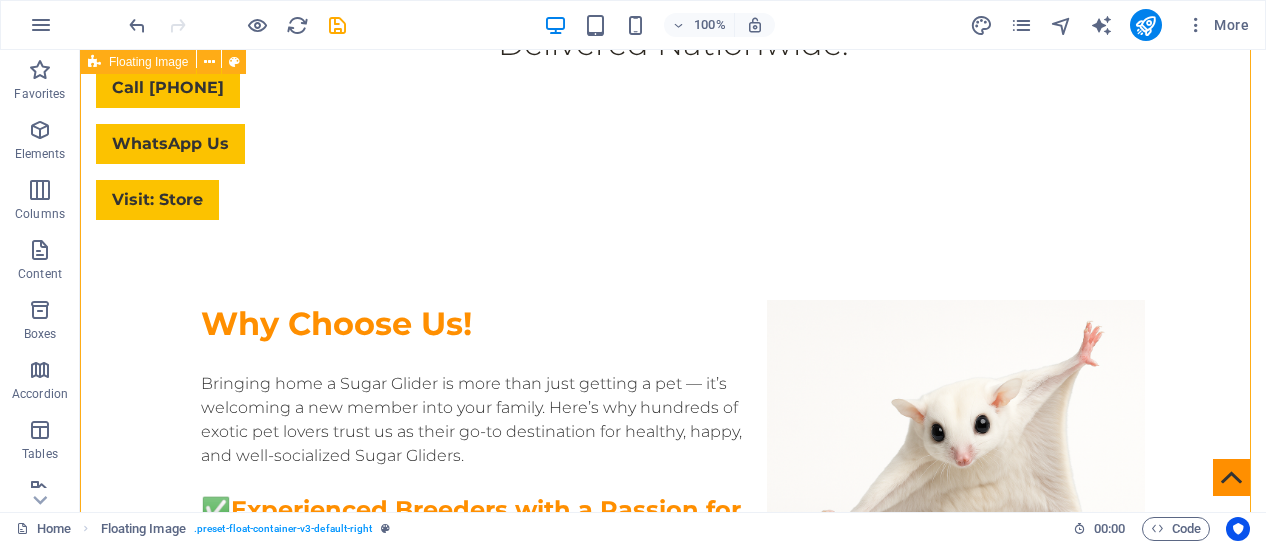 click on "Why Choose Us! Bringing home a Sugar Glider is more than just getting a pet — it’s welcoming a new member into your family. Here’s why hundreds of exotic pet lovers trust us as their go-to destination for healthy, happy, and well-socialized Sugar Gliders. ✅ Experienced Breeders with a Passion for Exotics With over two decades of hands-on experience in exotic animal care and breeding, we specialize in Sugar Gliders. Our knowledge ensures your glider gets the best start in life, both physically and emotionally. 🍼 Hand-Raised & Socialized Gliders All our joeys (baby gliders) are hand-raised in a loving home environment. They’re accustomed to human interaction, making them tame, friendly, and perfect for first-time owners or families with children." at bounding box center (673, 534) 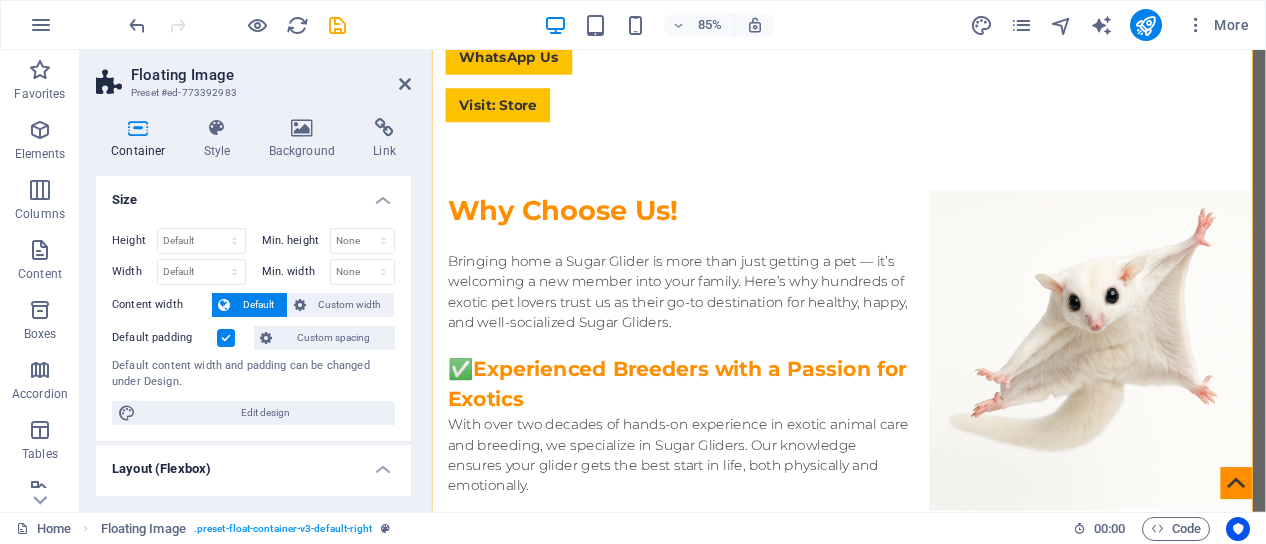 scroll, scrollTop: 755, scrollLeft: 0, axis: vertical 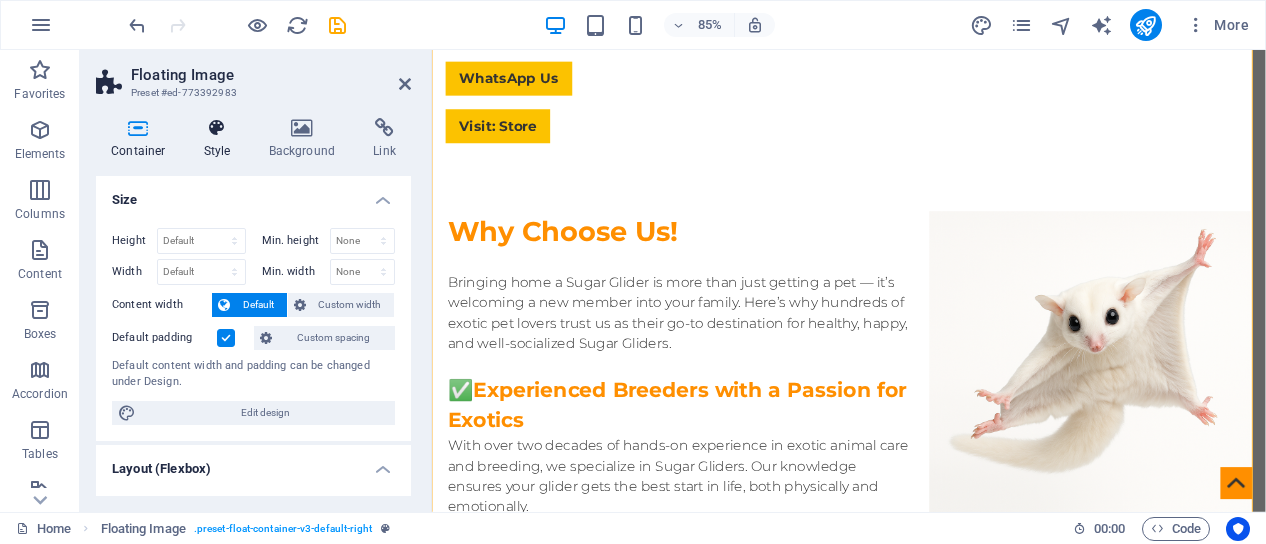 click at bounding box center [217, 128] 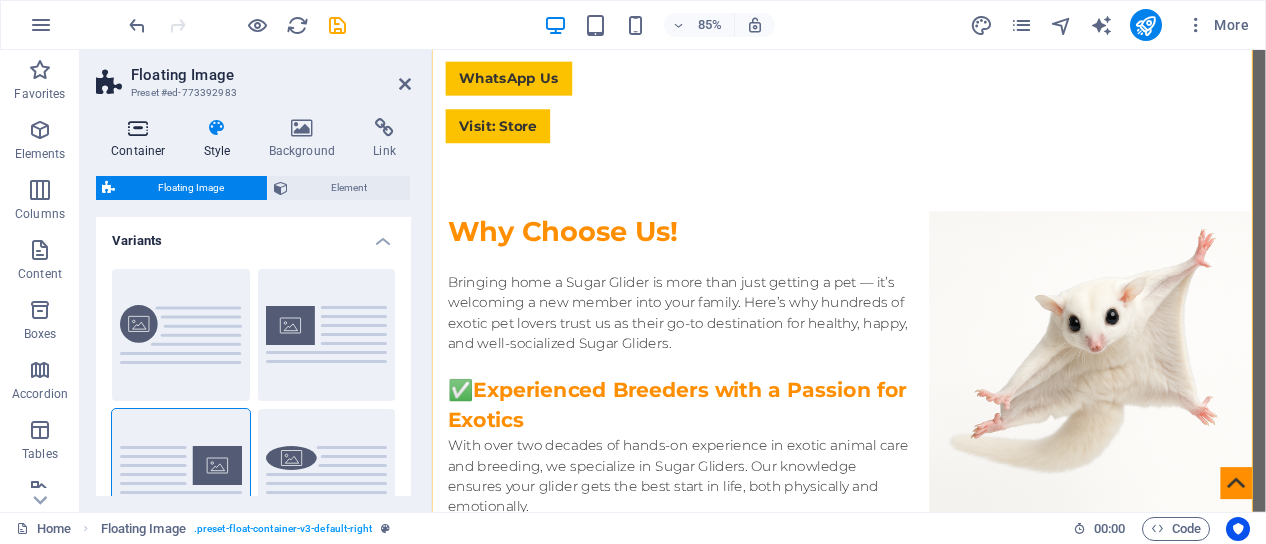 click at bounding box center (138, 128) 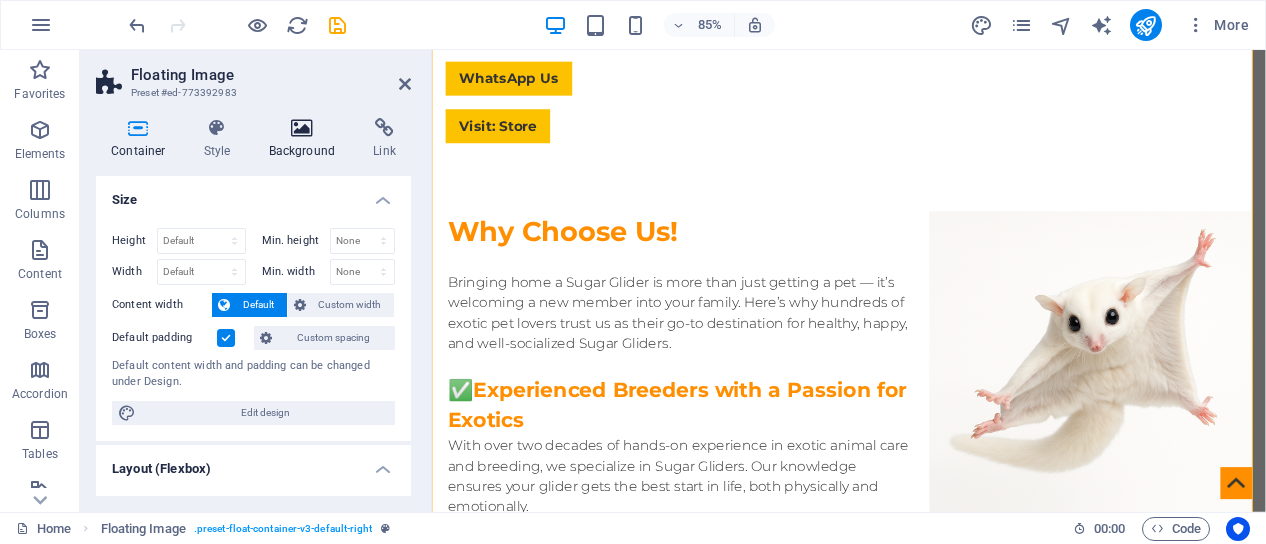 click at bounding box center [302, 128] 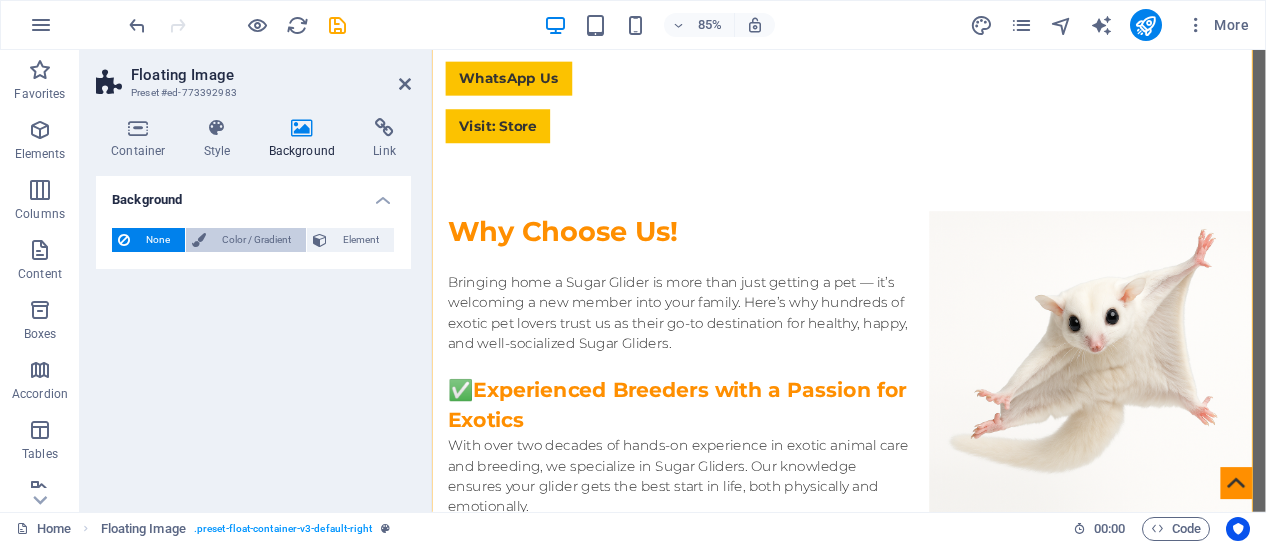 click on "Color / Gradient" at bounding box center (256, 240) 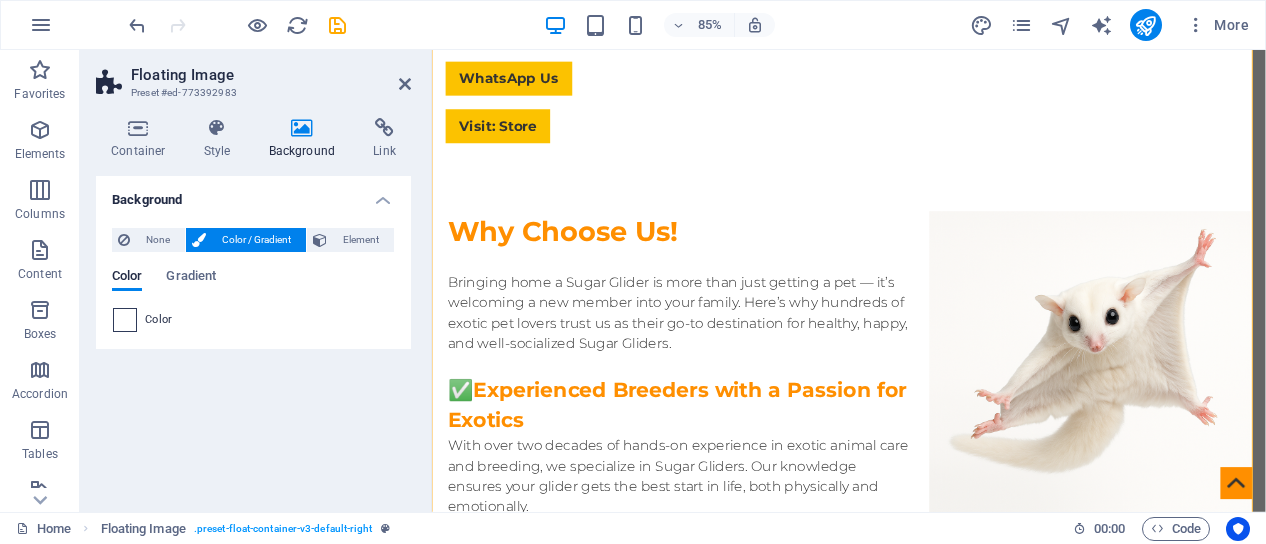 click at bounding box center (125, 320) 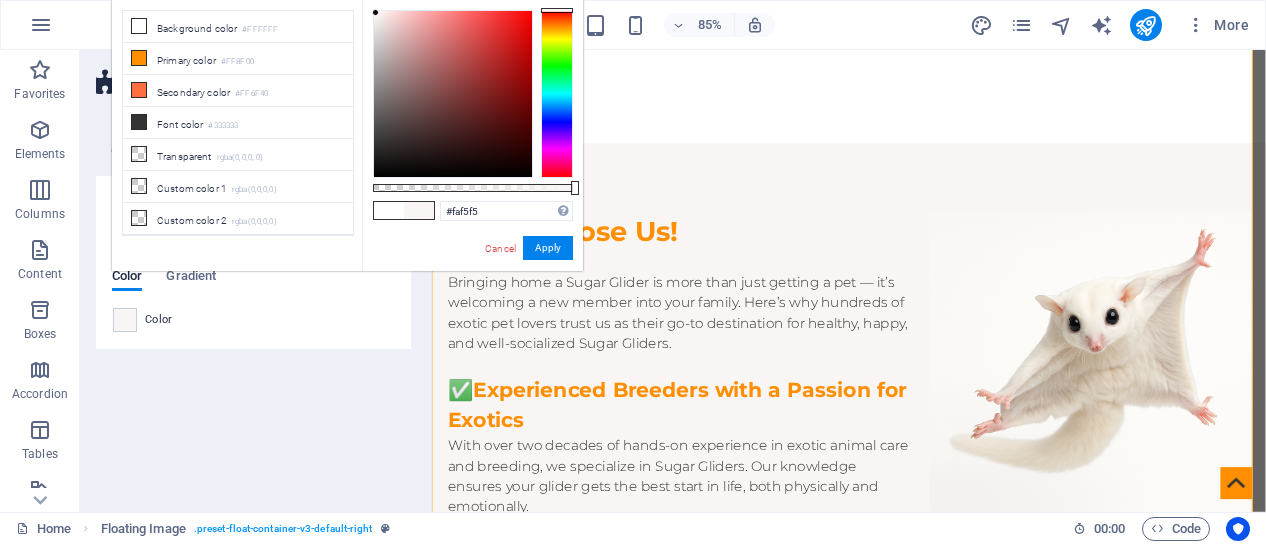 type on "#faf8f8" 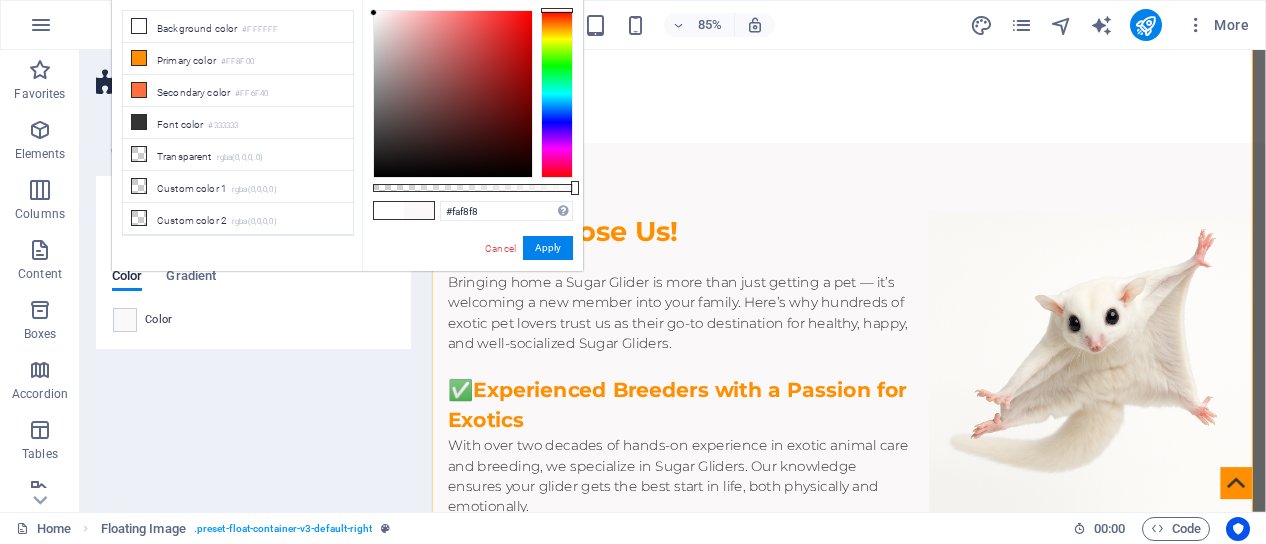 click at bounding box center (373, 12) 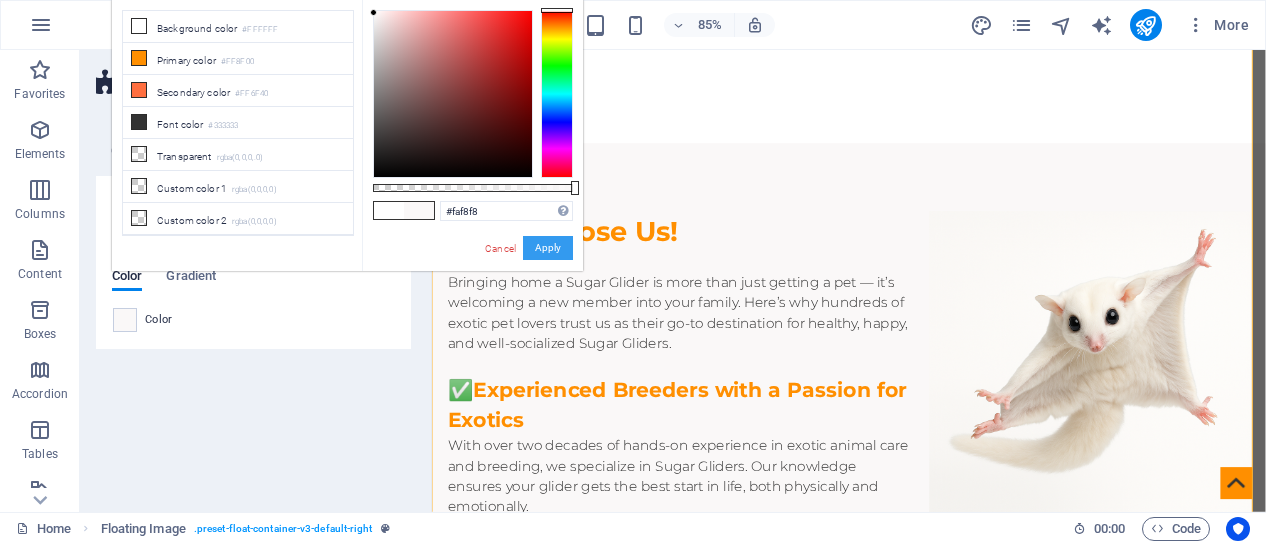click on "Apply" at bounding box center (548, 248) 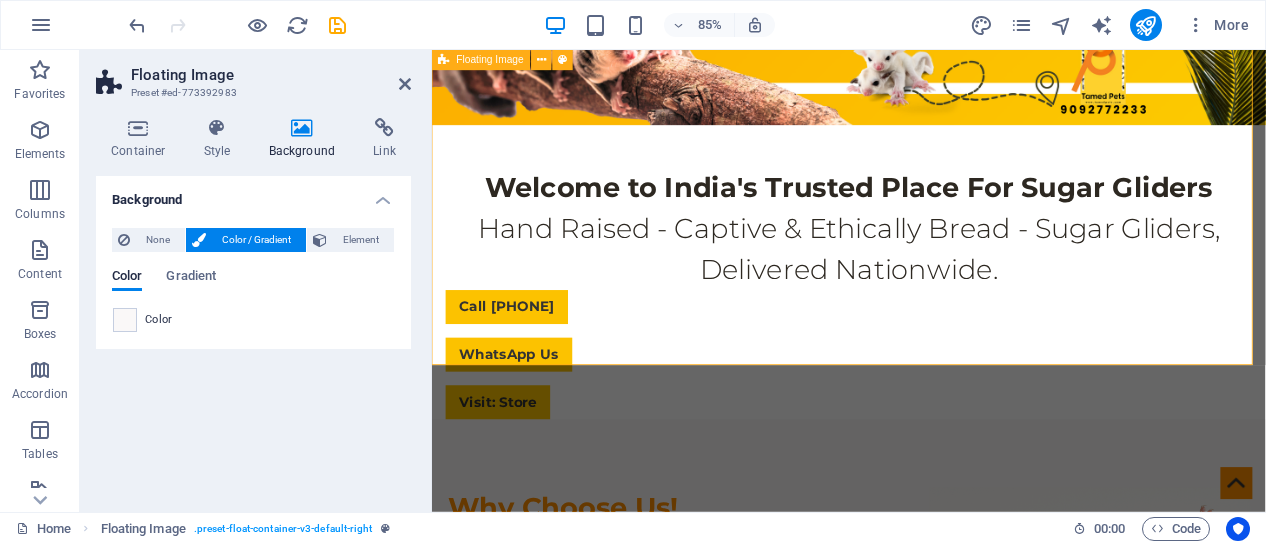 scroll, scrollTop: 155, scrollLeft: 0, axis: vertical 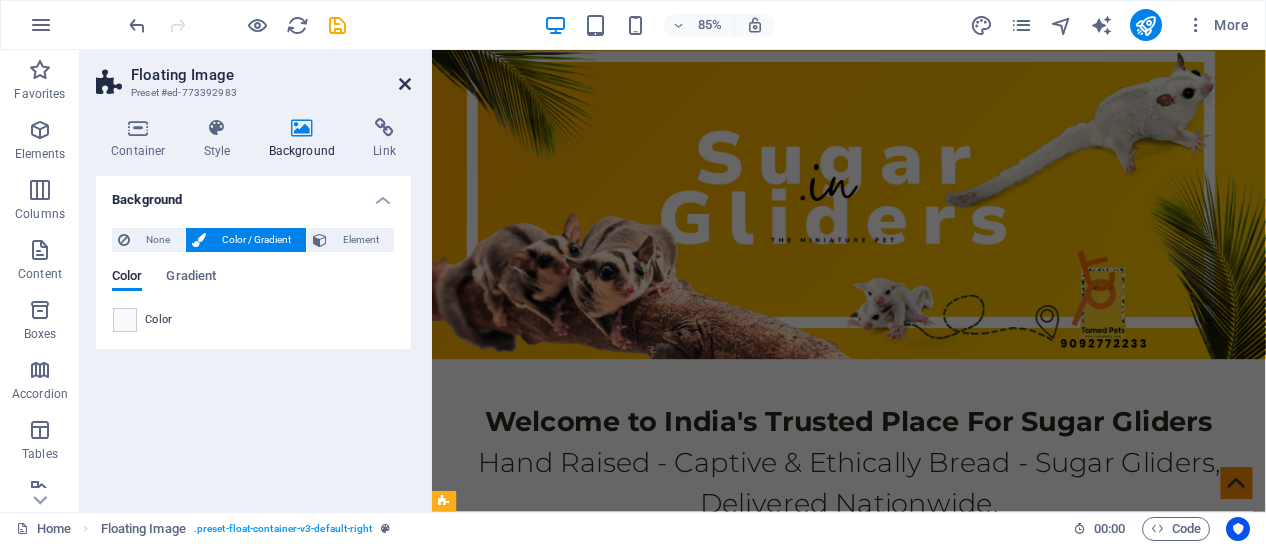 click at bounding box center (405, 84) 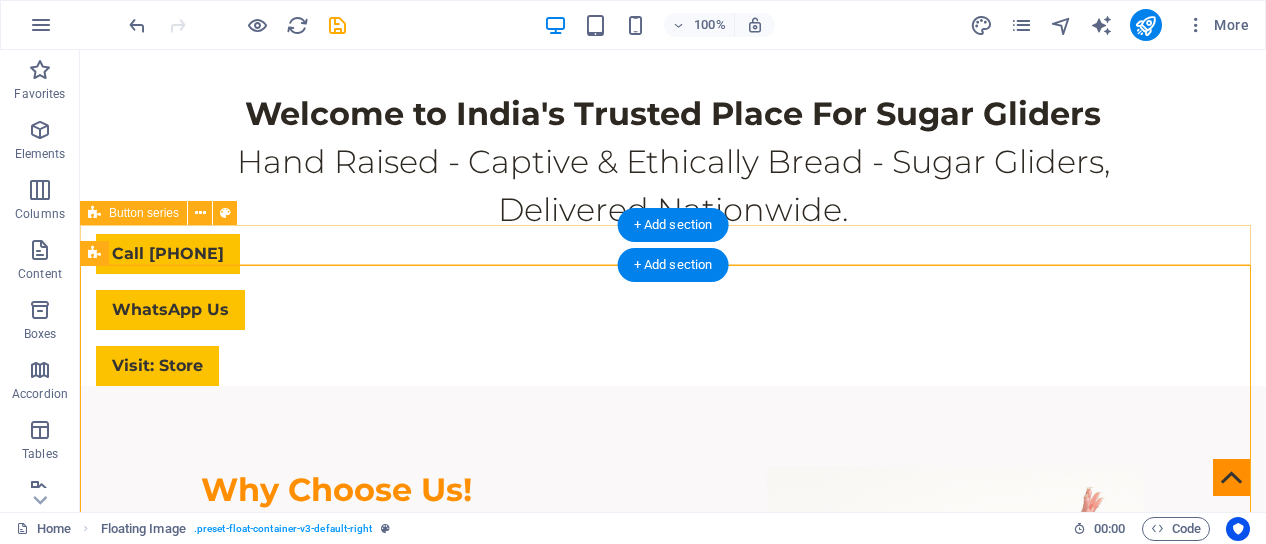 scroll, scrollTop: 406, scrollLeft: 0, axis: vertical 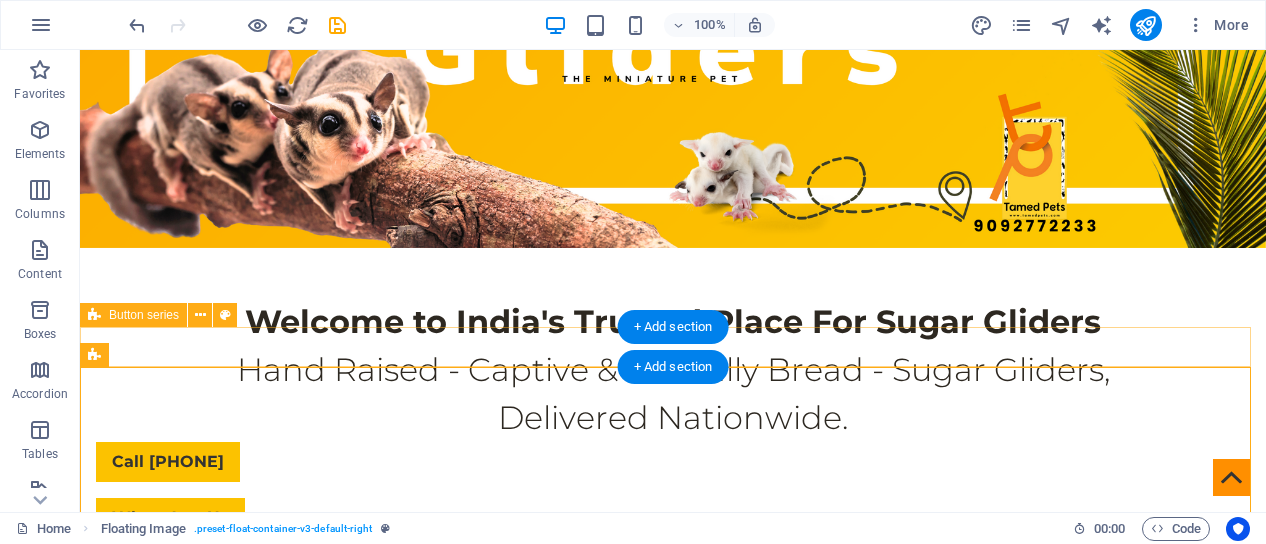 click on "Call [PHONE] WhatsApp Us Visit: Store" at bounding box center (673, 518) 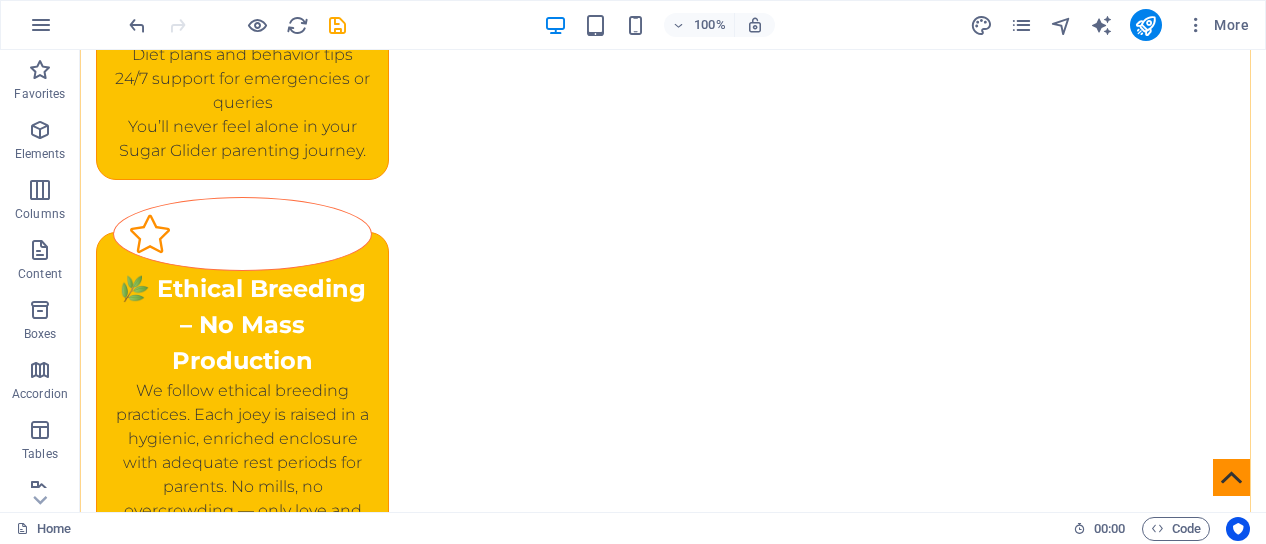 scroll, scrollTop: 2206, scrollLeft: 0, axis: vertical 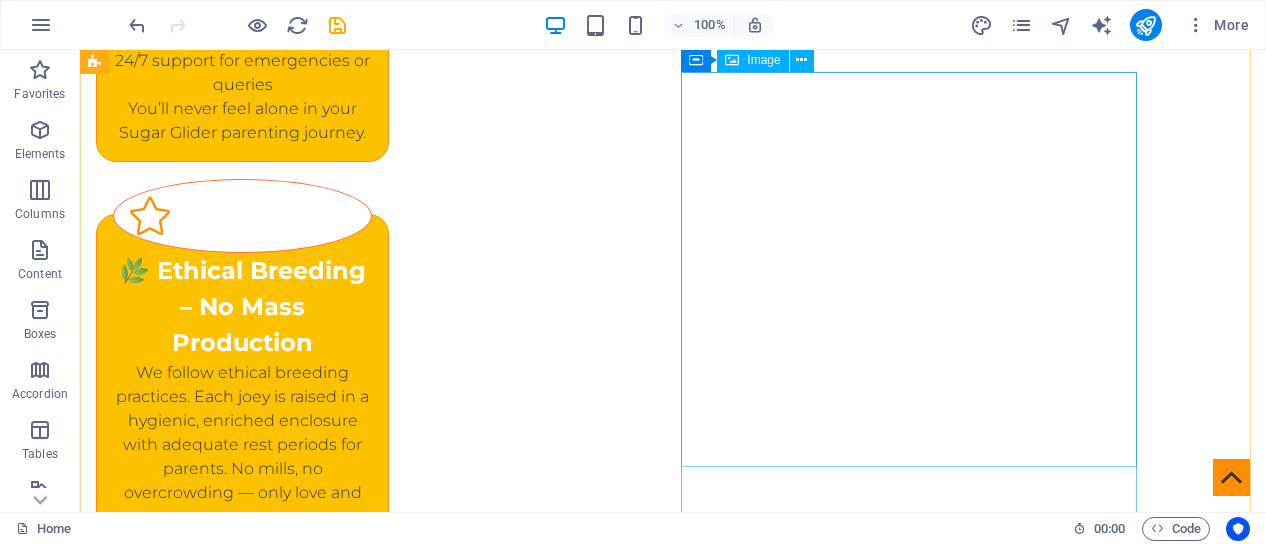click at bounding box center (324, 2163) 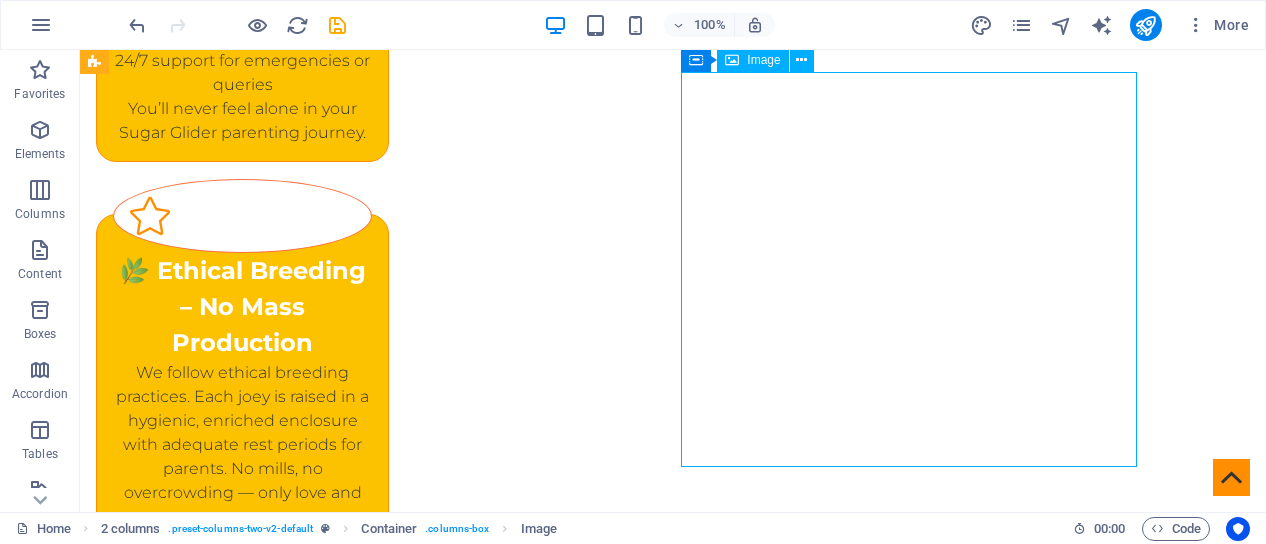 click at bounding box center [324, 2163] 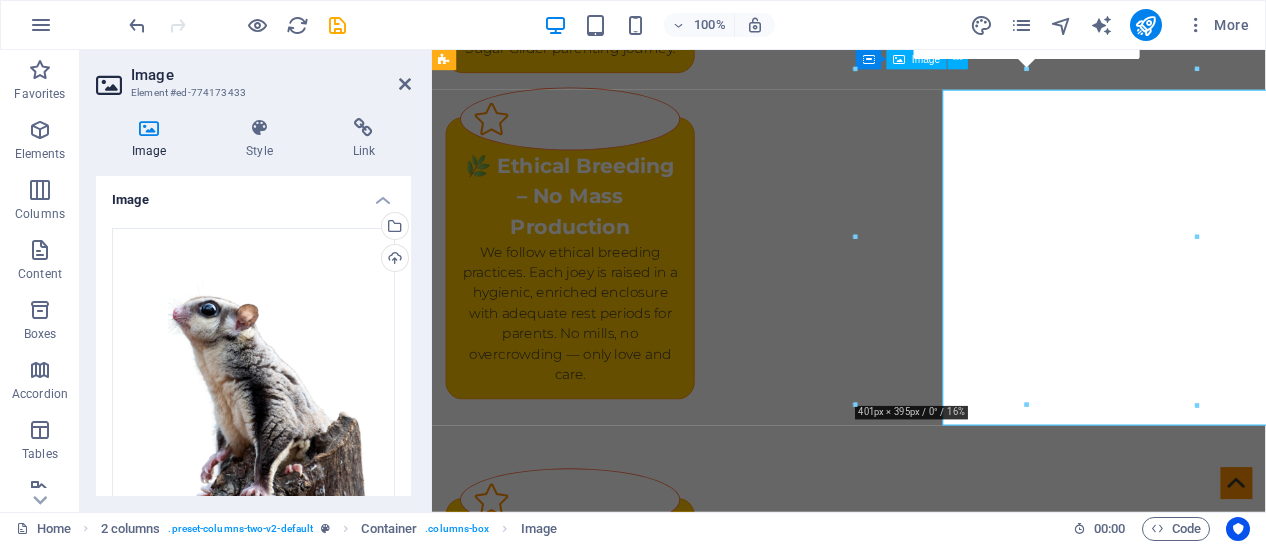 scroll, scrollTop: 2181, scrollLeft: 0, axis: vertical 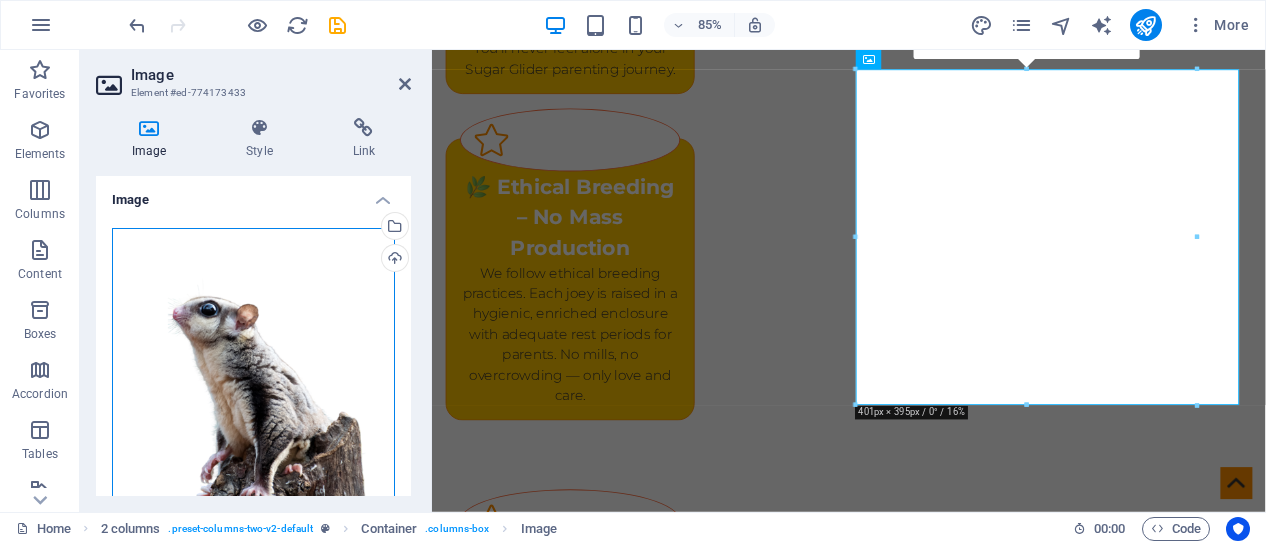 click on "Drag files here, click to choose files or select files from Files or our free stock photos & videos" at bounding box center [253, 390] 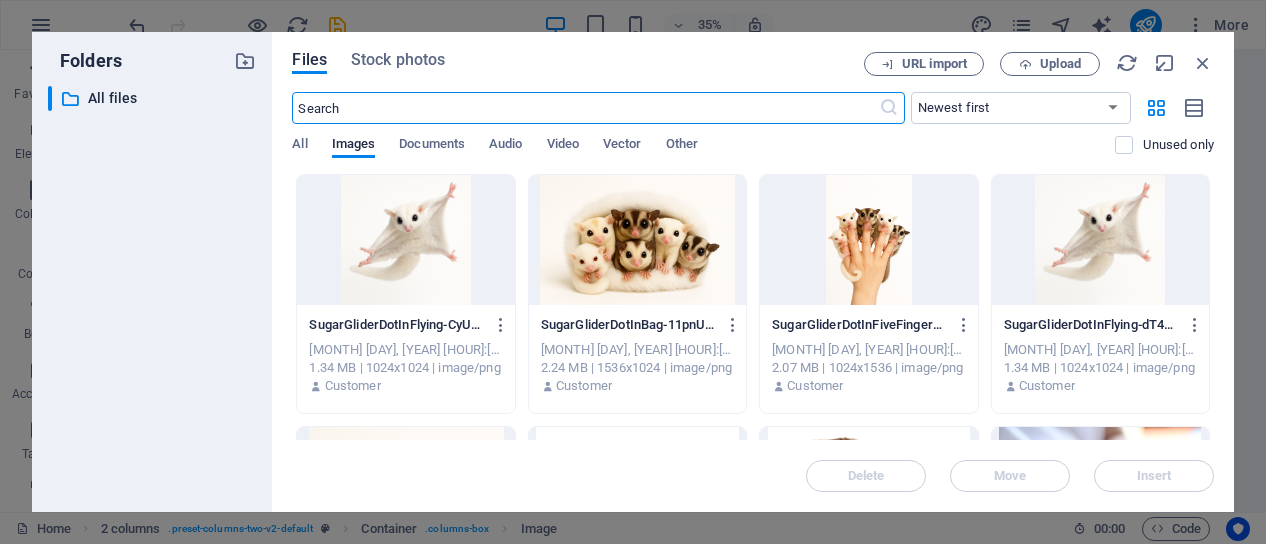 scroll, scrollTop: 2182, scrollLeft: 0, axis: vertical 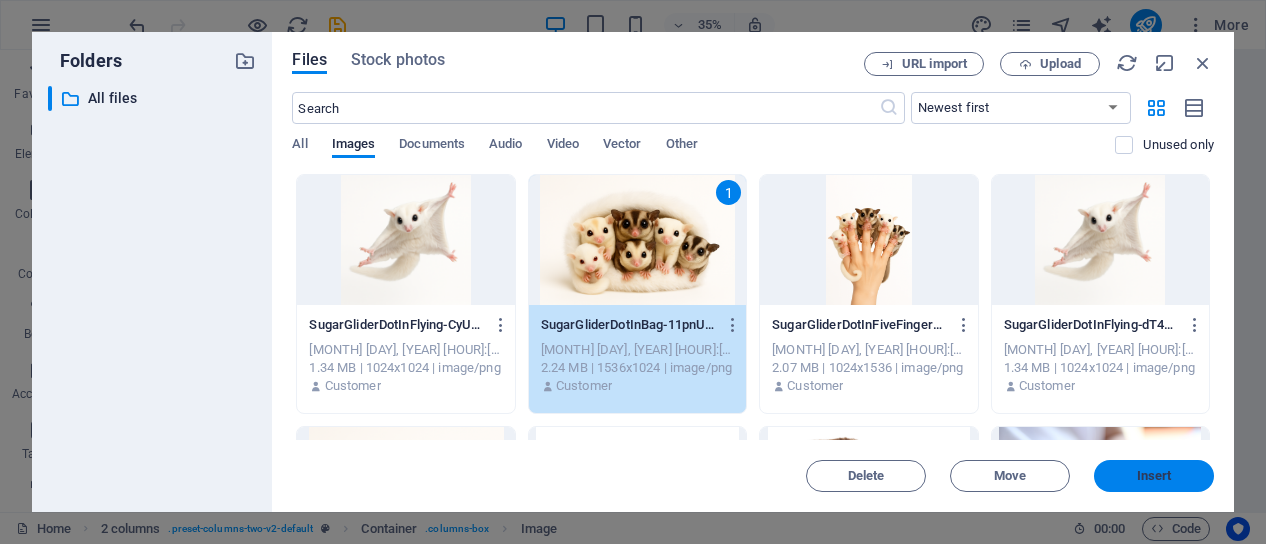 click on "Insert" at bounding box center (1154, 476) 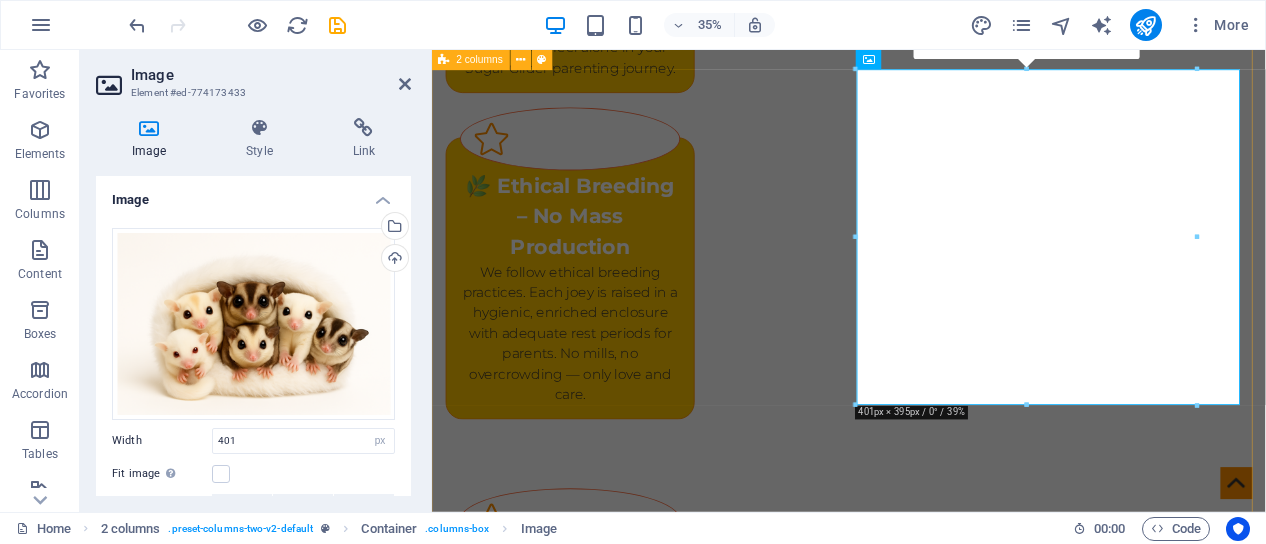 scroll, scrollTop: 2181, scrollLeft: 0, axis: vertical 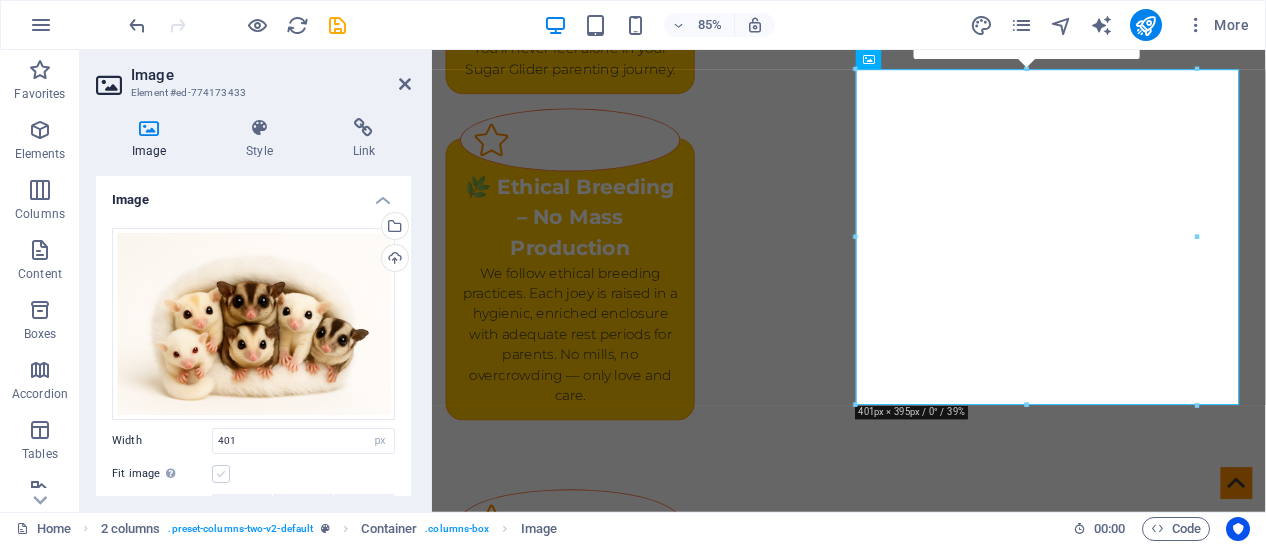 click at bounding box center [221, 474] 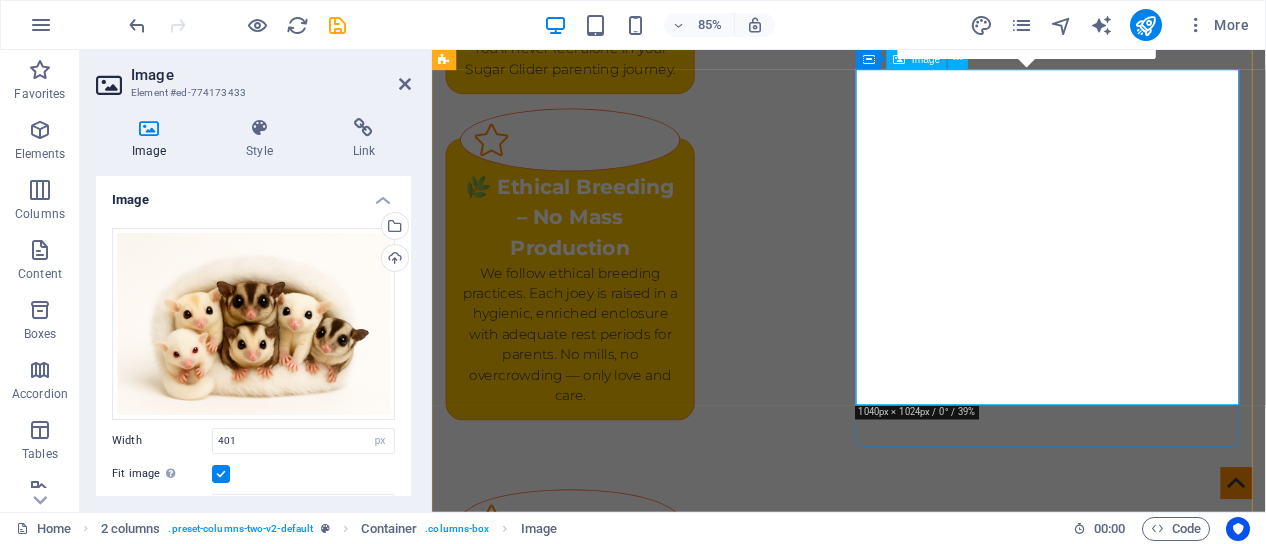 click at bounding box center [676, 2103] 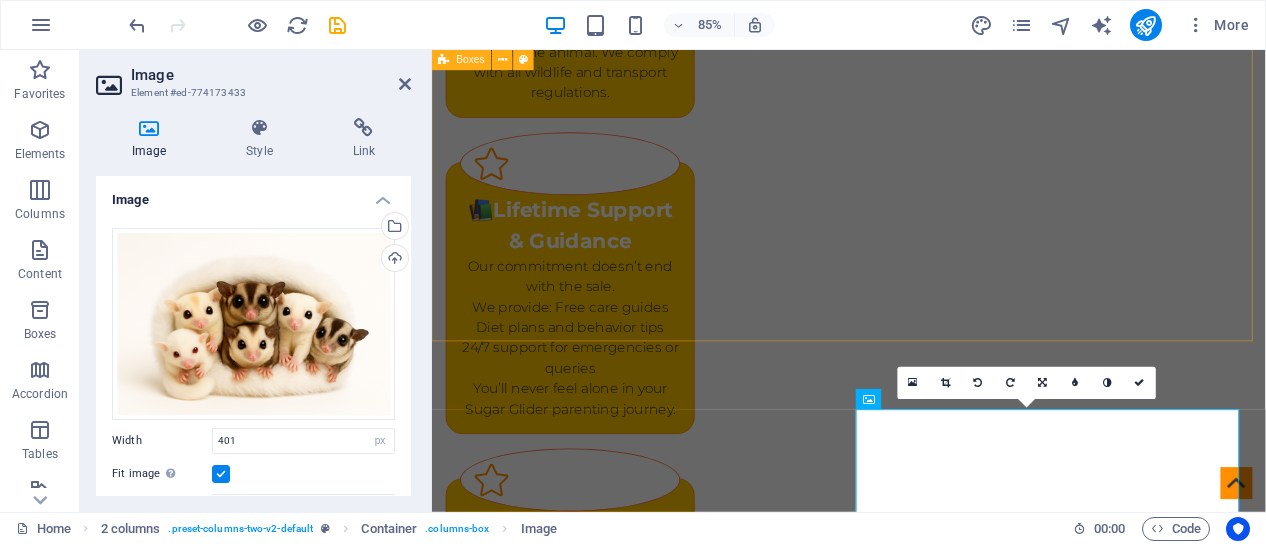 scroll, scrollTop: 1981, scrollLeft: 0, axis: vertical 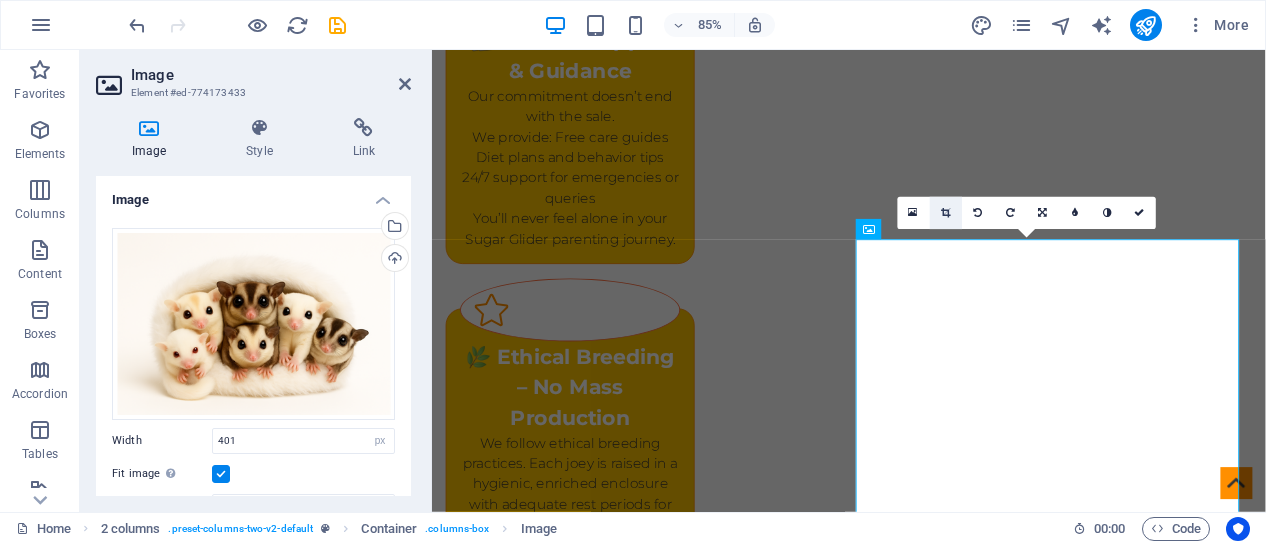 click at bounding box center [946, 213] 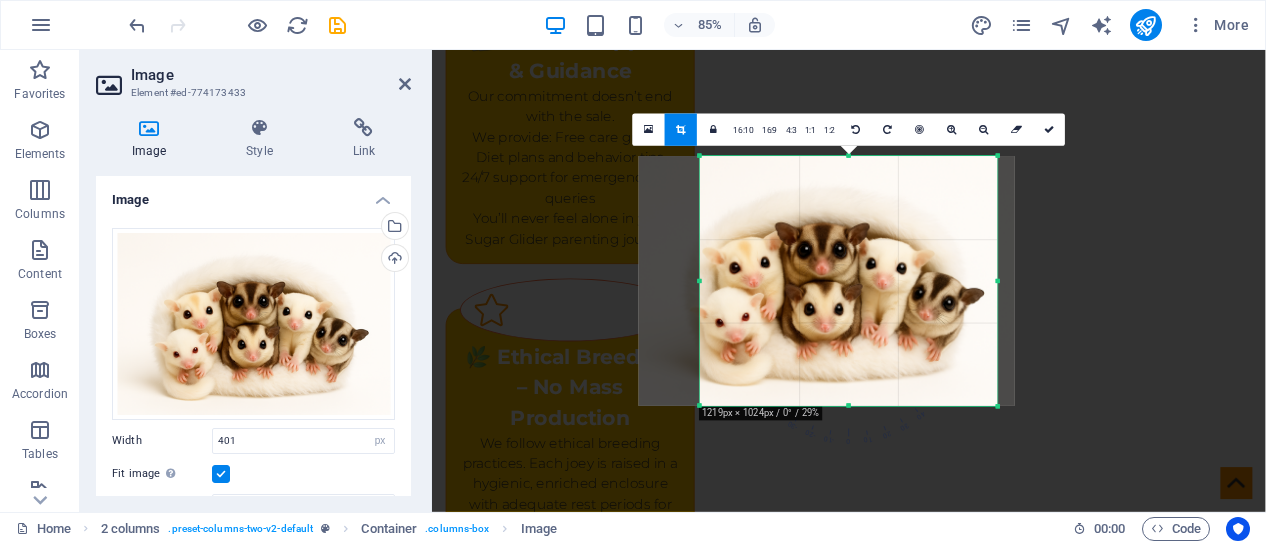 drag, startPoint x: 976, startPoint y: 278, endPoint x: 1028, endPoint y: 277, distance: 52.009613 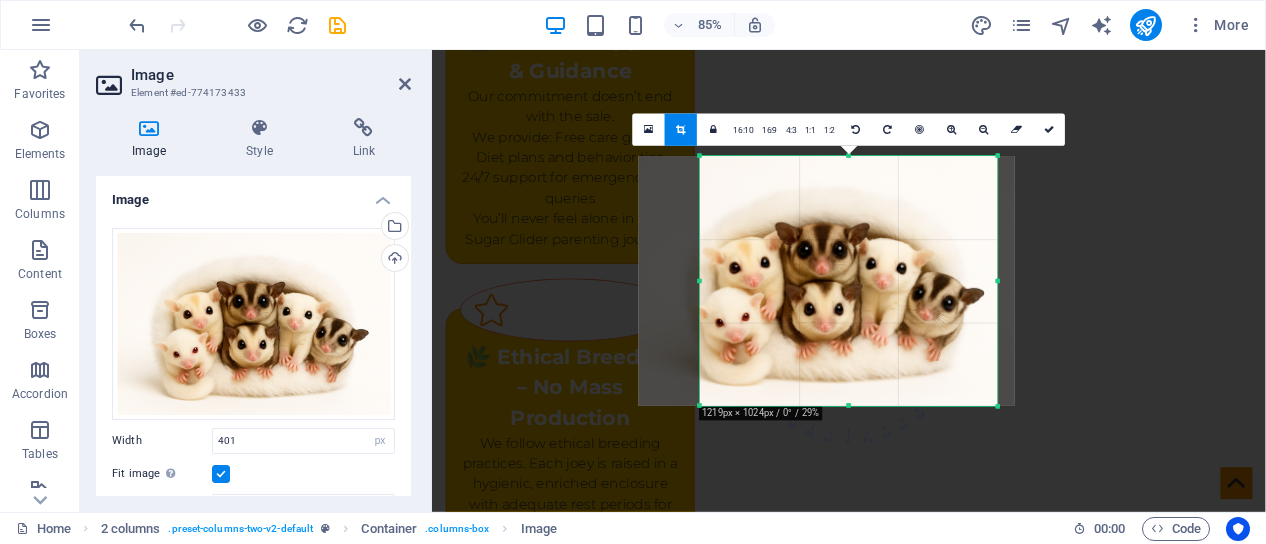 click on "180 170 160 150 140 130 120 110 100 90 80 70 60 50 40 30 20 10 0 -10 -20 -30 -40 -50 -60 -70 -80 -90 -100 -110 -120 -130 -140 -150 -160 -170 1219px × 1024px / 0° / 29% 16:10 16:9 4:3 1:1 1:2 0" at bounding box center [849, 281] 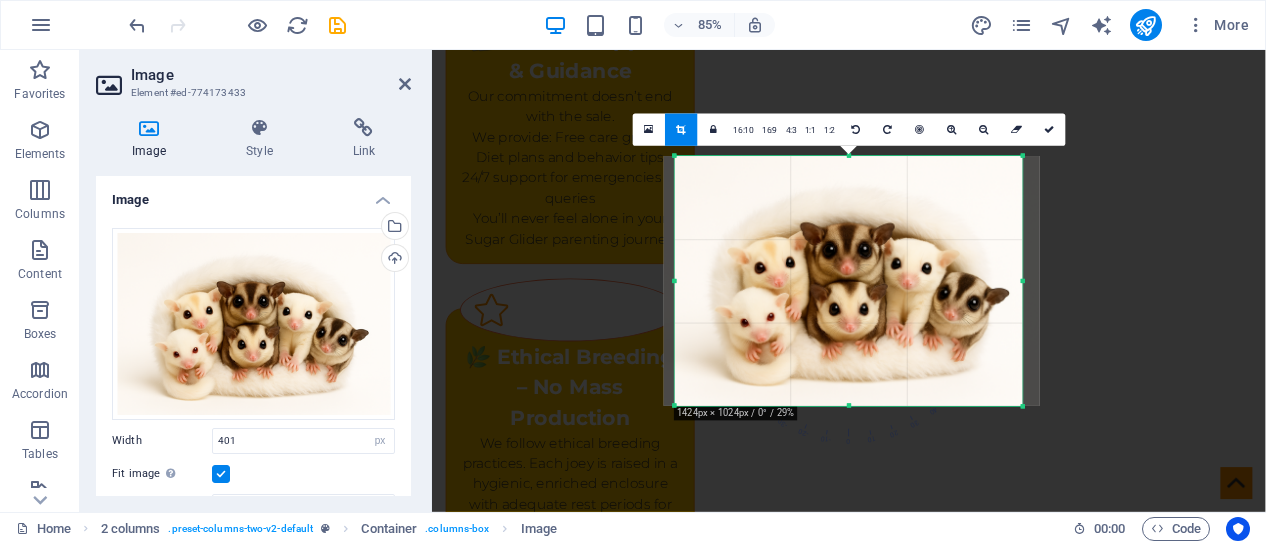 drag, startPoint x: 698, startPoint y: 284, endPoint x: 639, endPoint y: 288, distance: 59.135437 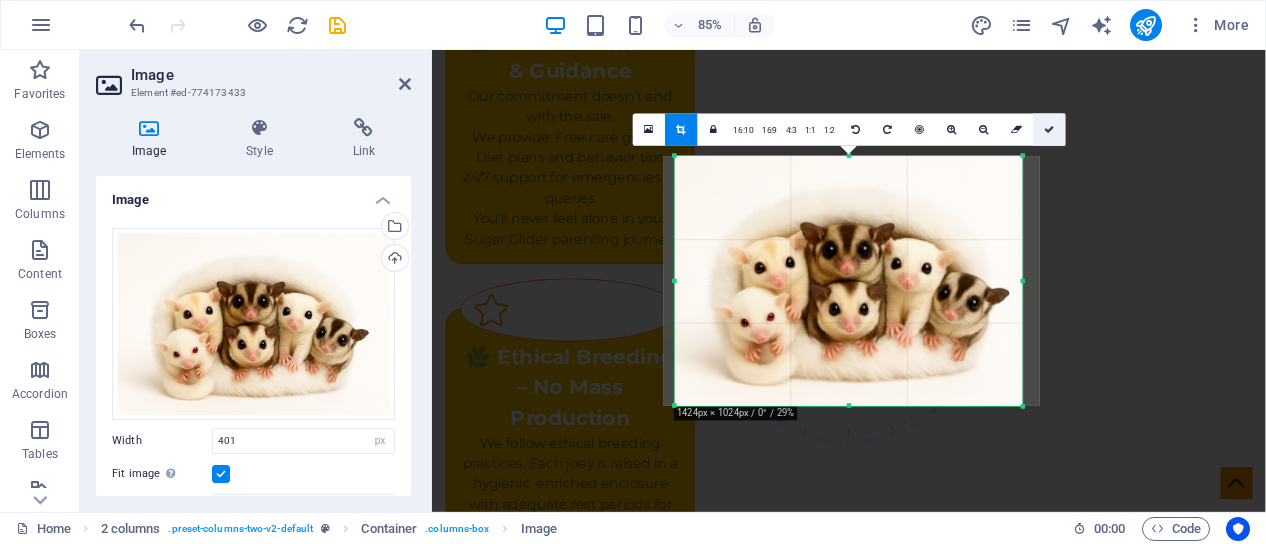 click at bounding box center (1049, 130) 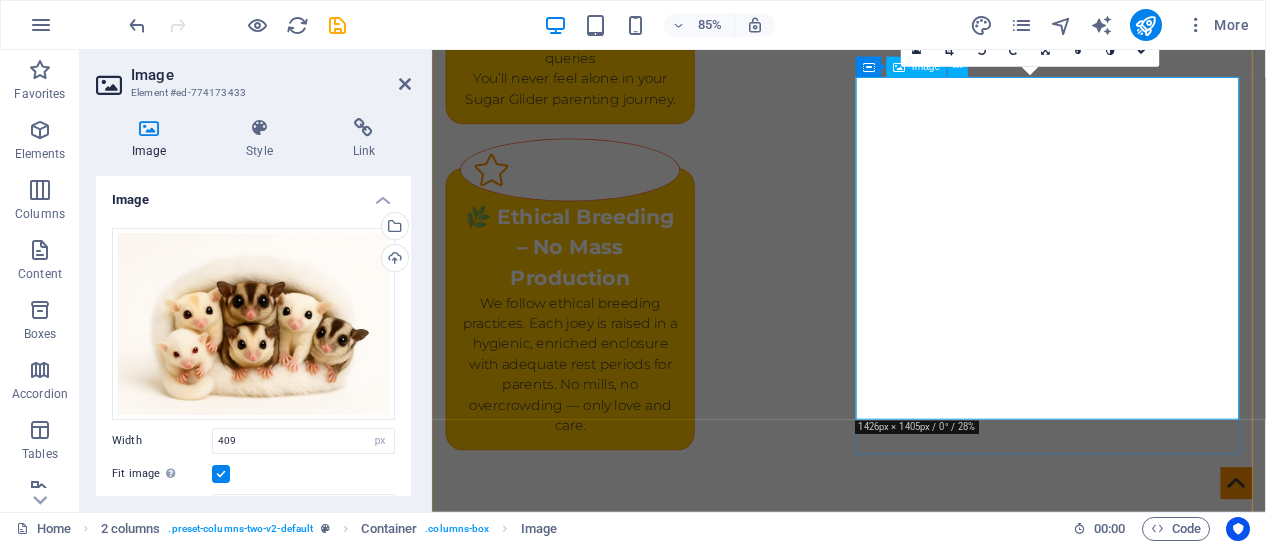 scroll, scrollTop: 2181, scrollLeft: 0, axis: vertical 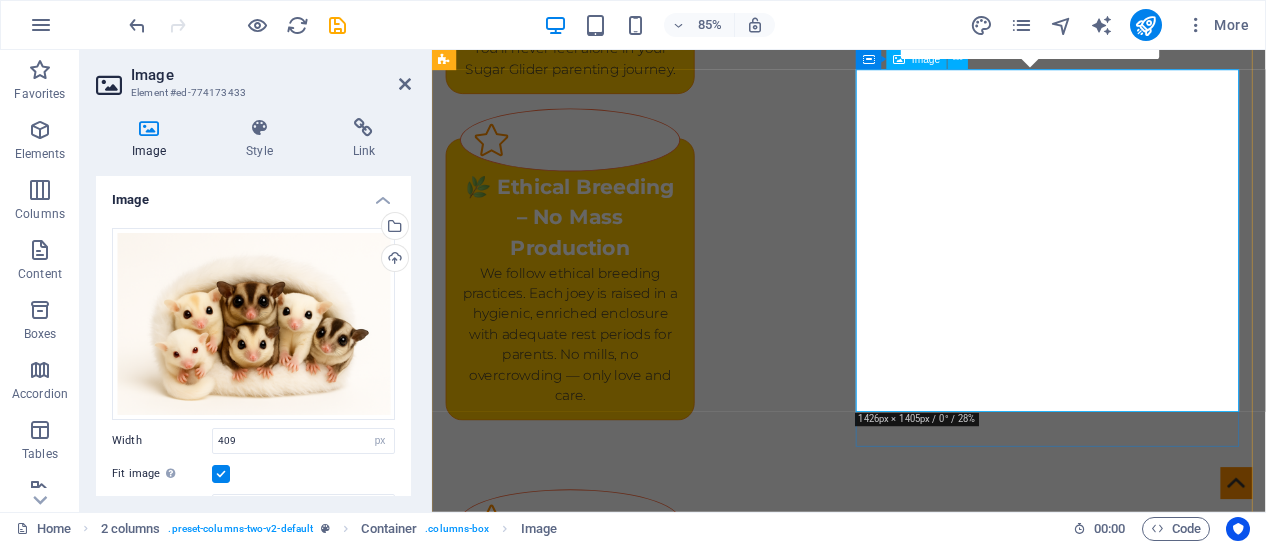 click at bounding box center [676, 2053] 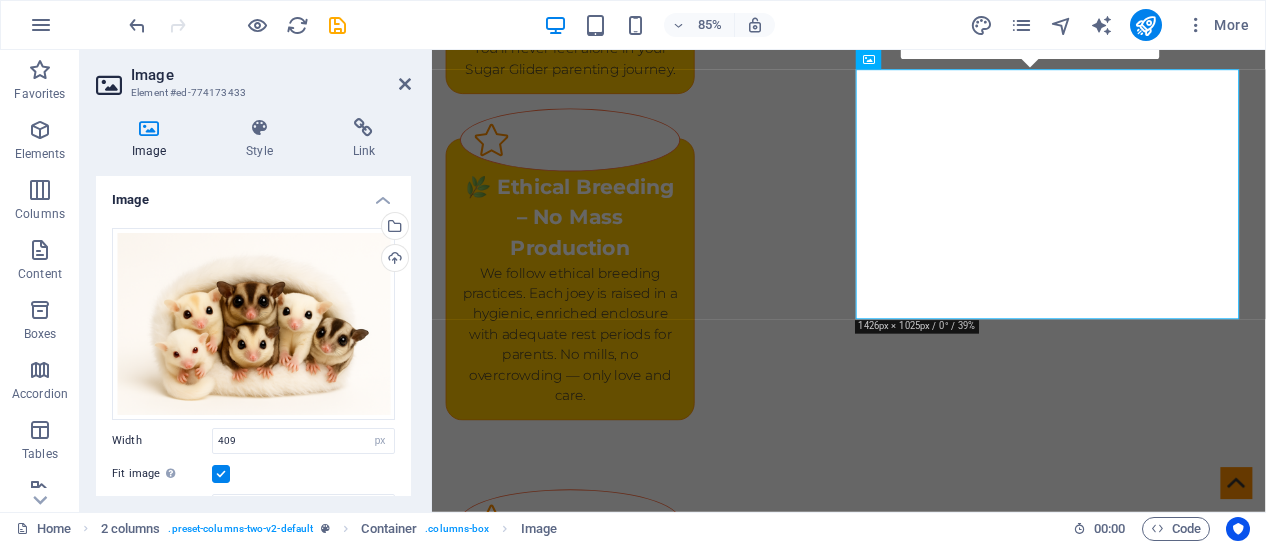 click at bounding box center (221, 474) 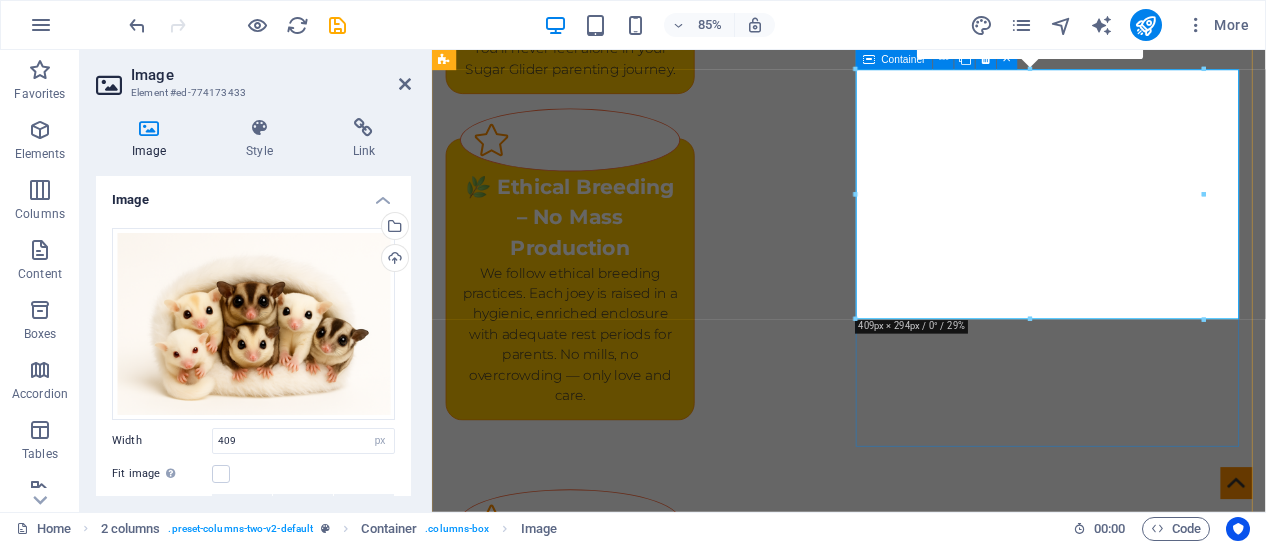 click at bounding box center (676, 2053) 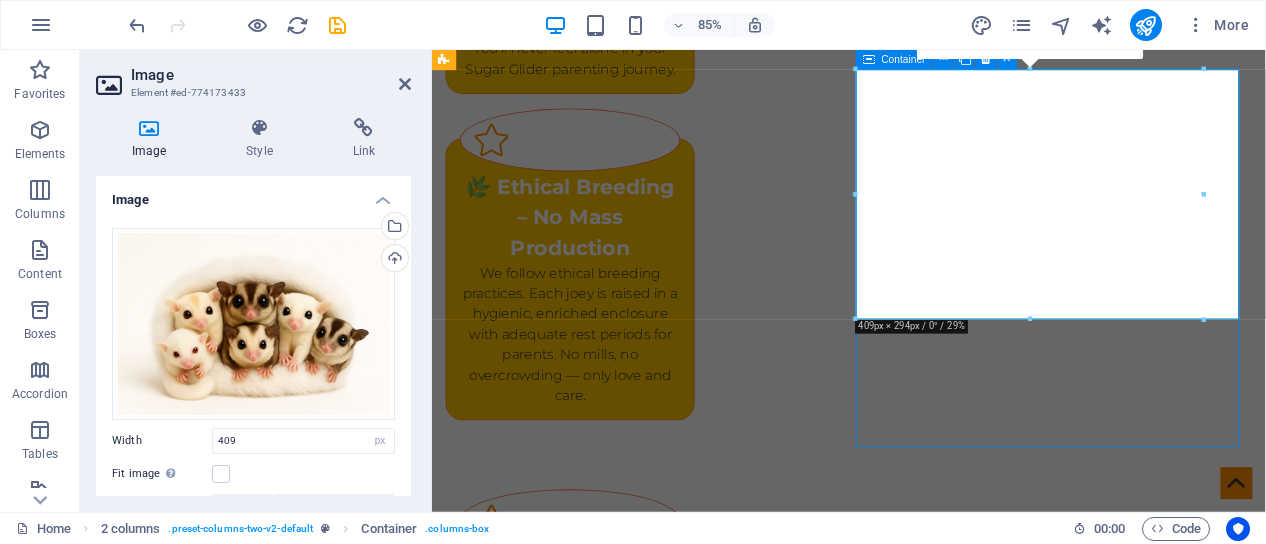scroll, scrollTop: 2206, scrollLeft: 0, axis: vertical 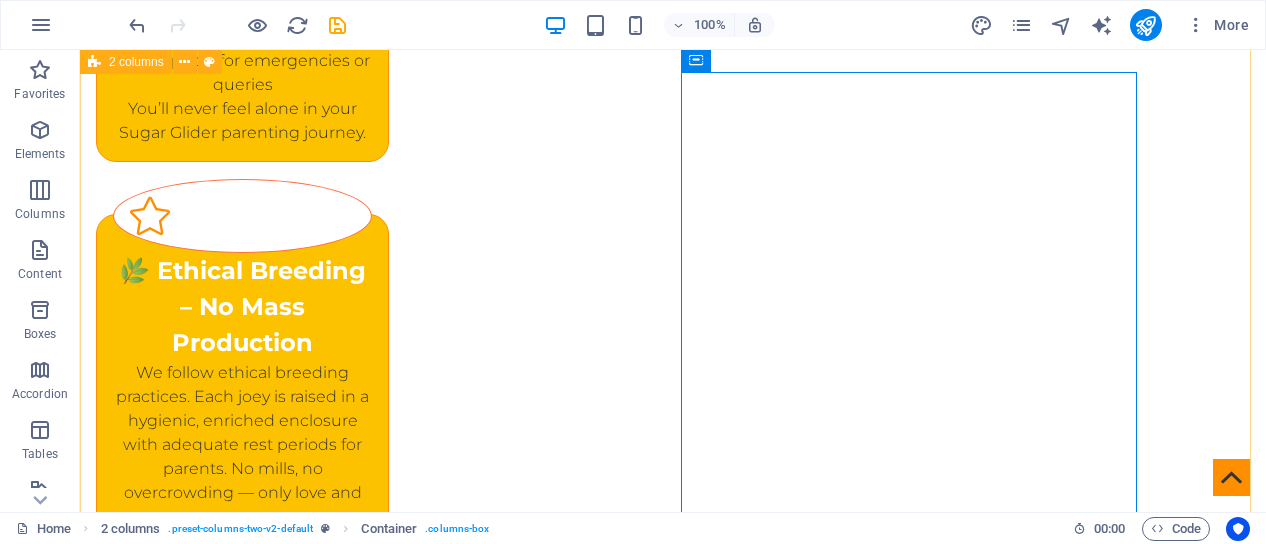click on "What are Sugar Gliders? New to Sugar Gliders! Start Here. Scientific Name: Petaurus breviceps Native to: Australia, Indonesia, Papua New Guinea Type: Nocturnal, arboreal (tree-dwelling) marsupial Adult Size: 5–7 inches (body) + 6-inch tail Weight: 100–160 grams Lifespan: [AGE] years in captivity (with good care) Minimum Size (for 1–2 gliders): 2.5 ft (W) x 2 ft (D) x 3+ ft (H) Highly social Bond strongly with their owners and other gliders Curious and playful Barking (communication or attention-seeking) Omnivorous Read Full Care Guide" at bounding box center (673, 1887) 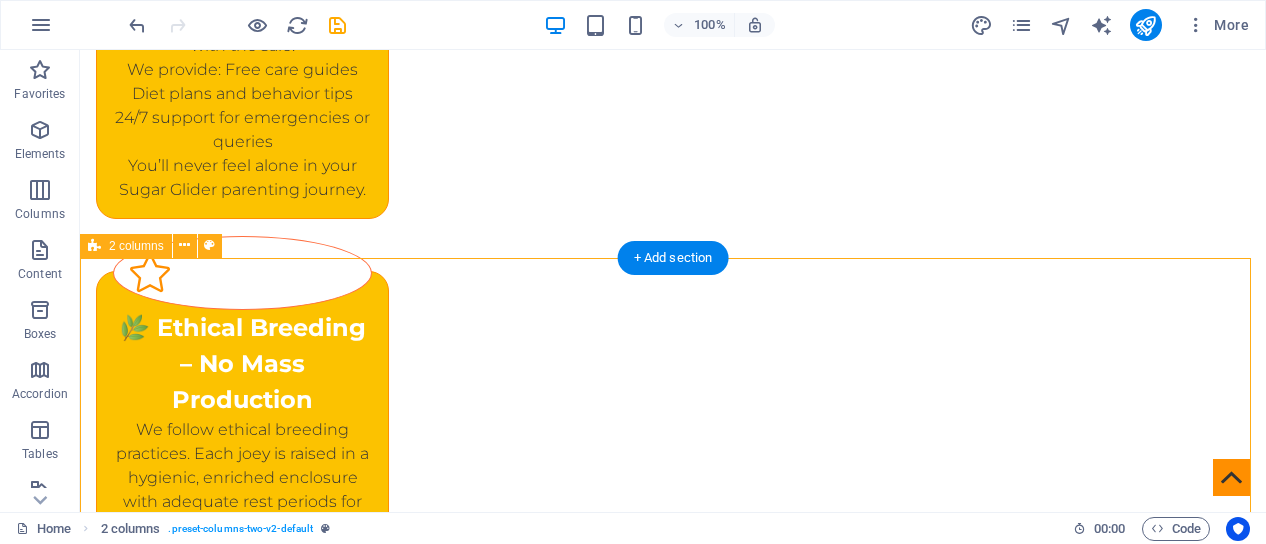 scroll, scrollTop: 2206, scrollLeft: 0, axis: vertical 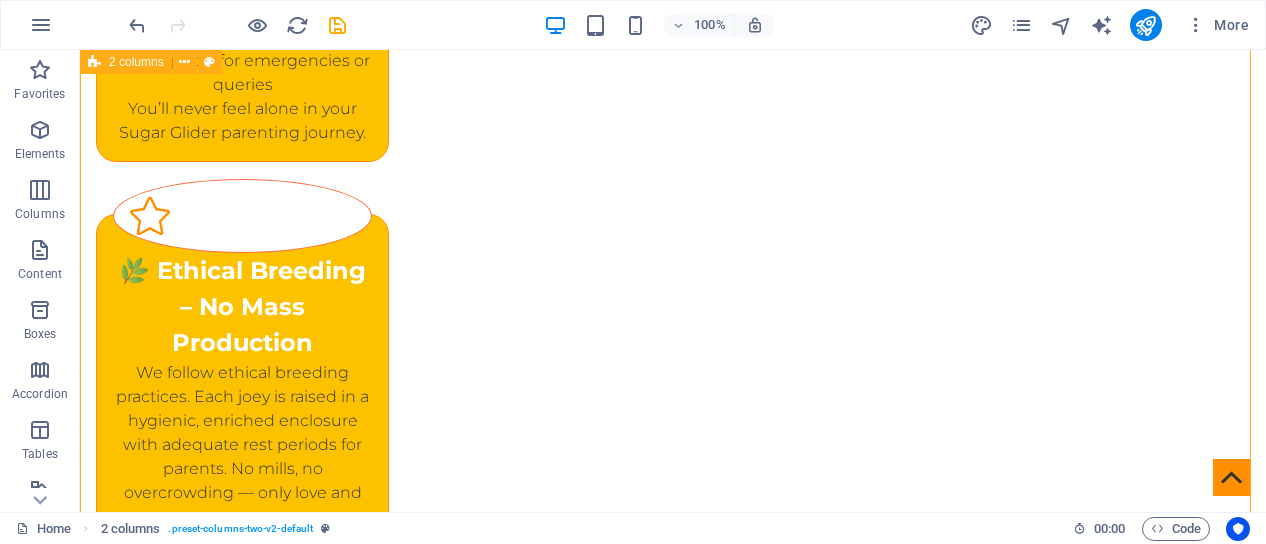 click on "What are Sugar Gliders? New to Sugar Gliders! Start Here. Scientific Name: Petaurus breviceps Native to: Australia, Indonesia, Papua New Guinea Type: Nocturnal, arboreal (tree-dwelling) marsupial Adult Size: 5–7 inches (body) + 6-inch tail Weight: 100–160 grams Lifespan: [AGE] years in captivity (with good care) Minimum Size (for 1–2 gliders): 2.5 ft (W) x 2 ft (D) x 3+ ft (H) Highly social Bond strongly with their owners and other gliders Curious and playful Barking (communication or attention-seeking) Omnivorous Read Full Care Guide" at bounding box center (673, 1887) 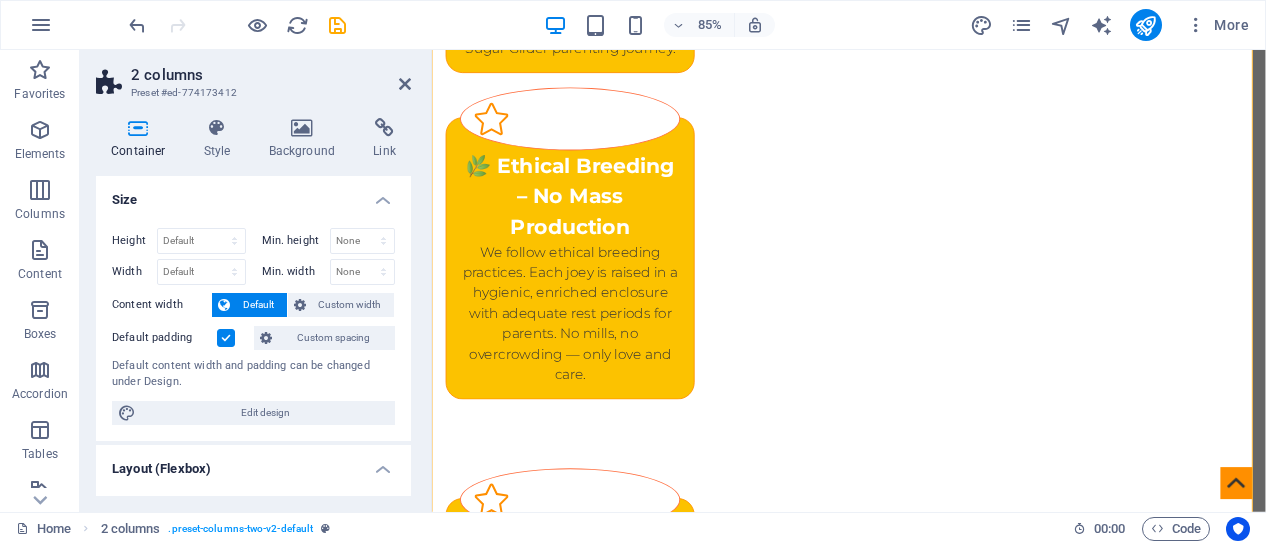 scroll, scrollTop: 2181, scrollLeft: 0, axis: vertical 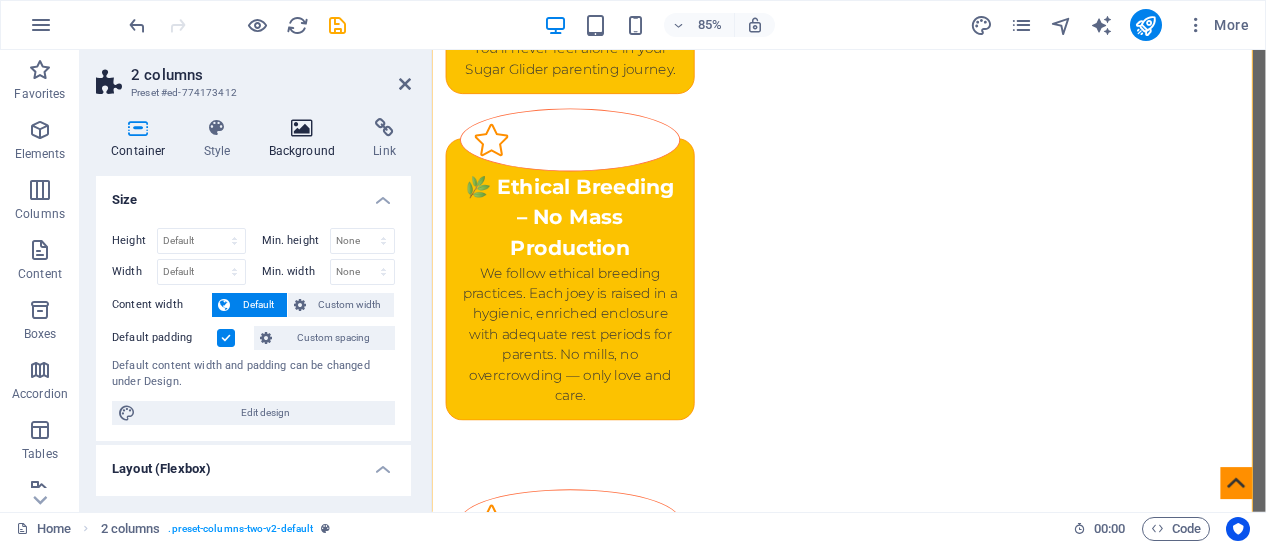 click at bounding box center (302, 128) 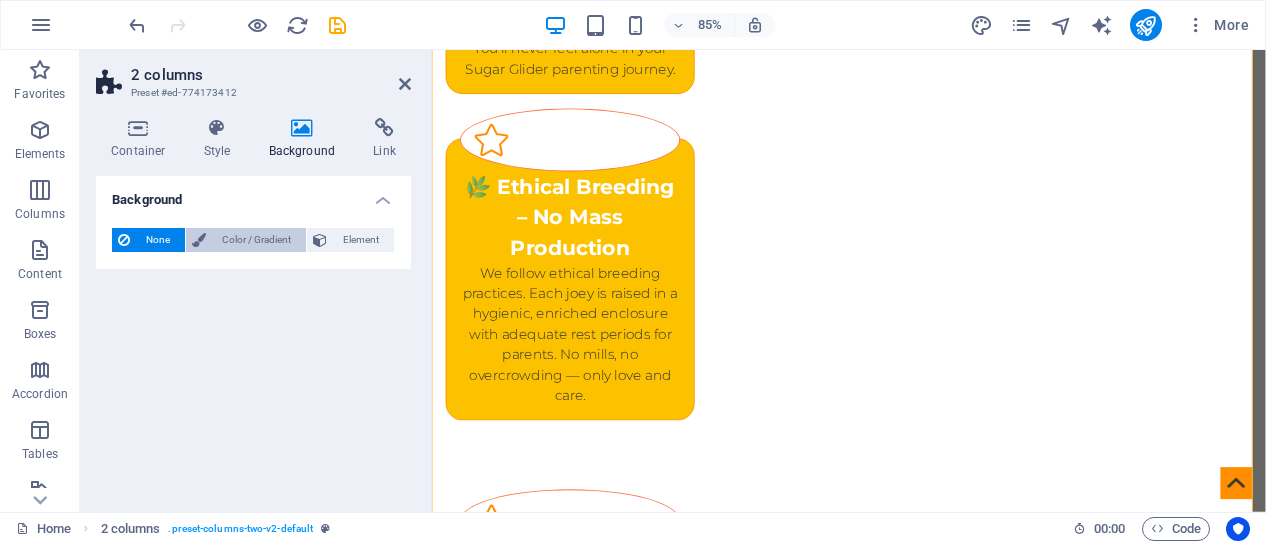 click on "Color / Gradient" at bounding box center [256, 240] 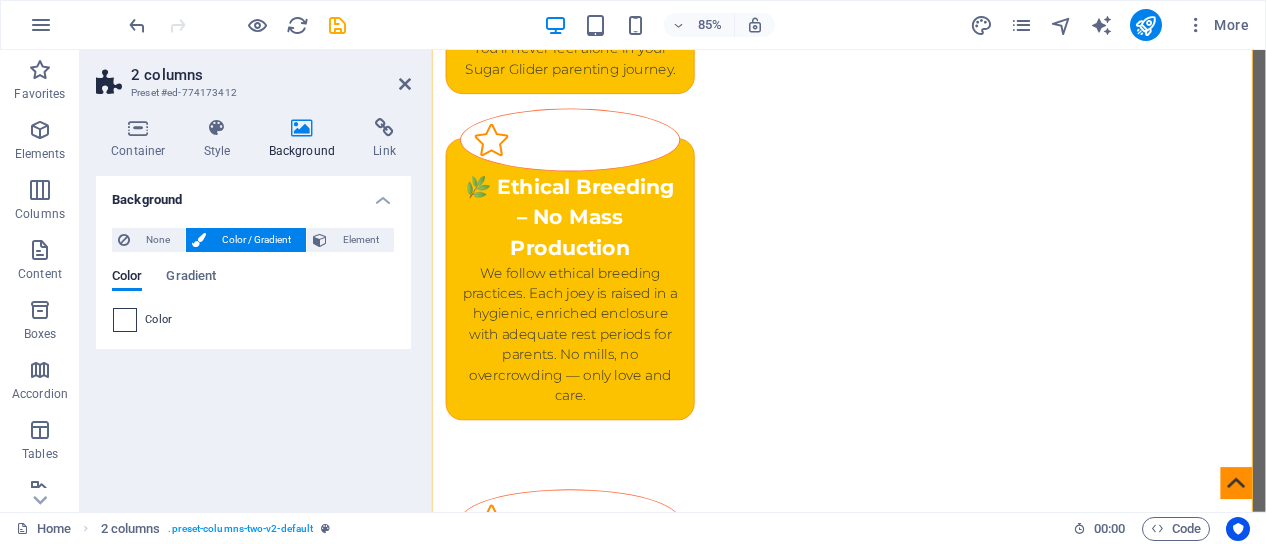 click at bounding box center (125, 320) 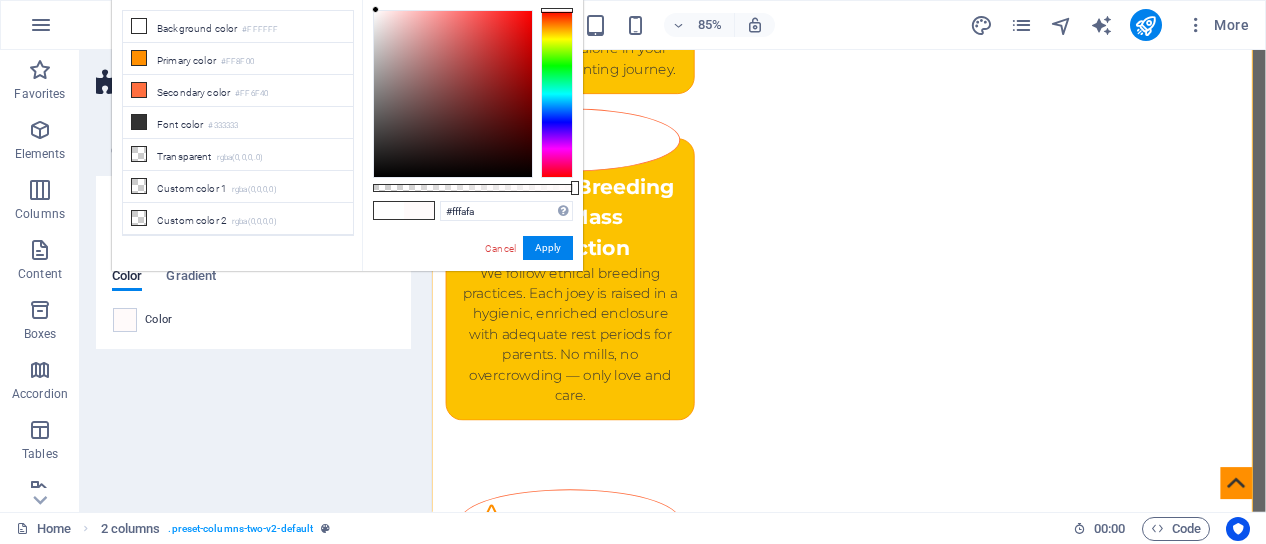 type on "#fff6f6" 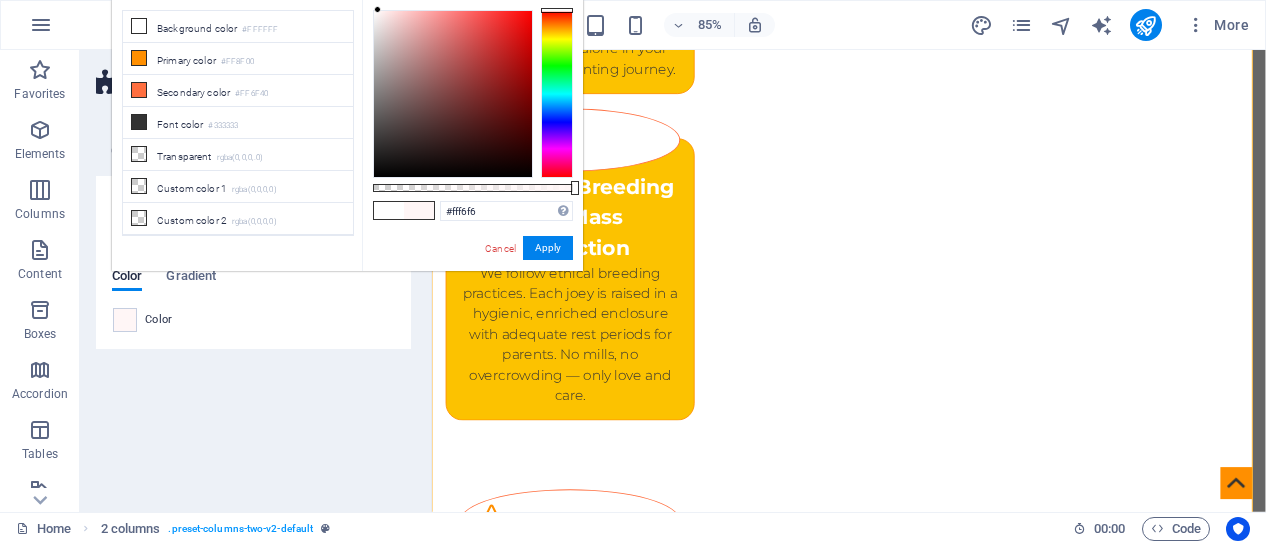 click at bounding box center (377, 9) 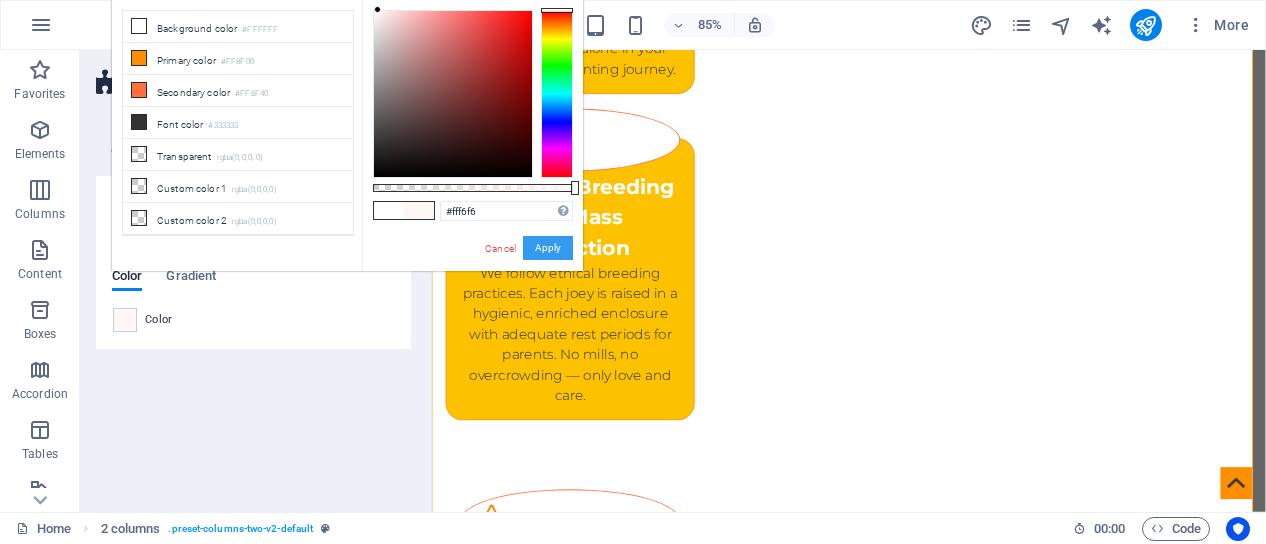 click on "Apply" at bounding box center (548, 248) 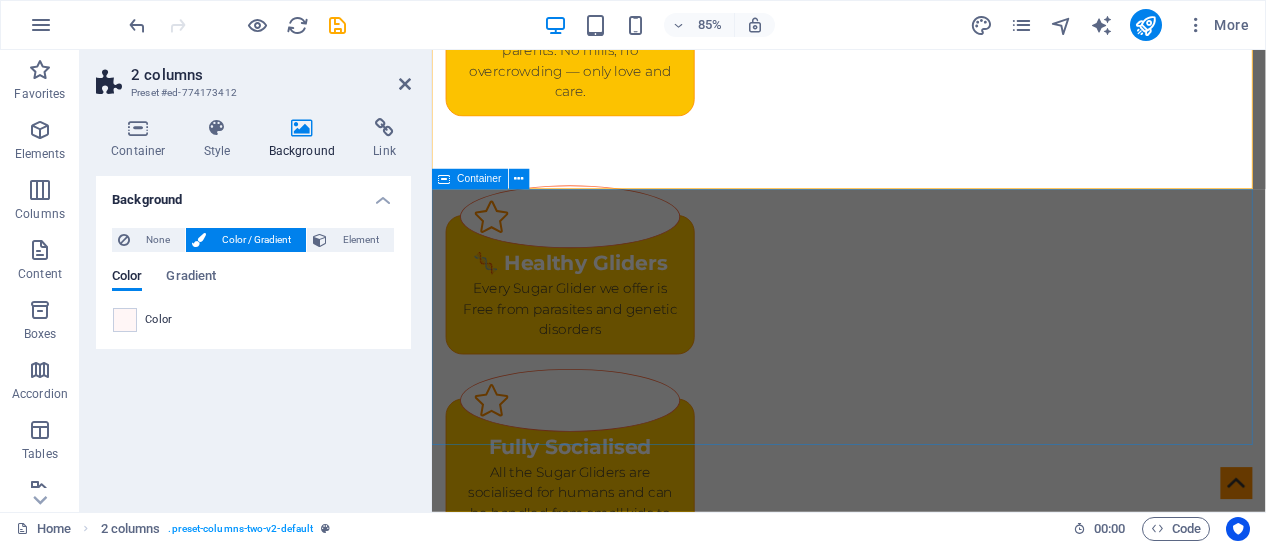scroll, scrollTop: 2581, scrollLeft: 0, axis: vertical 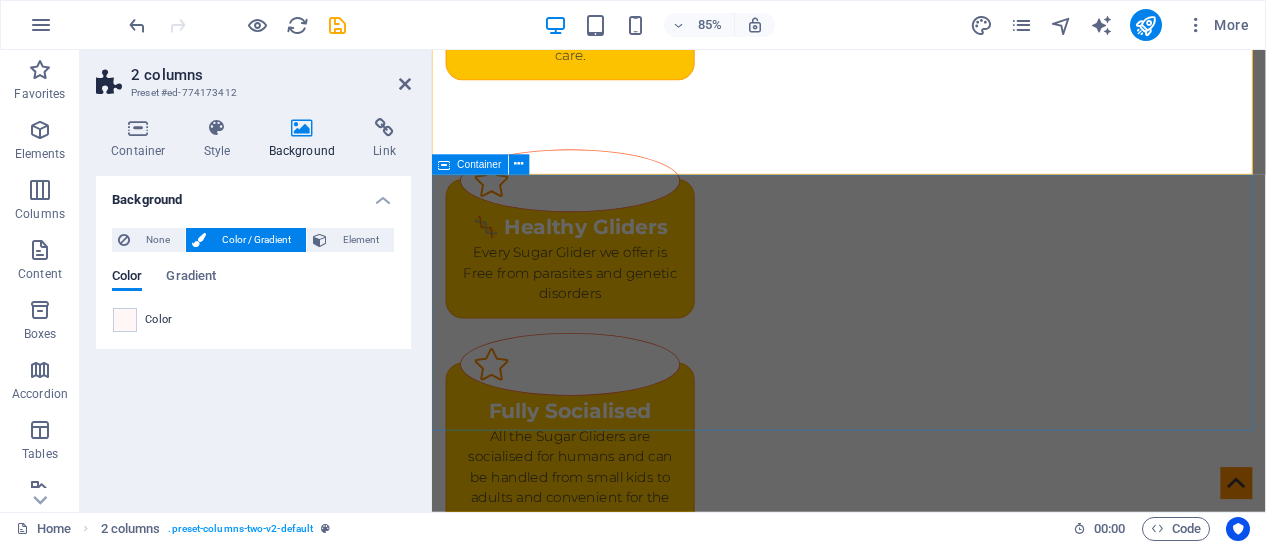 click on "Drop content here or  Add elements  Paste clipboard" at bounding box center (922, 2031) 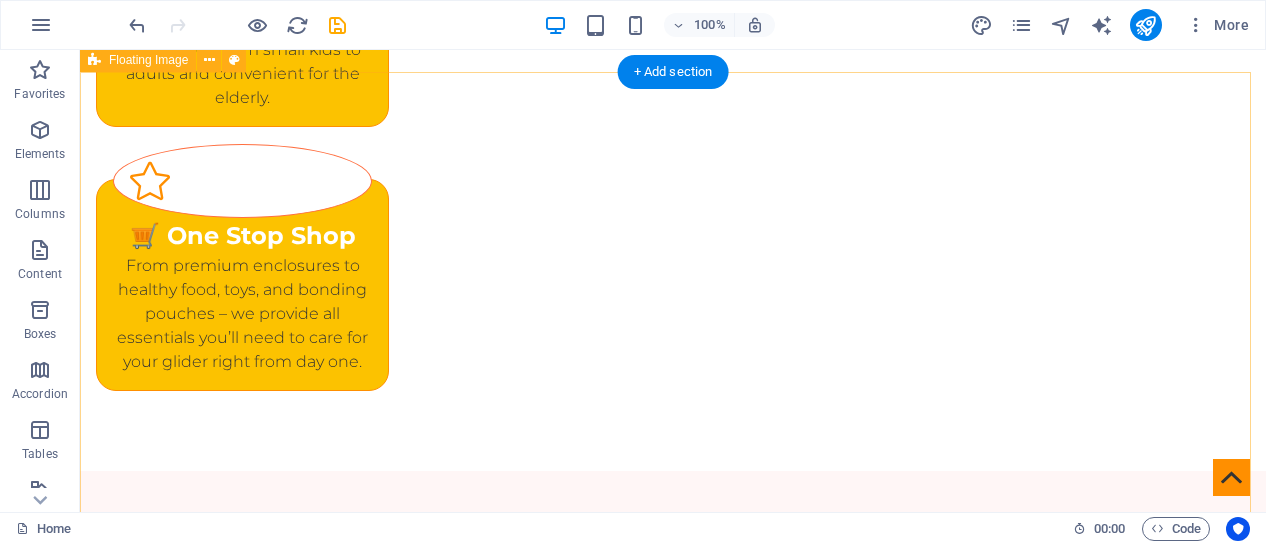 scroll, scrollTop: 3363, scrollLeft: 0, axis: vertical 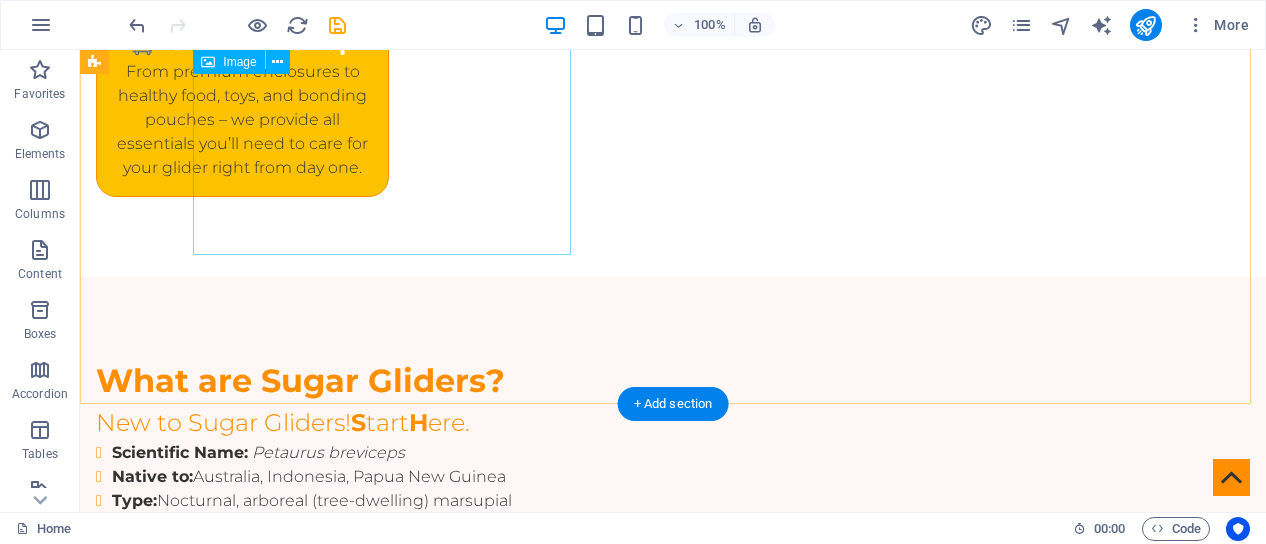 click at bounding box center (390, 1782) 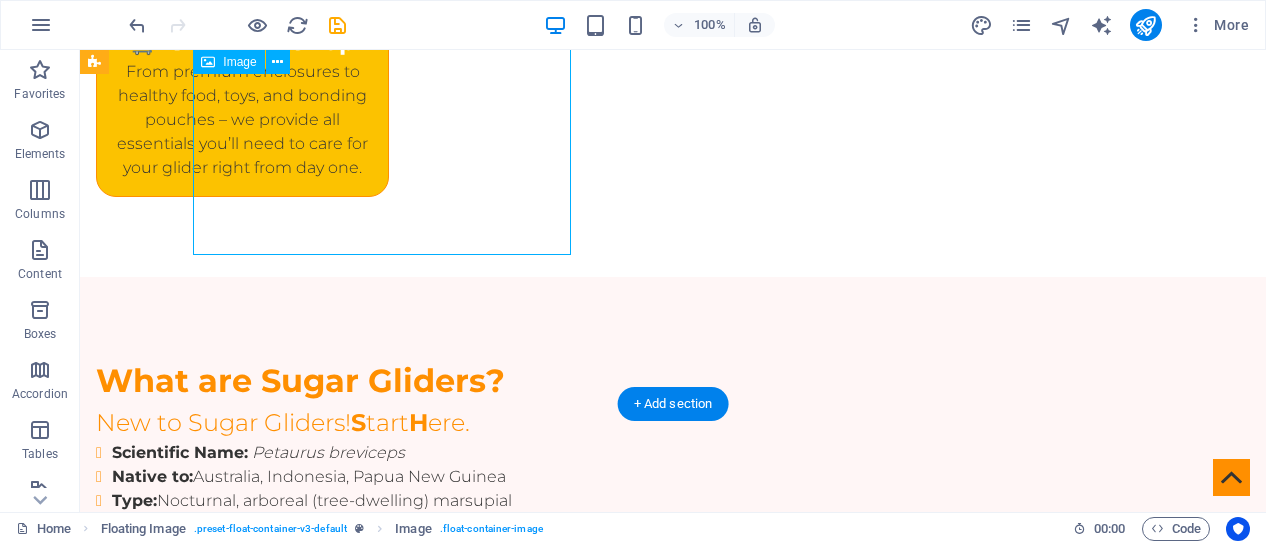 click at bounding box center (390, 1782) 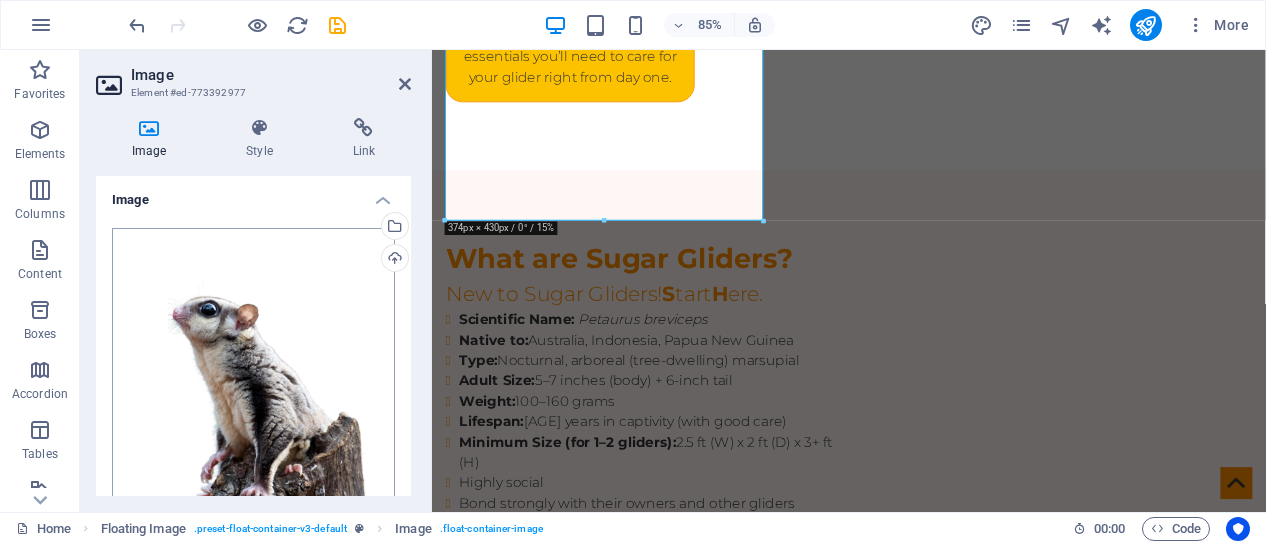 scroll, scrollTop: 3338, scrollLeft: 0, axis: vertical 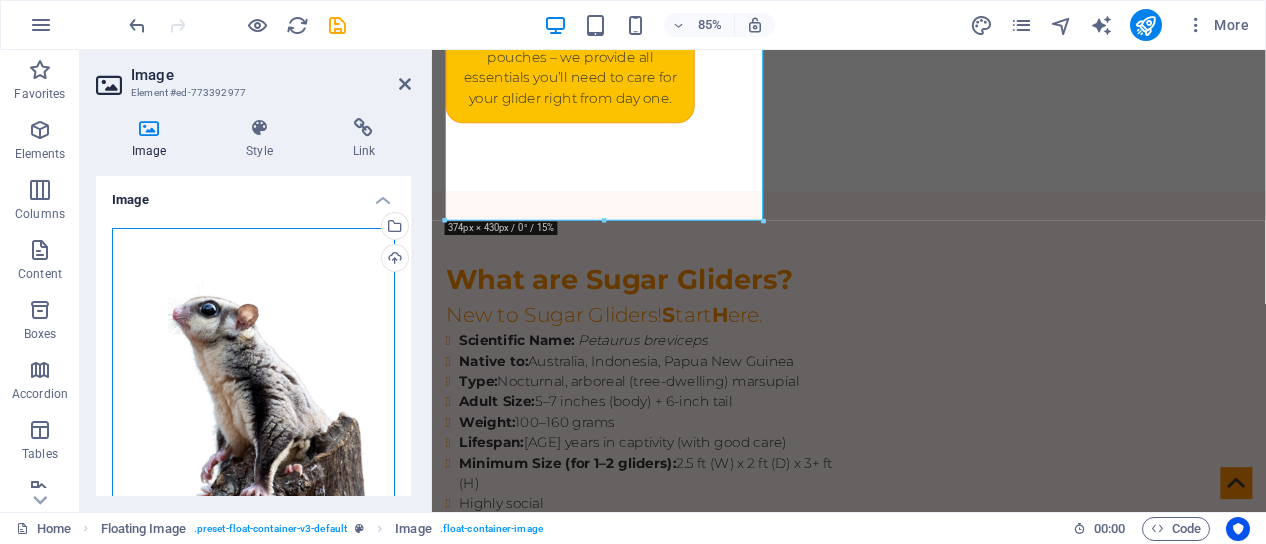 click on "Drag files here, click to choose files or select files from Files or our free stock photos & videos" at bounding box center (253, 390) 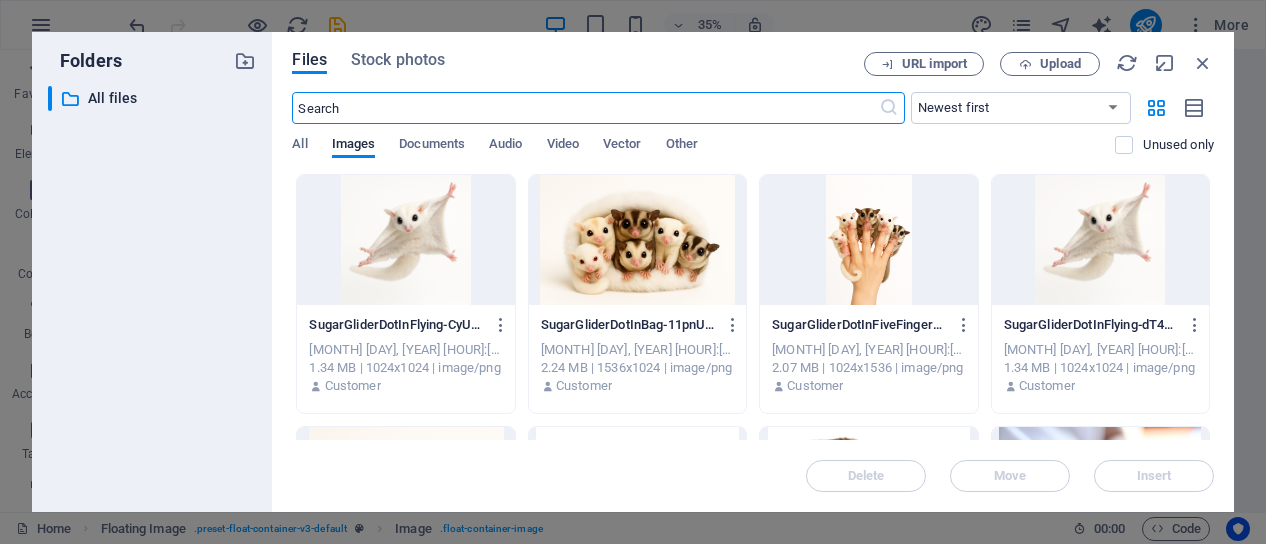 scroll, scrollTop: 3339, scrollLeft: 0, axis: vertical 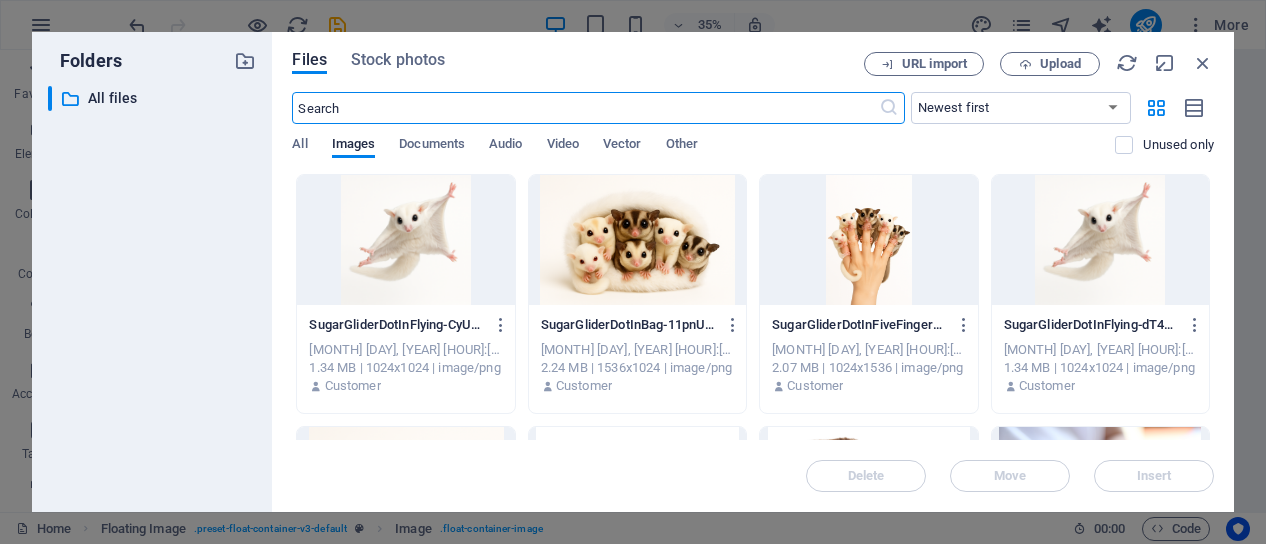 click at bounding box center [868, 240] 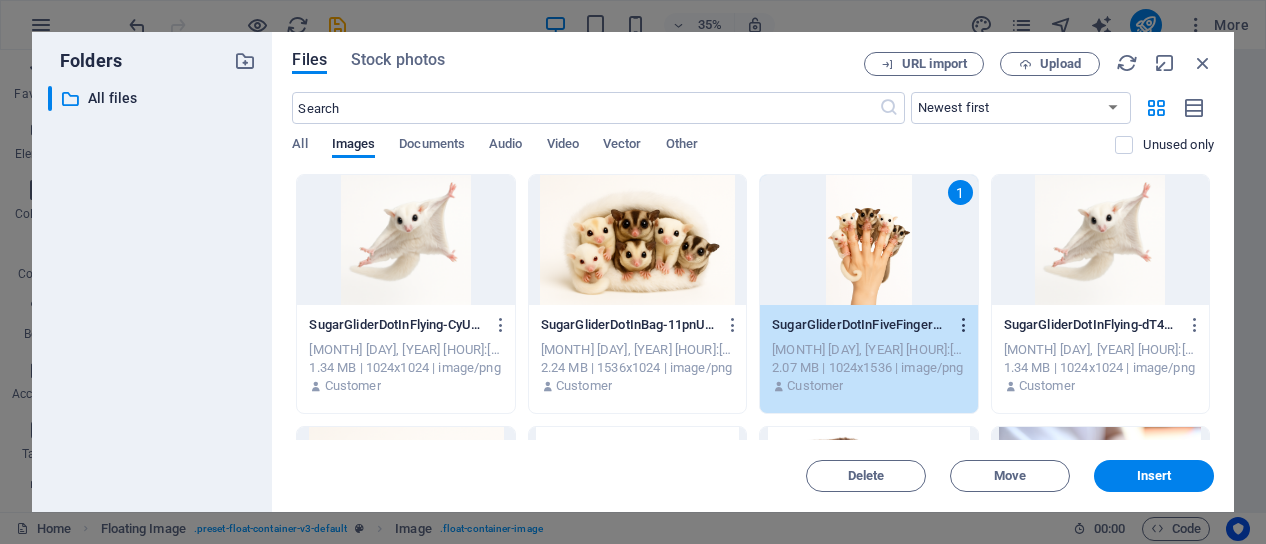 click at bounding box center [964, 325] 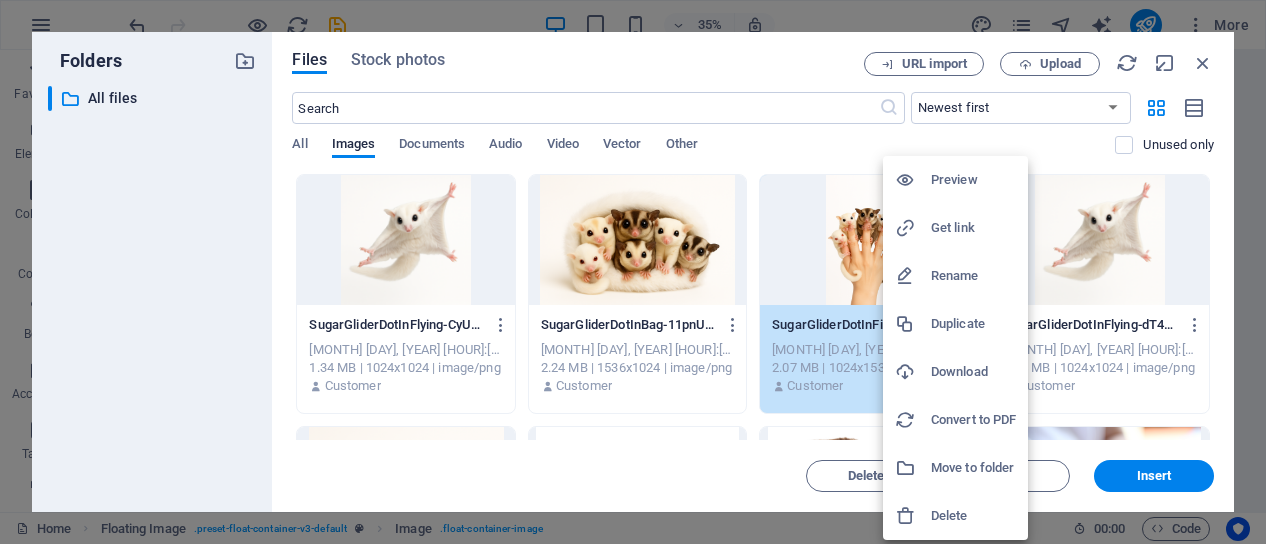 click at bounding box center (633, 272) 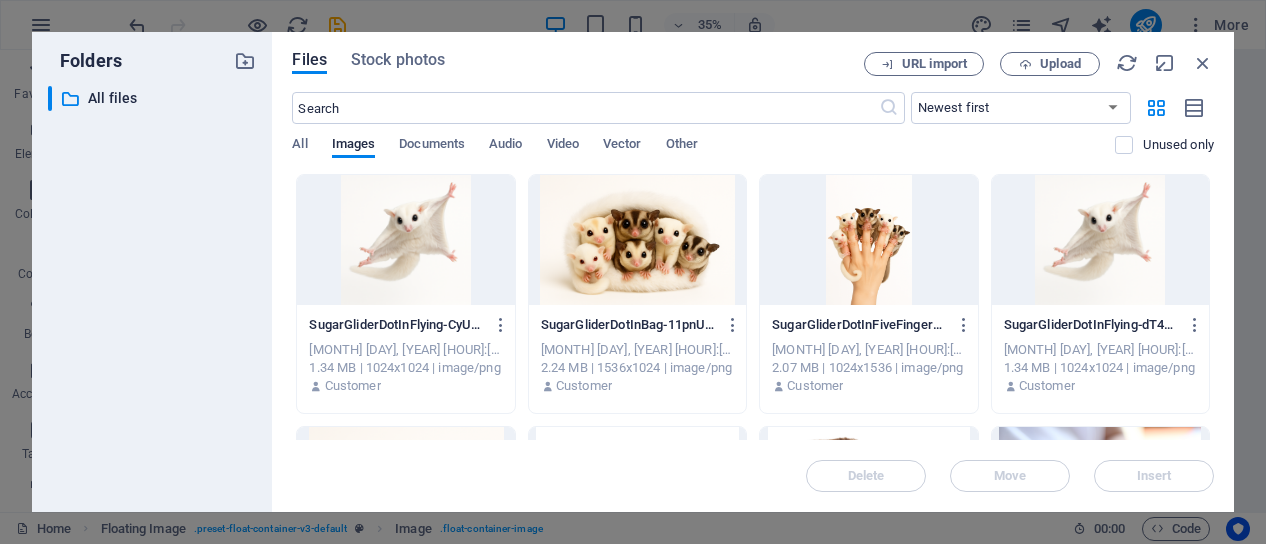 click at bounding box center (868, 240) 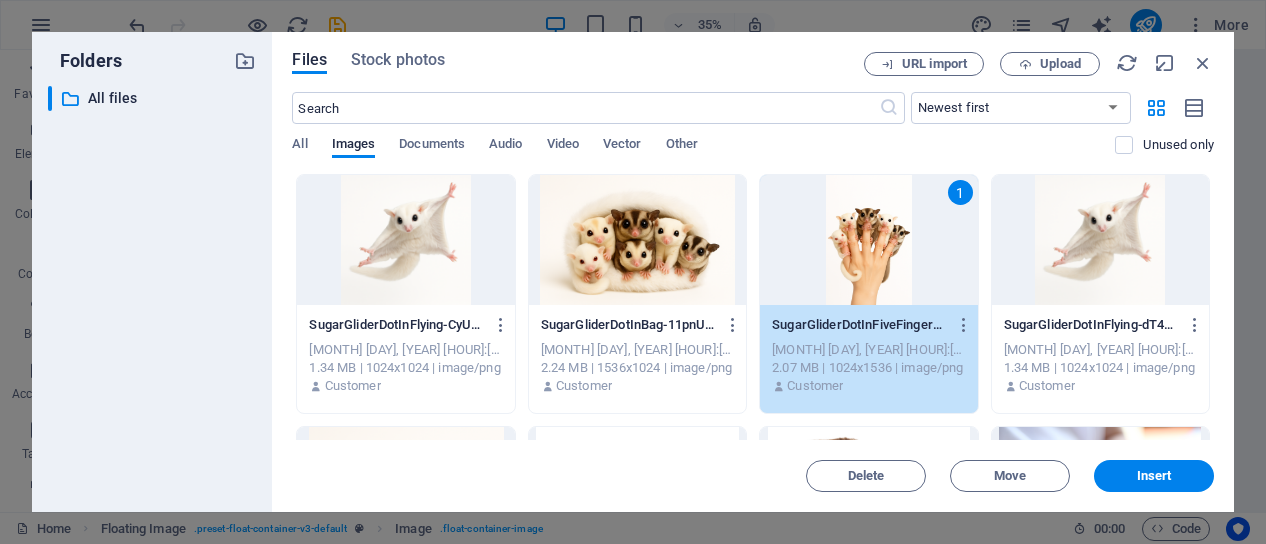 click on "1" at bounding box center (868, 240) 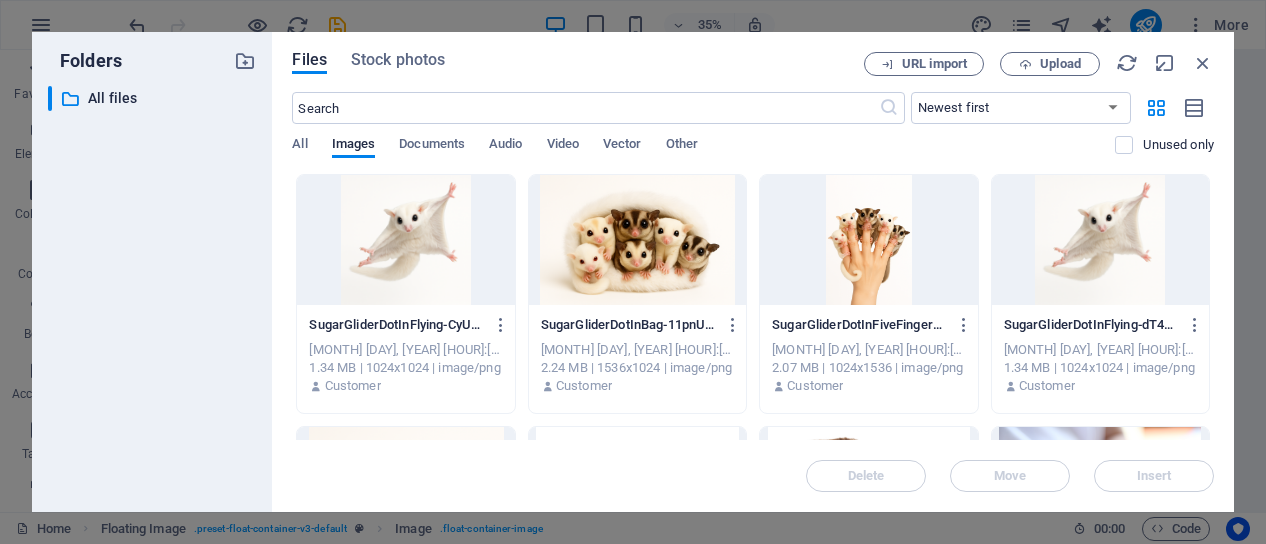 click at bounding box center (868, 240) 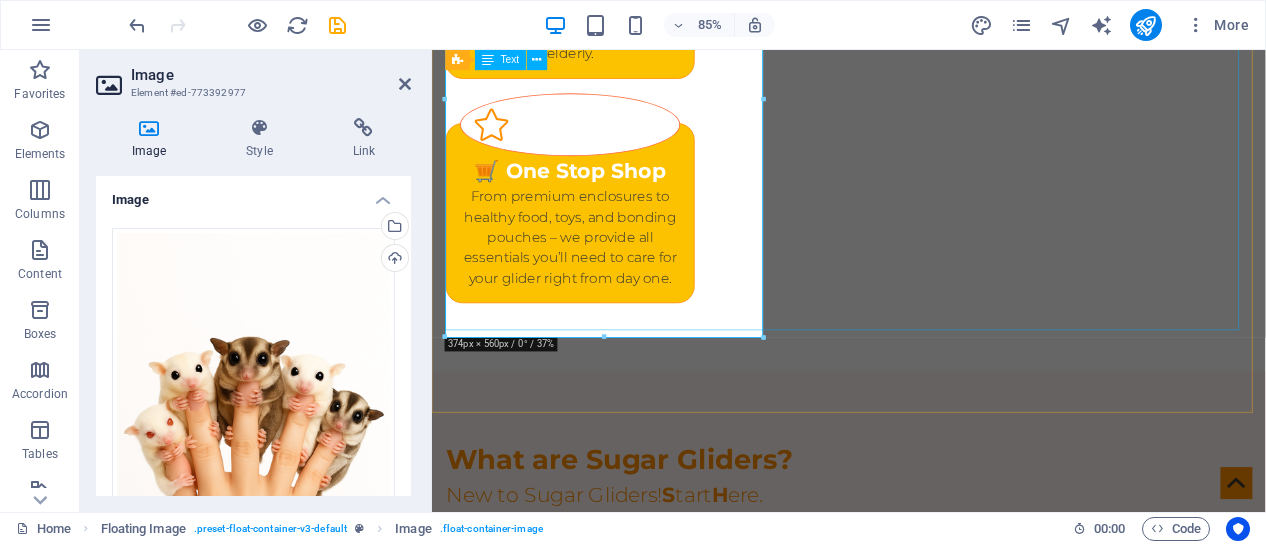 scroll, scrollTop: 2938, scrollLeft: 0, axis: vertical 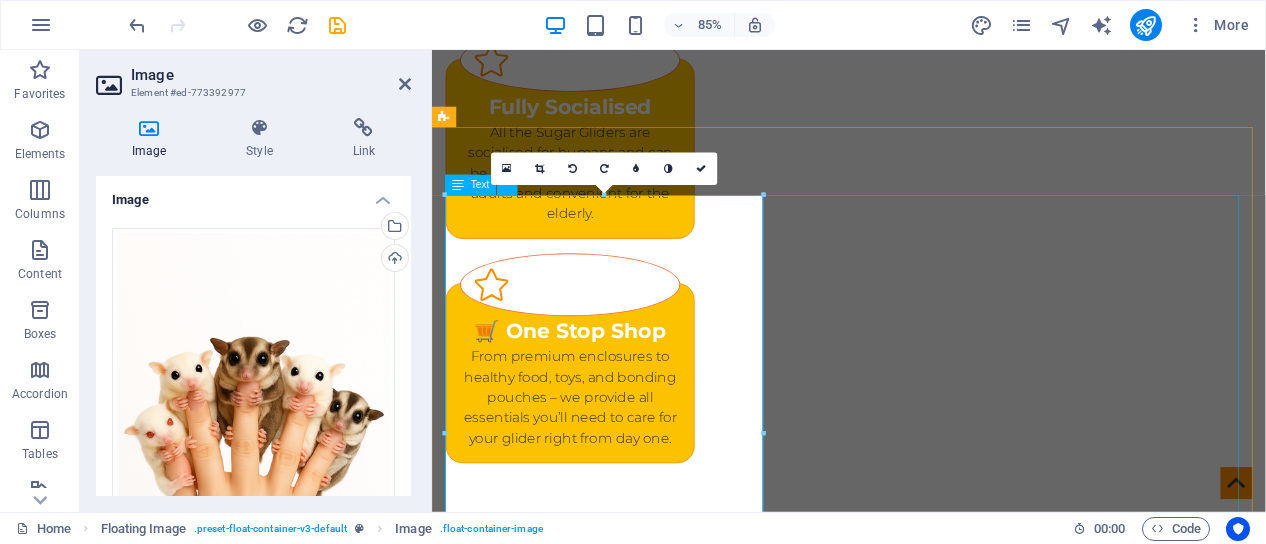 click at bounding box center (923, 2181) 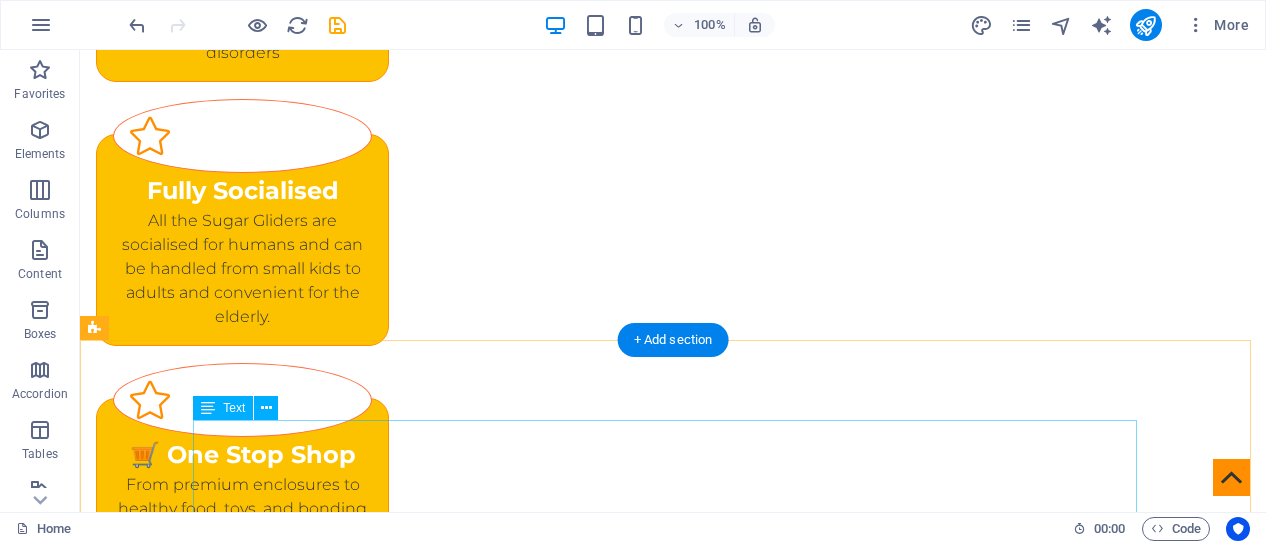 scroll, scrollTop: 2963, scrollLeft: 0, axis: vertical 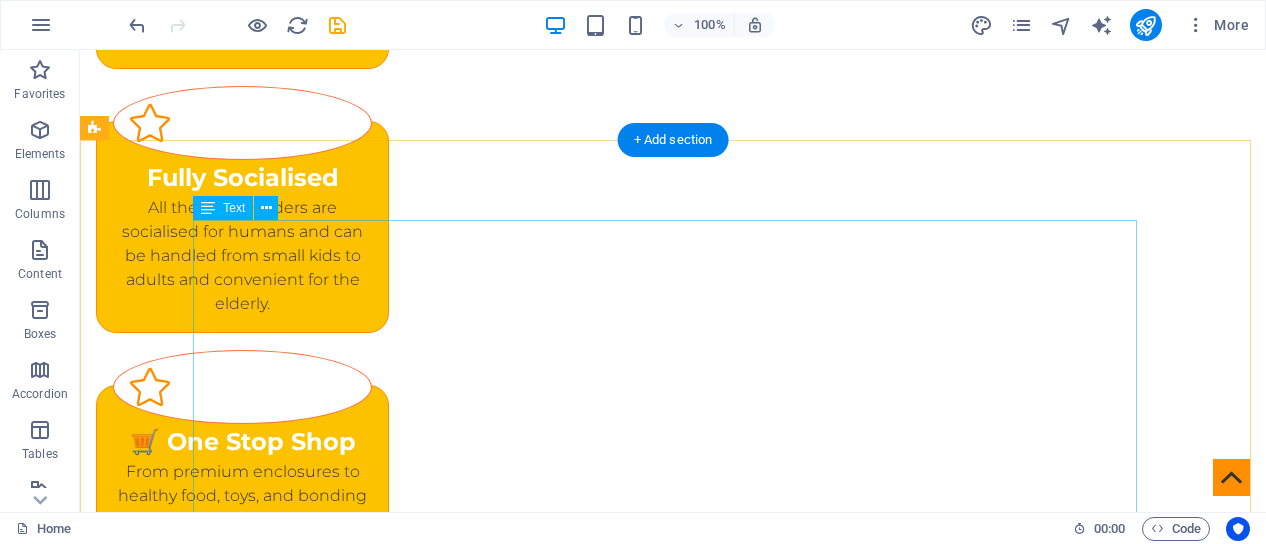 click at bounding box center (673, 2241) 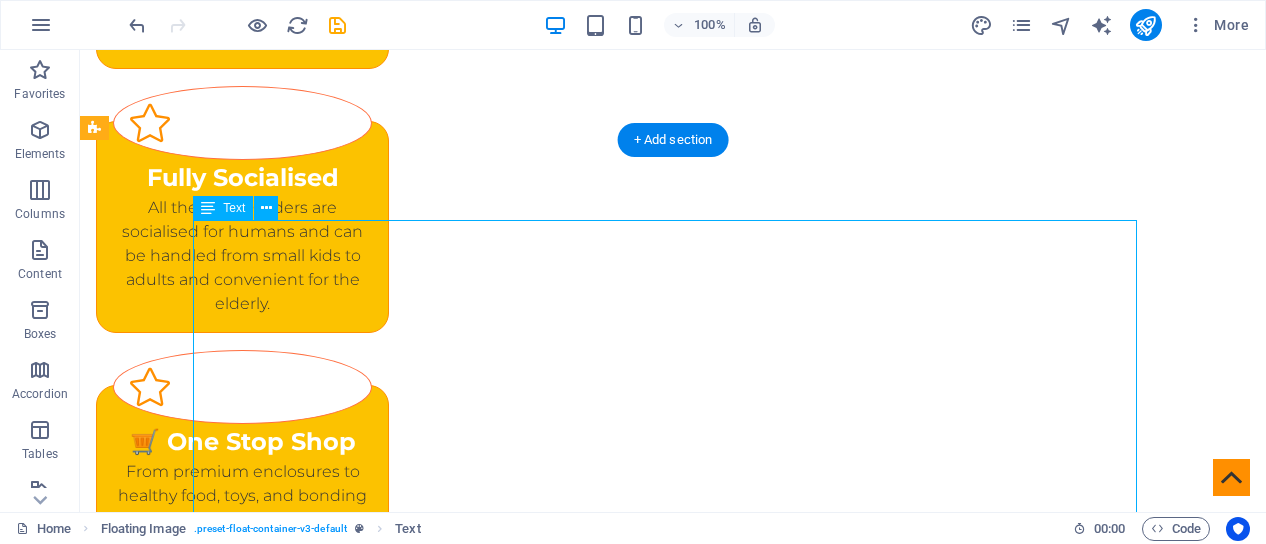 click at bounding box center [673, 2241] 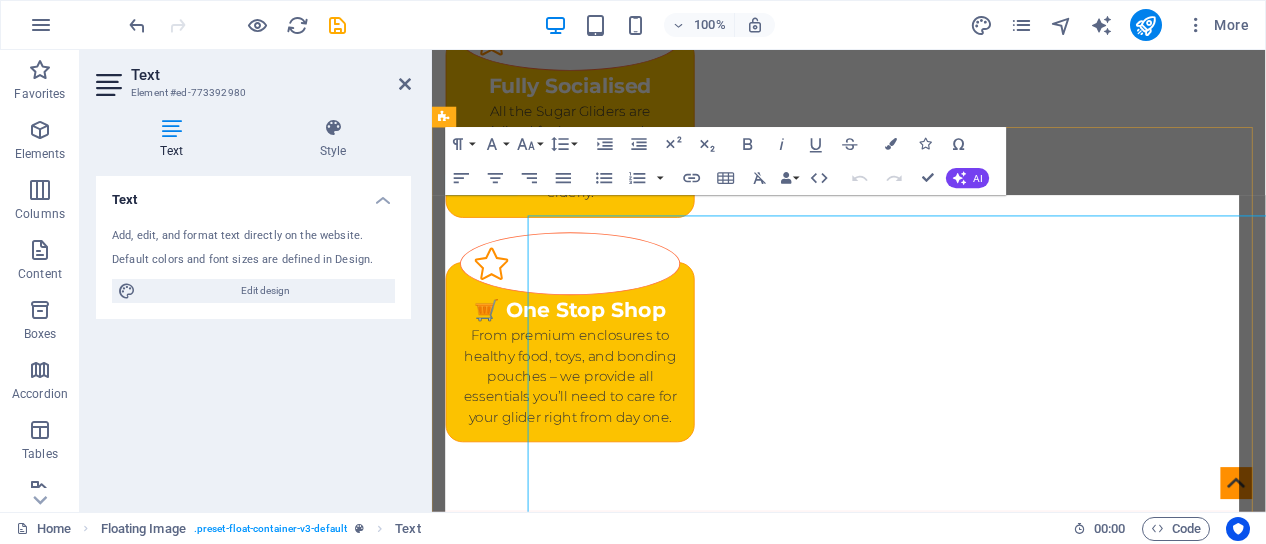 scroll, scrollTop: 2938, scrollLeft: 0, axis: vertical 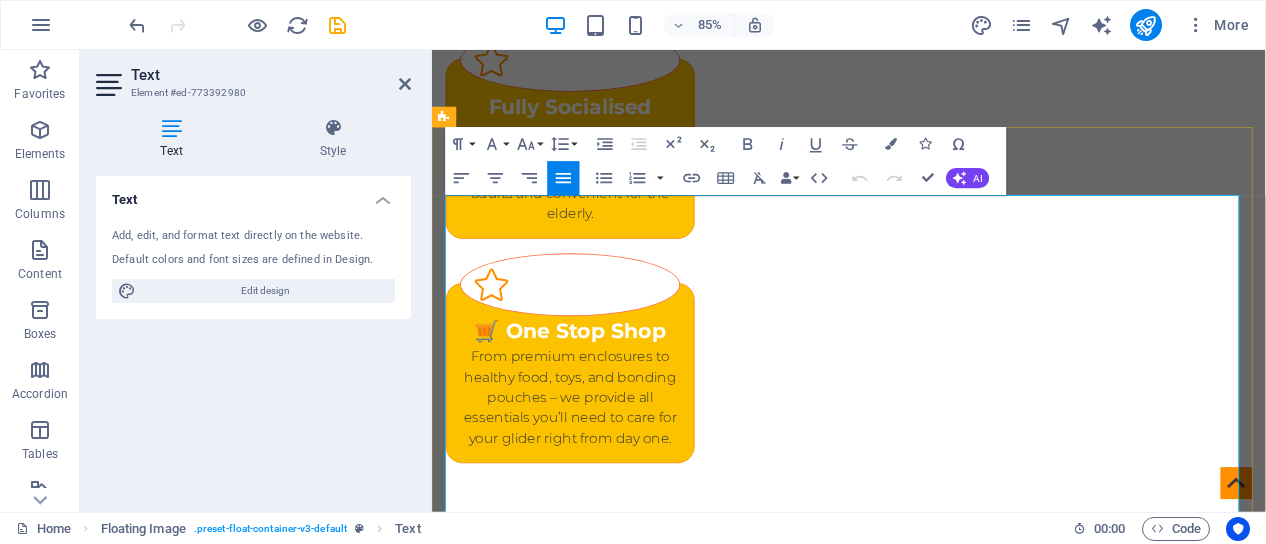 drag, startPoint x: 853, startPoint y: 237, endPoint x: 1500, endPoint y: 169, distance: 650.5636 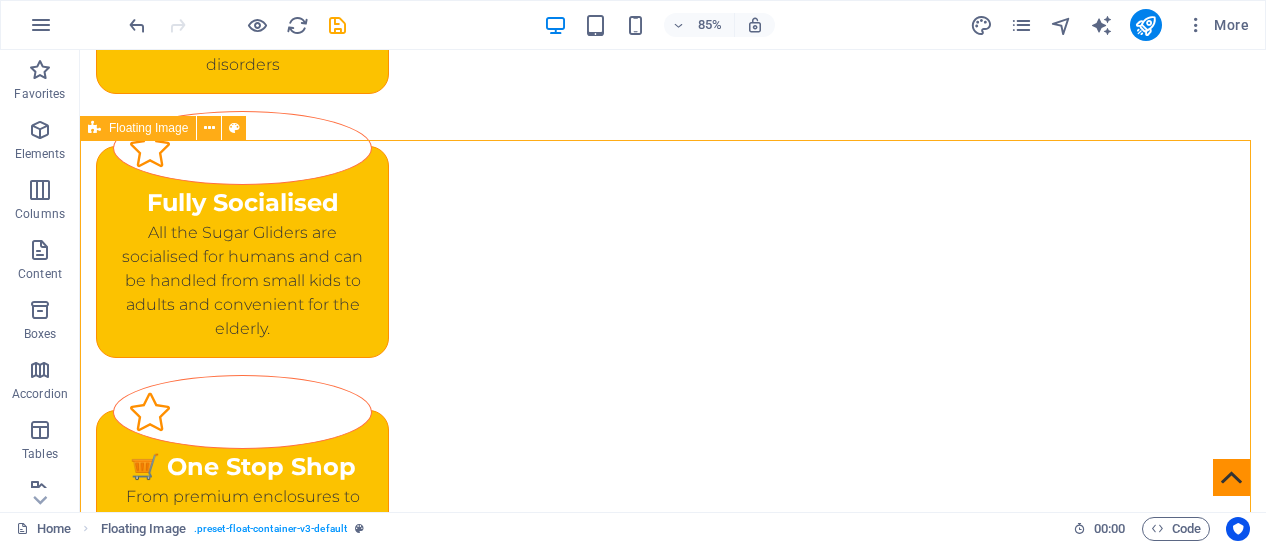scroll, scrollTop: 2963, scrollLeft: 0, axis: vertical 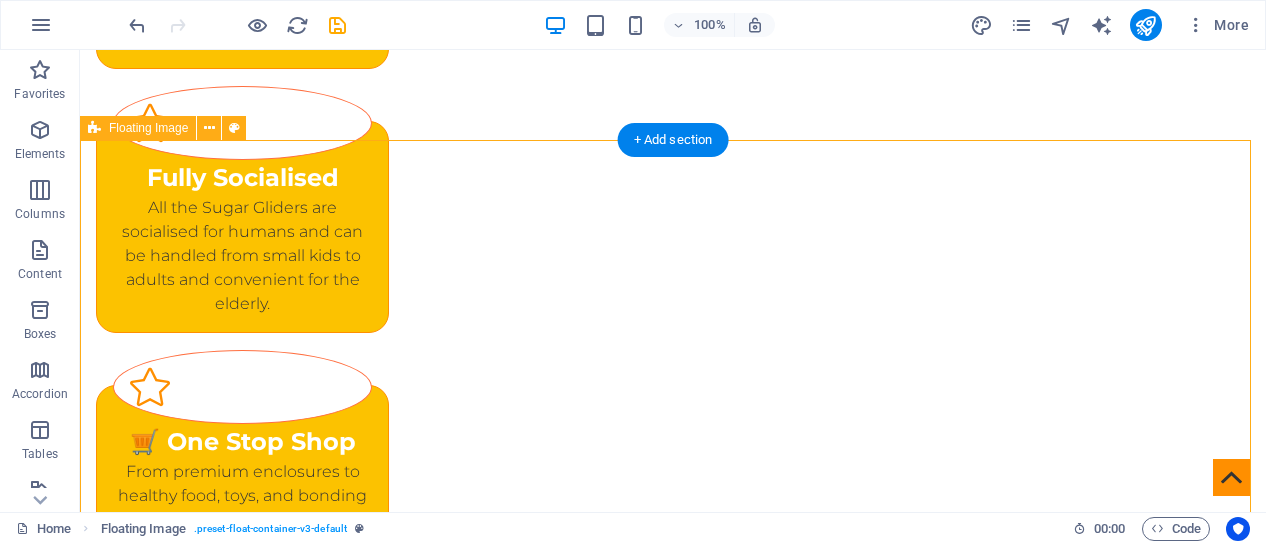 click at bounding box center (673, 2241) 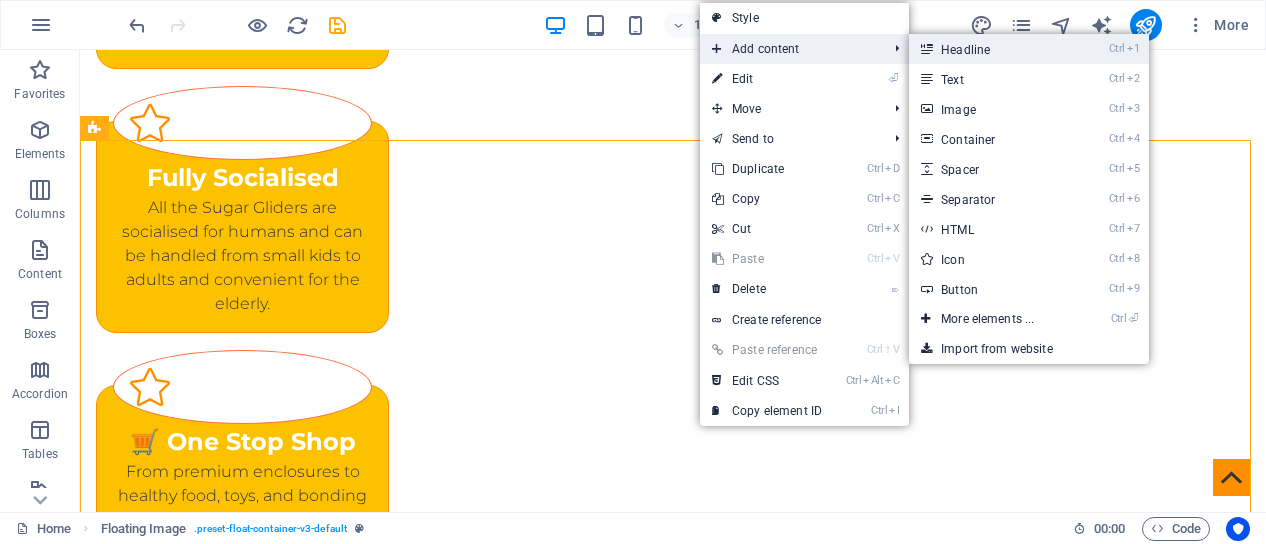 click on "Ctrl 1  Headline" at bounding box center [991, 49] 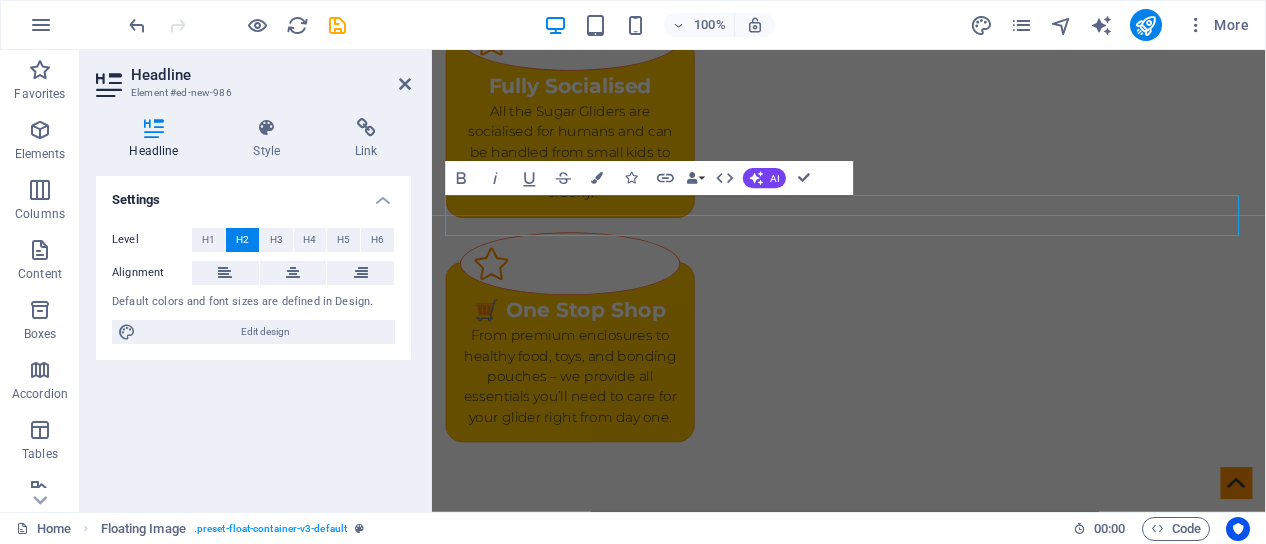 scroll, scrollTop: 2938, scrollLeft: 0, axis: vertical 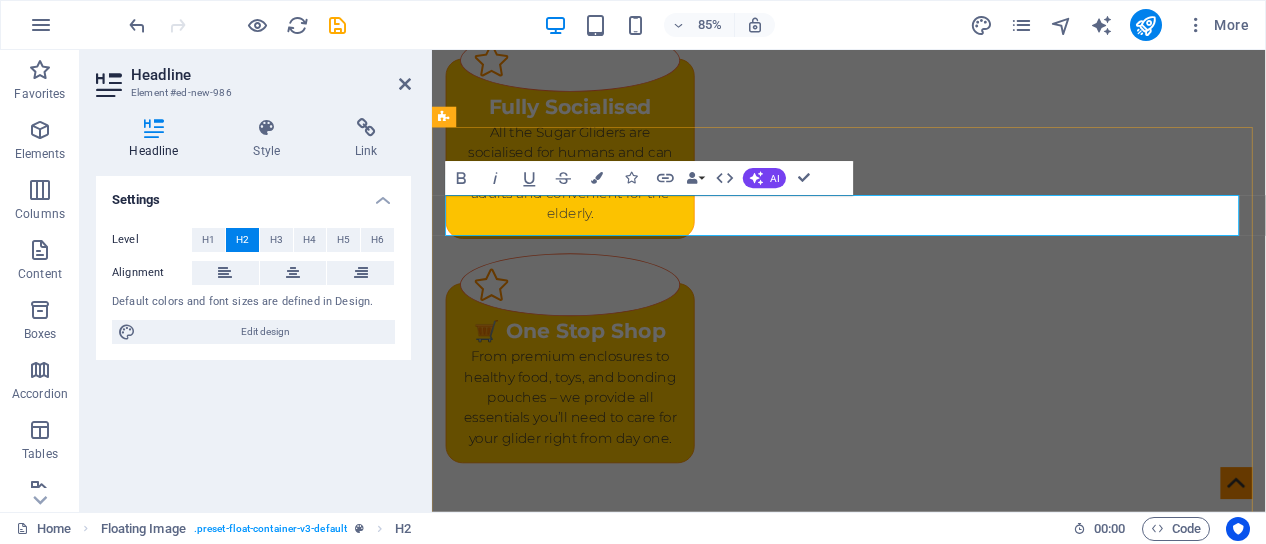 click on "New headline" at bounding box center [923, 1929] 